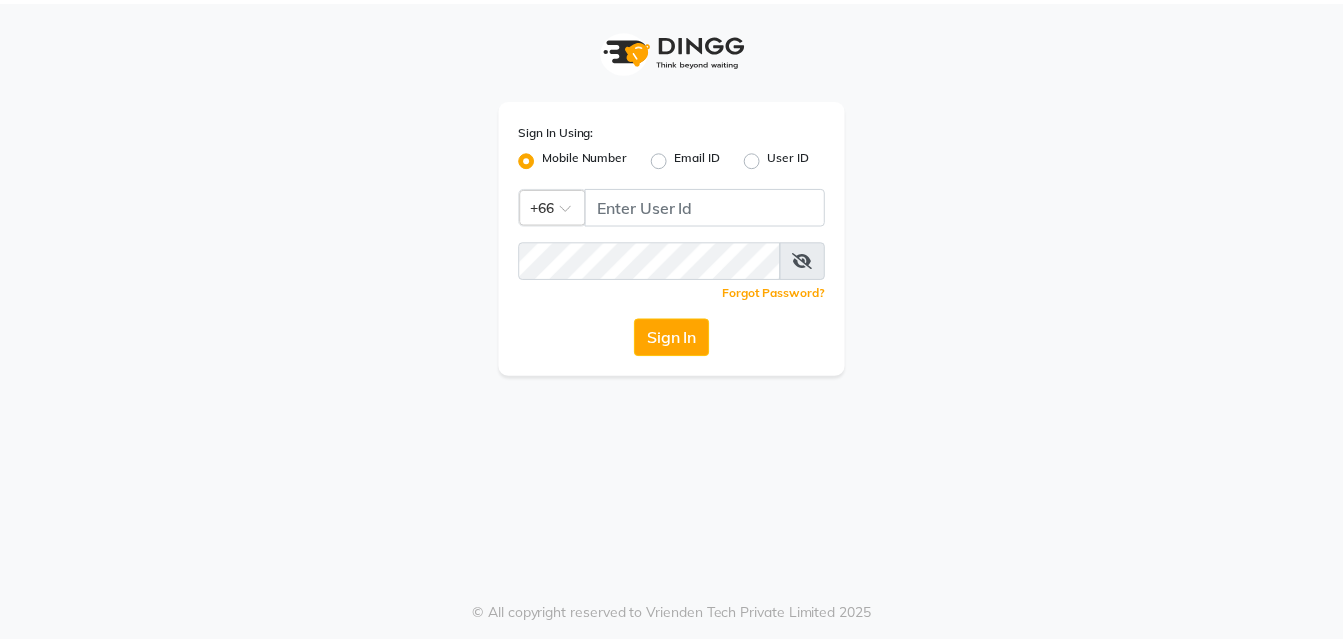 scroll, scrollTop: 0, scrollLeft: 0, axis: both 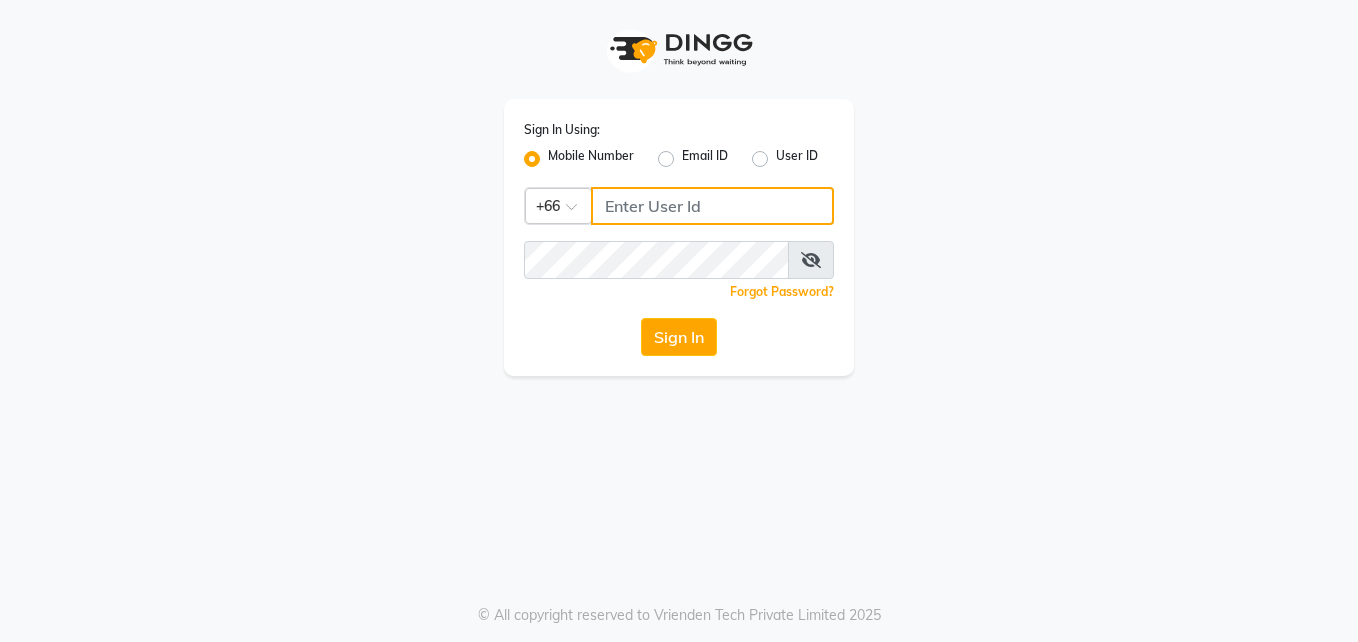 click 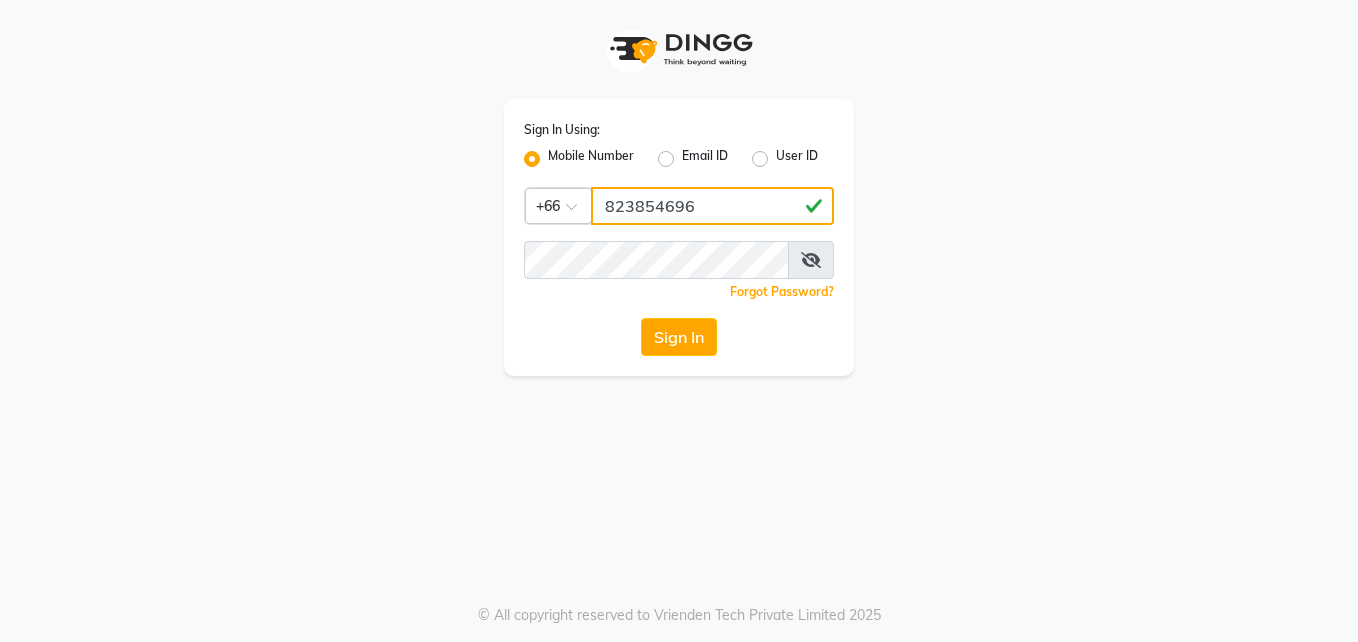 type on "823854696" 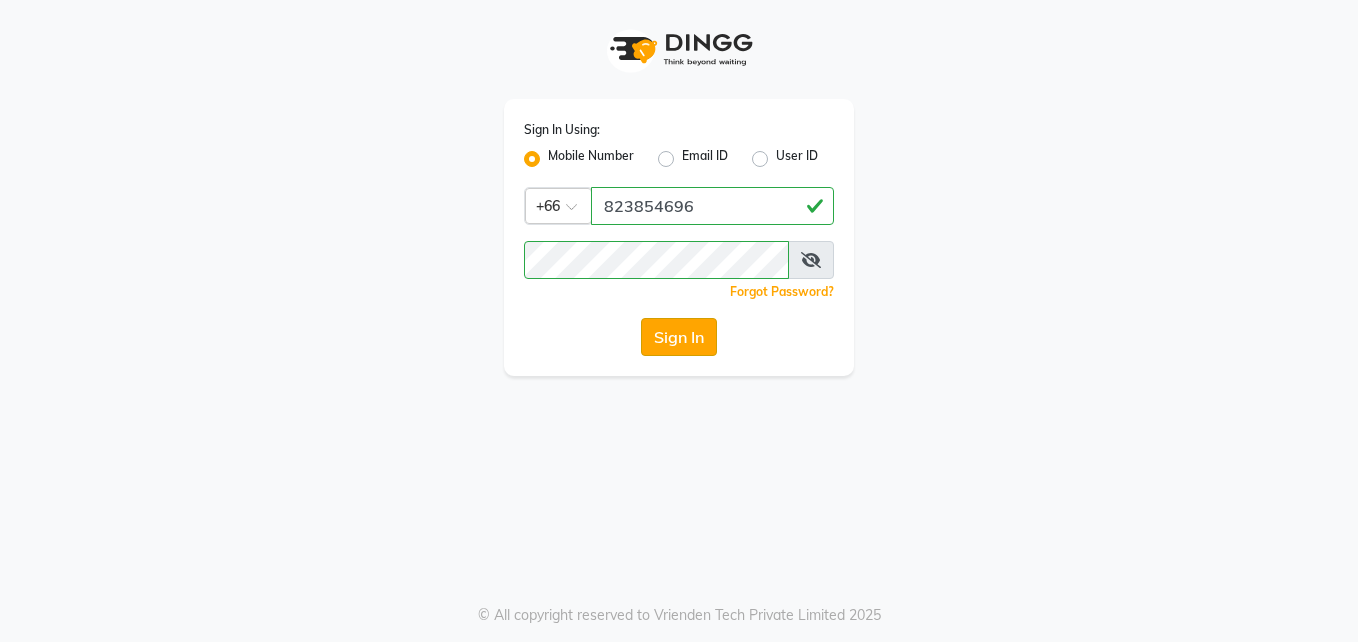 click on "Sign In" 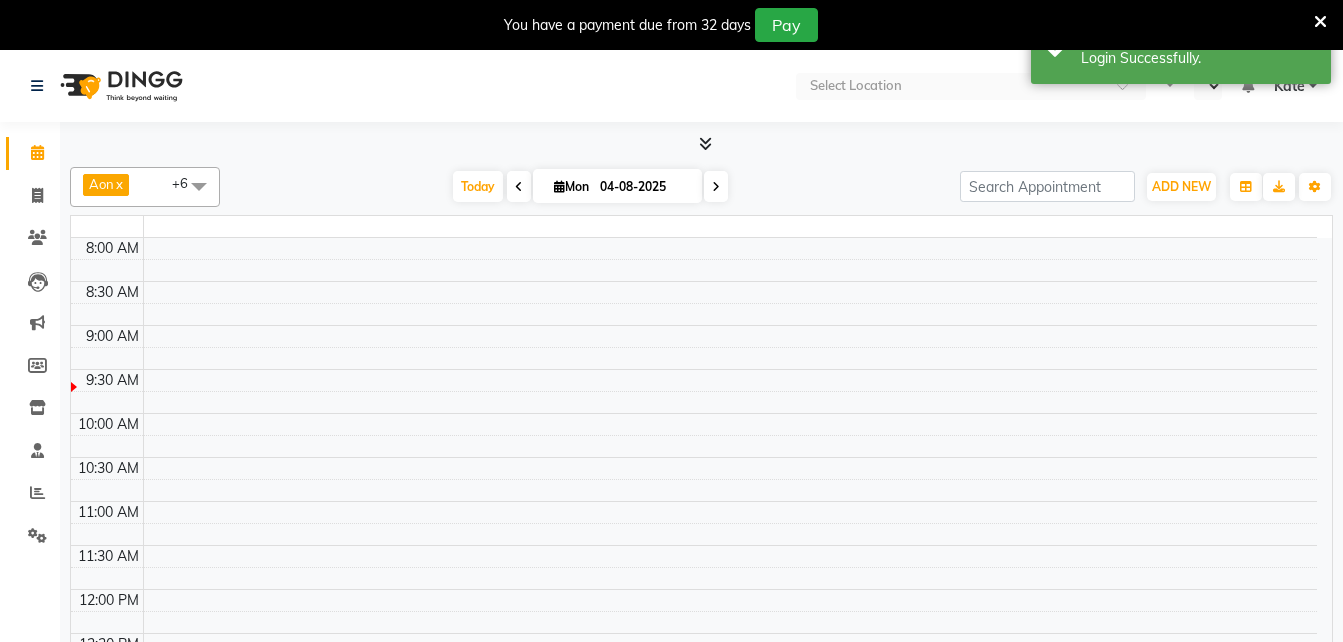 select on "en" 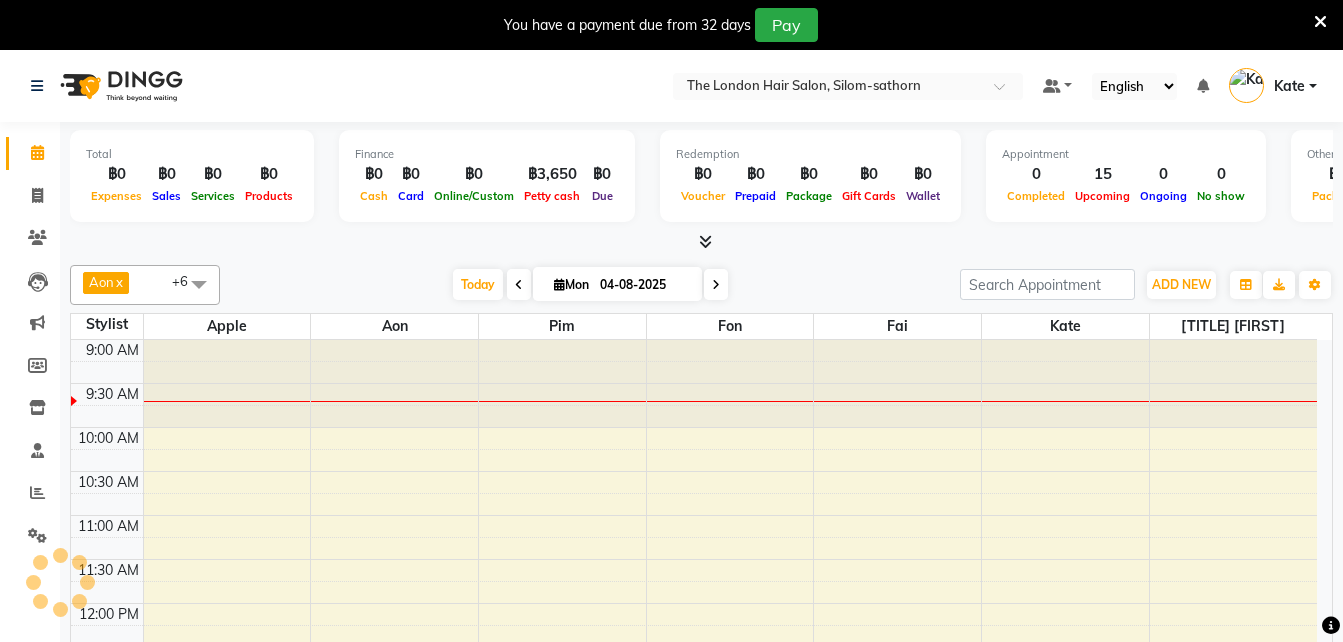scroll, scrollTop: 0, scrollLeft: 0, axis: both 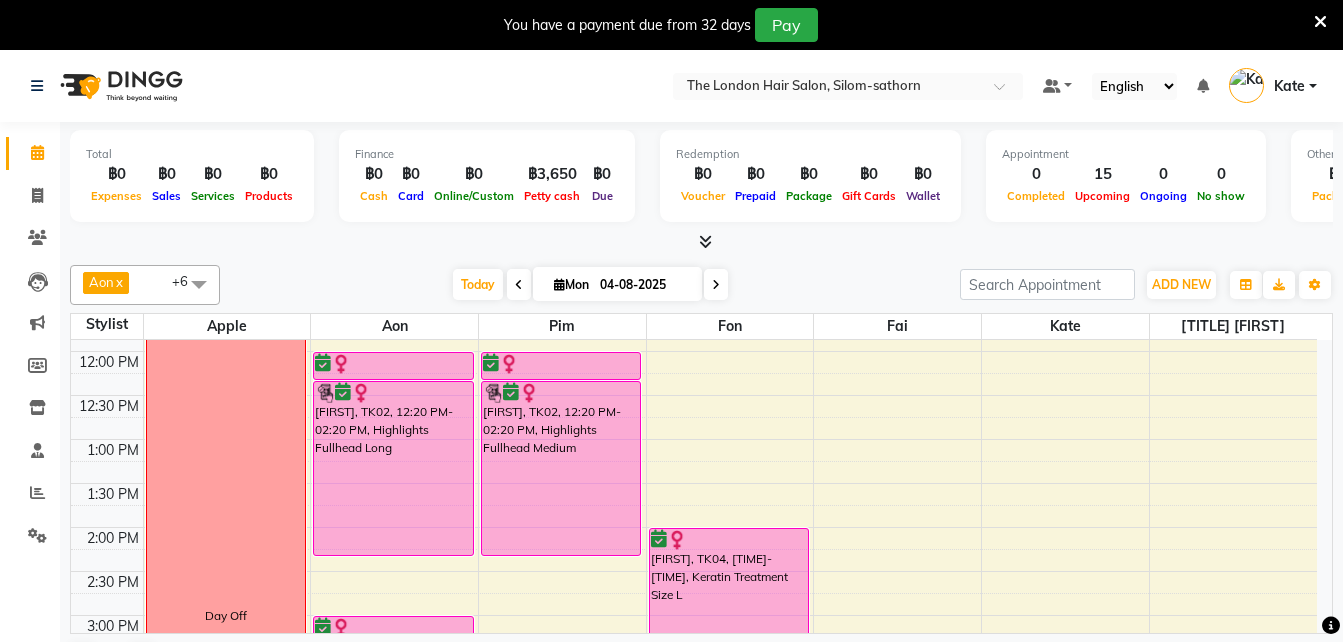 click at bounding box center [716, 285] 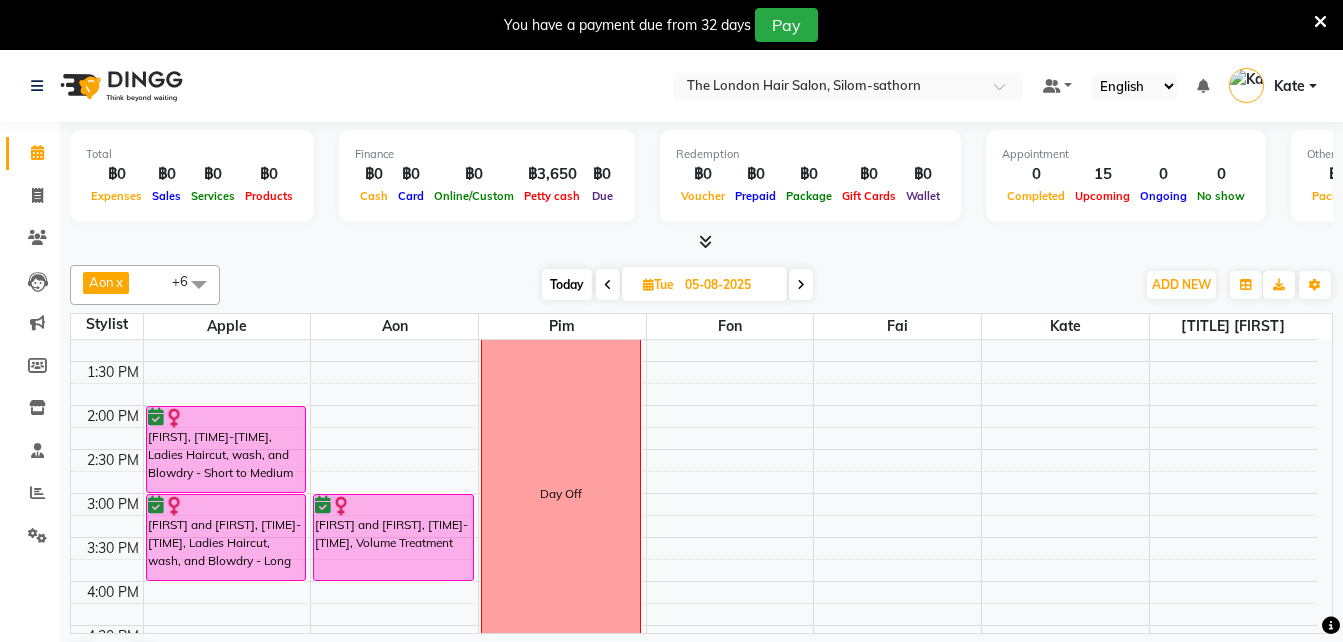 scroll, scrollTop: 0, scrollLeft: 0, axis: both 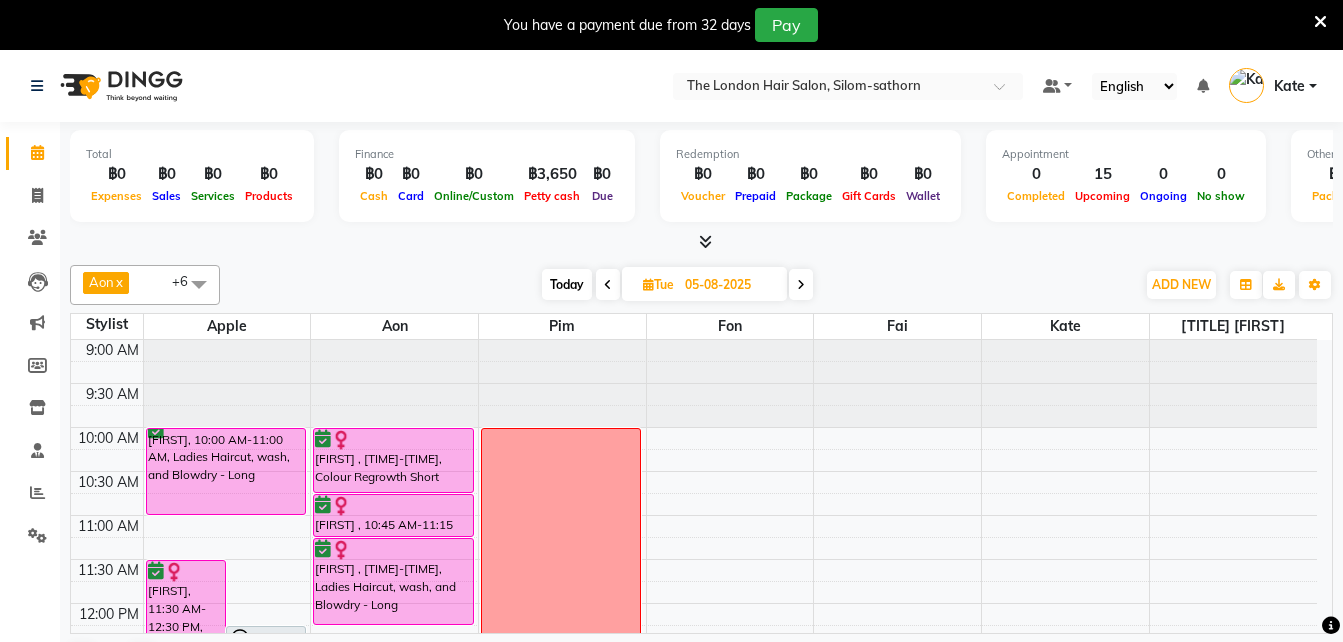 click on "Today" at bounding box center [567, 284] 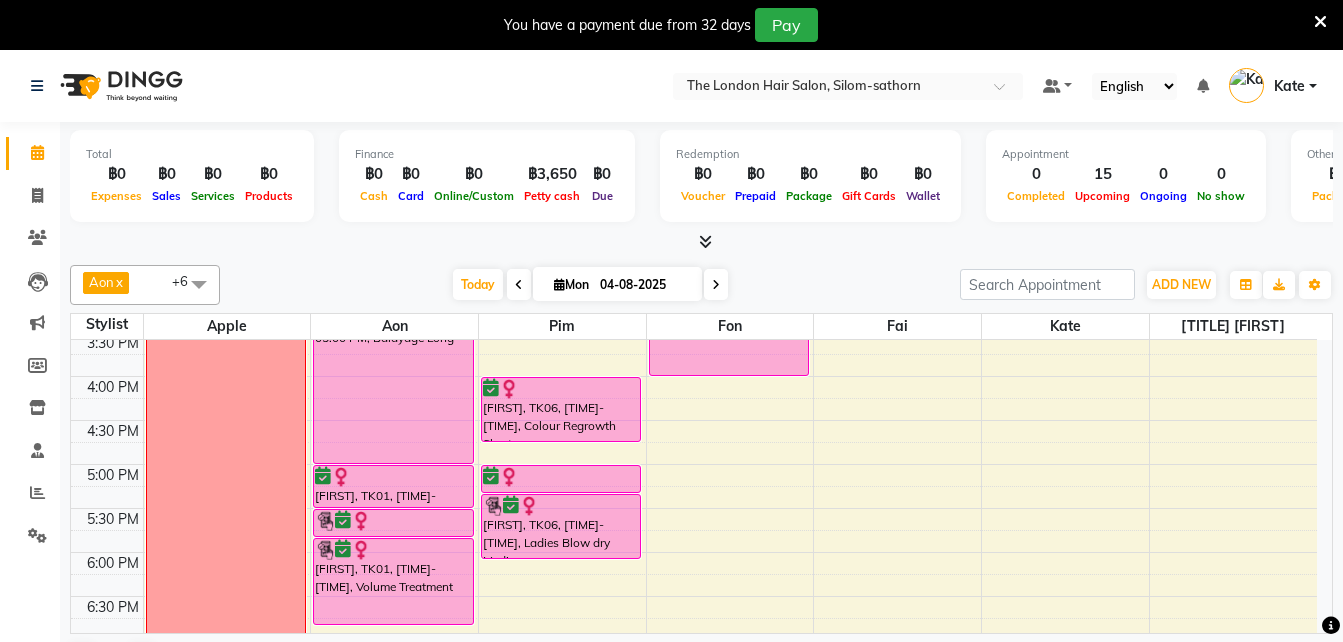 scroll, scrollTop: 762, scrollLeft: 0, axis: vertical 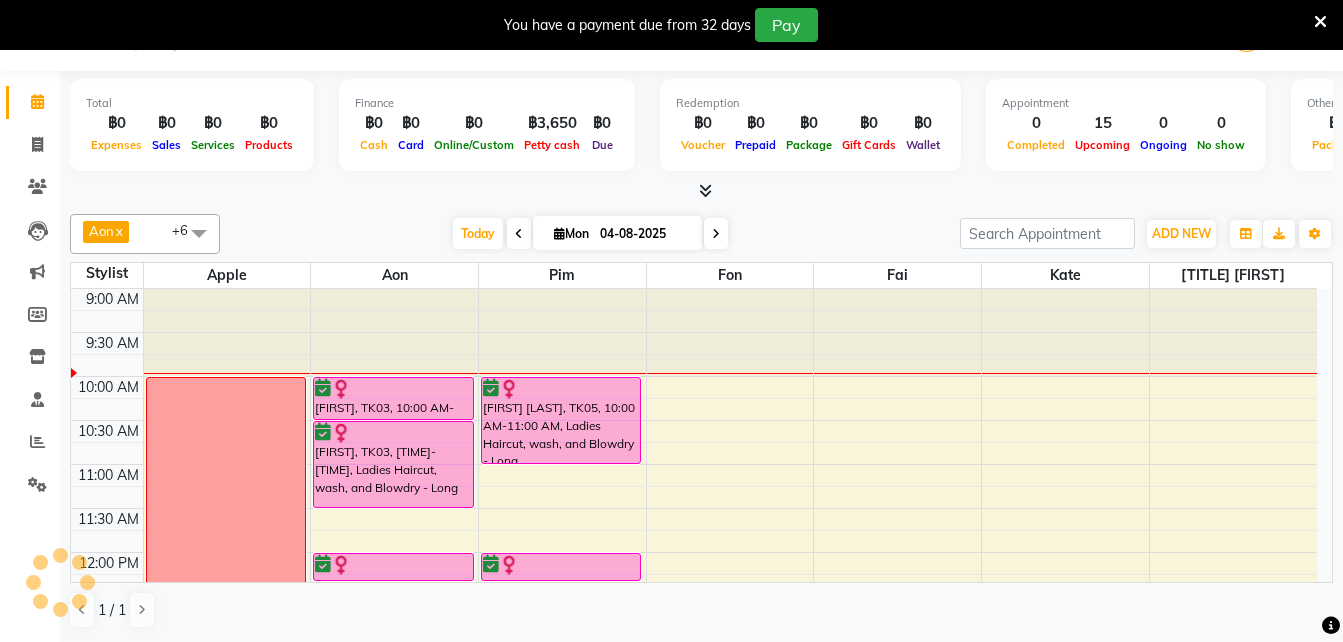 click at bounding box center [716, 234] 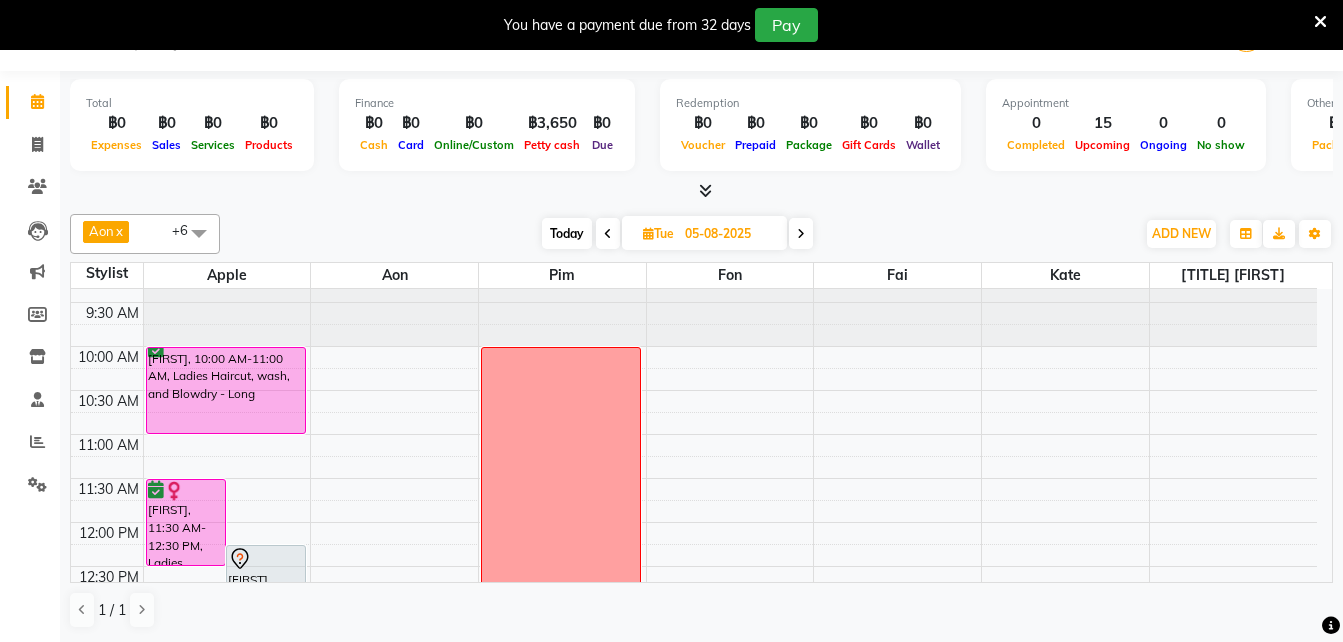scroll, scrollTop: 0, scrollLeft: 0, axis: both 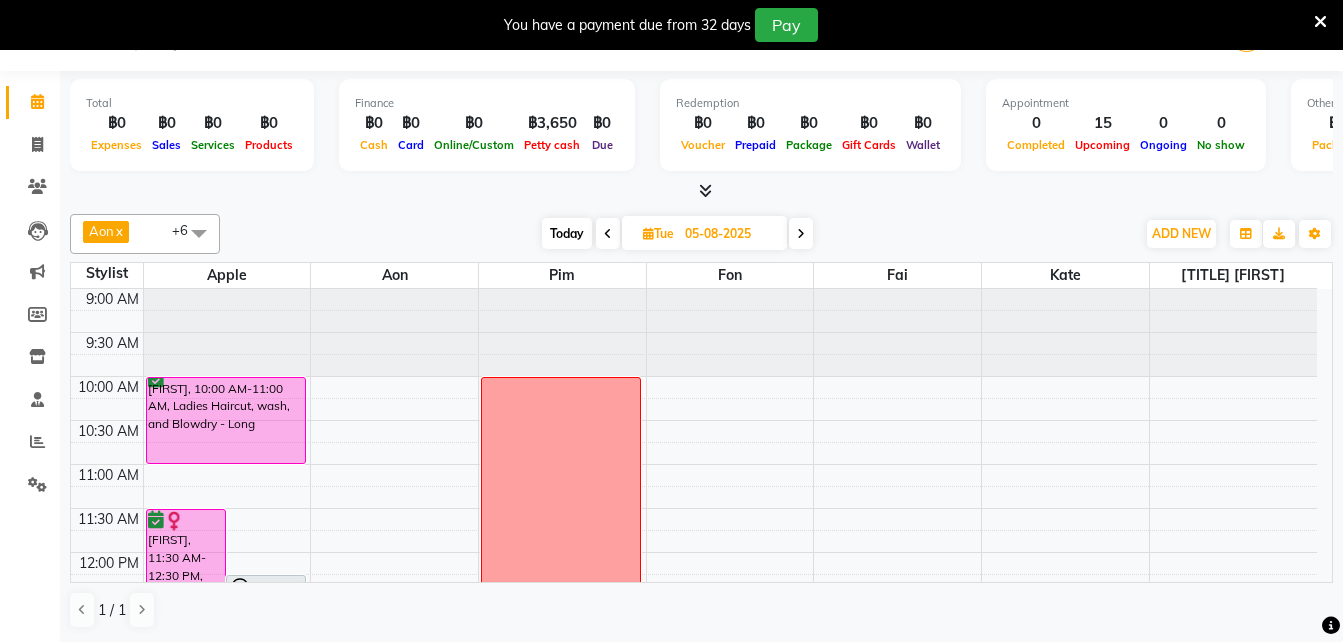 click on "Today" at bounding box center [567, 233] 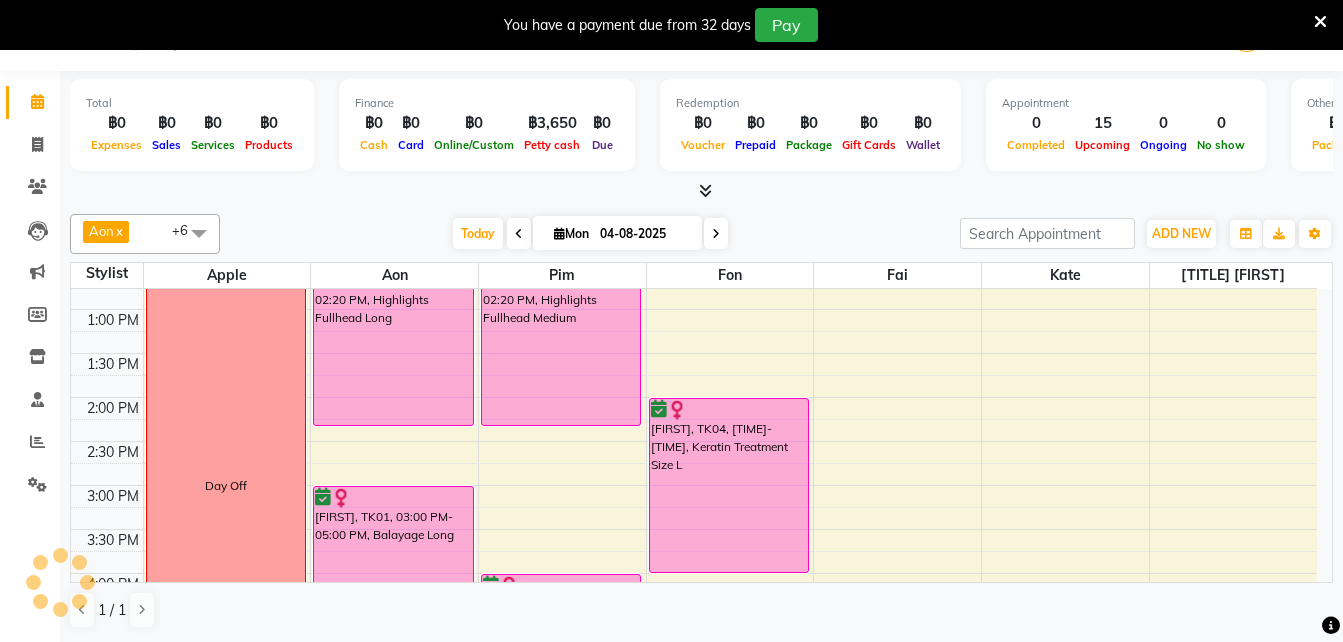 scroll, scrollTop: 330, scrollLeft: 0, axis: vertical 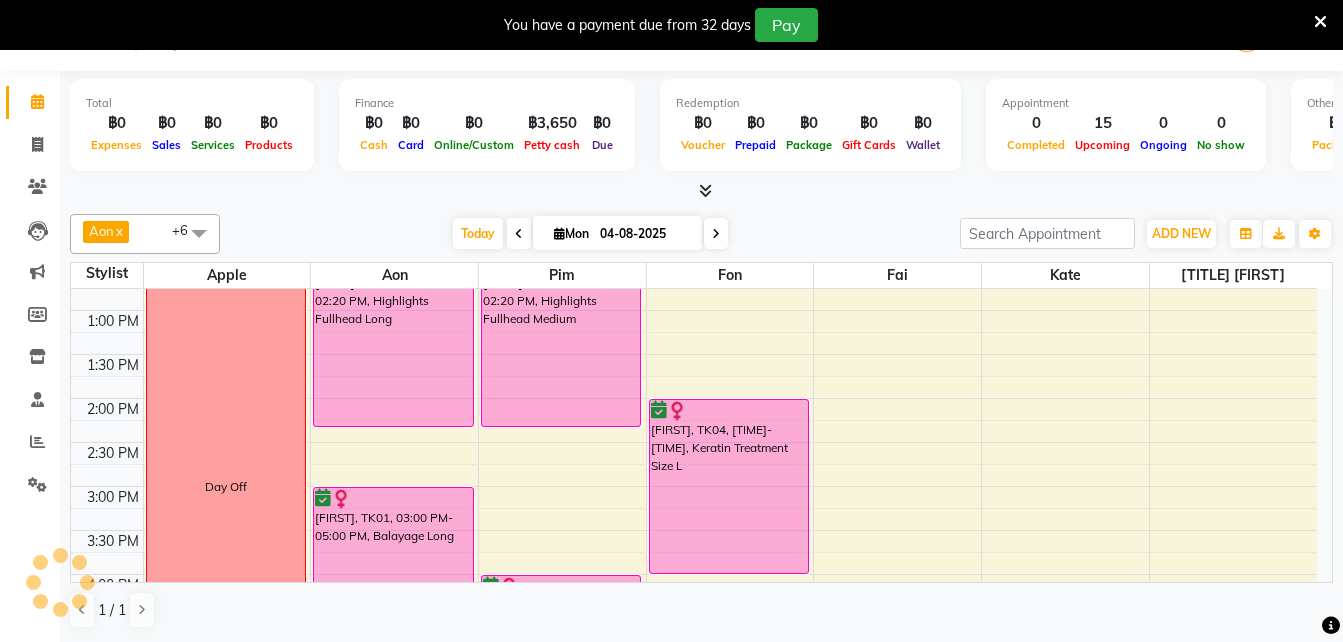 click at bounding box center [716, 234] 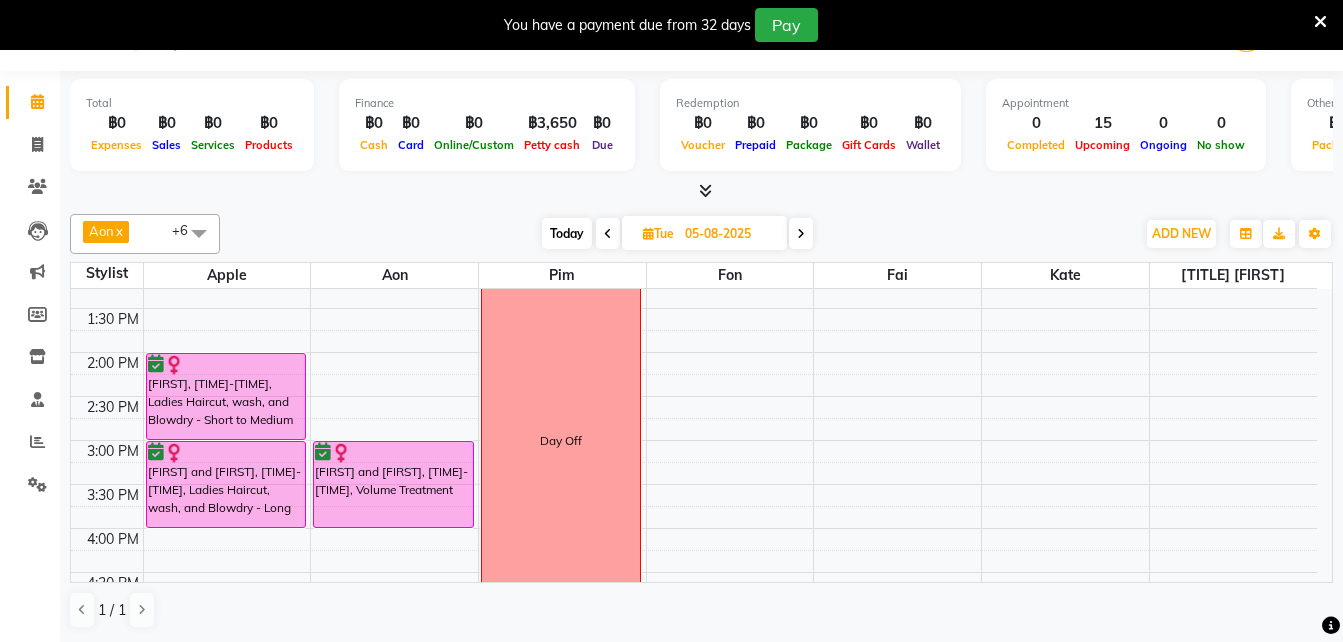 scroll, scrollTop: 0, scrollLeft: 0, axis: both 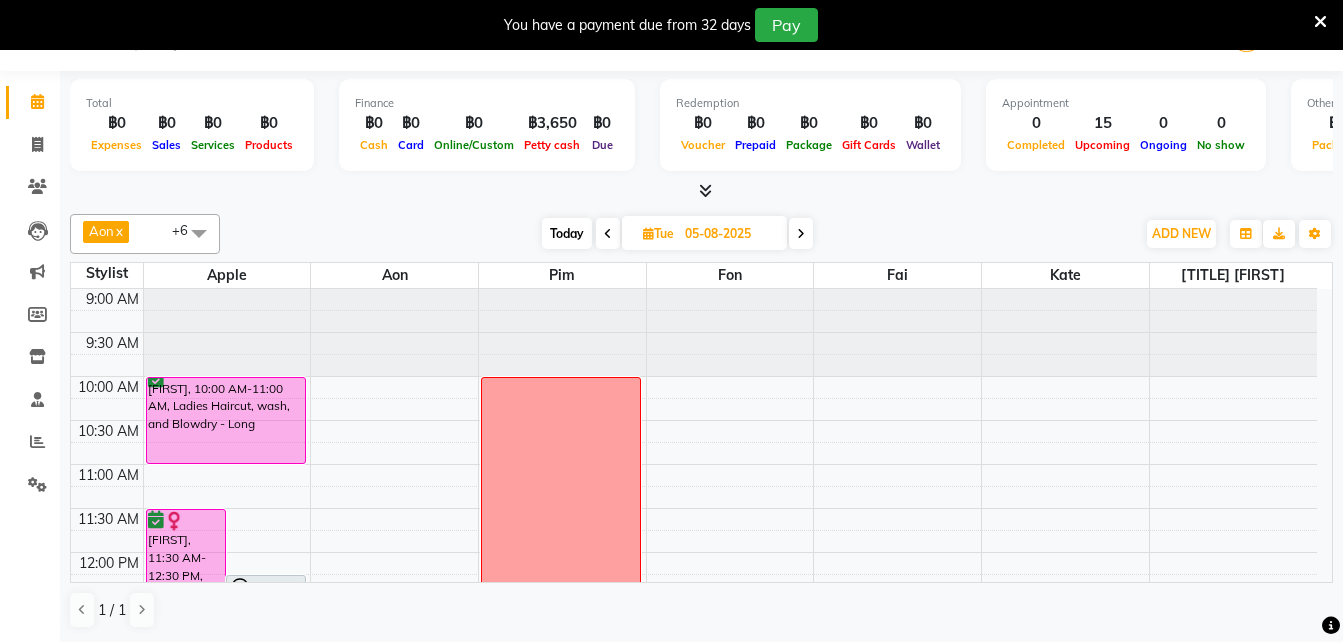 click at bounding box center [801, 233] 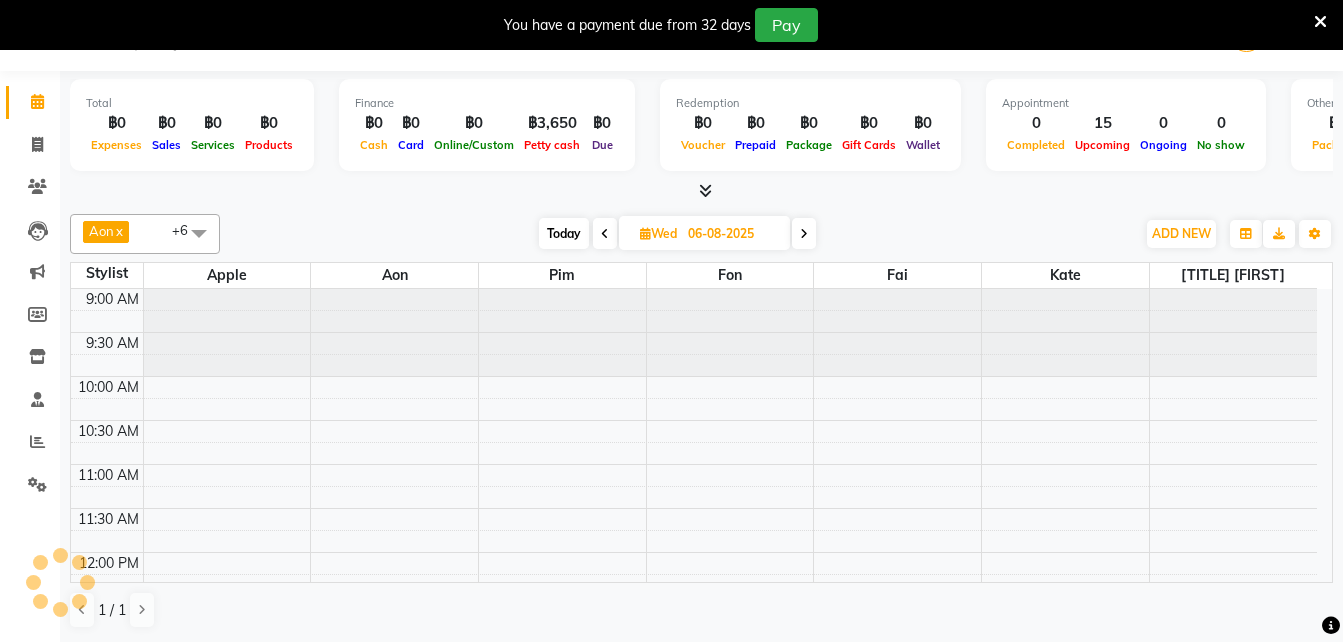 scroll, scrollTop: 89, scrollLeft: 0, axis: vertical 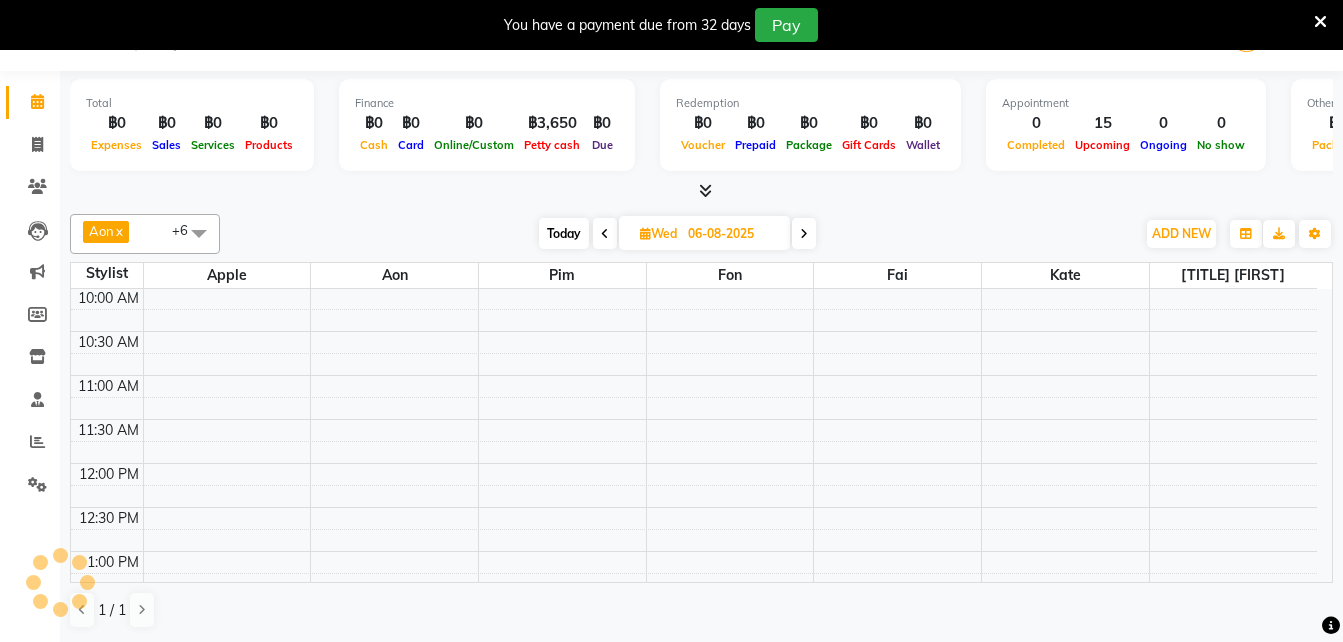 click at bounding box center [804, 234] 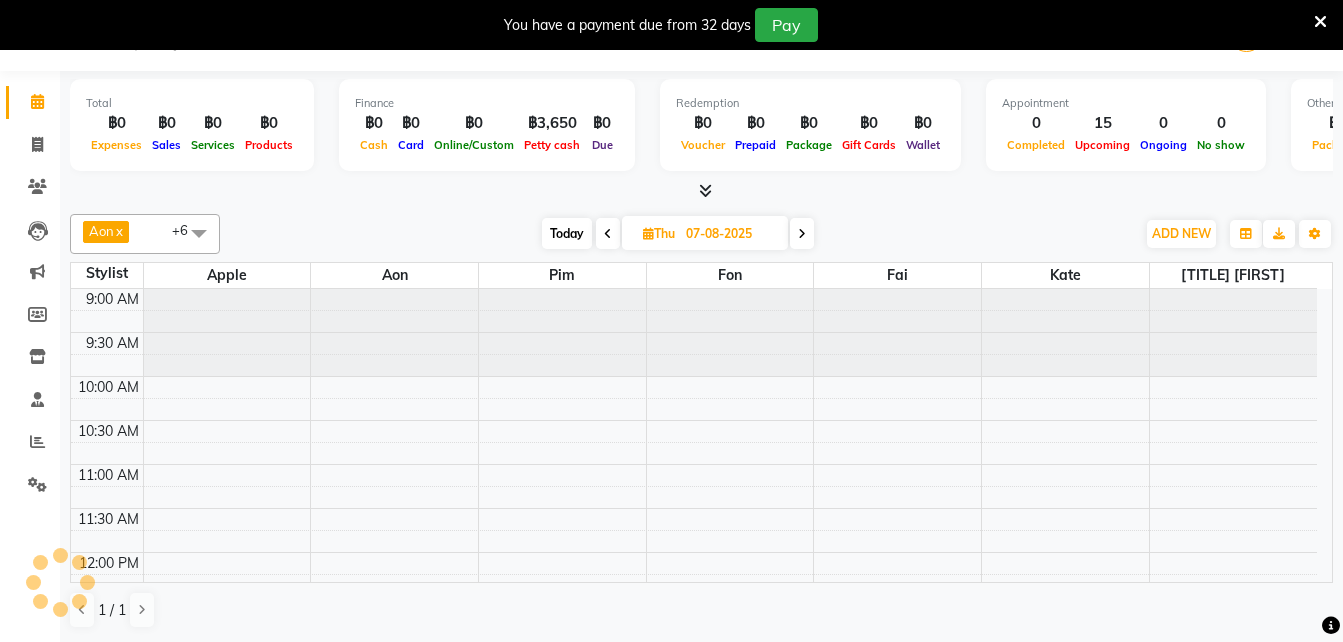scroll, scrollTop: 89, scrollLeft: 0, axis: vertical 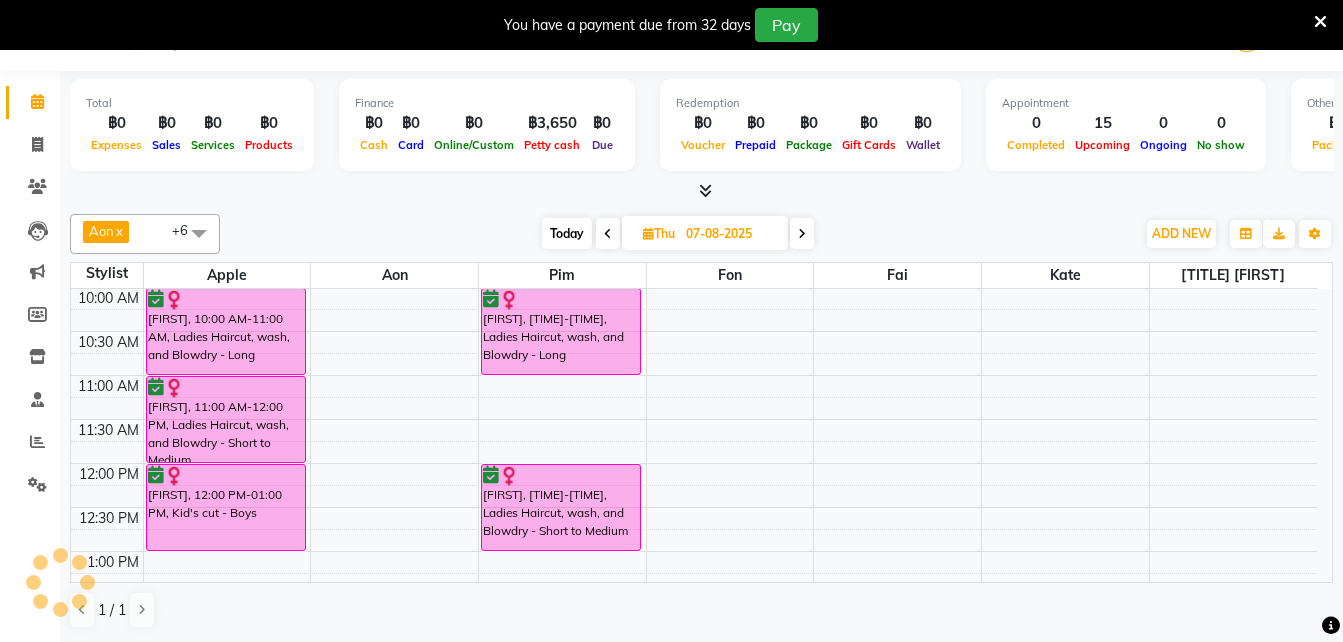 click at bounding box center (608, 234) 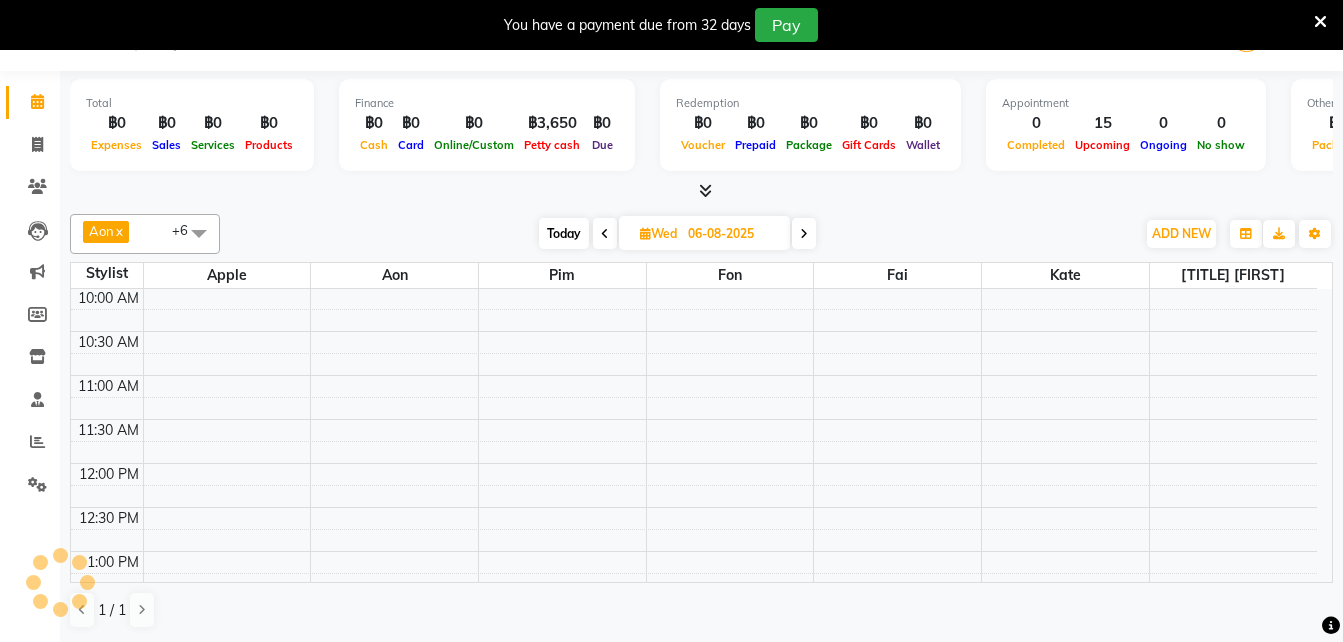 scroll, scrollTop: 0, scrollLeft: 0, axis: both 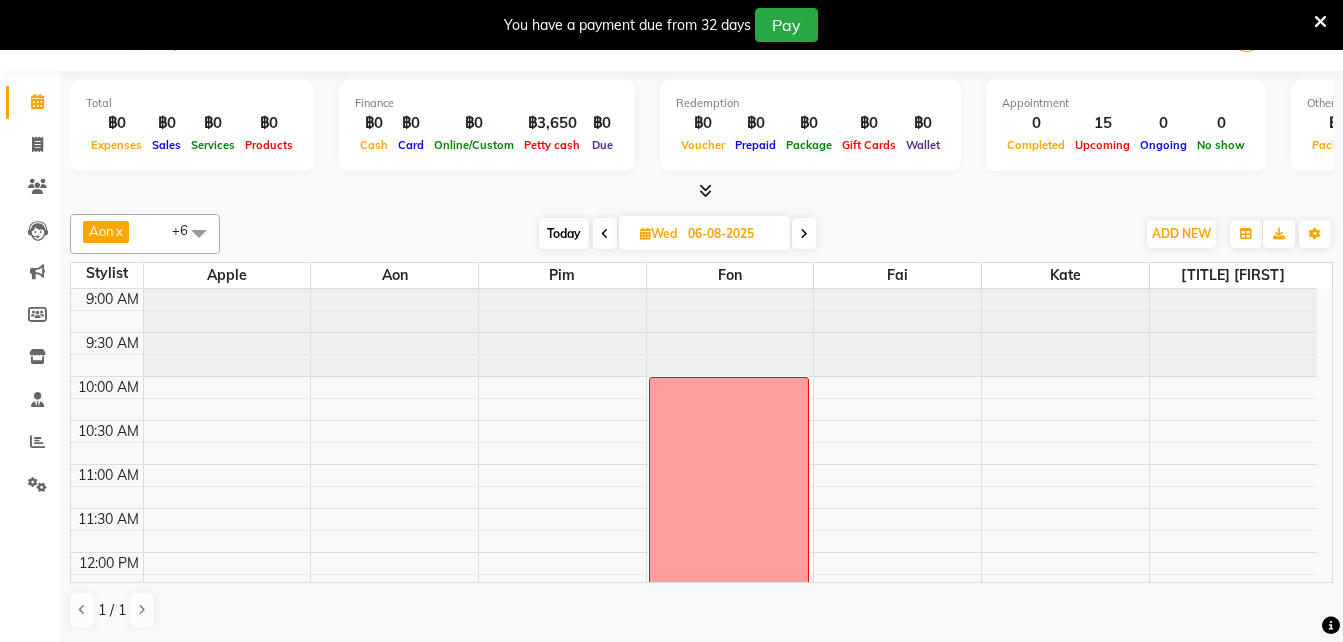 click at bounding box center (605, 234) 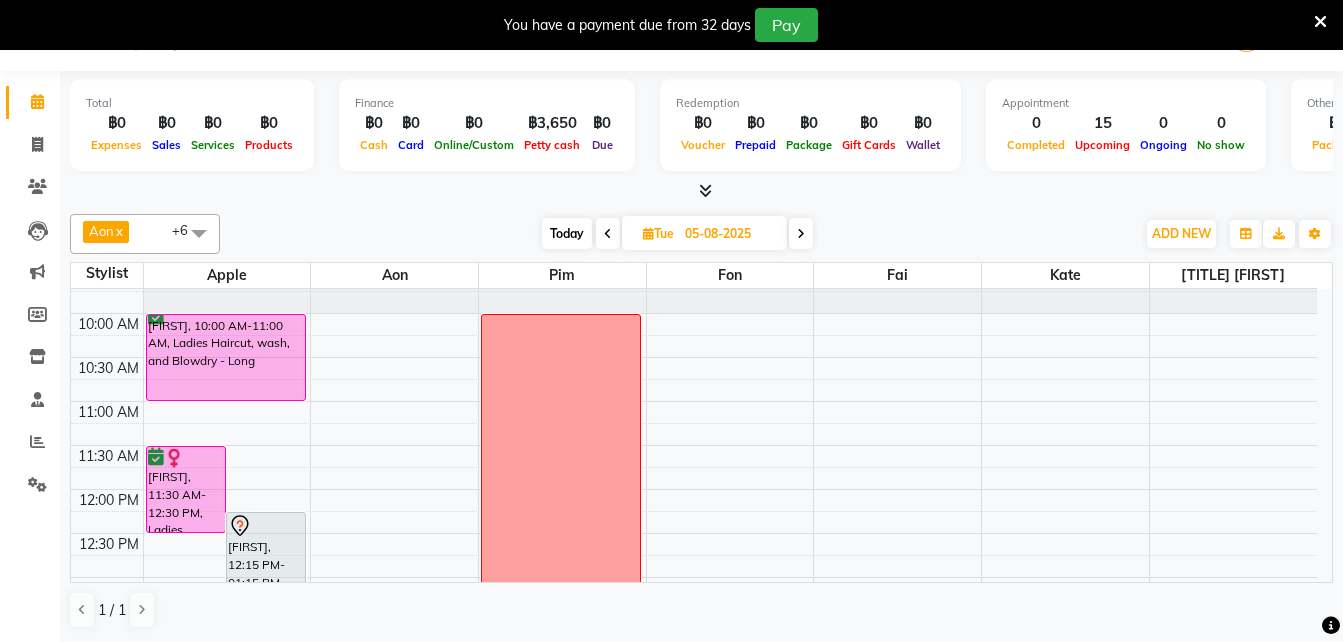 scroll, scrollTop: 62, scrollLeft: 0, axis: vertical 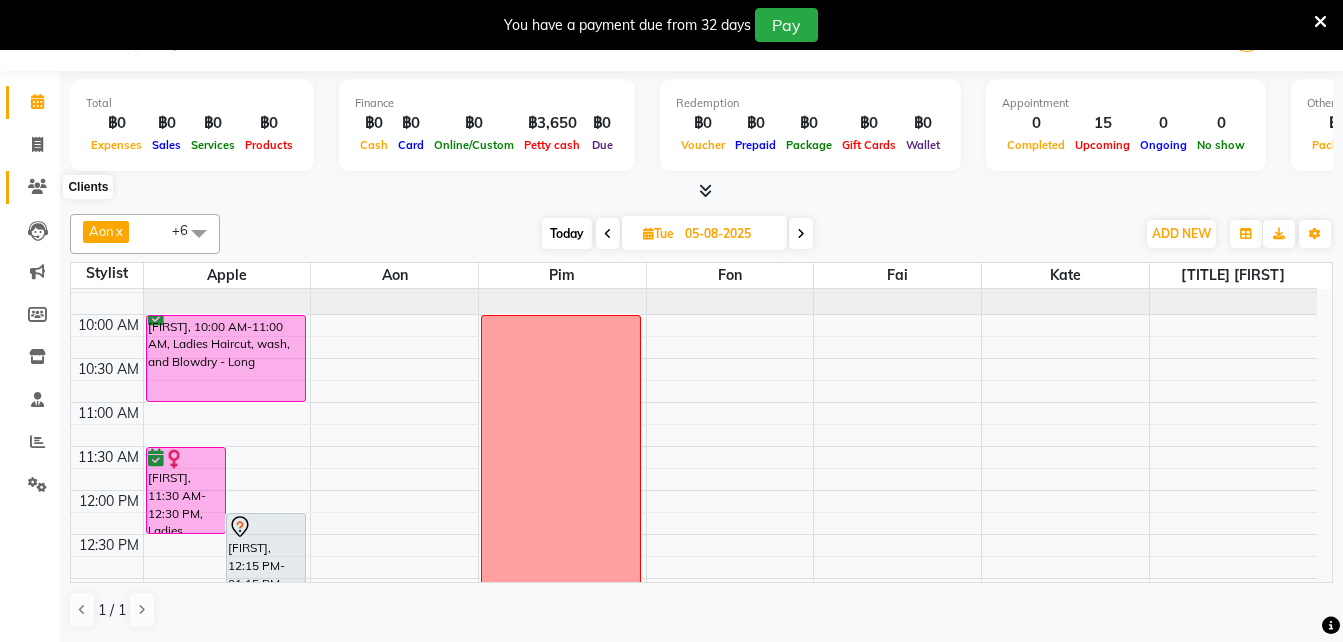 click 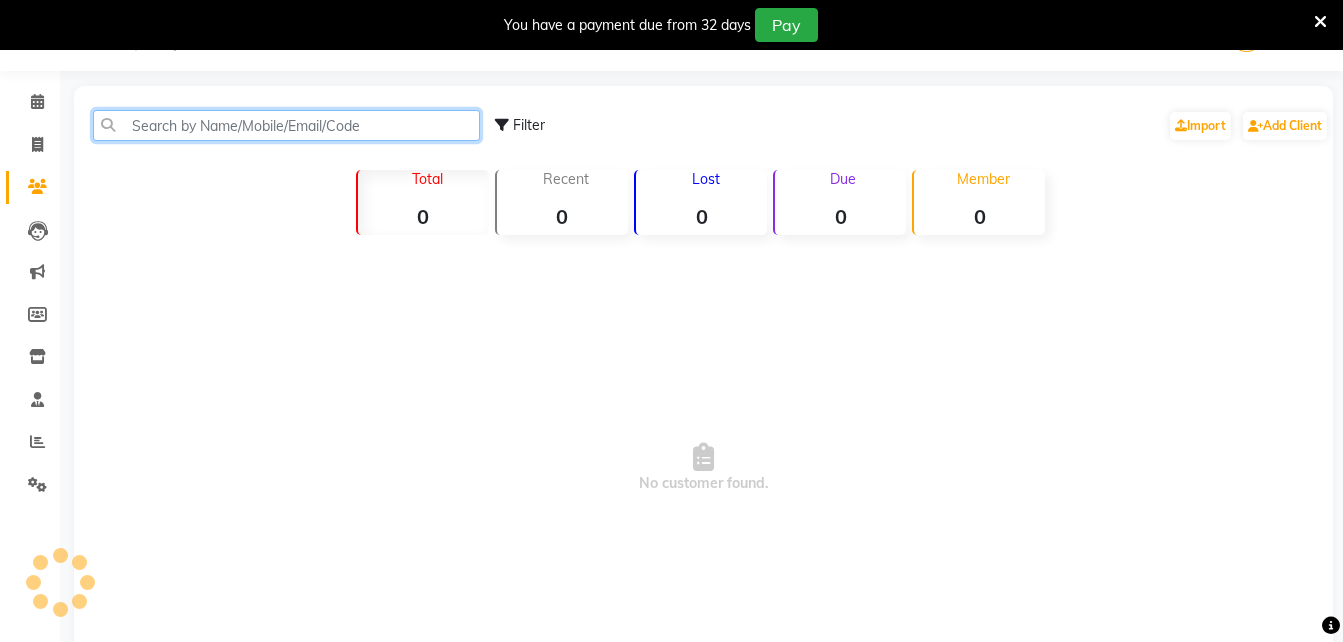 click 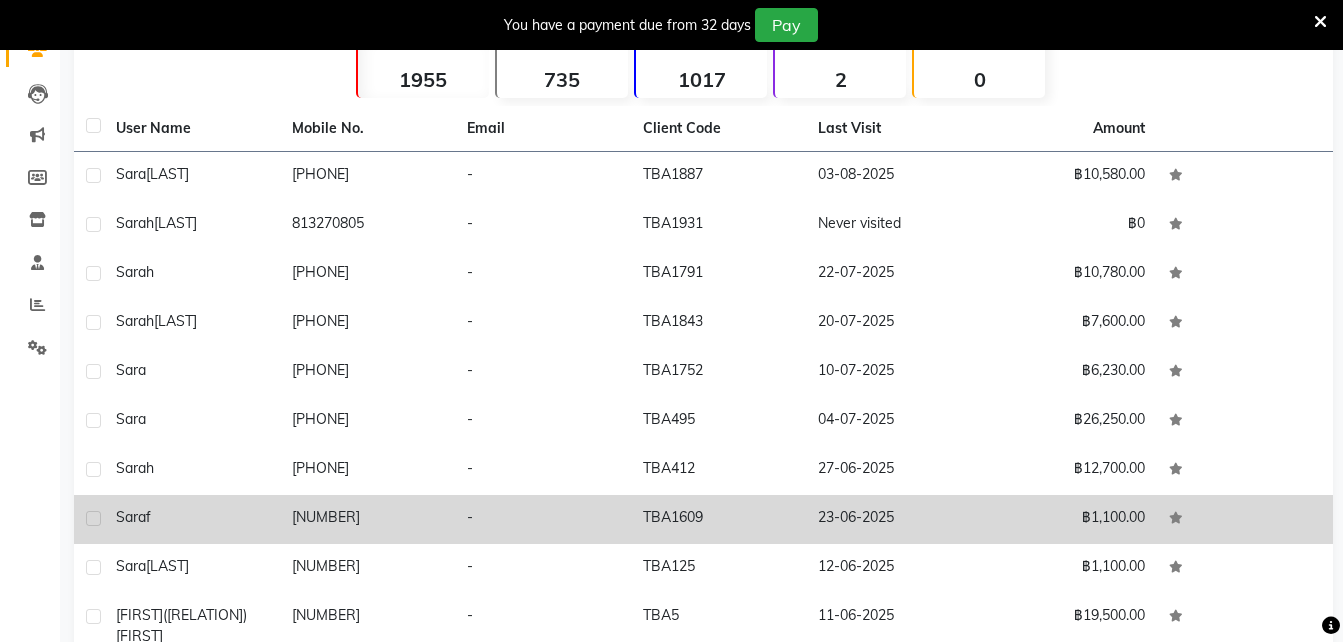 scroll, scrollTop: 274, scrollLeft: 0, axis: vertical 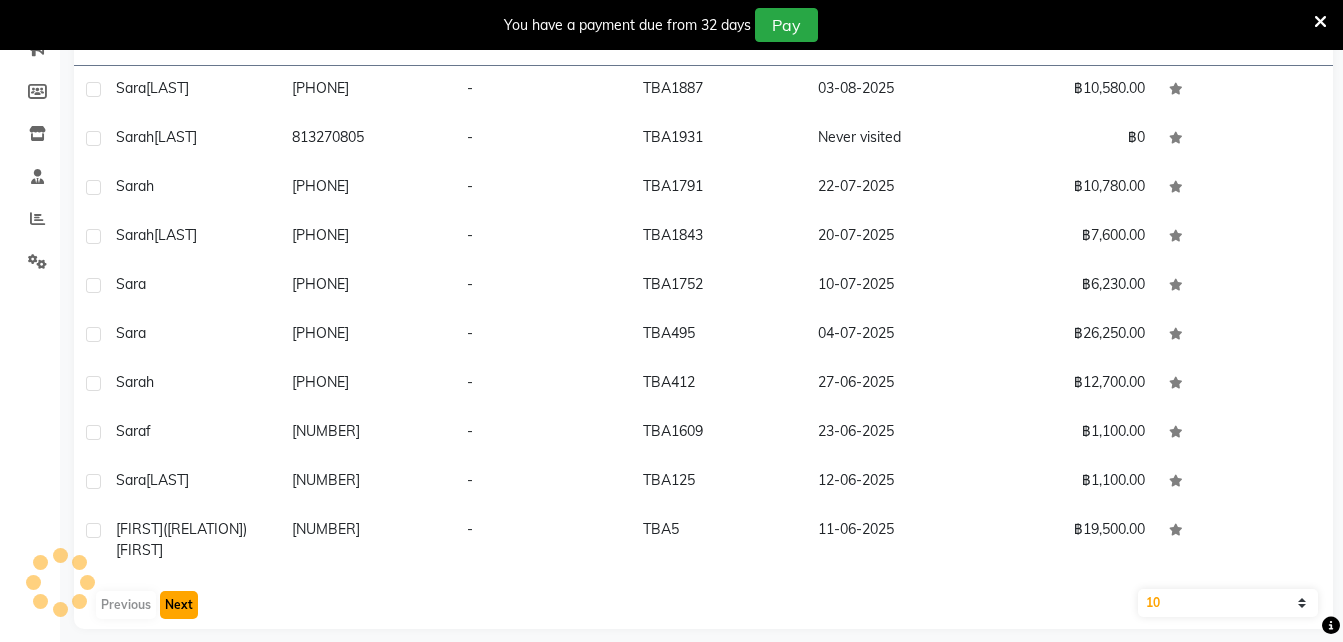 click on "Next" 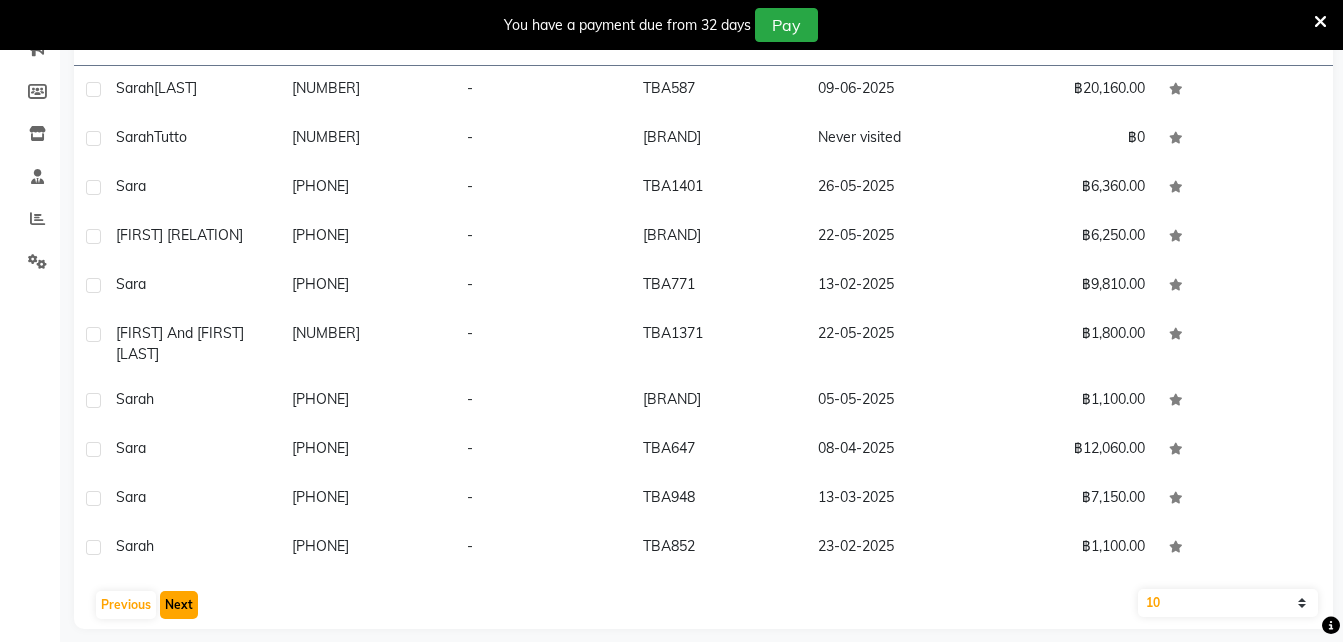 click on "Next" 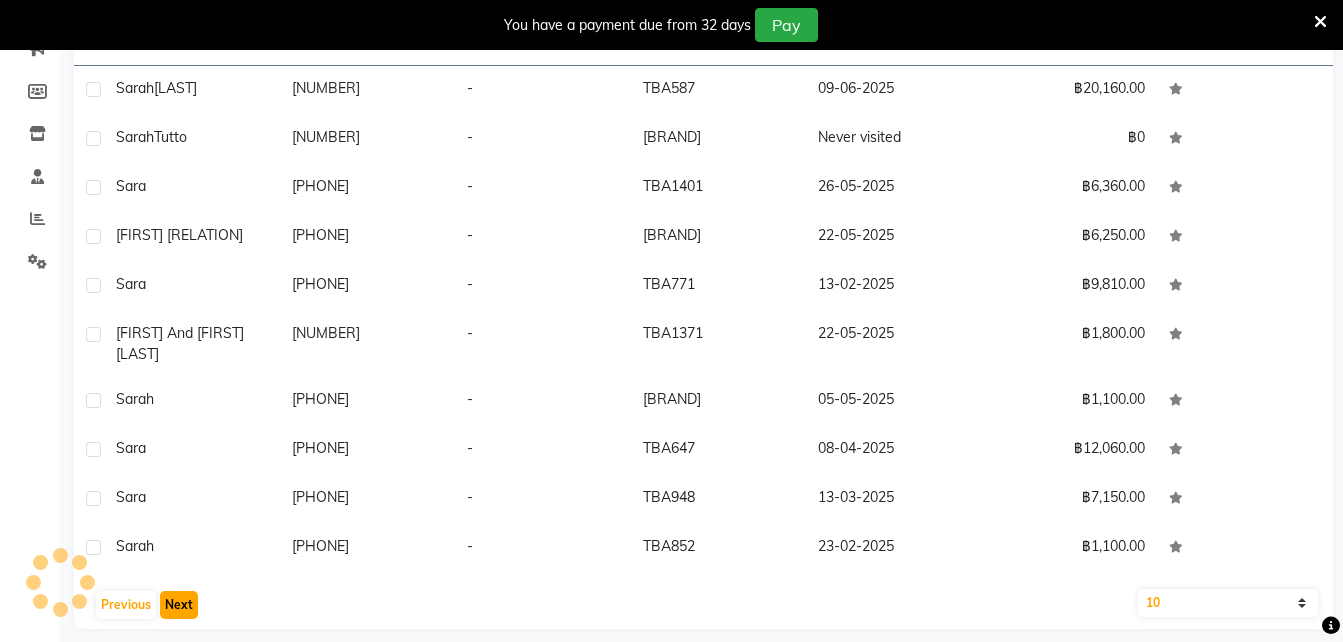 scroll, scrollTop: 176, scrollLeft: 0, axis: vertical 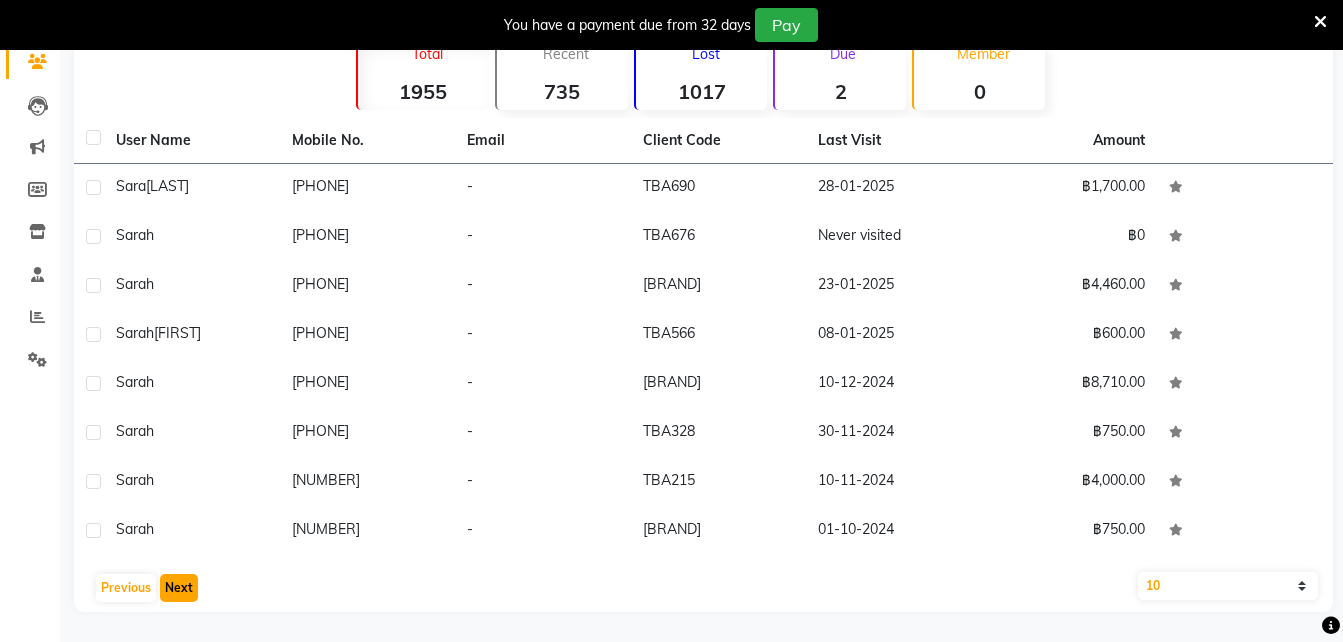 click on "Next" 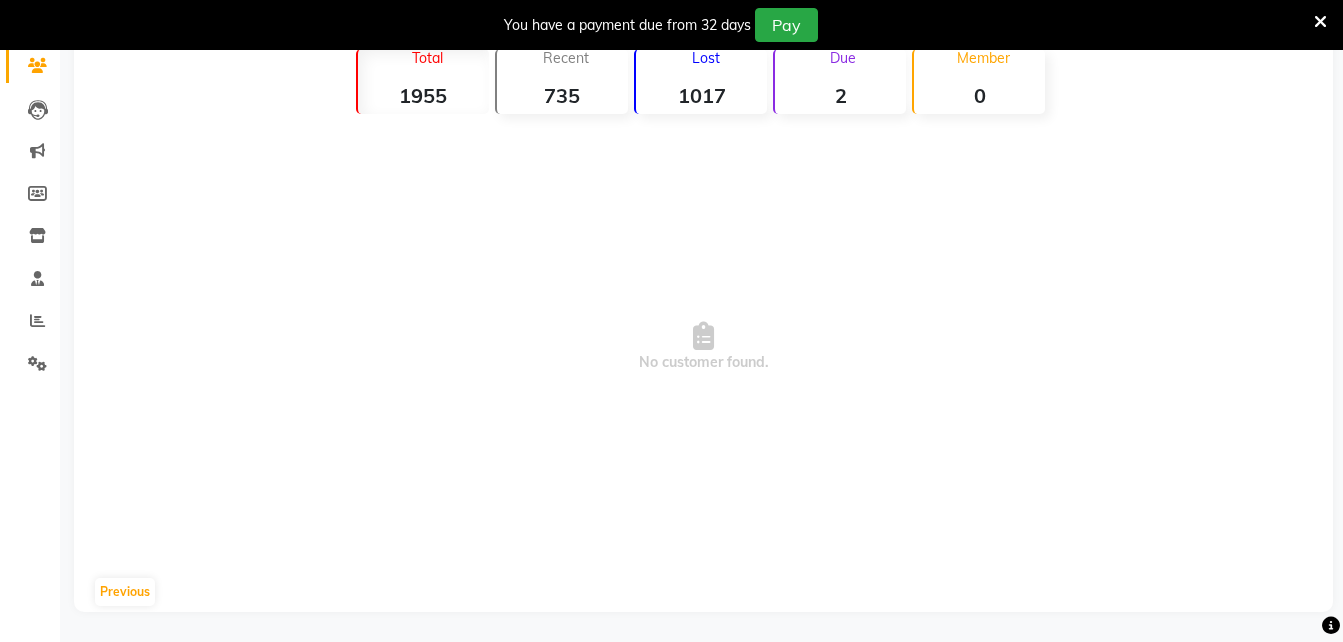 scroll, scrollTop: 0, scrollLeft: 0, axis: both 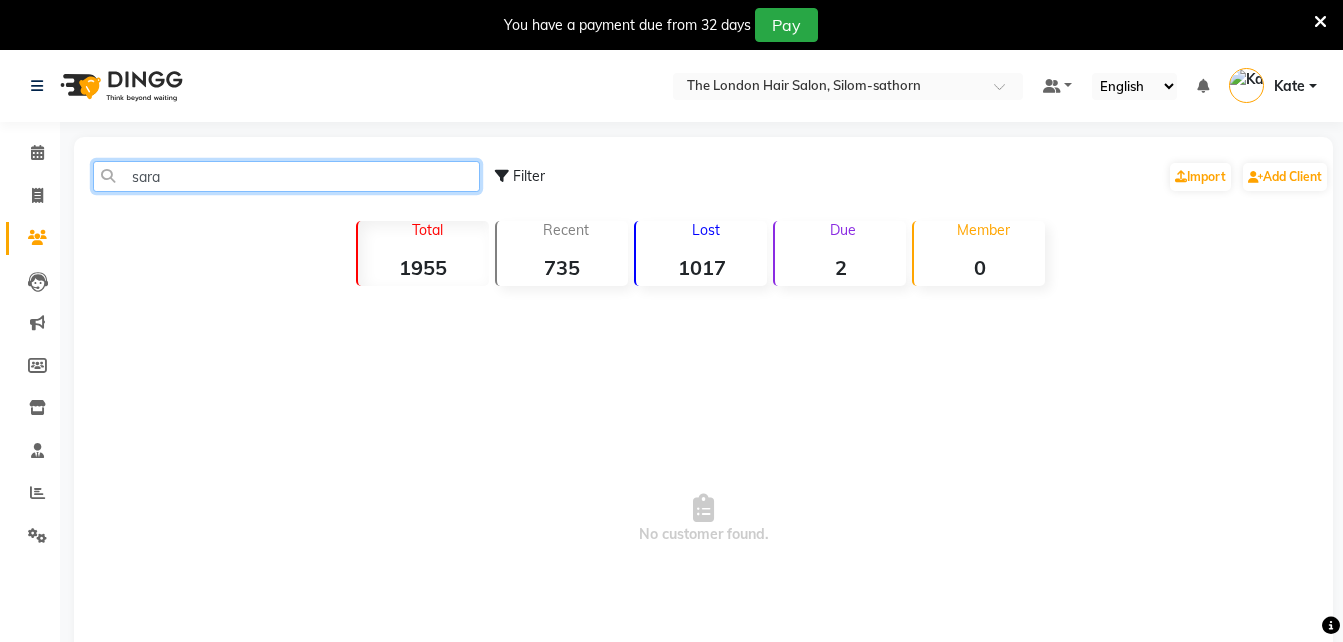 click on "sara" 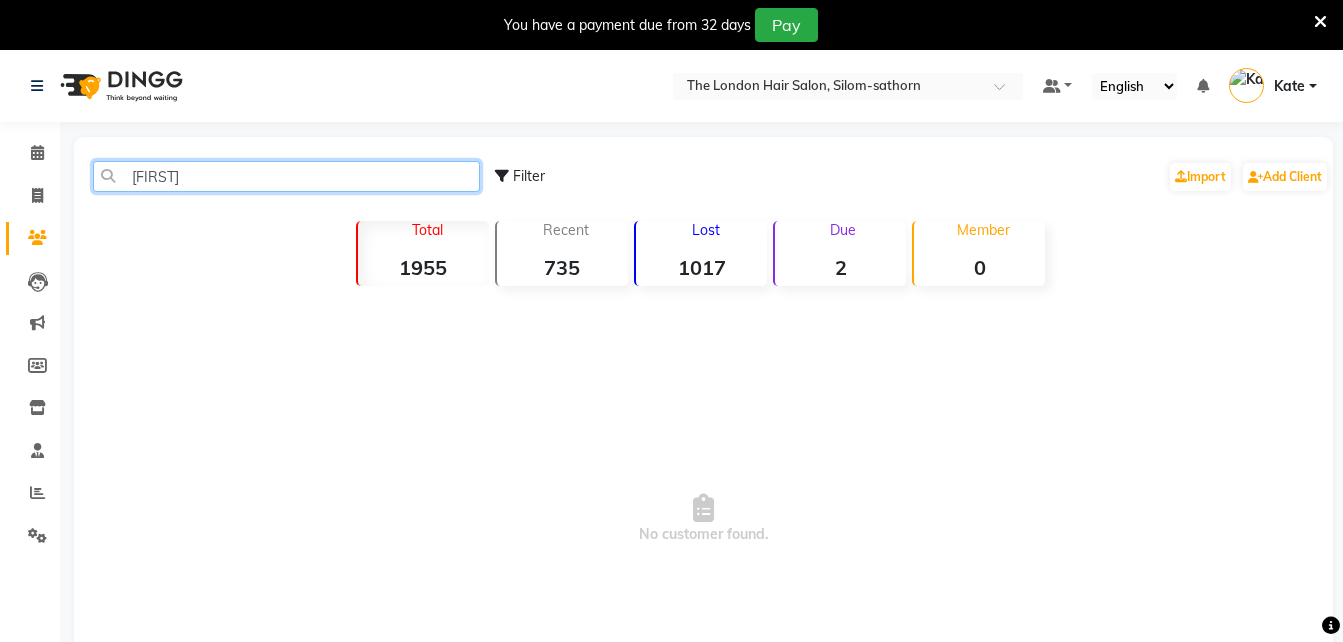 scroll, scrollTop: 172, scrollLeft: 0, axis: vertical 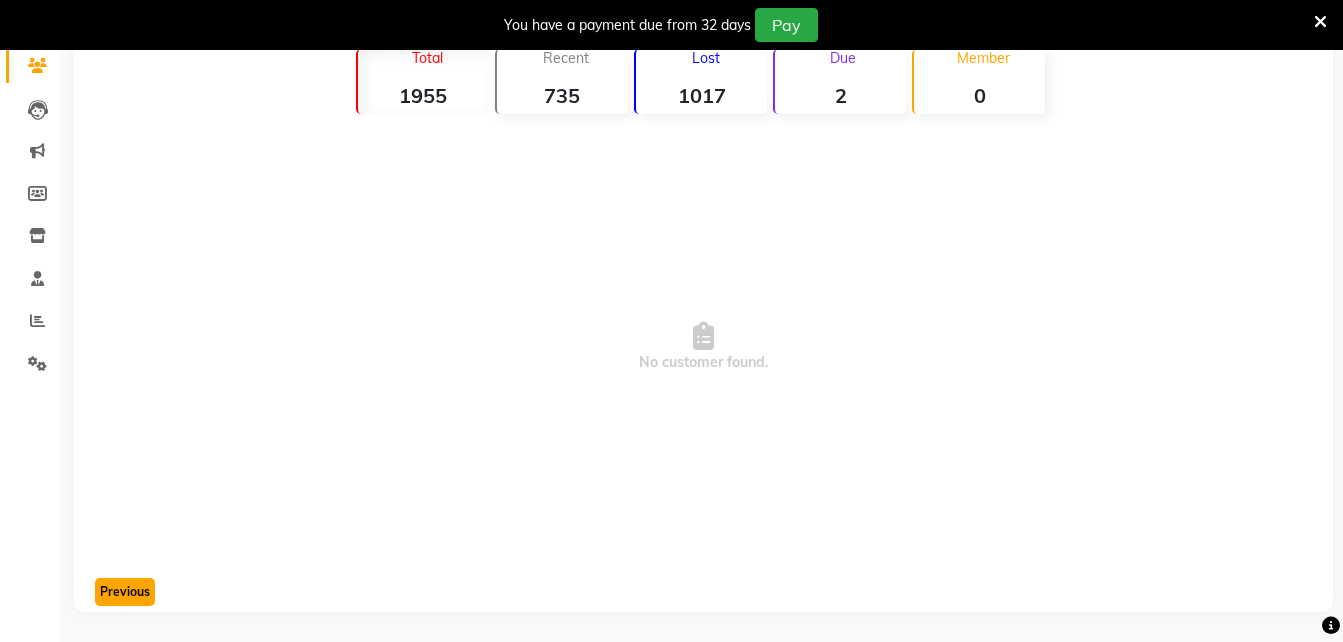 click on "Previous" 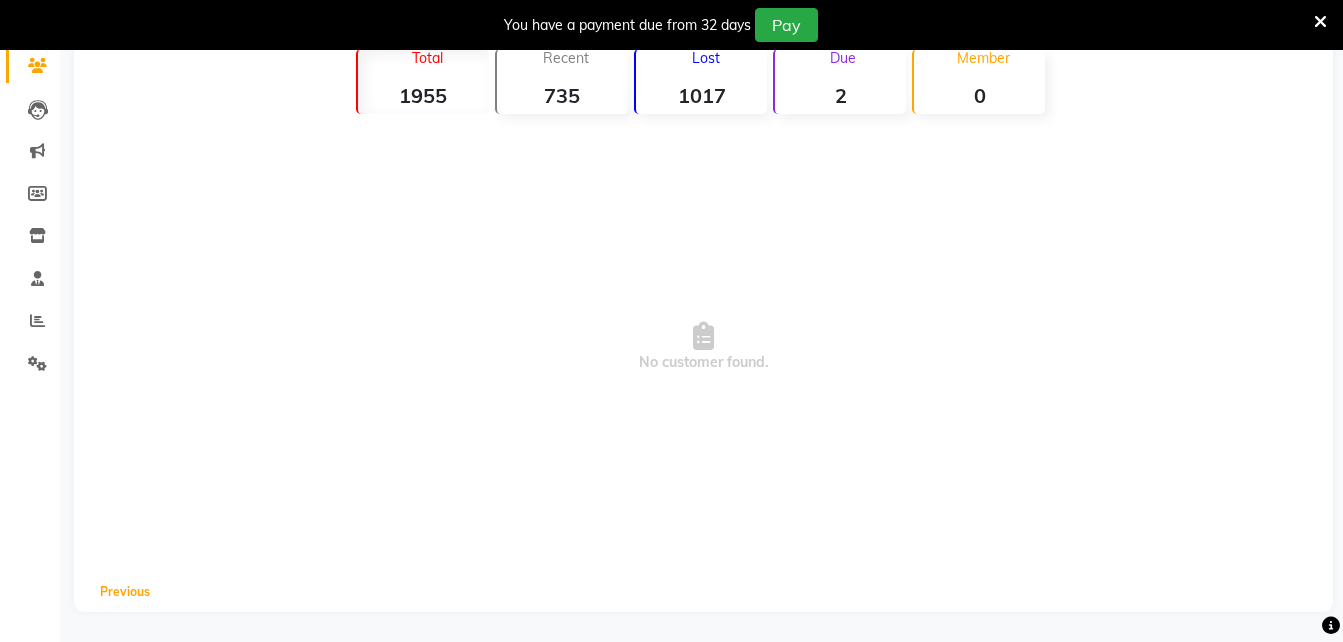 scroll, scrollTop: 0, scrollLeft: 0, axis: both 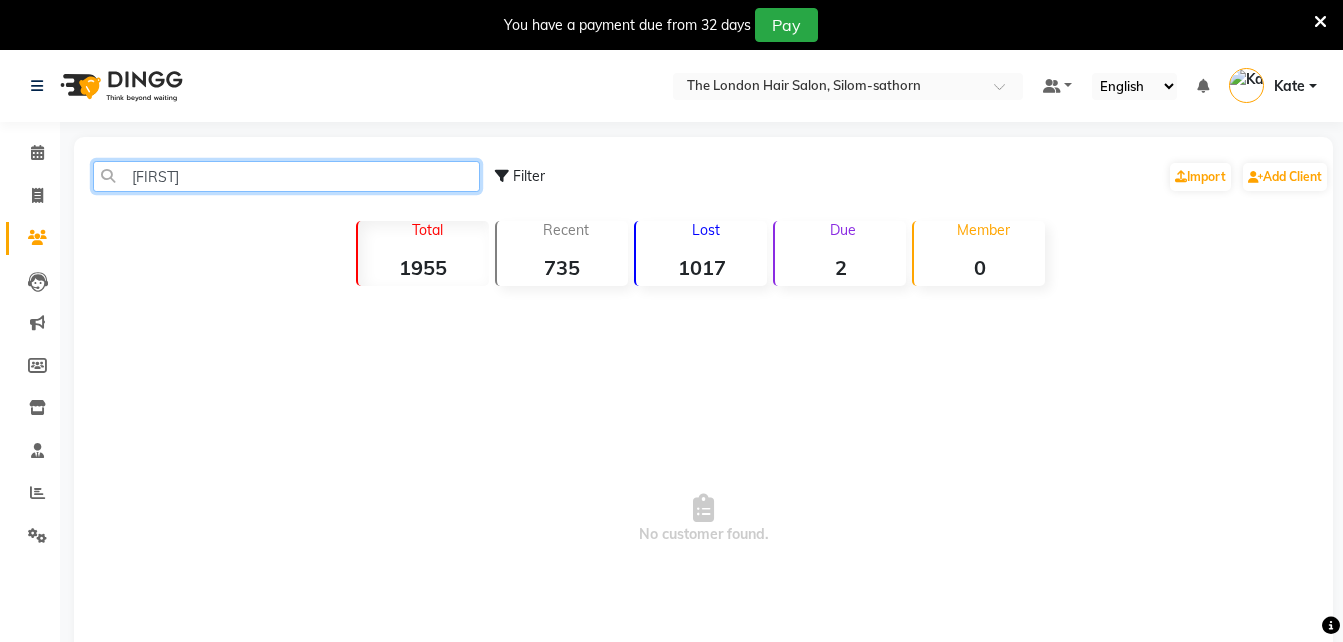 click on "[FIRST]" 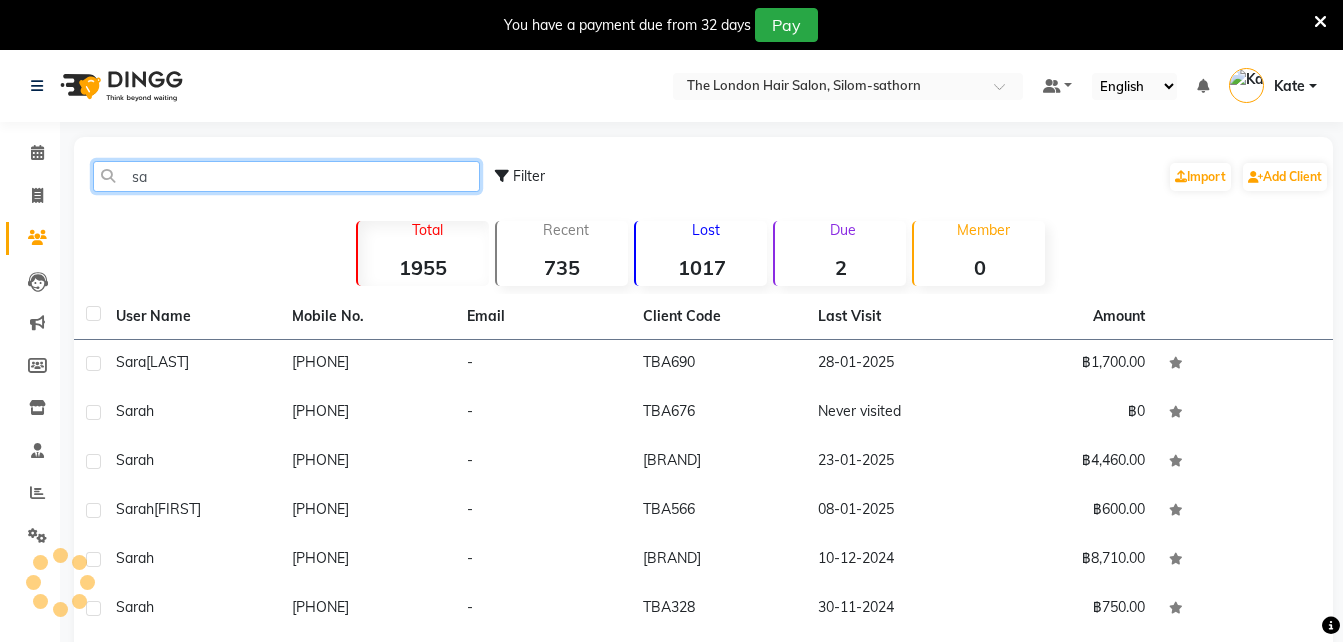 type on "s" 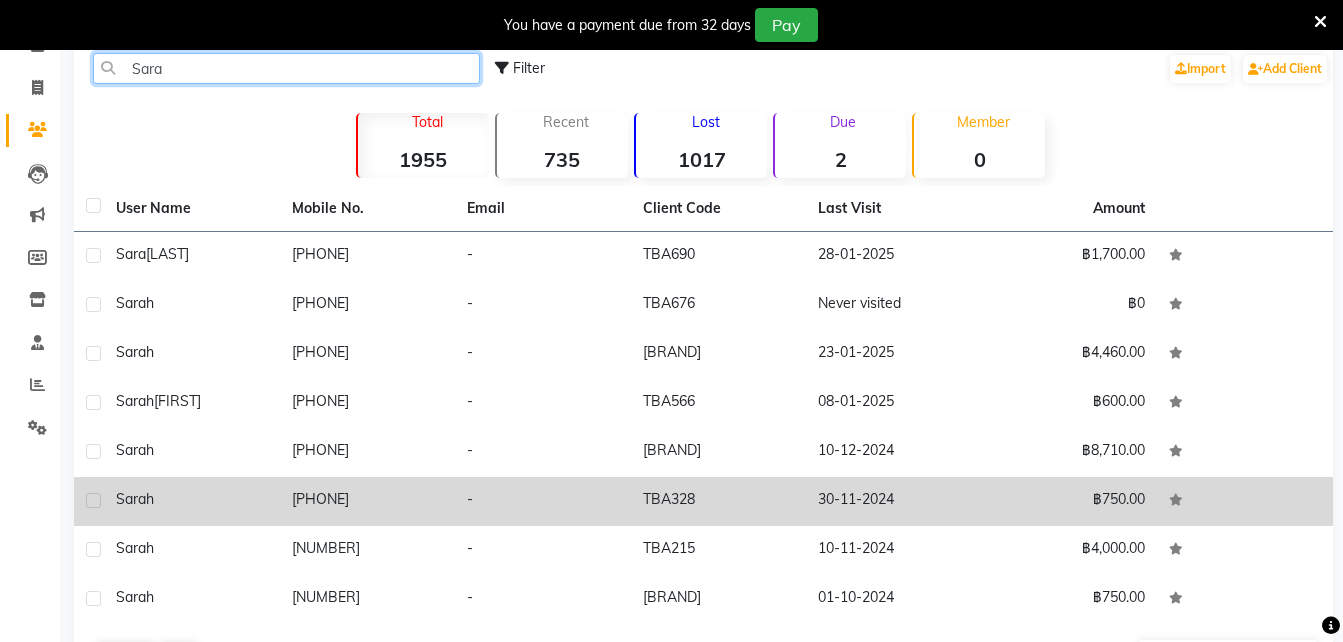 scroll, scrollTop: 176, scrollLeft: 0, axis: vertical 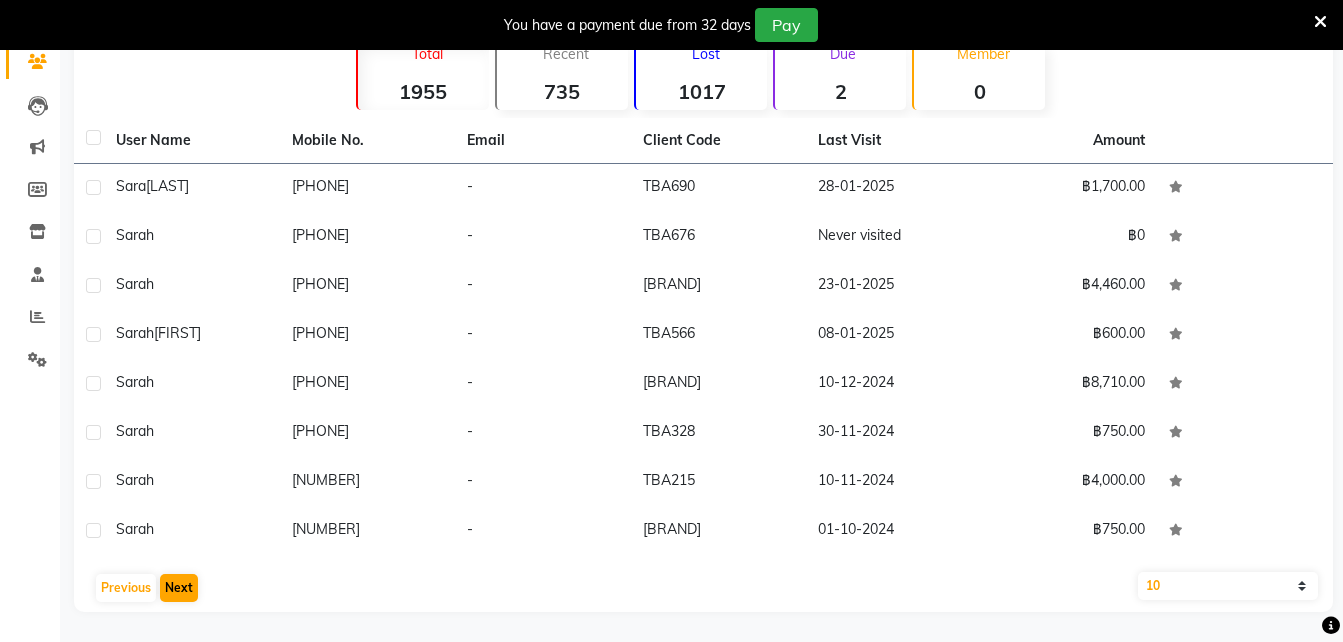 type on "Sara" 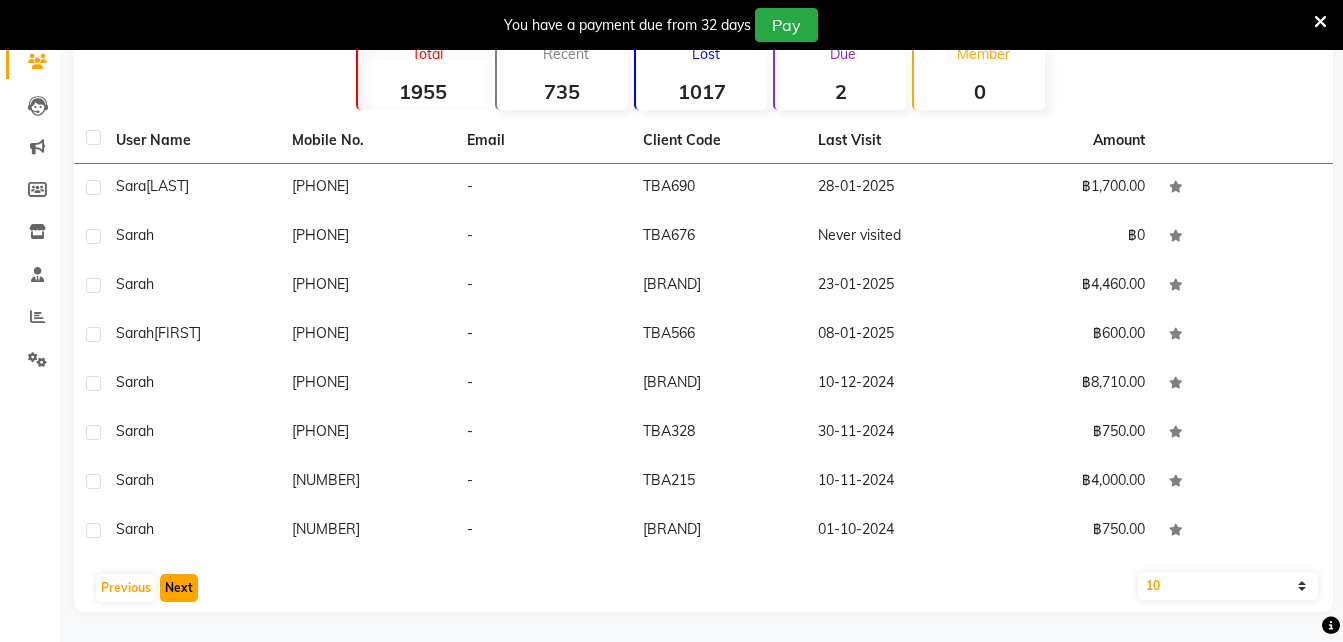 click on "Next" 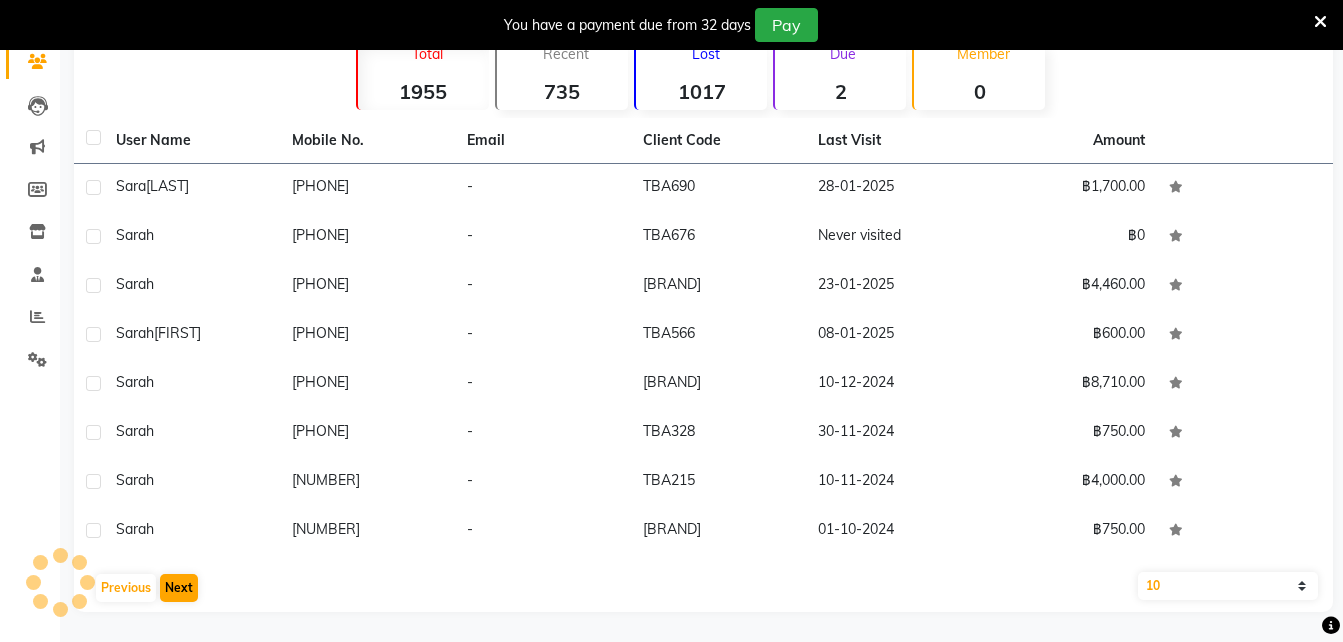 scroll, scrollTop: 172, scrollLeft: 0, axis: vertical 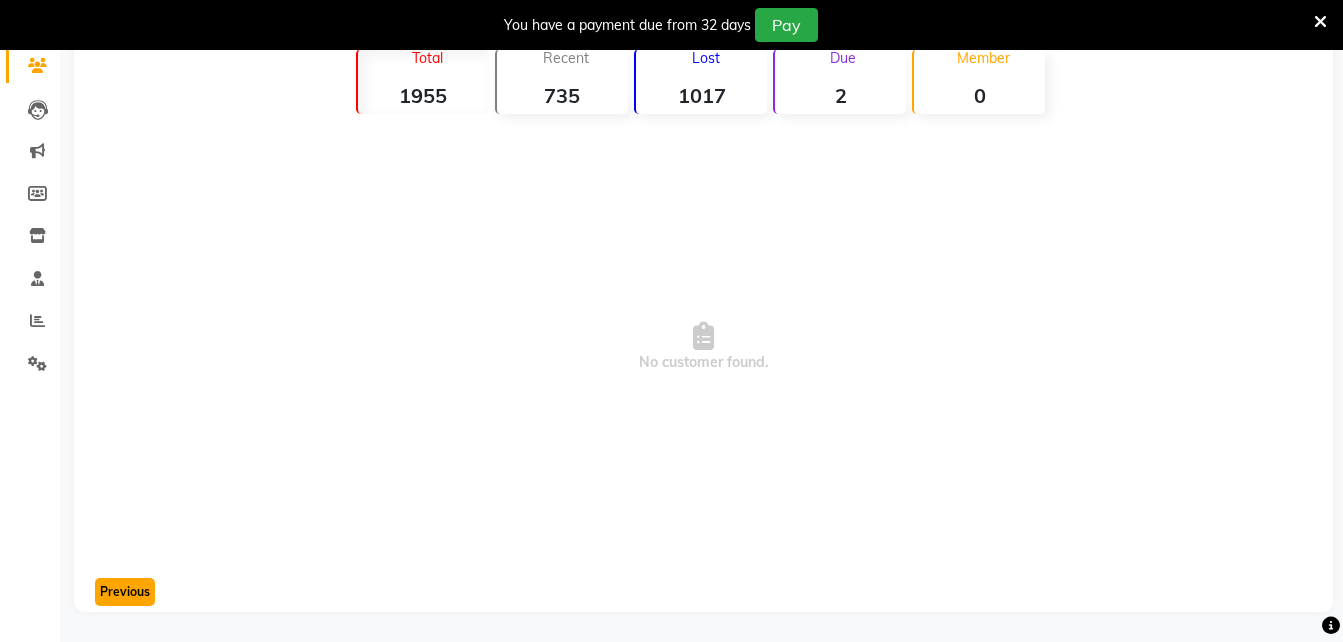 click on "Previous" 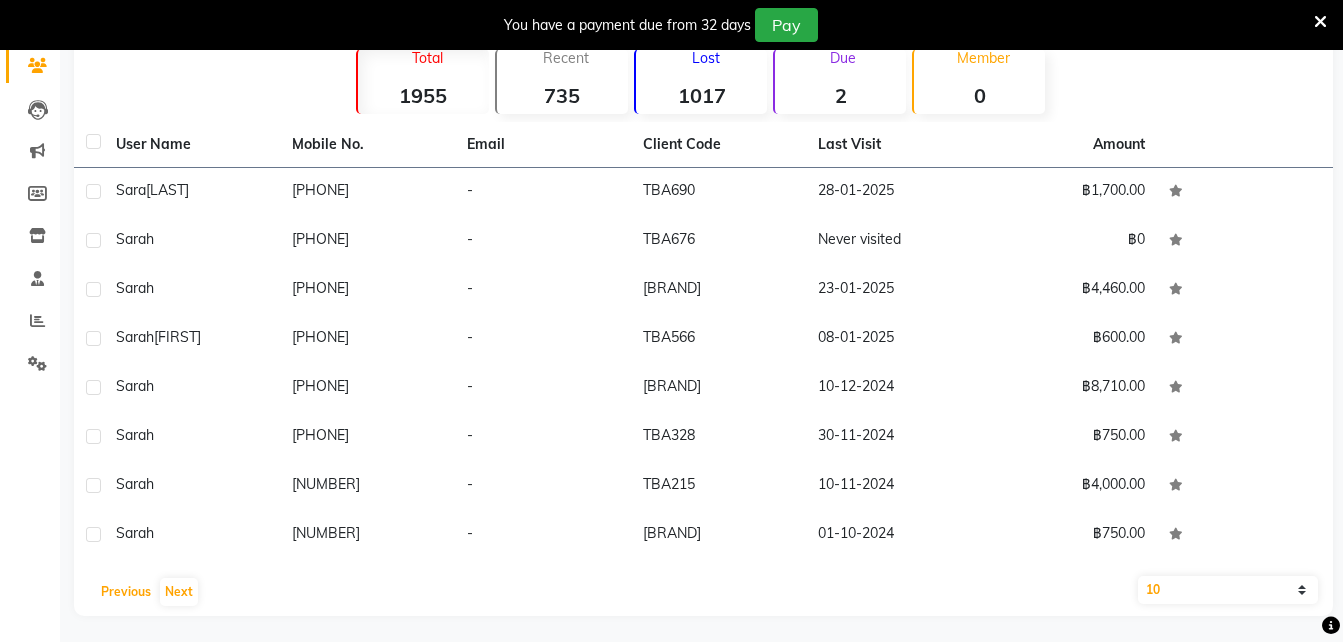 click on "Previous" 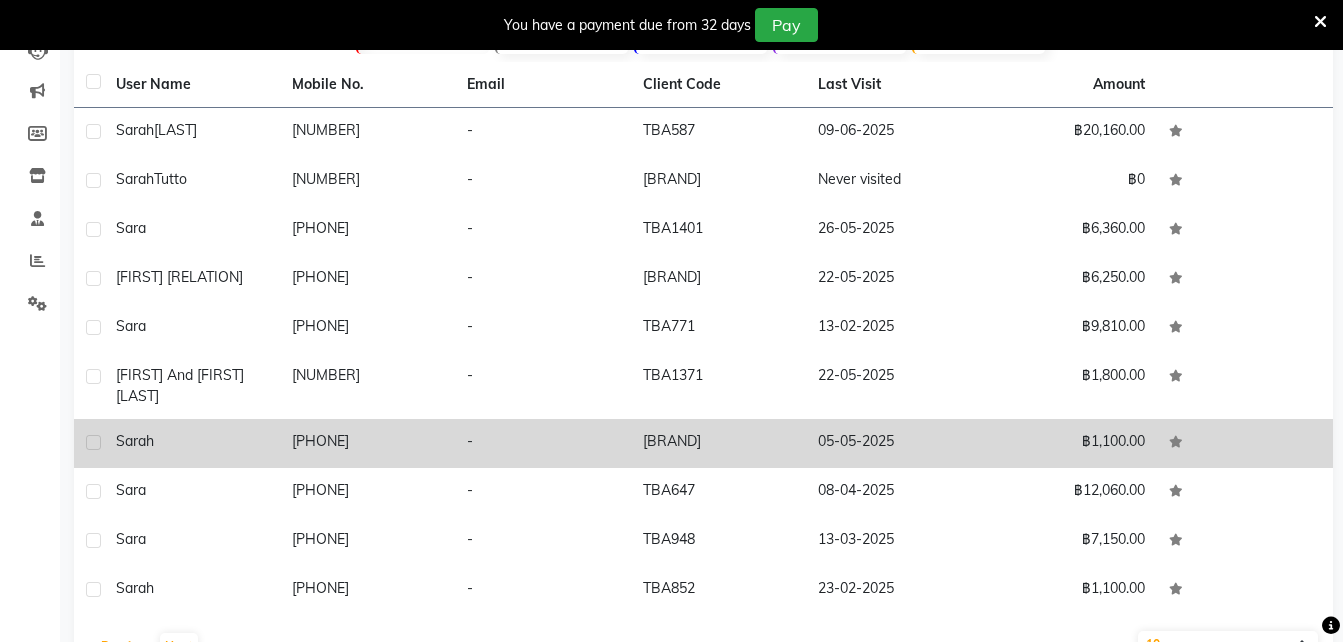 scroll, scrollTop: 291, scrollLeft: 0, axis: vertical 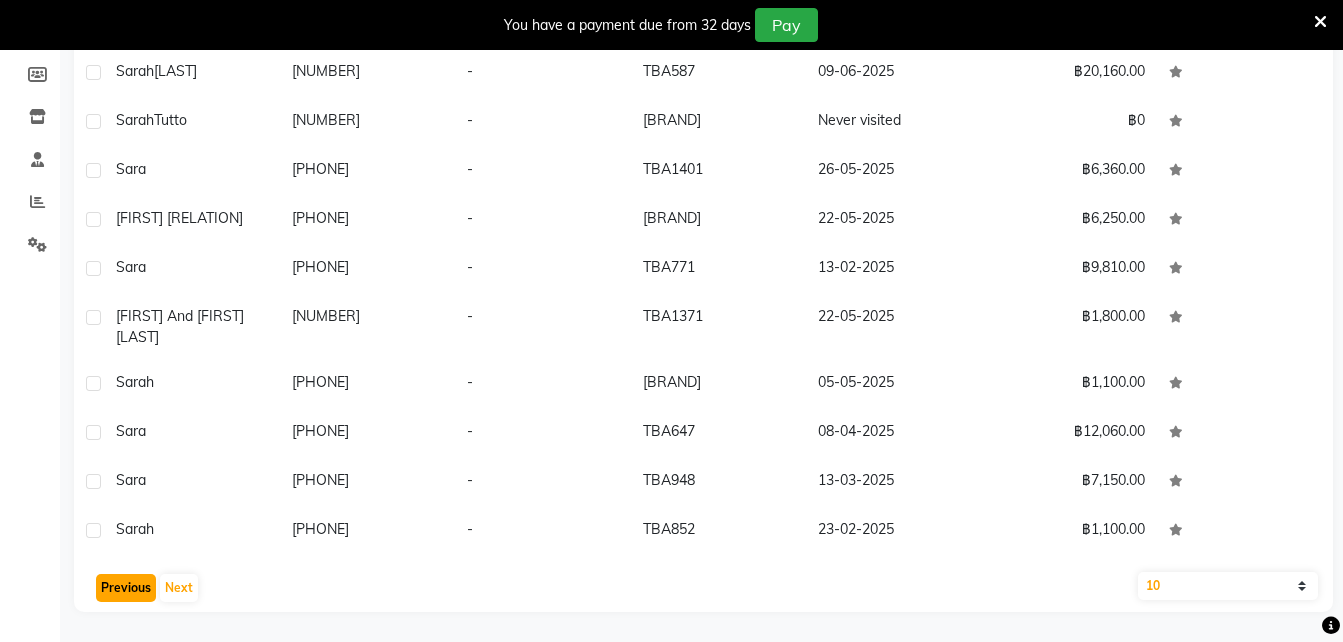 click on "Previous" 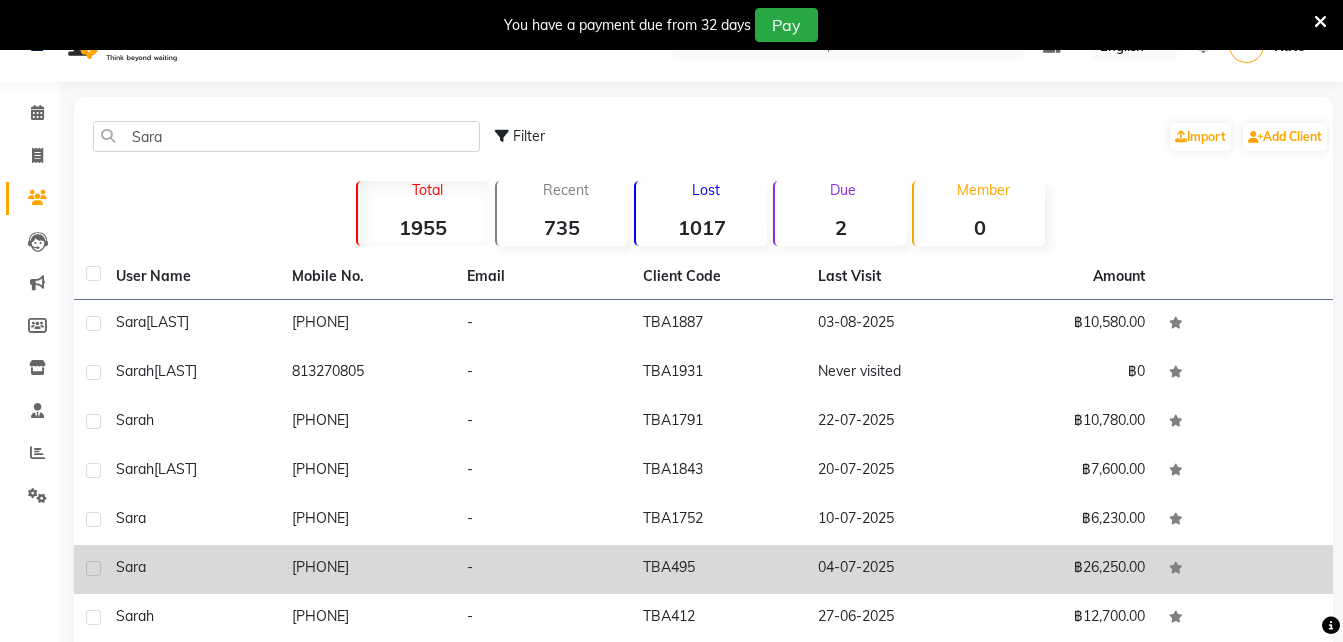 scroll, scrollTop: 0, scrollLeft: 0, axis: both 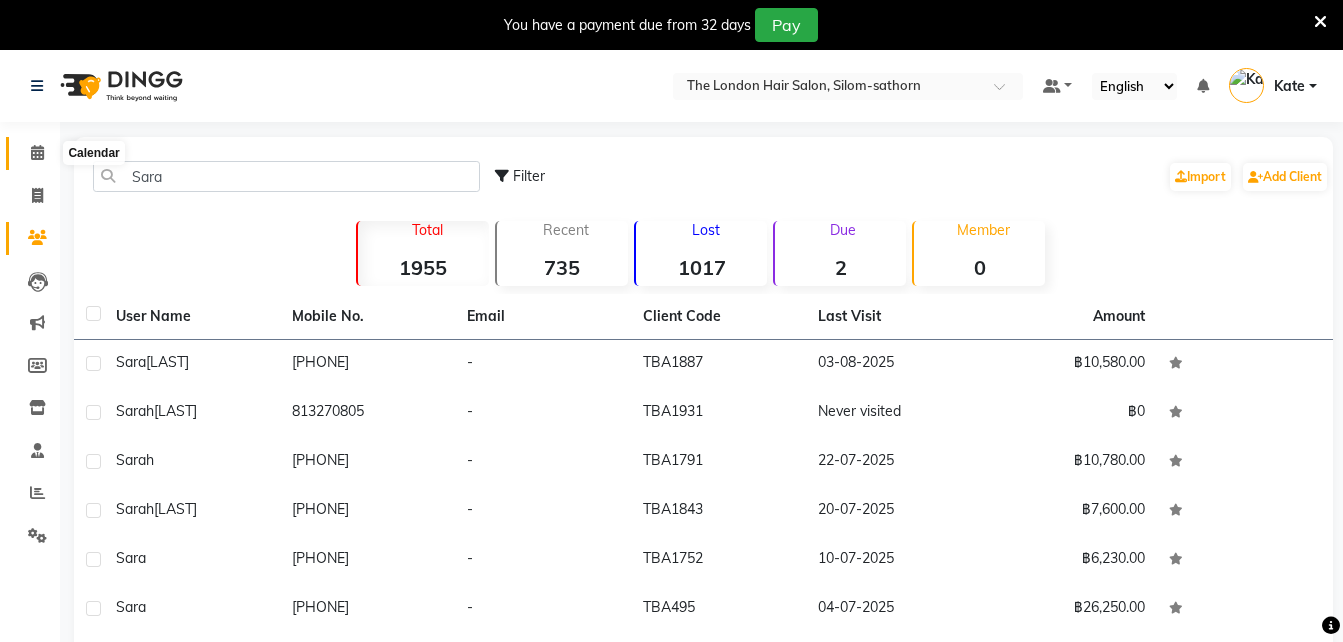 click 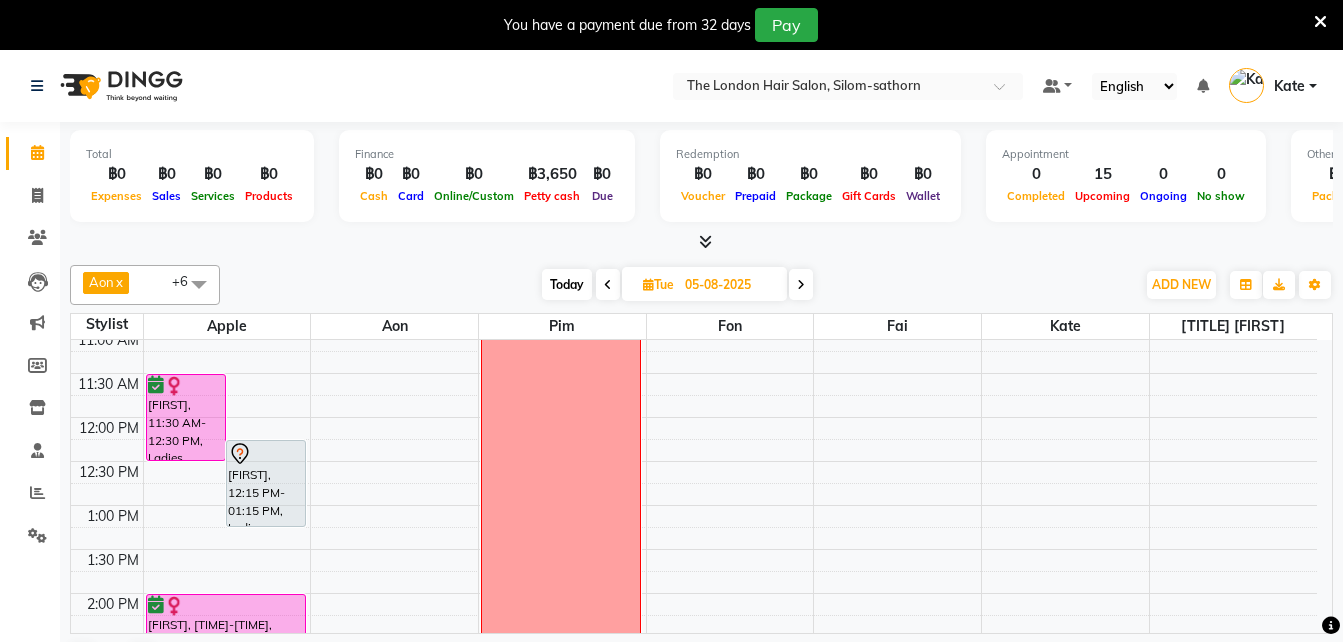 scroll, scrollTop: 188, scrollLeft: 0, axis: vertical 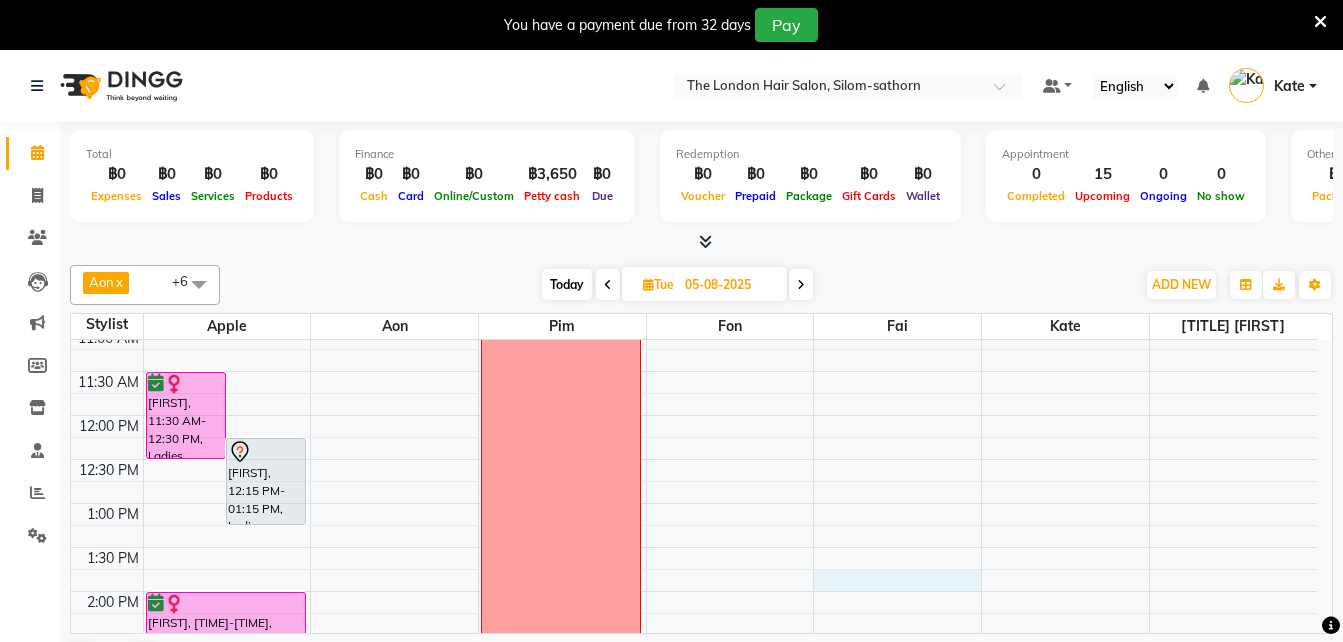 click on "[TIME] [TIME] [TIME] [TIME] [TIME] [TIME] [TIME] [TIME] [TIME] [TIME] [TIME] [TIME] [TIME] [TIME] [TIME] [TIME] [TIME] [TIME] [TIME] [TIME] [TIME] [TIME] [TIME] [TIME]     [FIRST], [TIME]-[TIME], Ladies Haircut, wash, and Blowdry - Long             [FIRST], [TIME]-[TIME], Ladies Haircut, wash, and Blowdry - Long     [FIRST], [TIME]-[TIME], Ladies Haircut, wash, and Blowdry - Long     [FIRST], [TIME]-[TIME], Ladies Haircut, wash, and Blowdry - Short to Medium     [FIRST] and [FIRST], [TIME]-[TIME], Ladies Haircut, wash, and Blowdry - Long     [FIRST] and [FIRST], [TIME]-[TIME], Volume Treatment   Day Off" at bounding box center [694, 679] 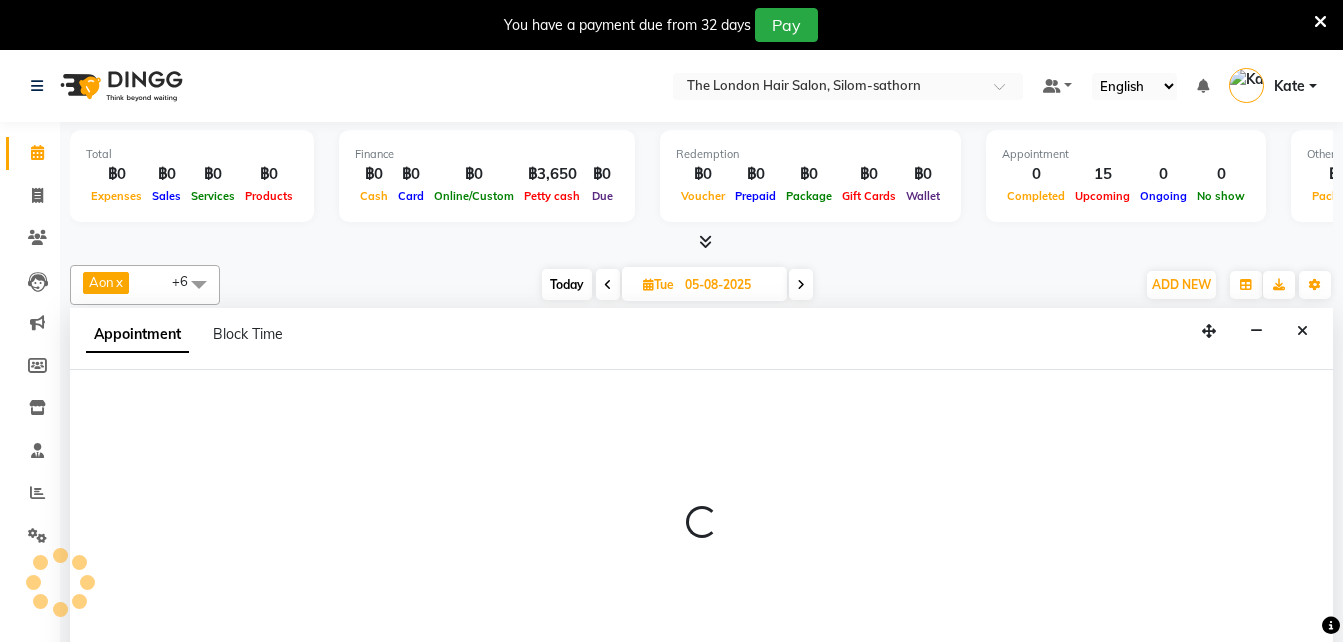 scroll, scrollTop: 51, scrollLeft: 0, axis: vertical 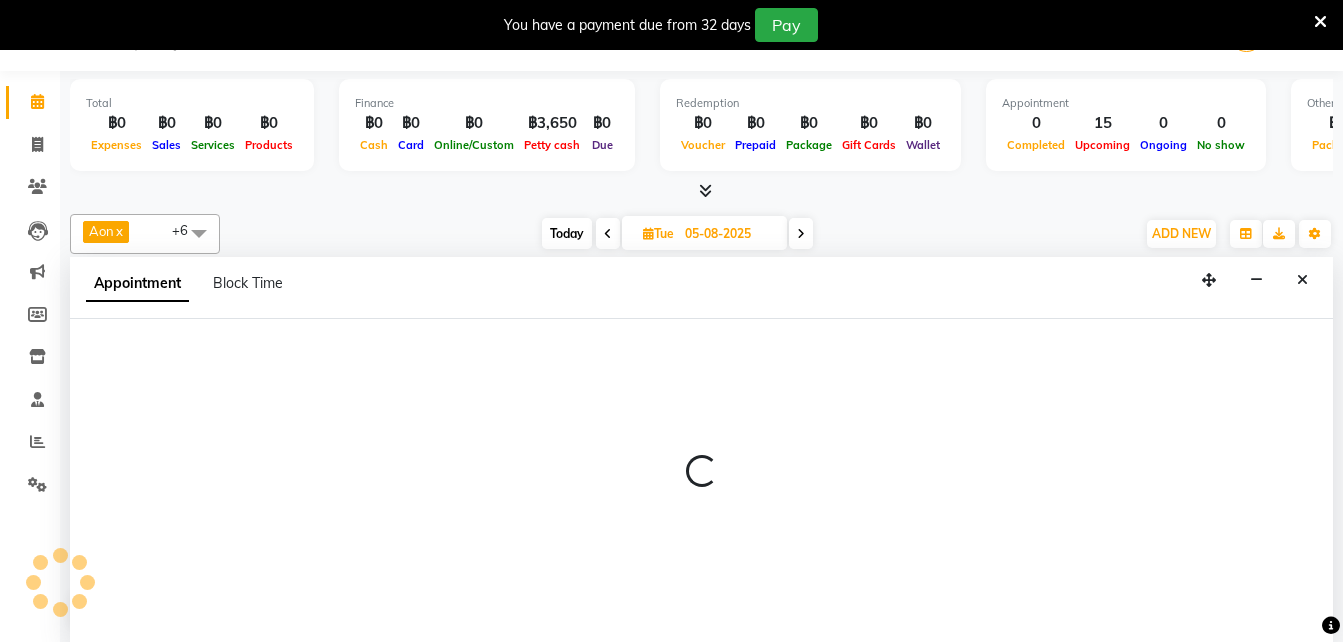 select on "83403" 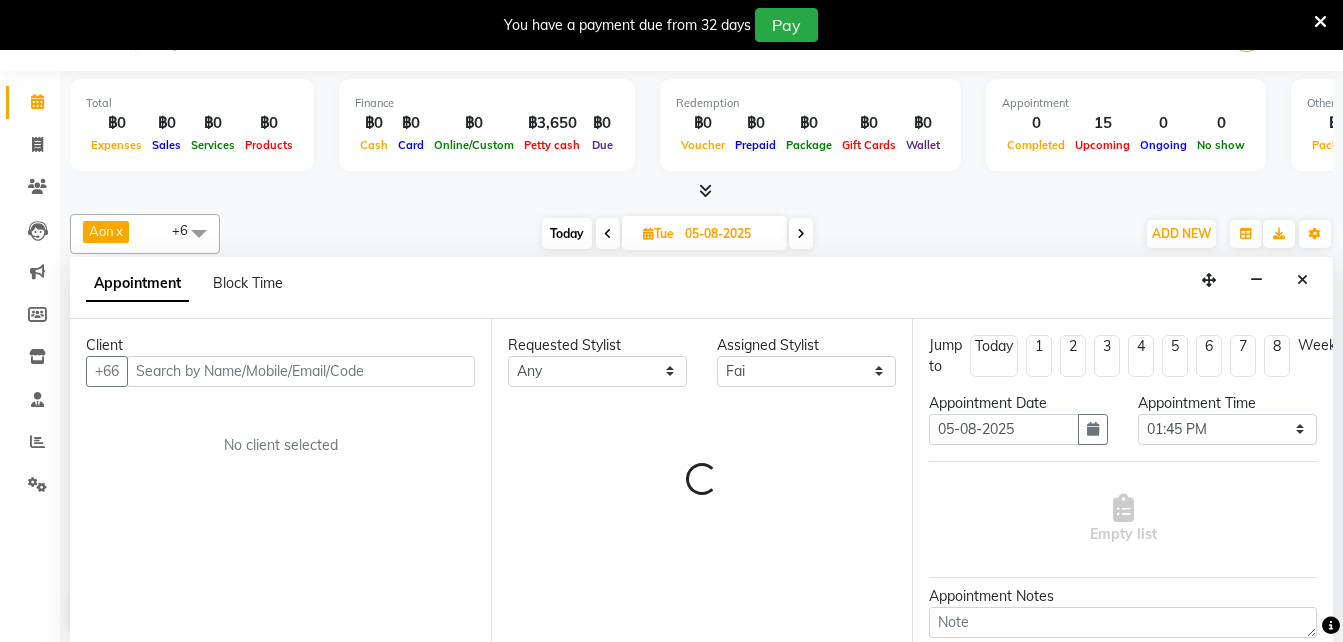 scroll, scrollTop: 0, scrollLeft: 0, axis: both 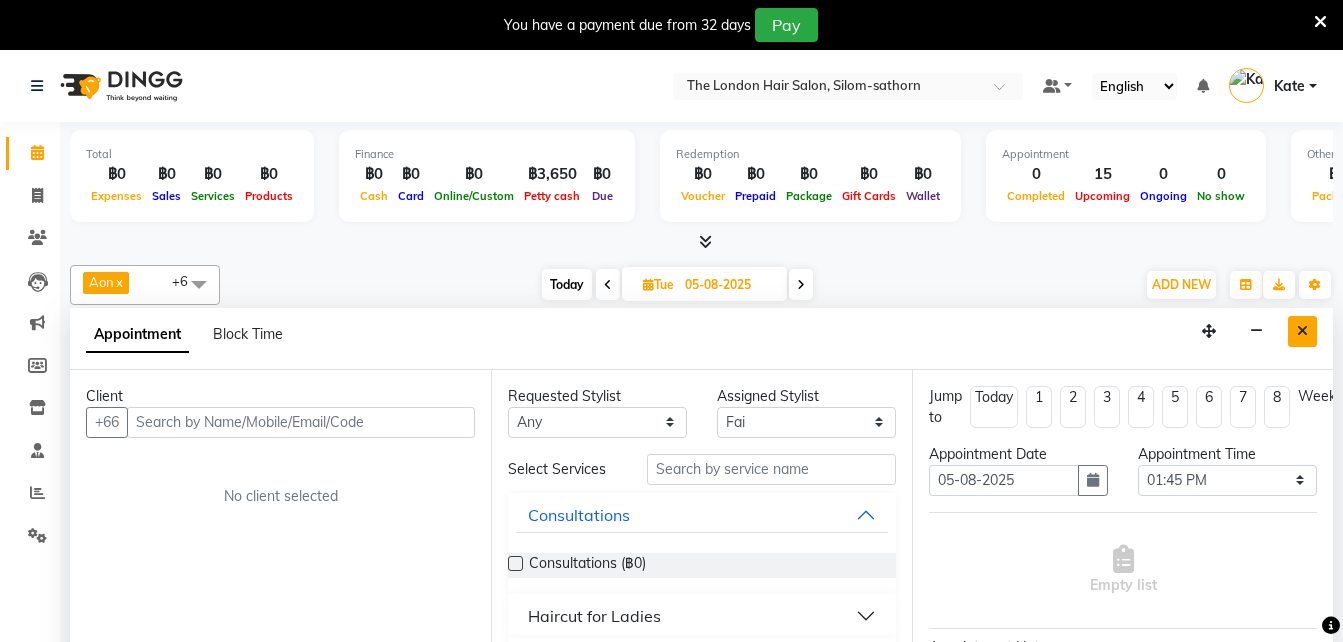 click at bounding box center [1302, 331] 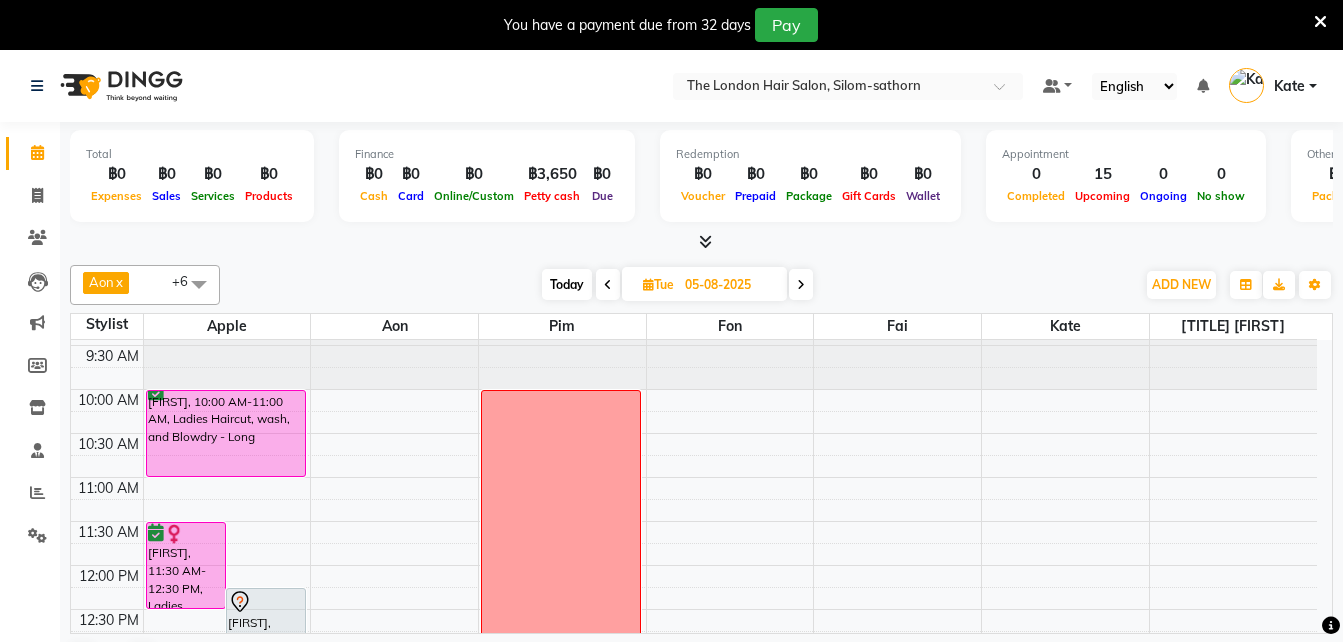 scroll, scrollTop: 23, scrollLeft: 0, axis: vertical 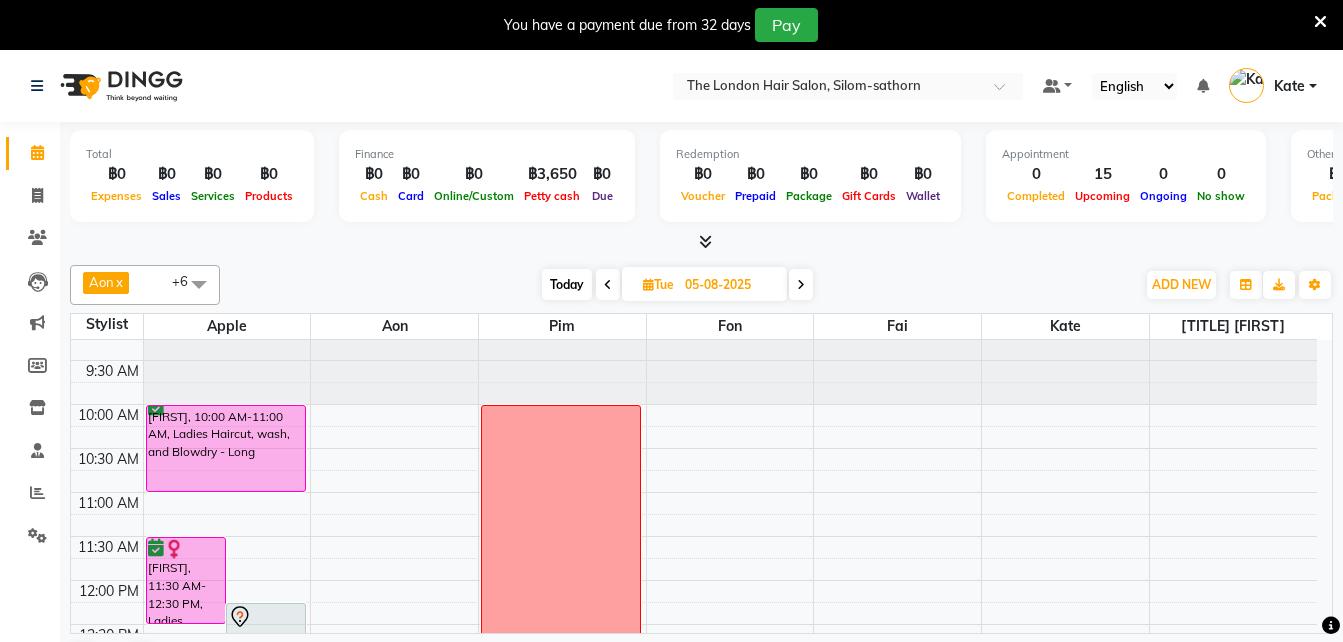 click at bounding box center [801, 284] 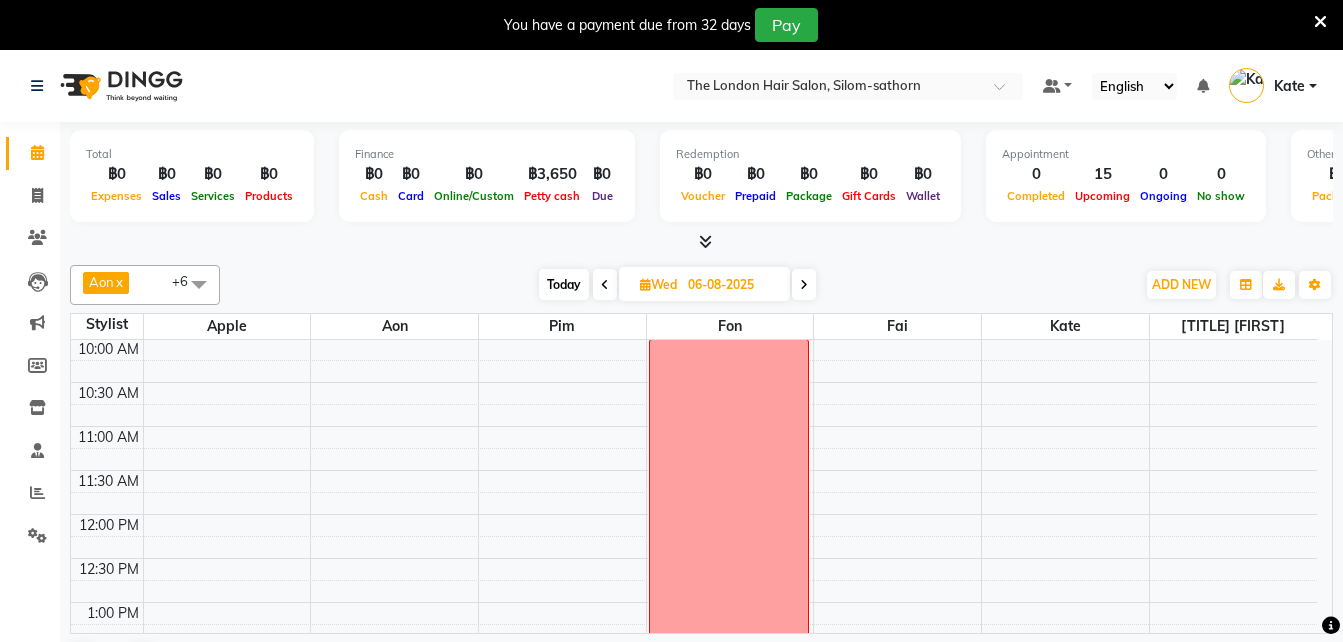 scroll, scrollTop: 0, scrollLeft: 0, axis: both 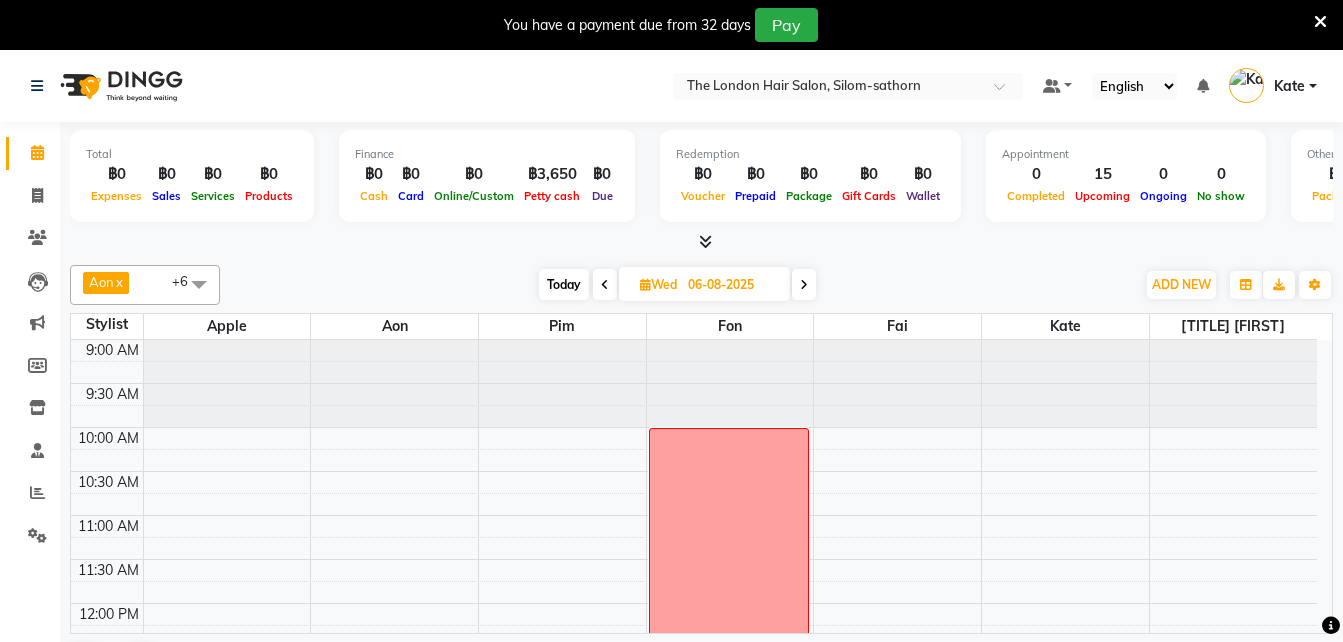 click at bounding box center [804, 285] 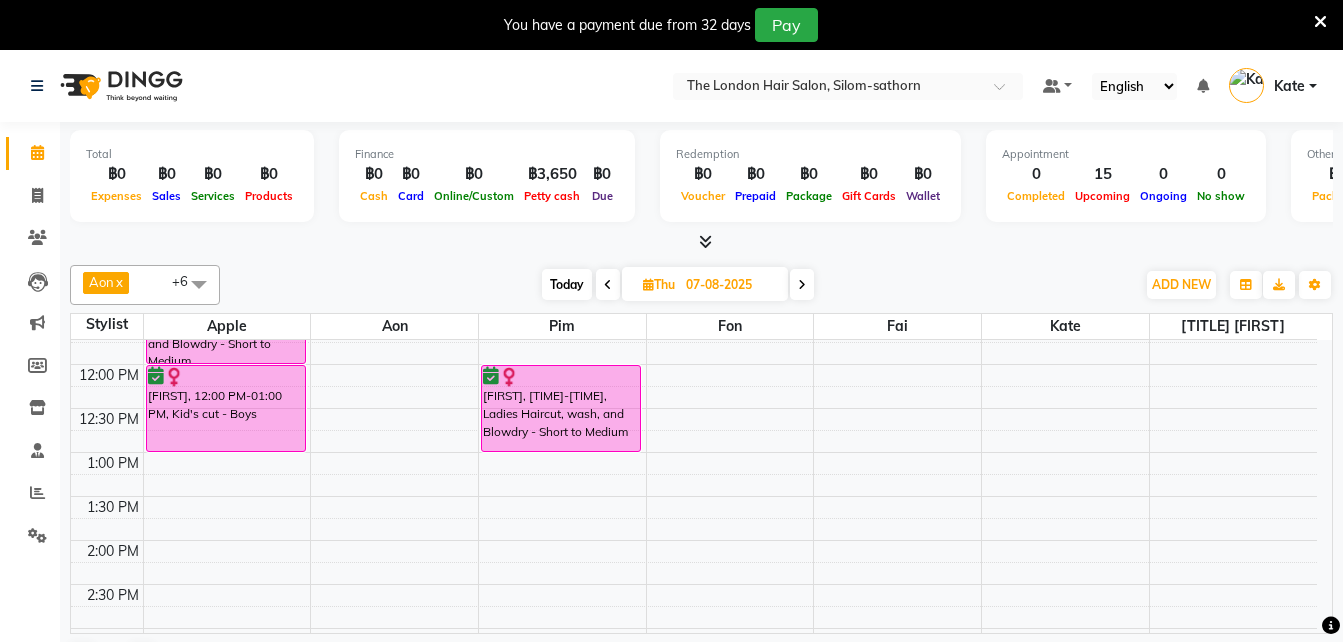 scroll, scrollTop: 0, scrollLeft: 0, axis: both 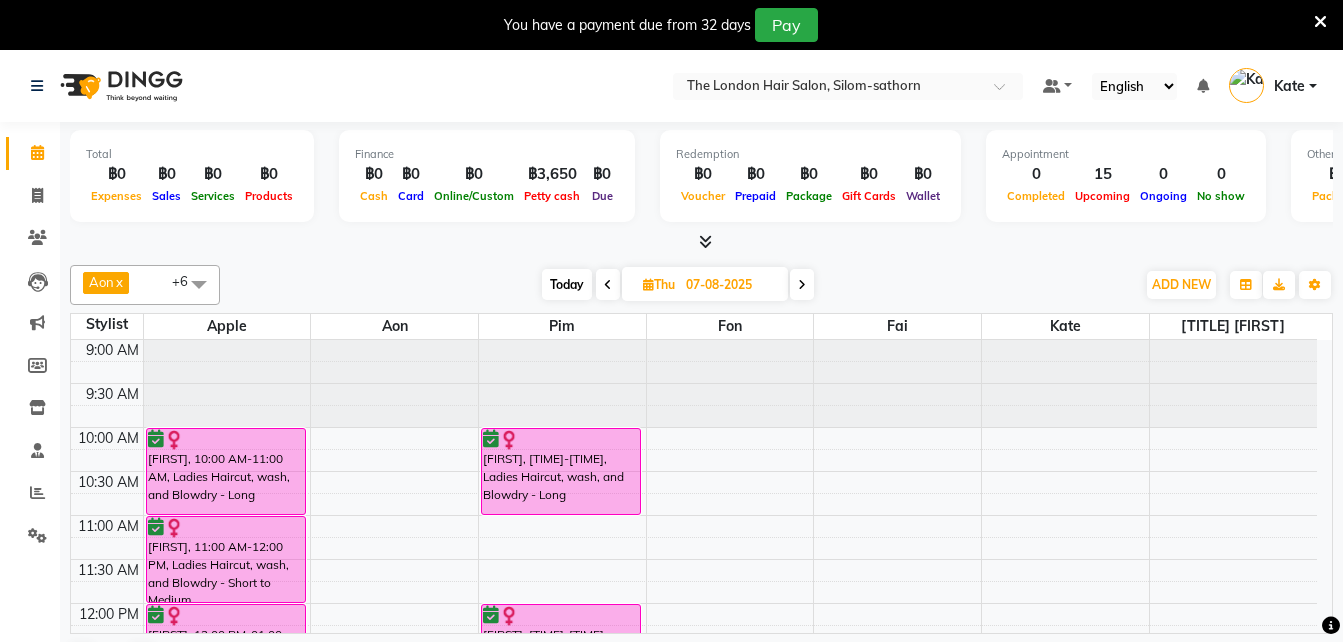 click at bounding box center (802, 284) 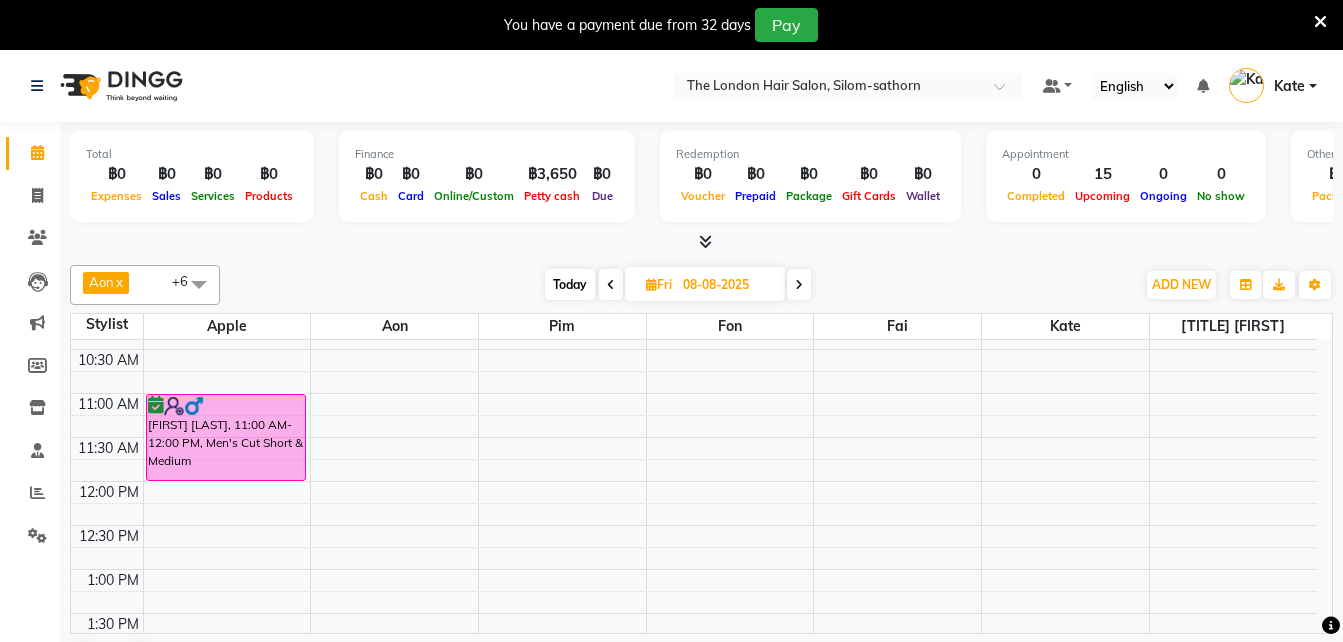 scroll, scrollTop: 0, scrollLeft: 0, axis: both 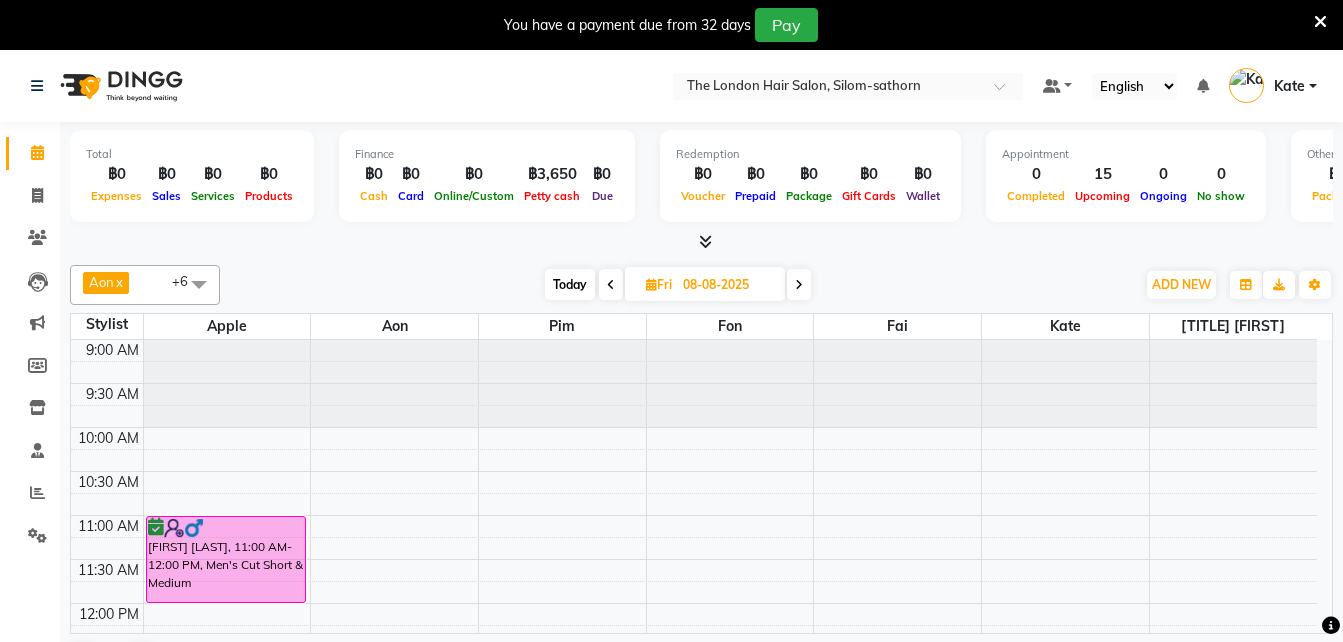 click at bounding box center [799, 284] 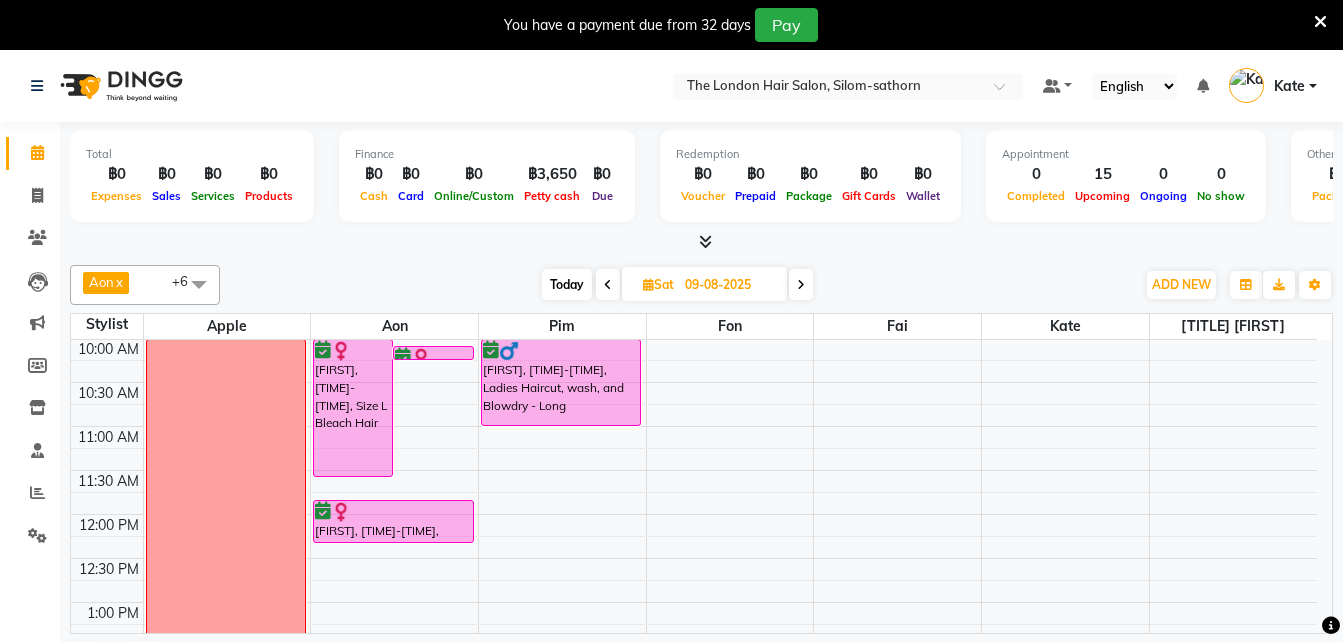 scroll, scrollTop: 0, scrollLeft: 0, axis: both 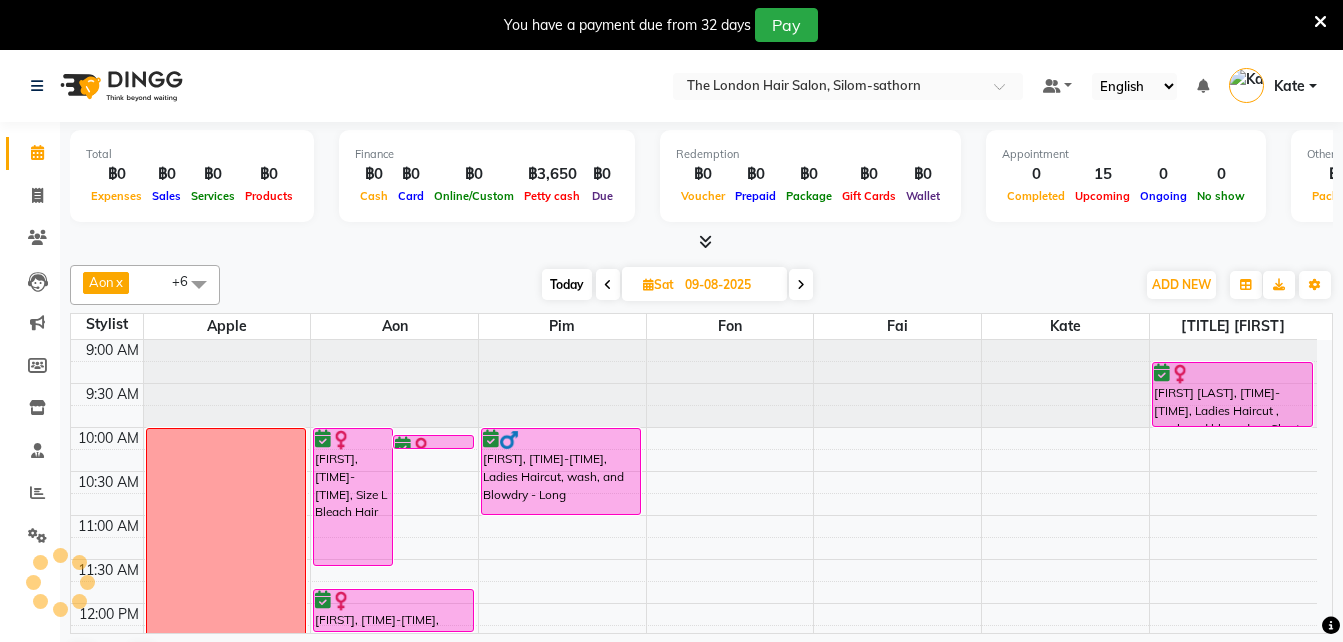 click at bounding box center (801, 285) 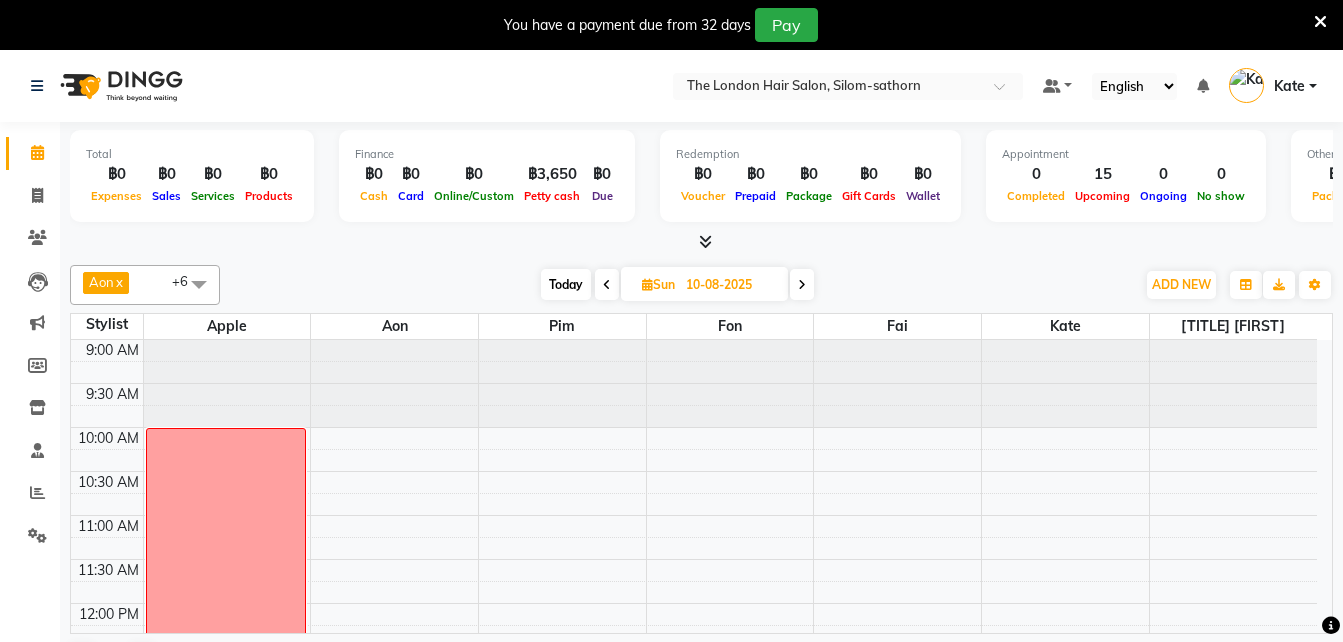 scroll, scrollTop: 89, scrollLeft: 0, axis: vertical 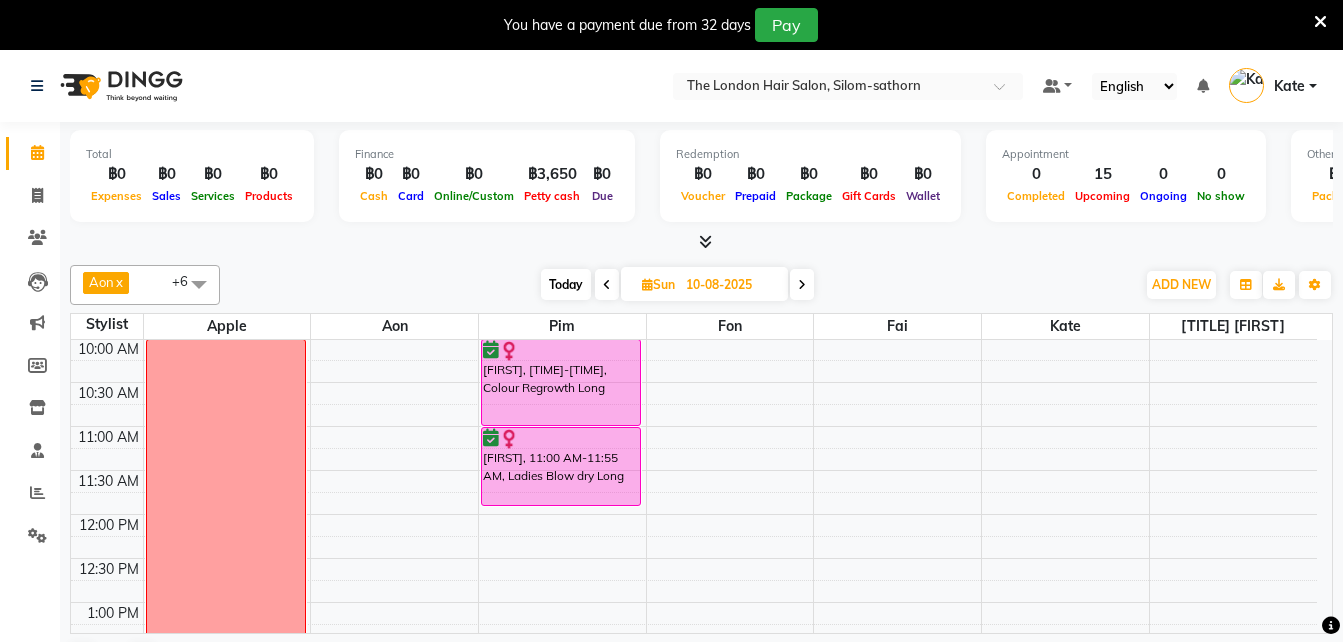 click on "Today" at bounding box center [566, 284] 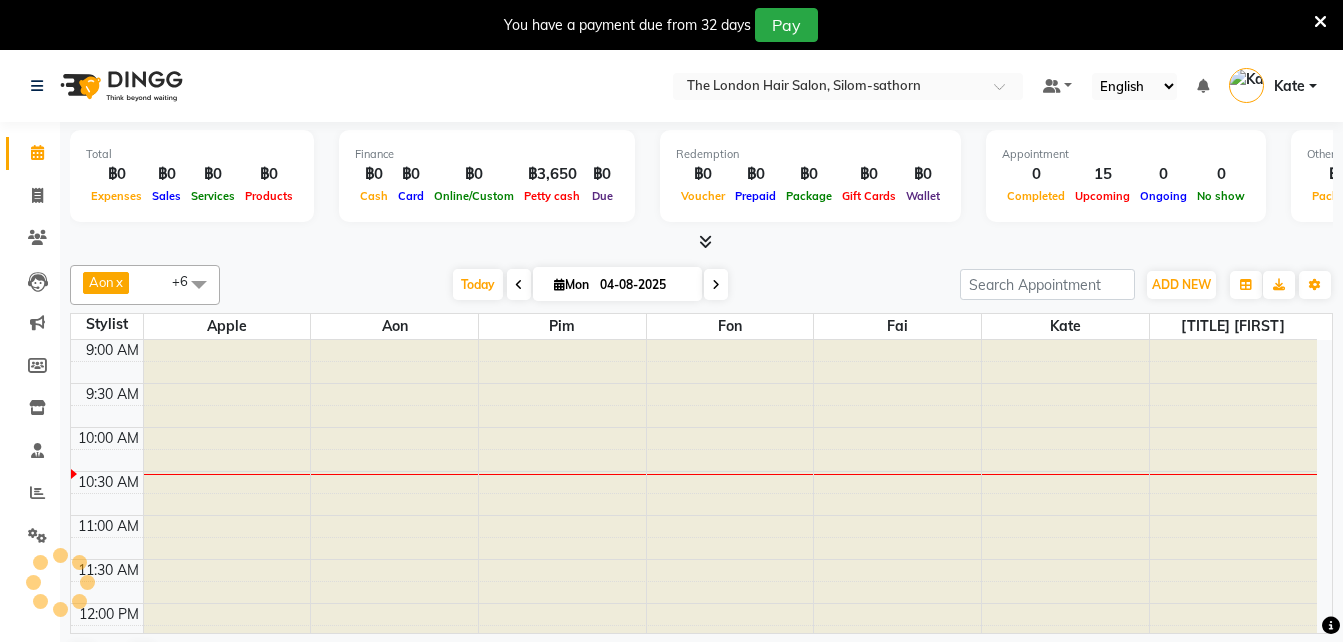 scroll, scrollTop: 89, scrollLeft: 0, axis: vertical 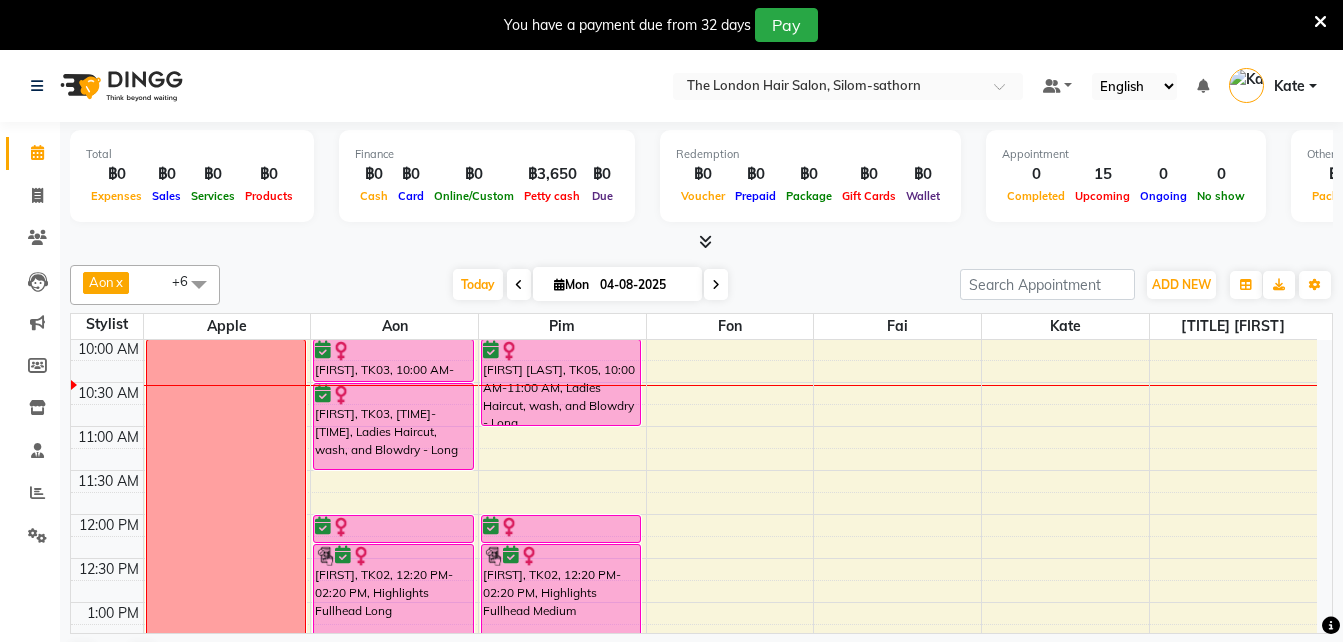 click on "Mon" at bounding box center [571, 284] 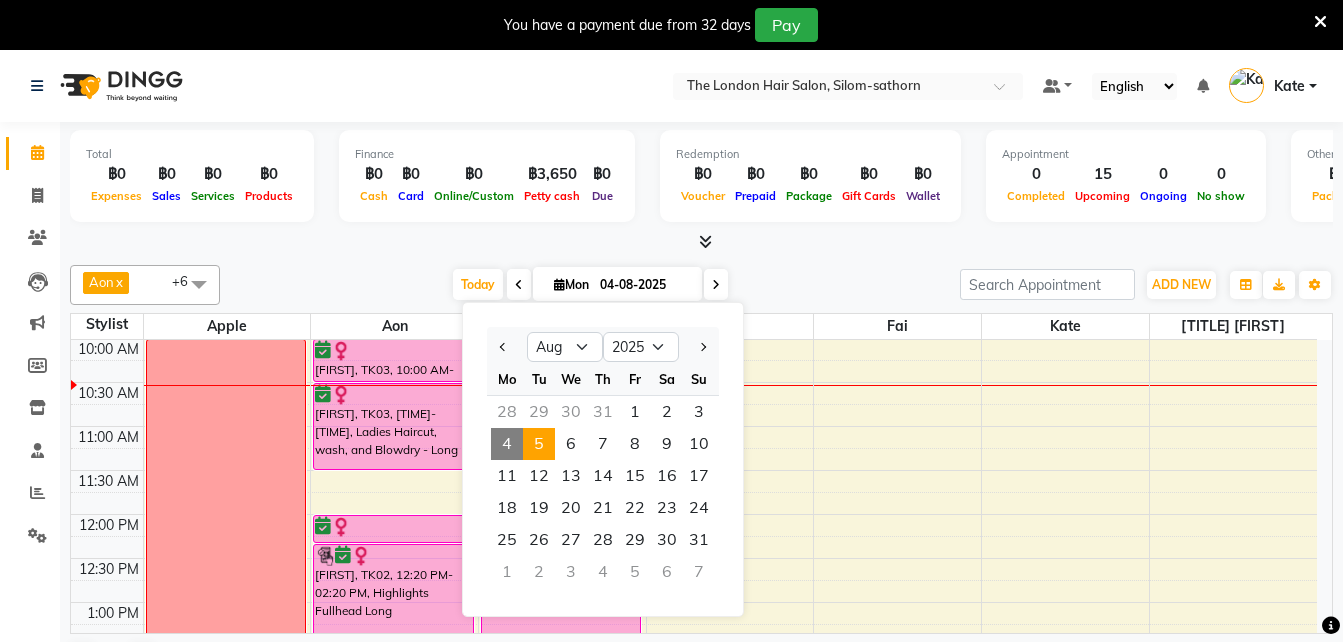 click on "5" at bounding box center [539, 444] 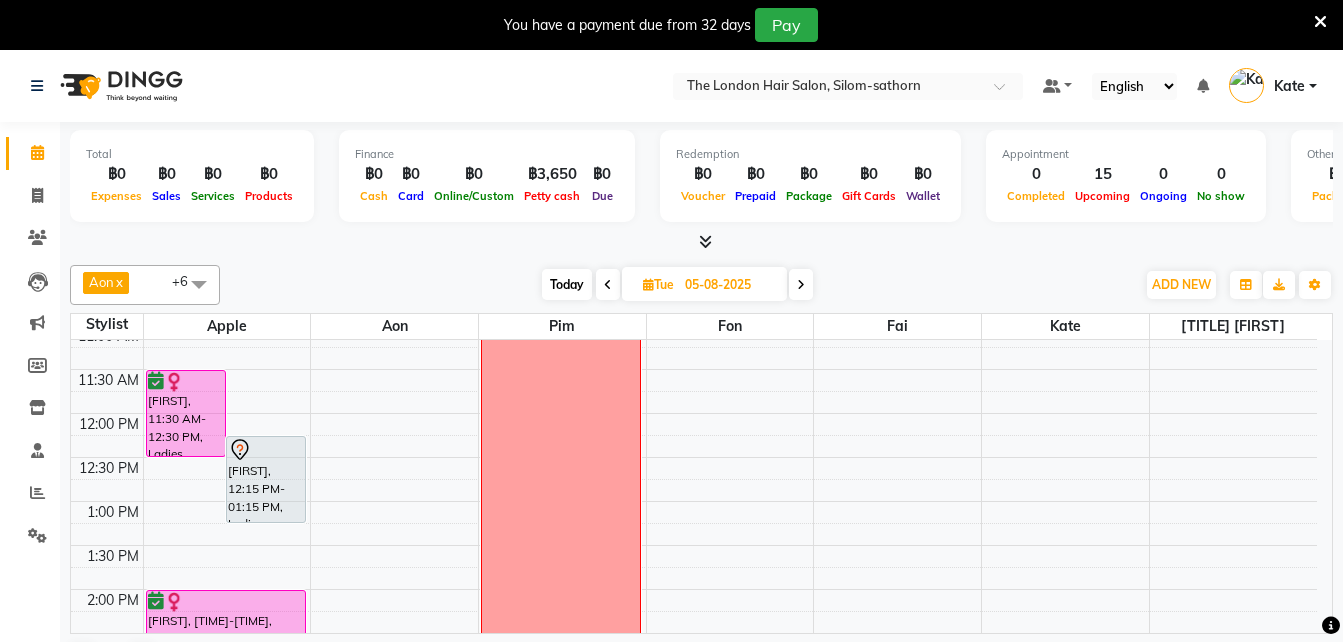 scroll, scrollTop: 184, scrollLeft: 0, axis: vertical 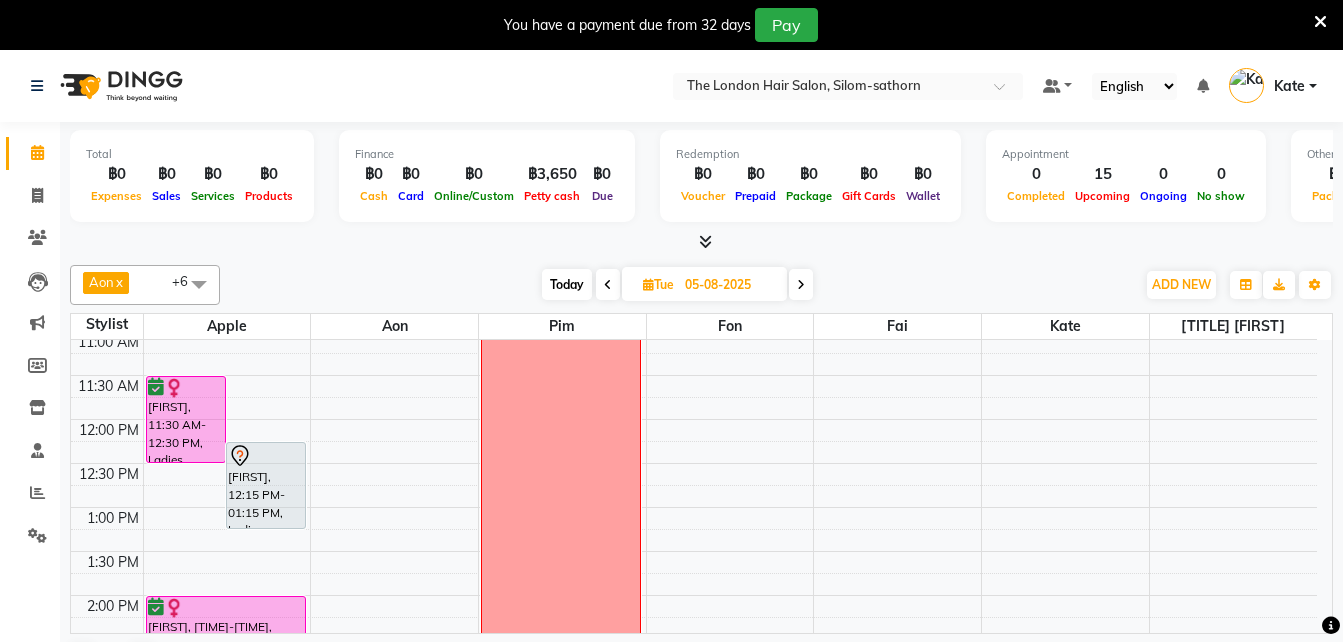 click on "Today" at bounding box center (567, 284) 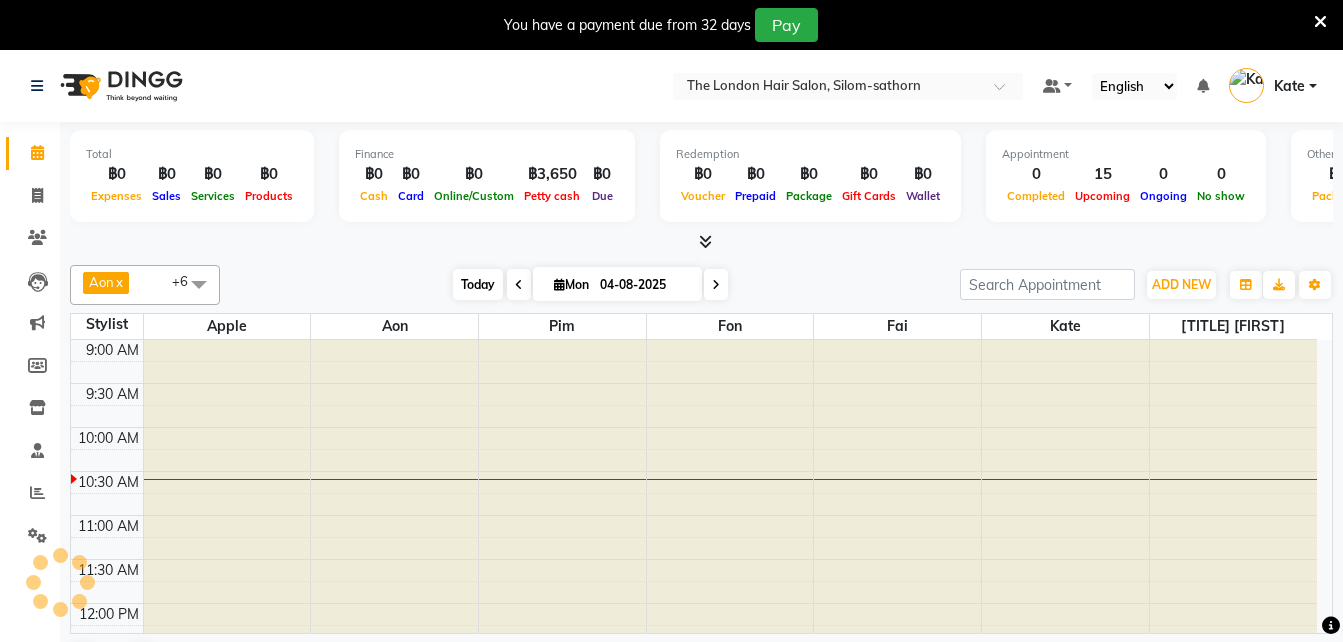 scroll, scrollTop: 89, scrollLeft: 0, axis: vertical 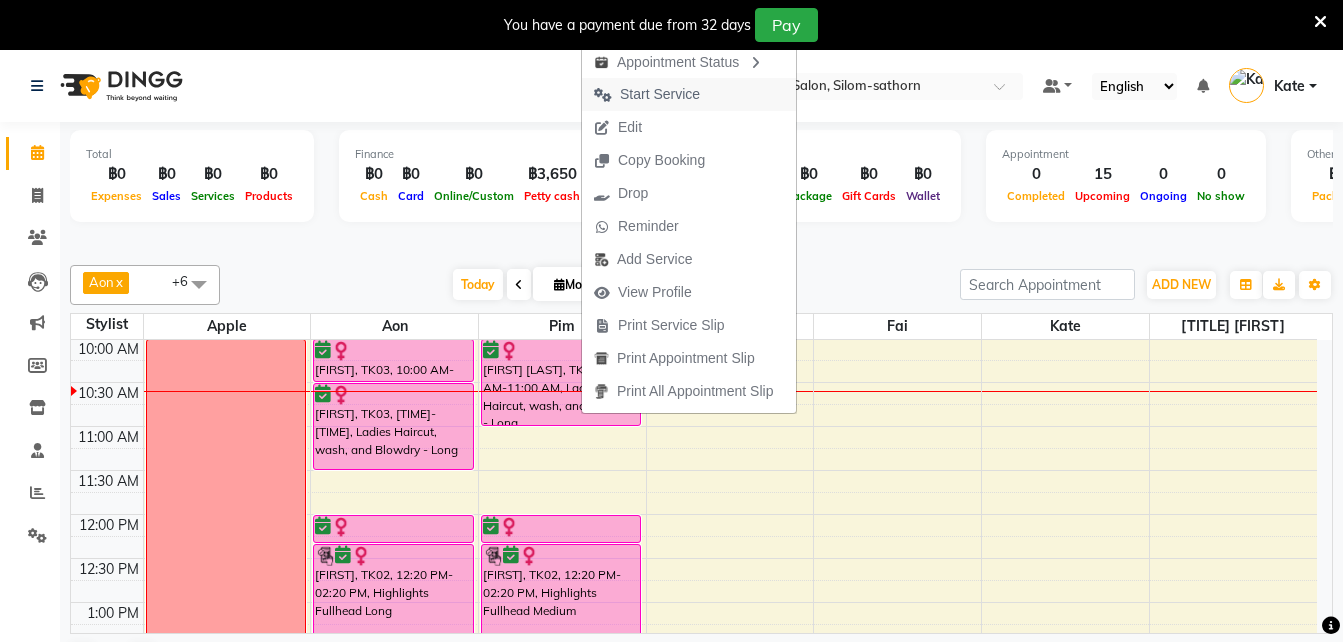 click on "Start Service" at bounding box center [660, 94] 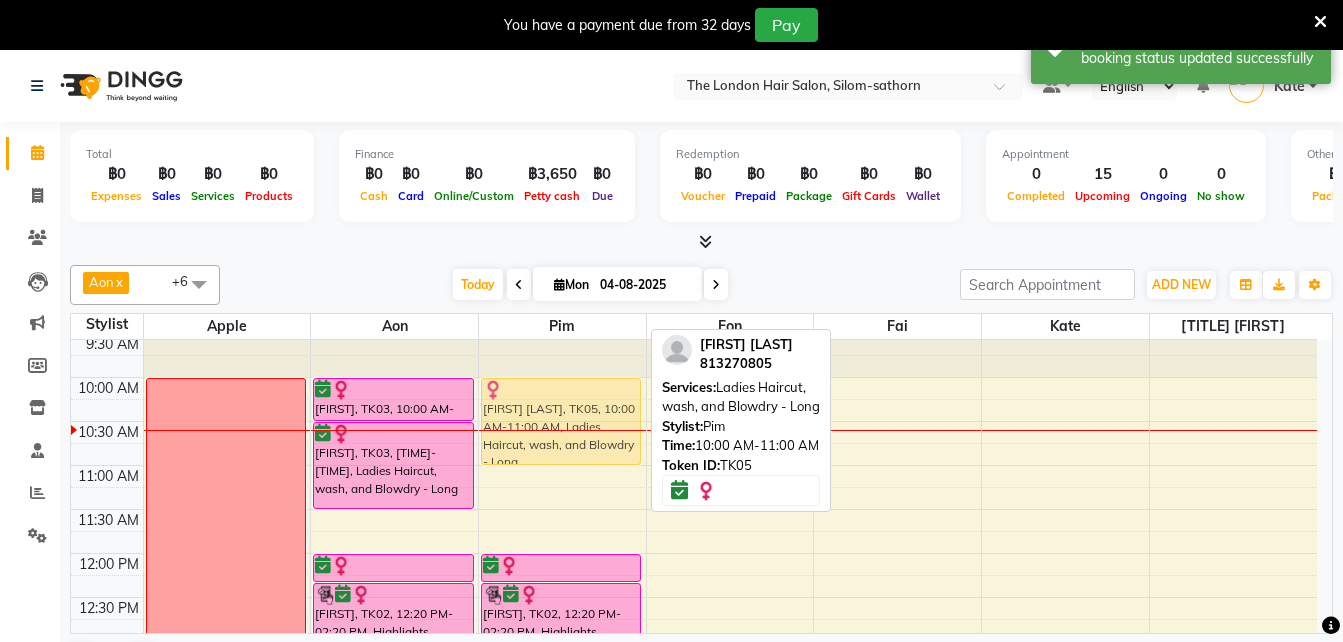 scroll, scrollTop: 49, scrollLeft: 0, axis: vertical 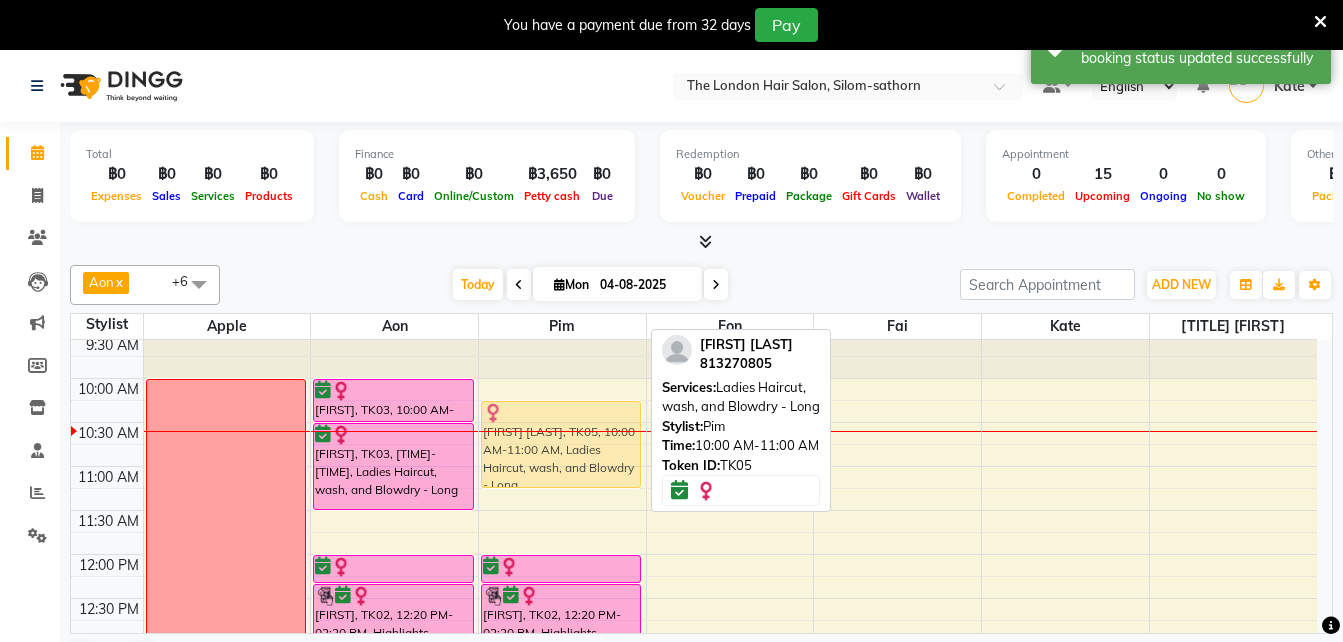 drag, startPoint x: 543, startPoint y: 352, endPoint x: 552, endPoint y: 403, distance: 51.78803 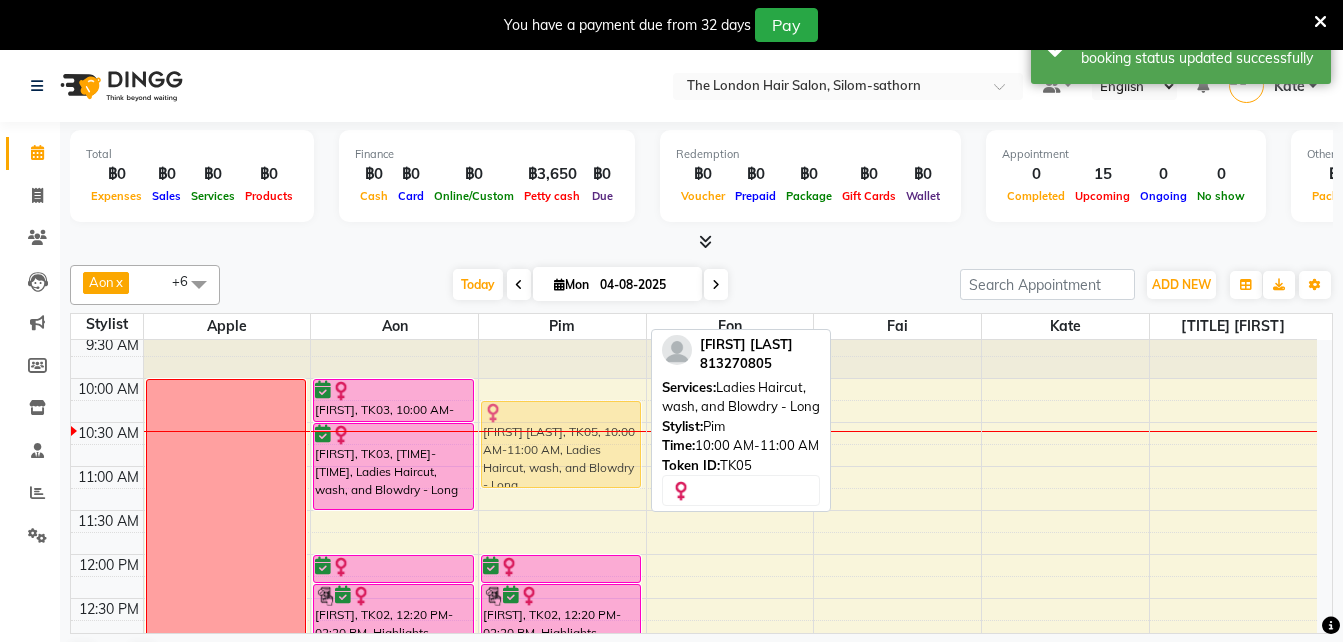 drag, startPoint x: 552, startPoint y: 403, endPoint x: 546, endPoint y: 434, distance: 31.575306 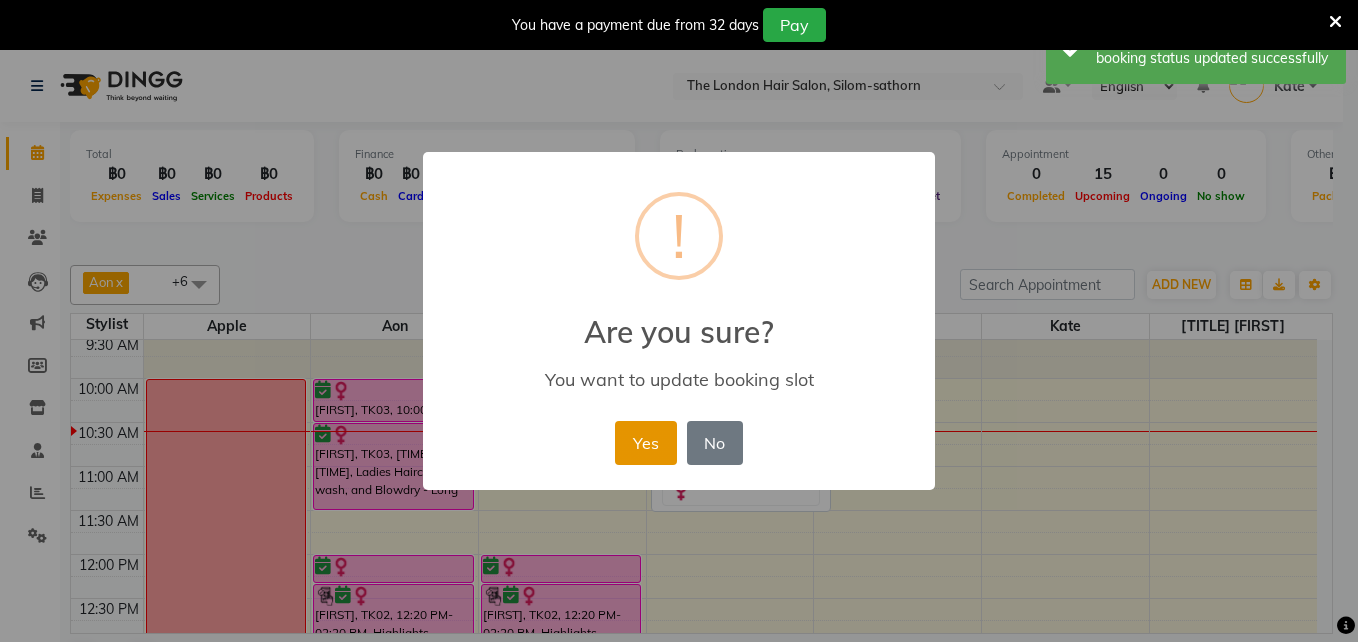 click on "Yes" at bounding box center [645, 443] 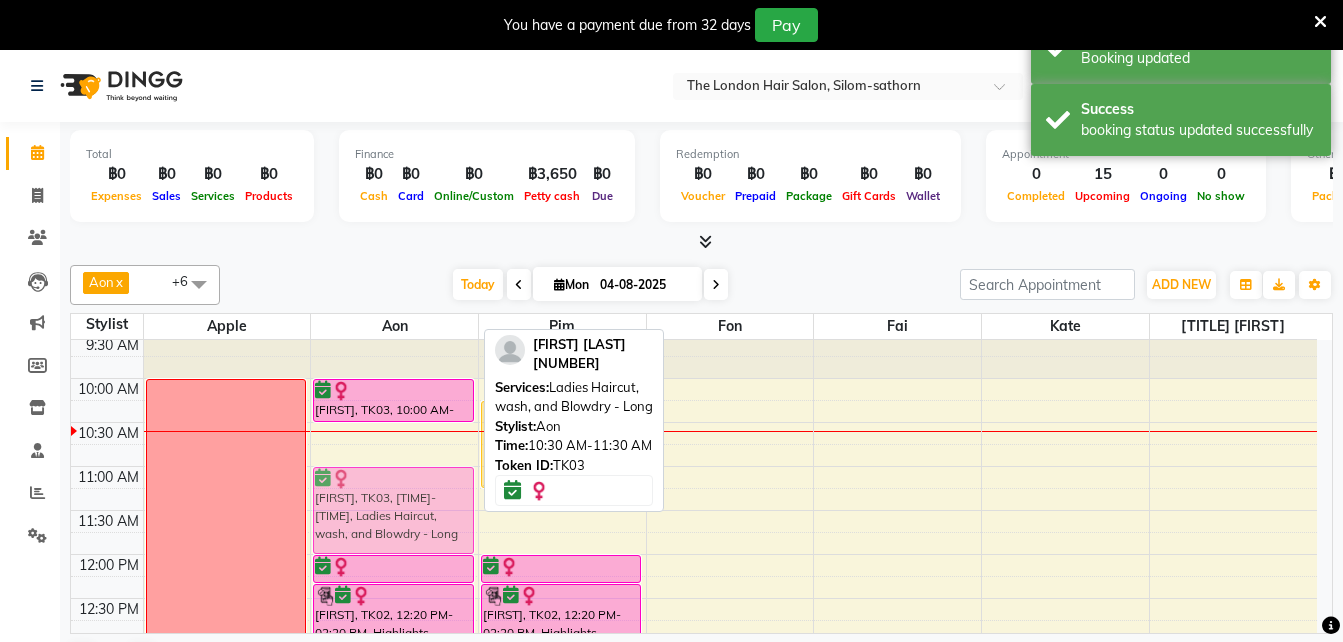 drag, startPoint x: 382, startPoint y: 436, endPoint x: 378, endPoint y: 472, distance: 36.221542 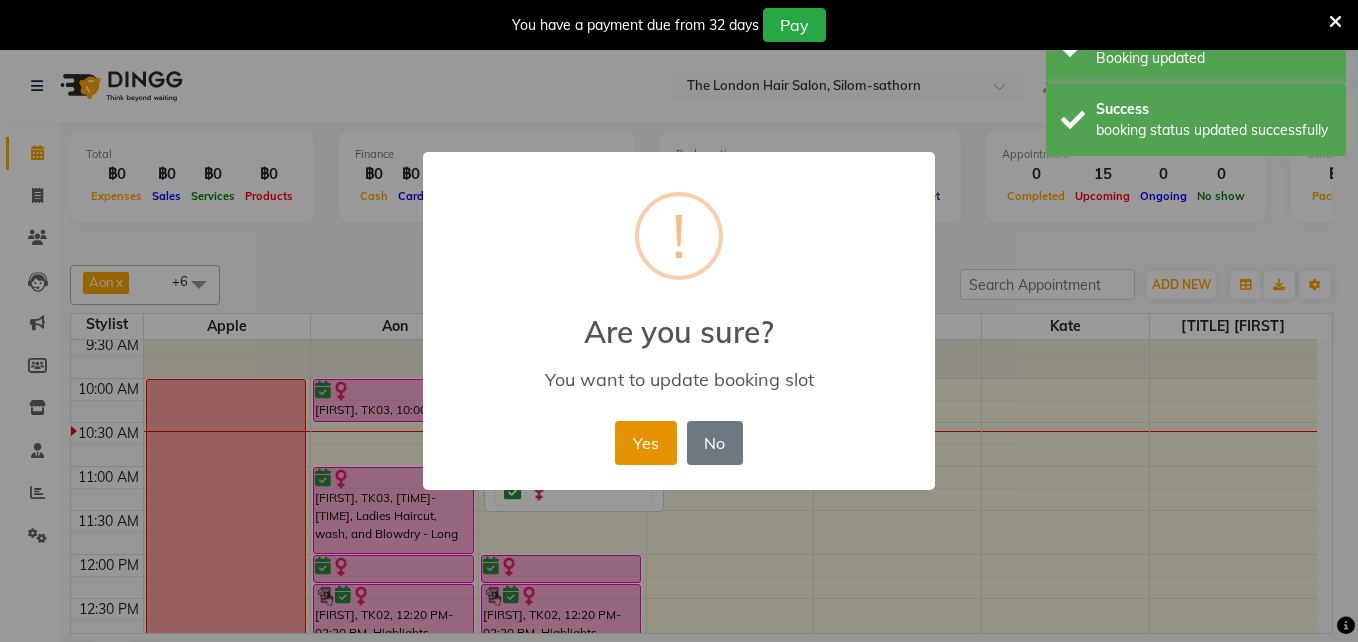 click on "Yes" at bounding box center [645, 443] 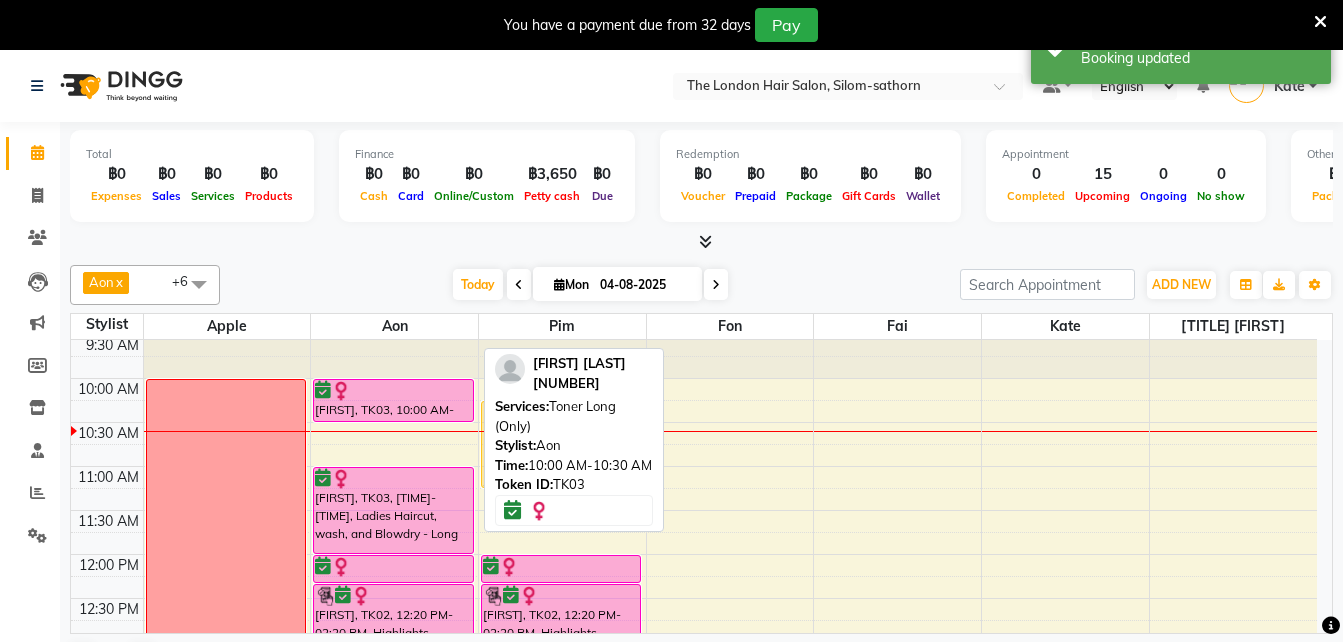 click at bounding box center [393, 391] 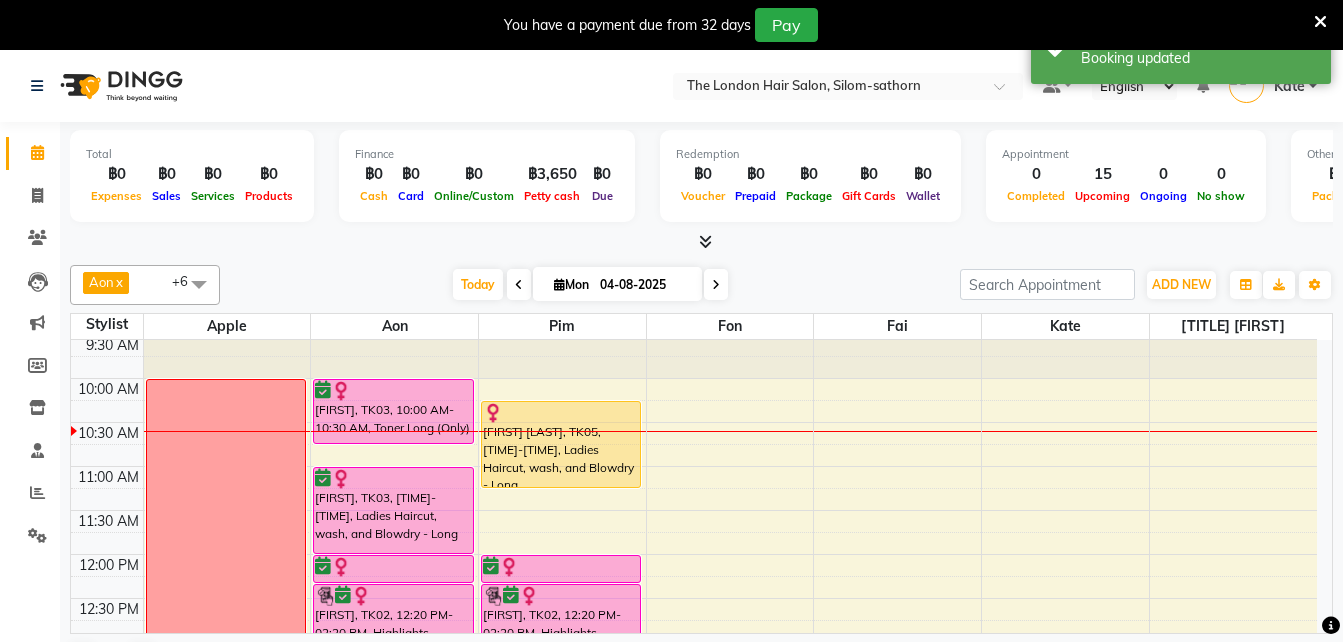 drag, startPoint x: 394, startPoint y: 417, endPoint x: 392, endPoint y: 428, distance: 11.18034 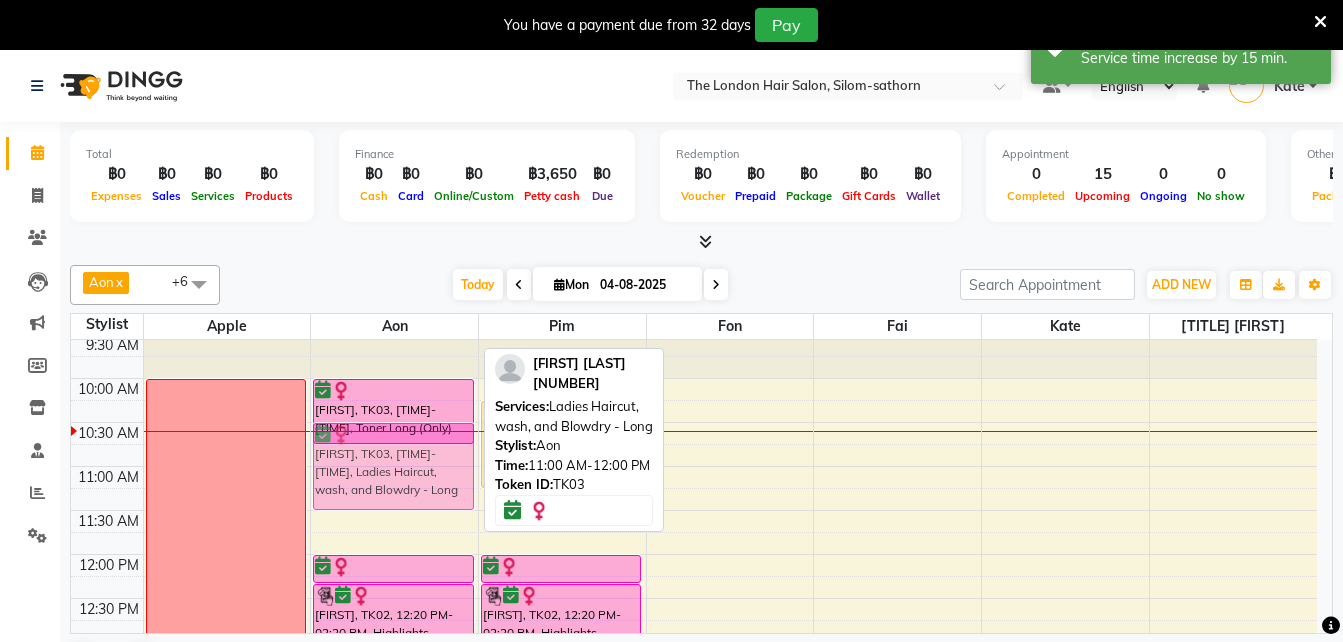 drag, startPoint x: 390, startPoint y: 512, endPoint x: 397, endPoint y: 474, distance: 38.63936 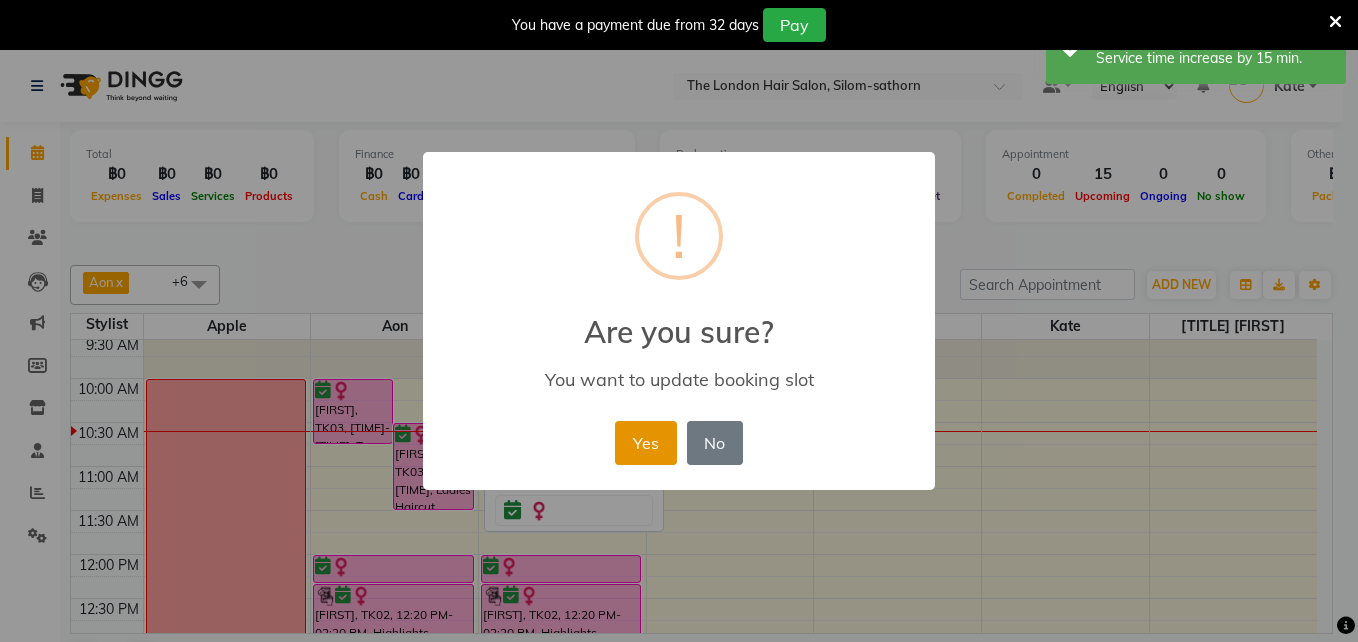 click on "Yes" at bounding box center [645, 443] 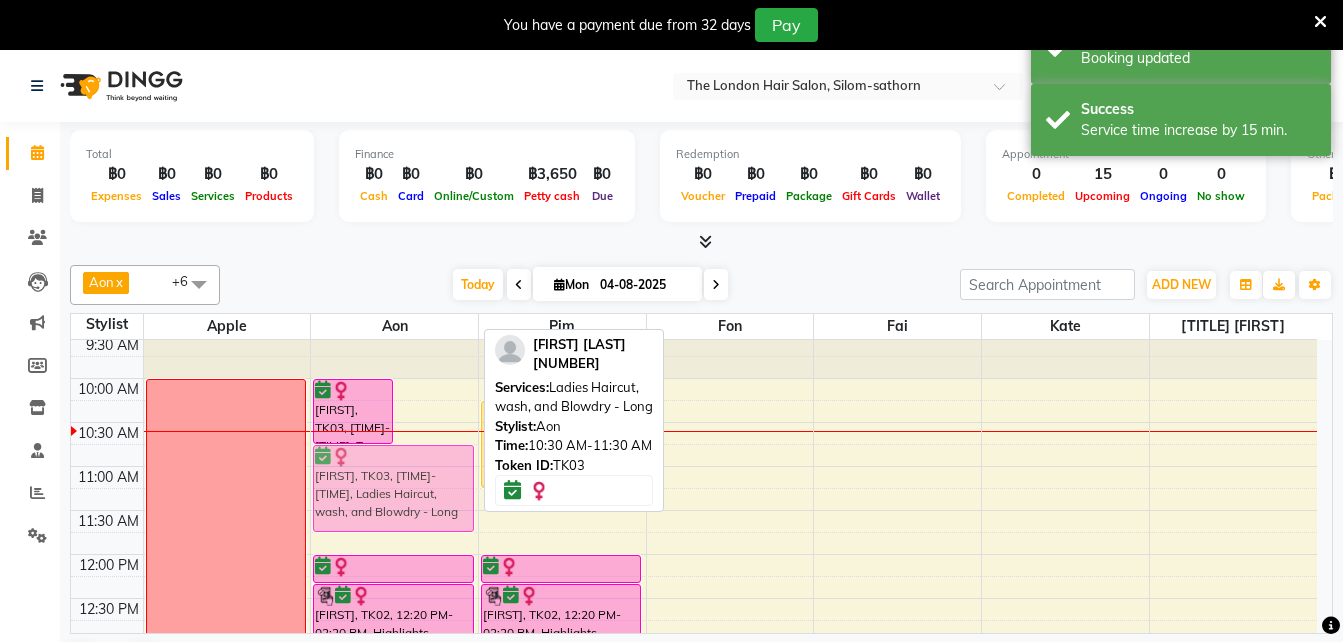 drag, startPoint x: 415, startPoint y: 460, endPoint x: 402, endPoint y: 429, distance: 33.61547 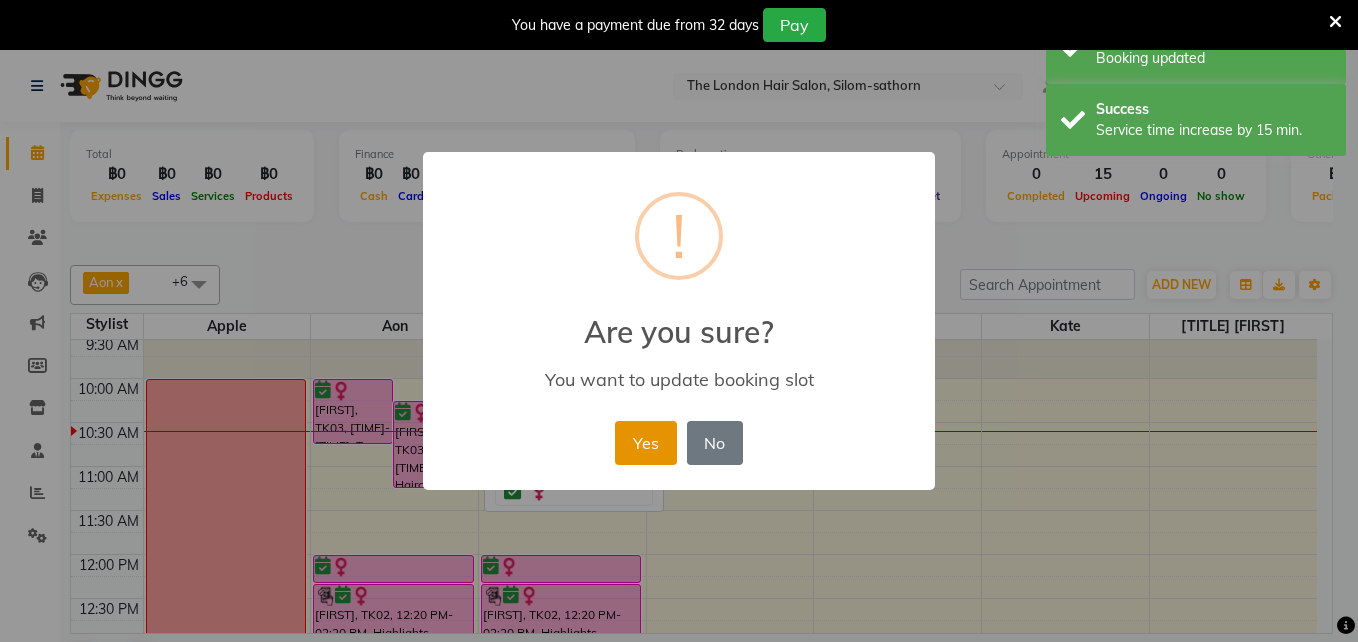 click on "Yes" at bounding box center [645, 443] 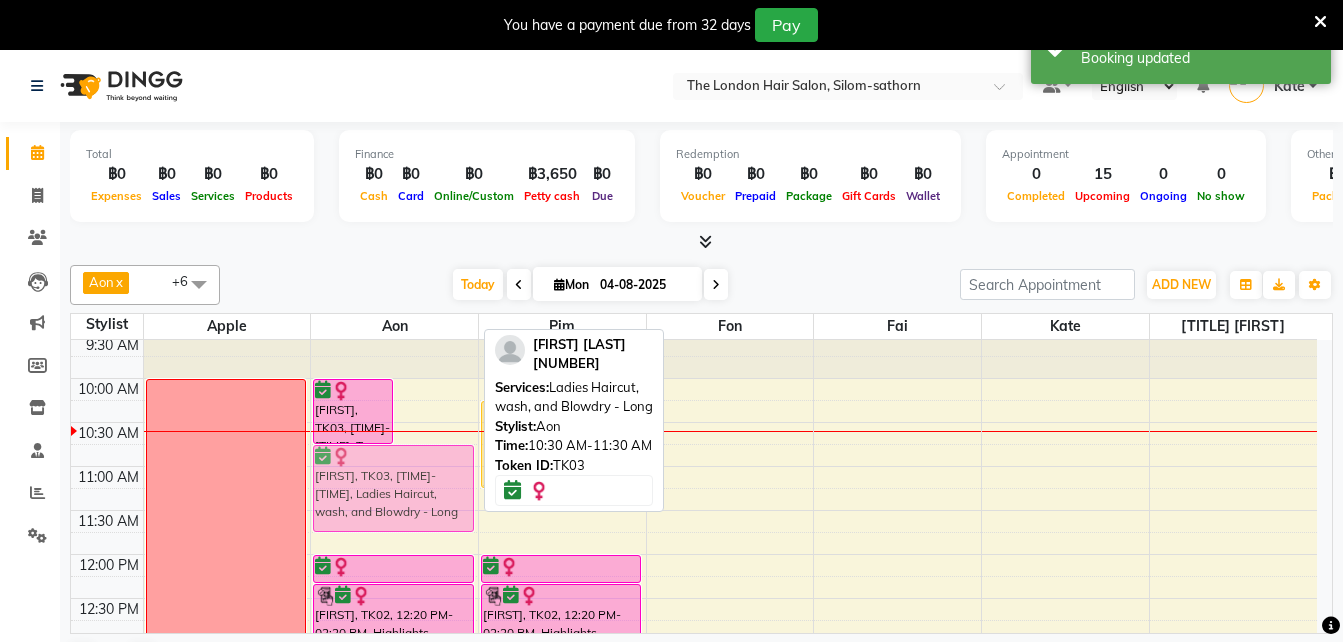 drag, startPoint x: 428, startPoint y: 445, endPoint x: 410, endPoint y: 490, distance: 48.466484 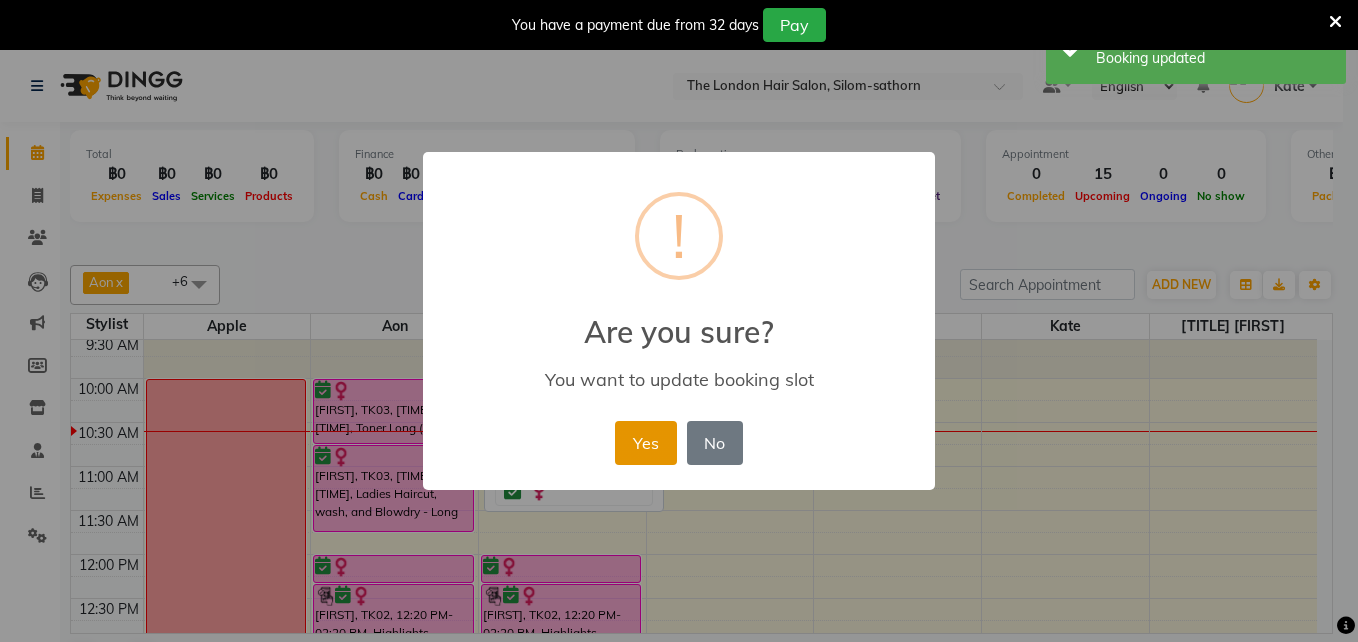 click on "Yes" at bounding box center (645, 443) 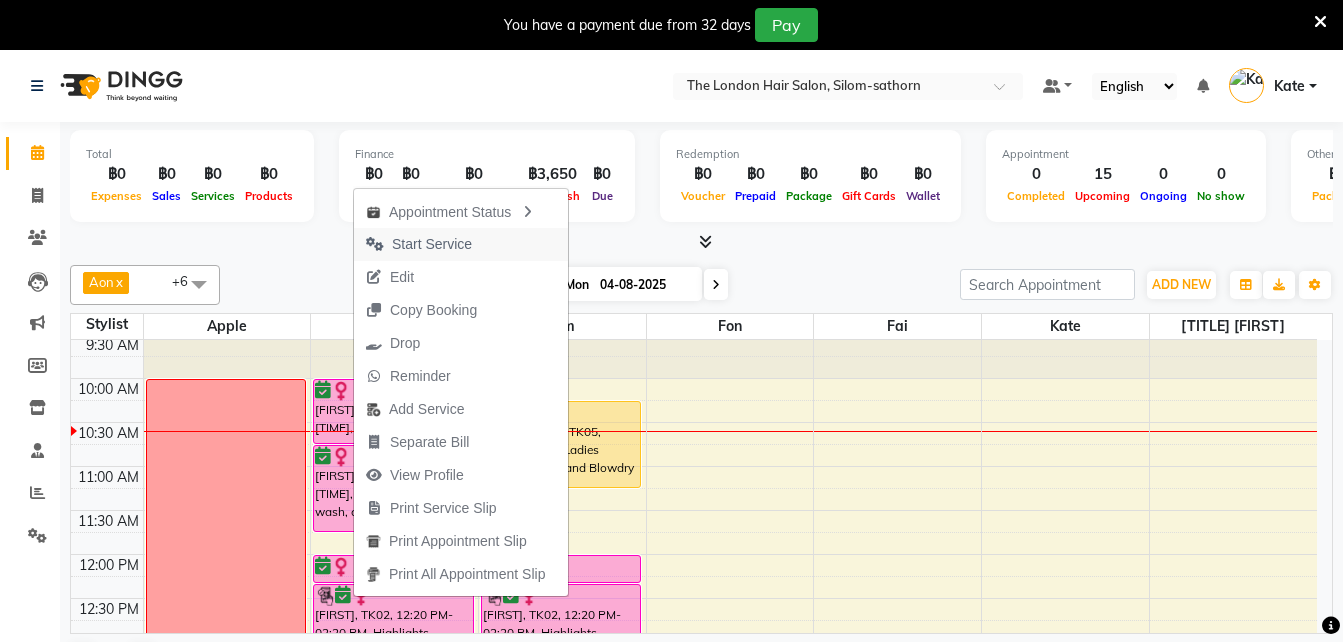 click on "Start Service" at bounding box center [432, 244] 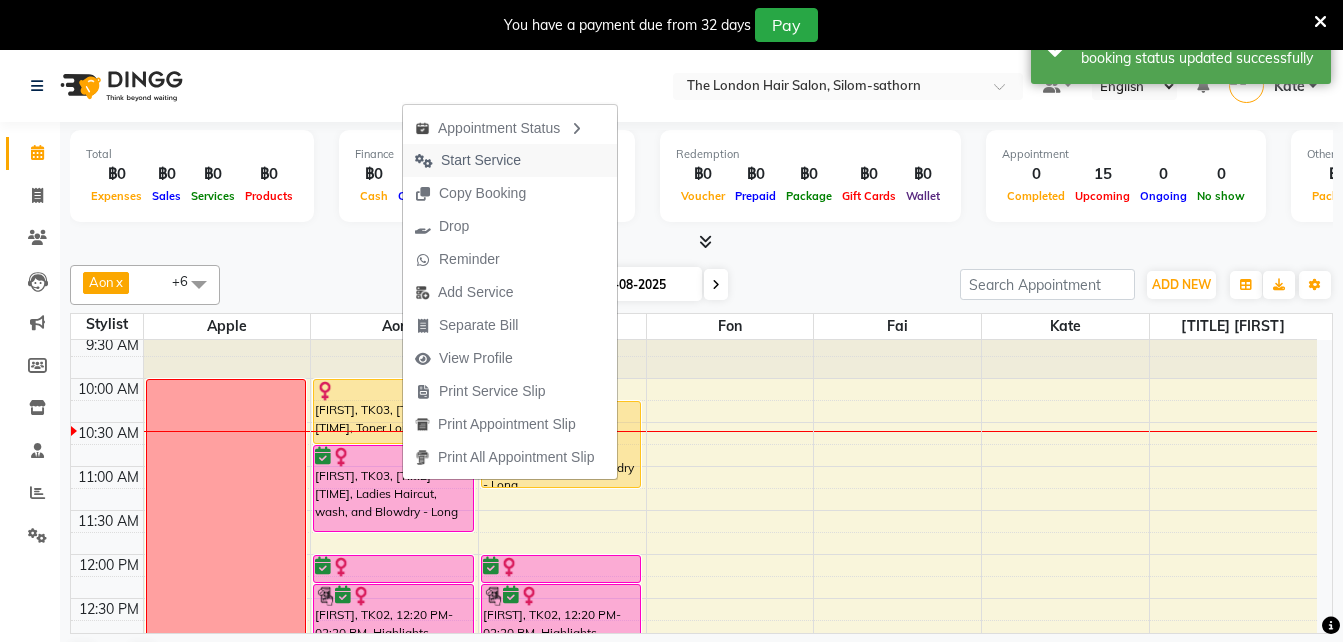 click on "Start Service" at bounding box center (481, 160) 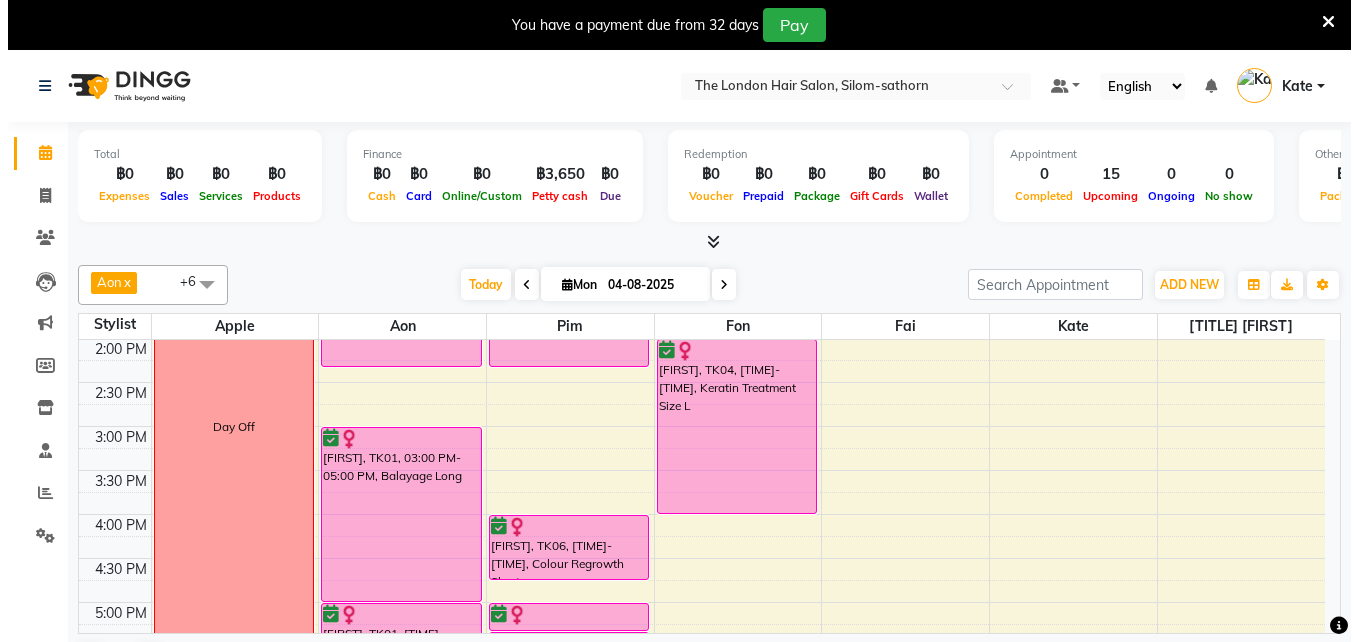 scroll, scrollTop: 442, scrollLeft: 0, axis: vertical 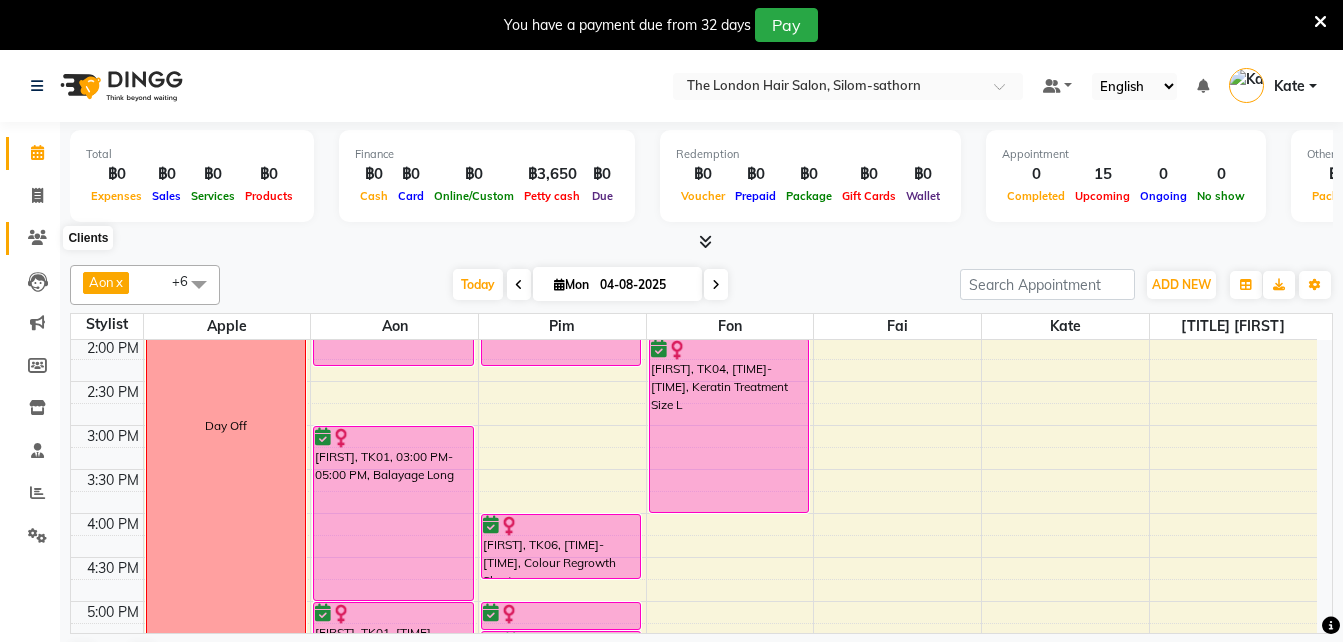 click 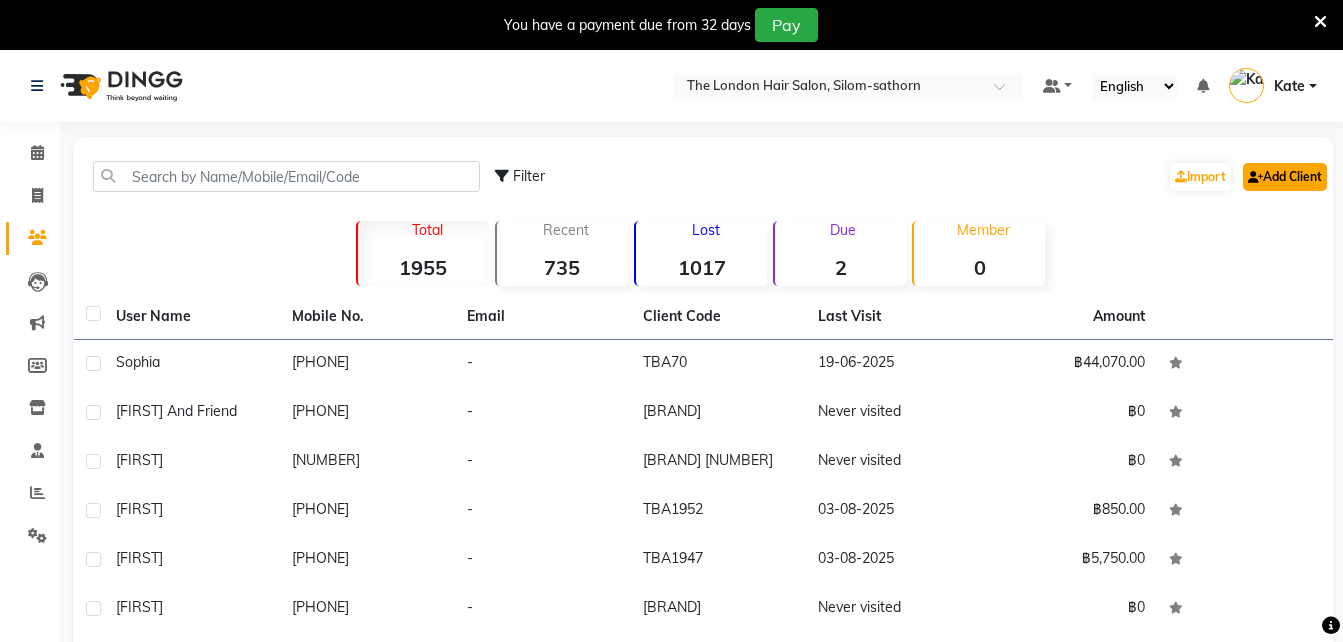 click on "Add Client" 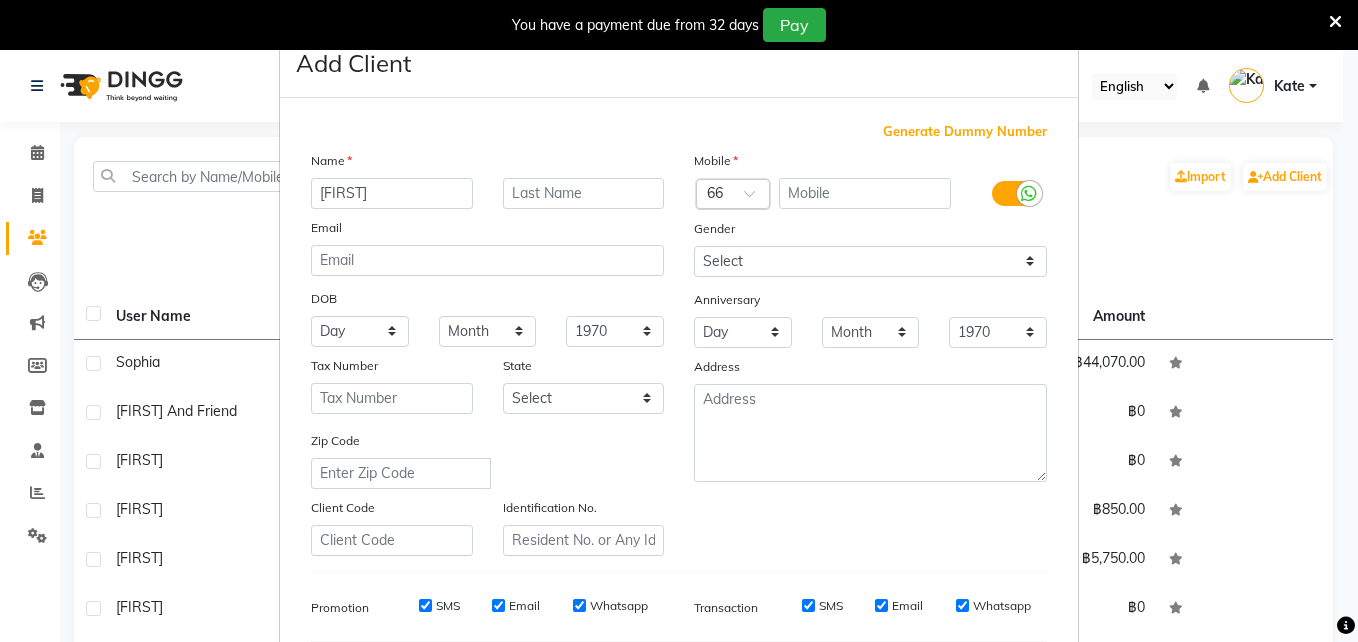 type on "[FIRST]" 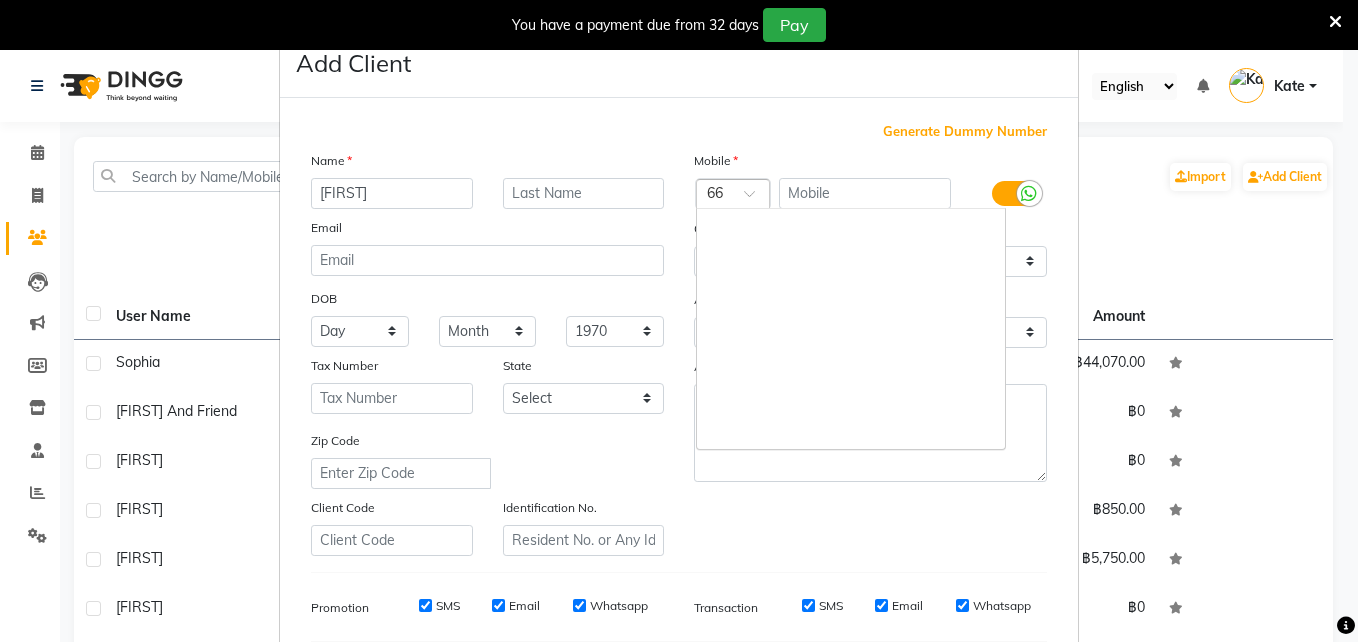 click at bounding box center (733, 195) 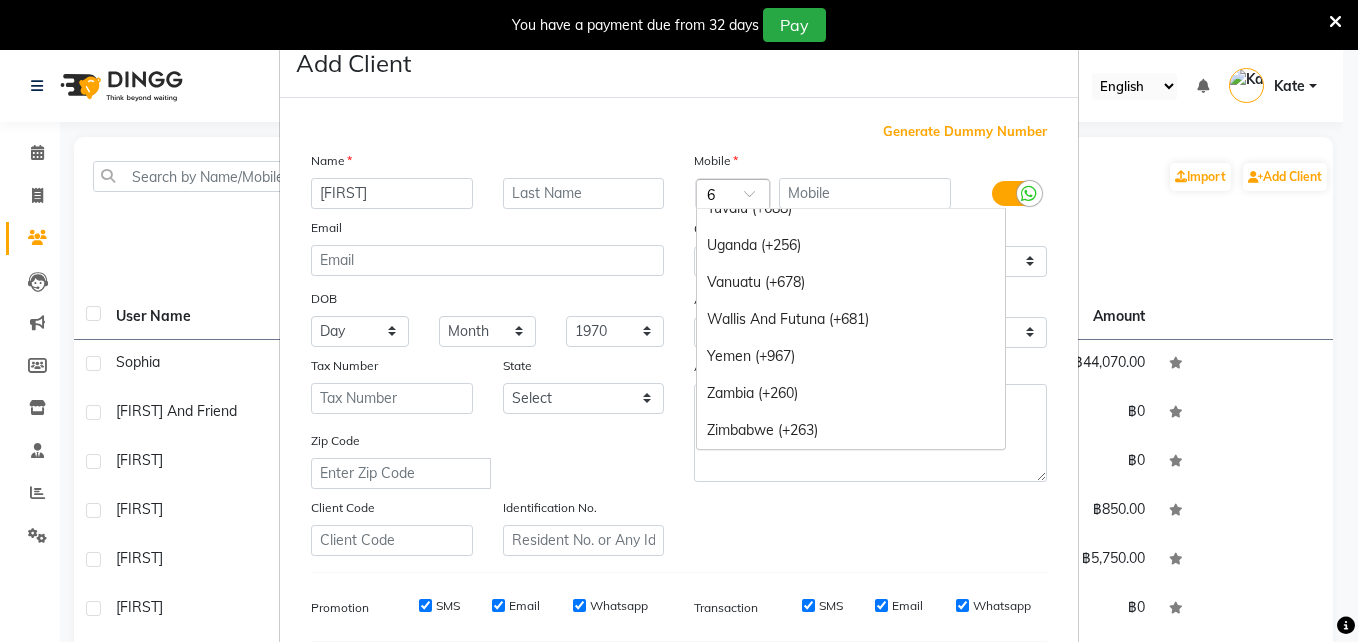 scroll, scrollTop: 2720, scrollLeft: 0, axis: vertical 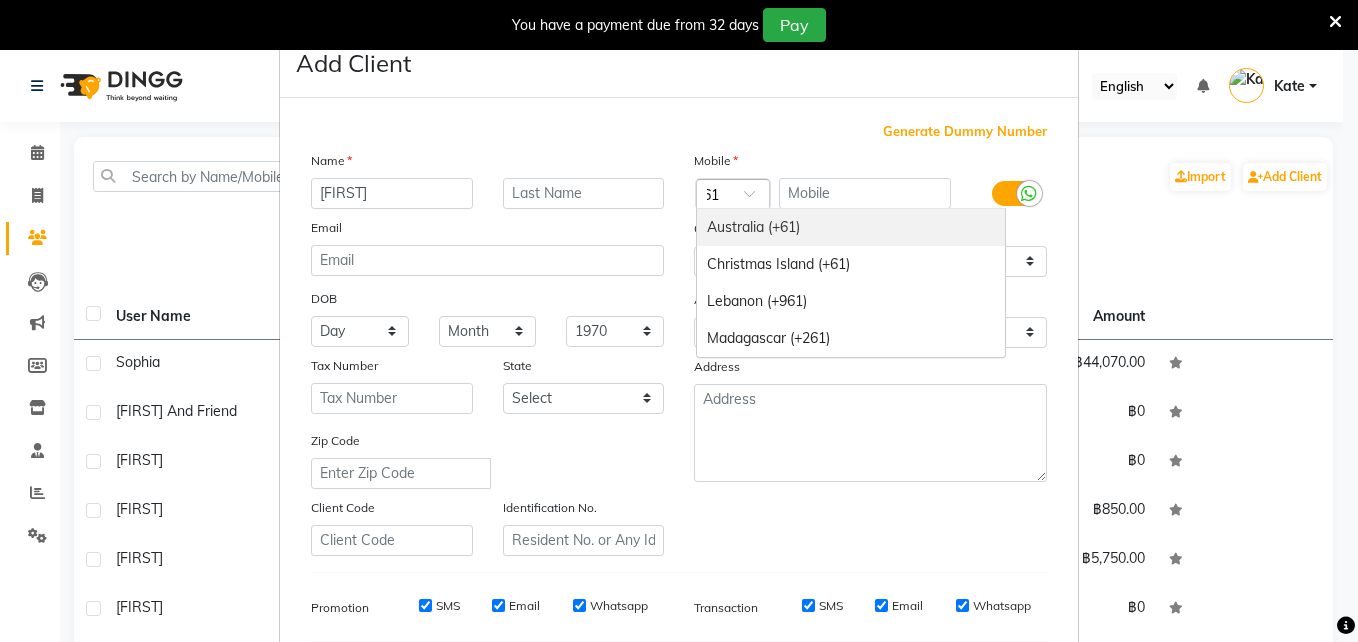 click on "Australia (+61)" at bounding box center (851, 227) 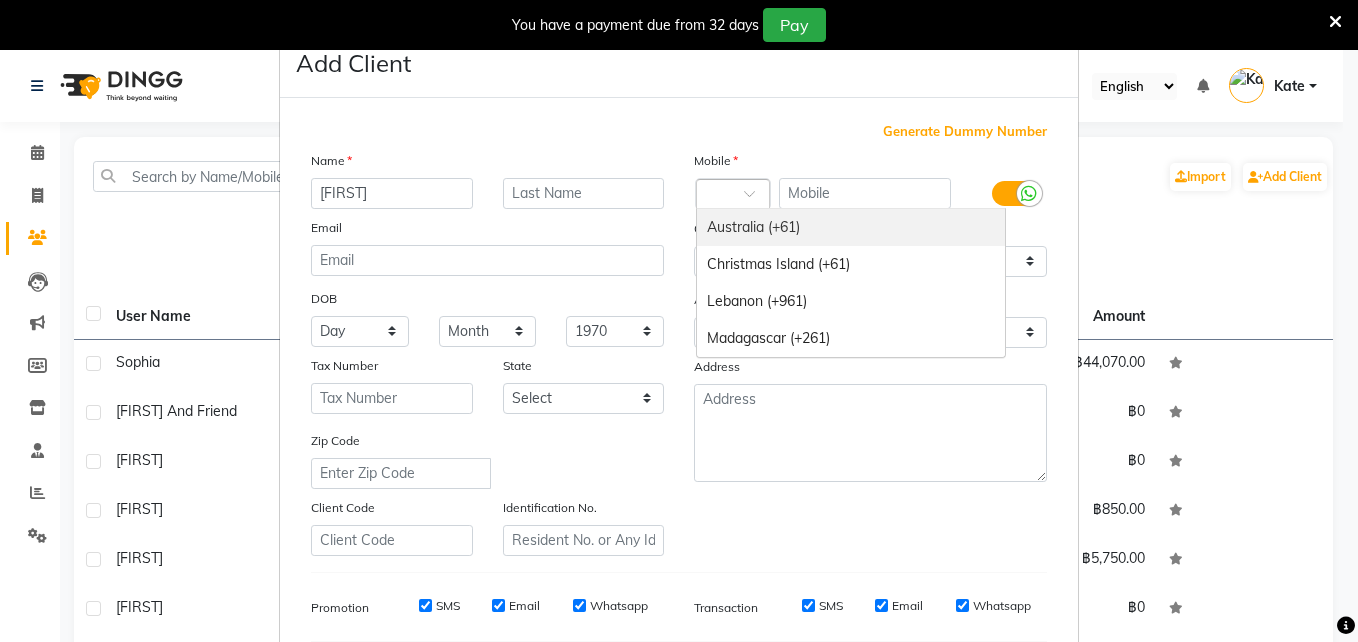 scroll, scrollTop: 0, scrollLeft: 0, axis: both 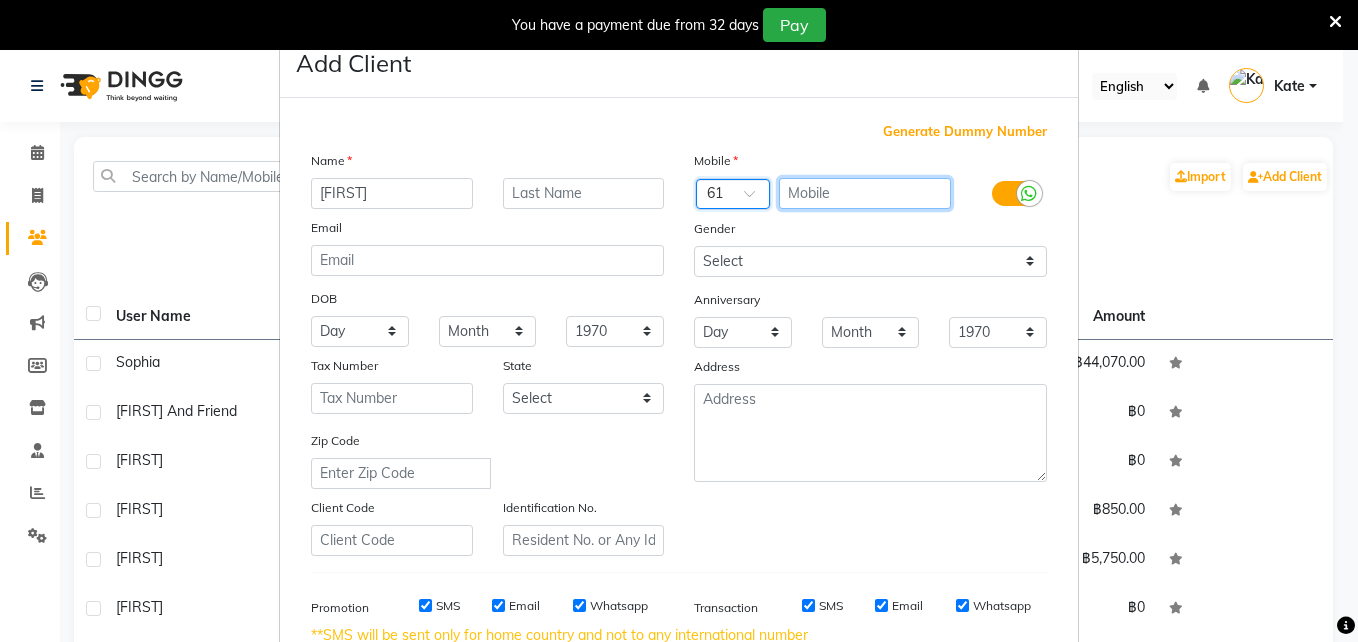 click at bounding box center (865, 193) 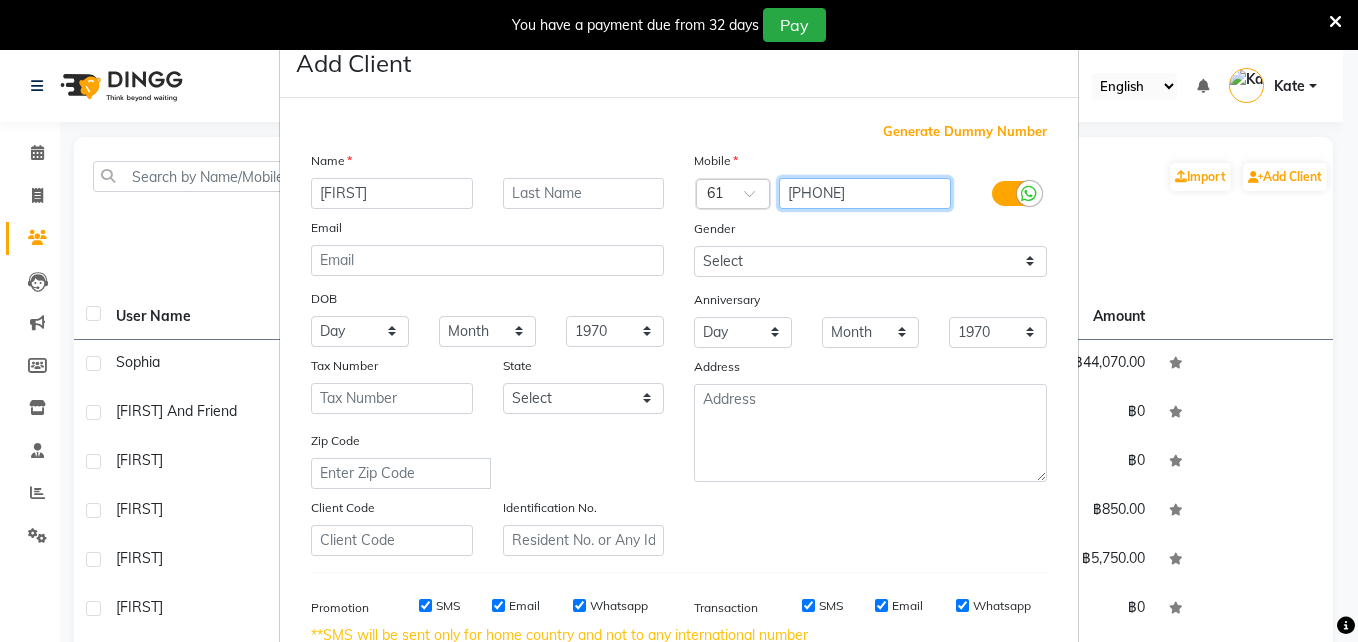 type on "[PHONE]" 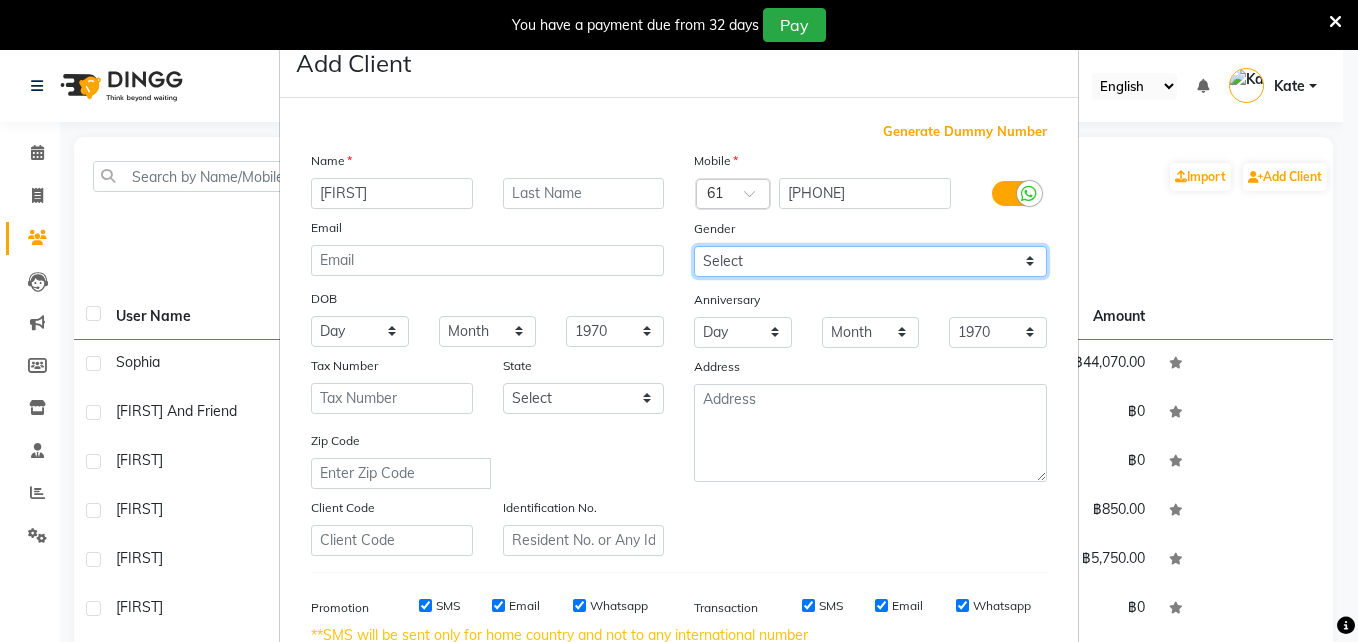 click on "Select Male Female Other Prefer Not To Say" at bounding box center [870, 261] 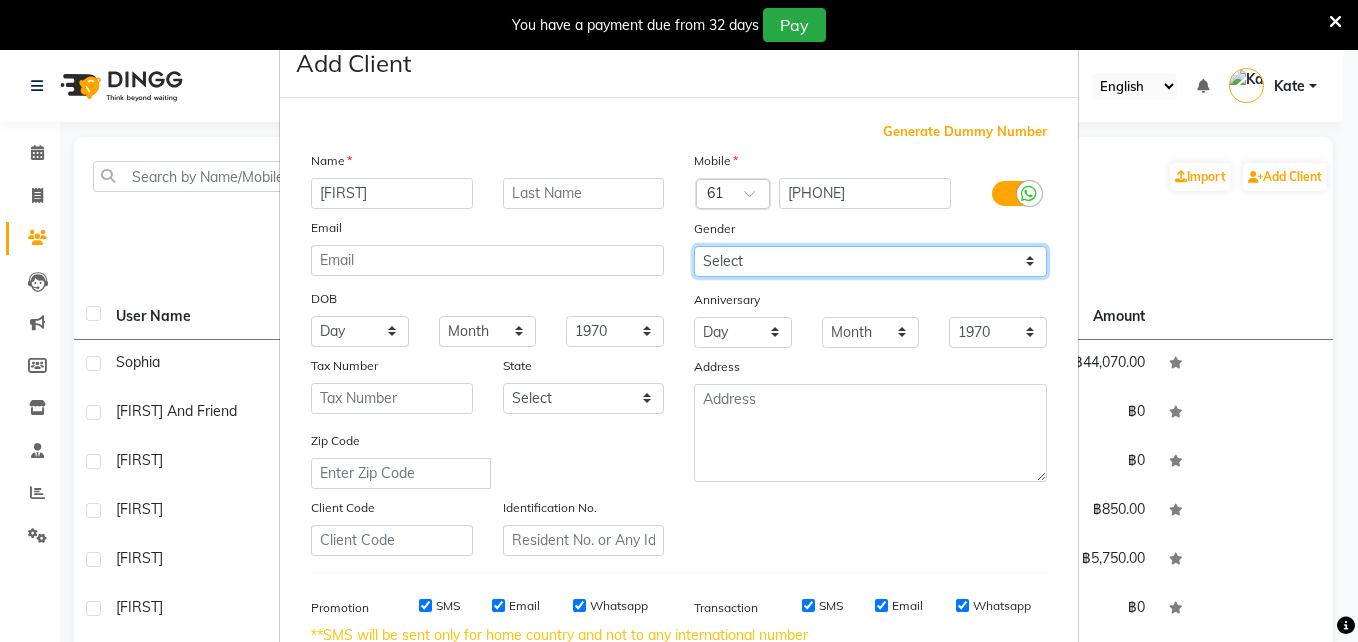 select on "female" 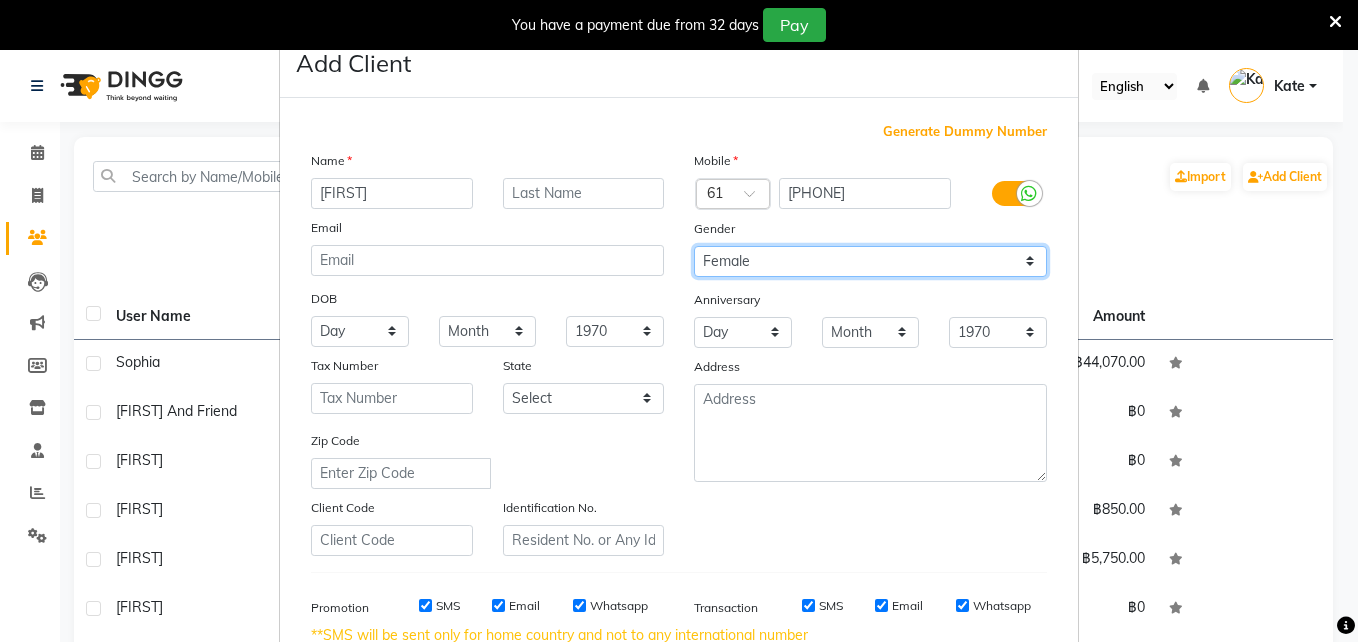 click on "Select Male Female Other Prefer Not To Say" at bounding box center [870, 261] 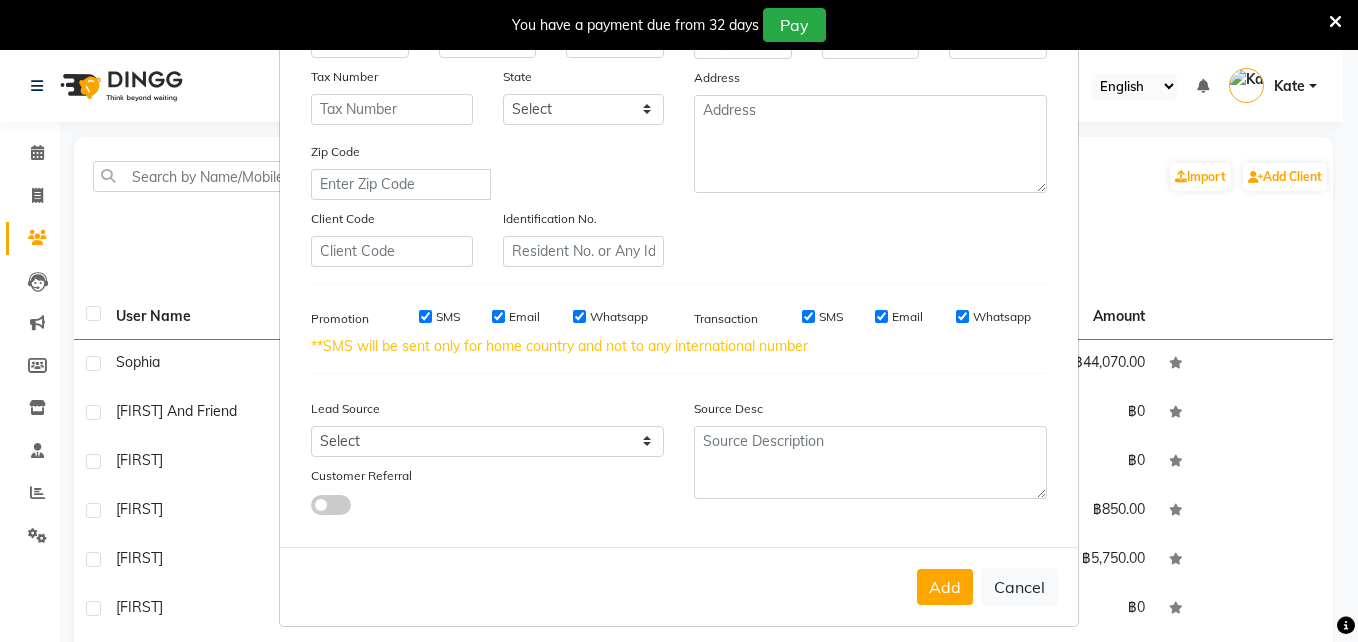 scroll, scrollTop: 302, scrollLeft: 0, axis: vertical 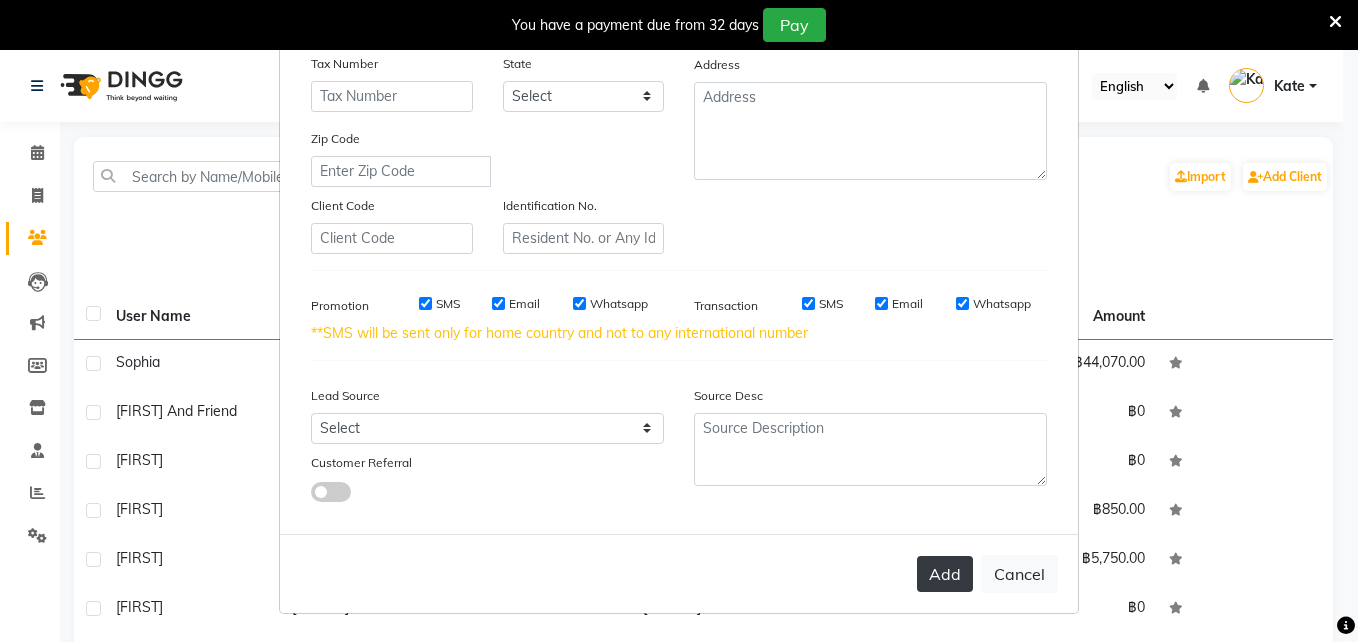 click on "Add" at bounding box center [945, 574] 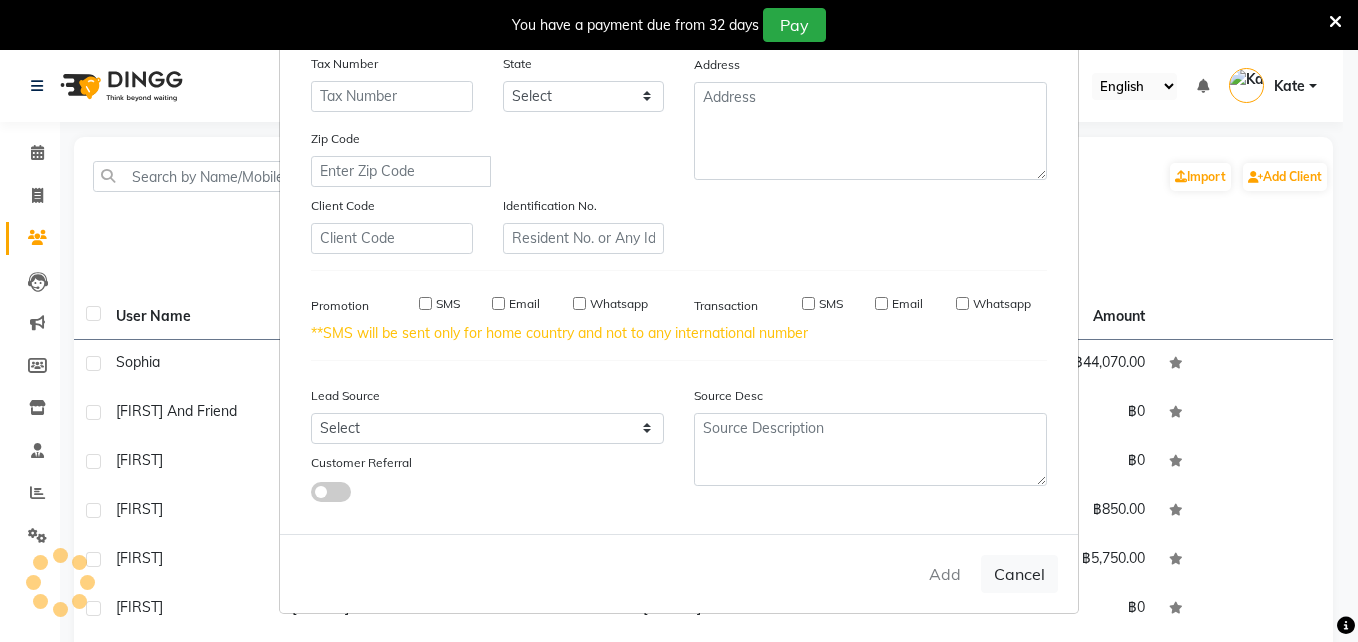 type 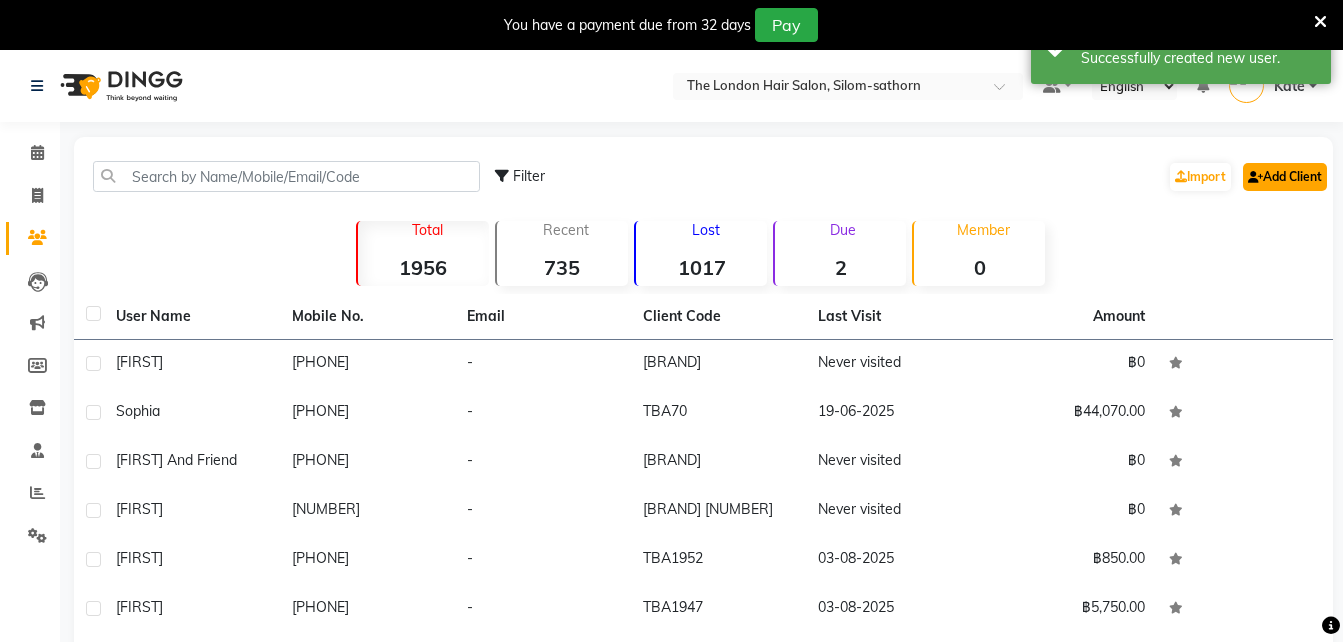 click on "Add Client" 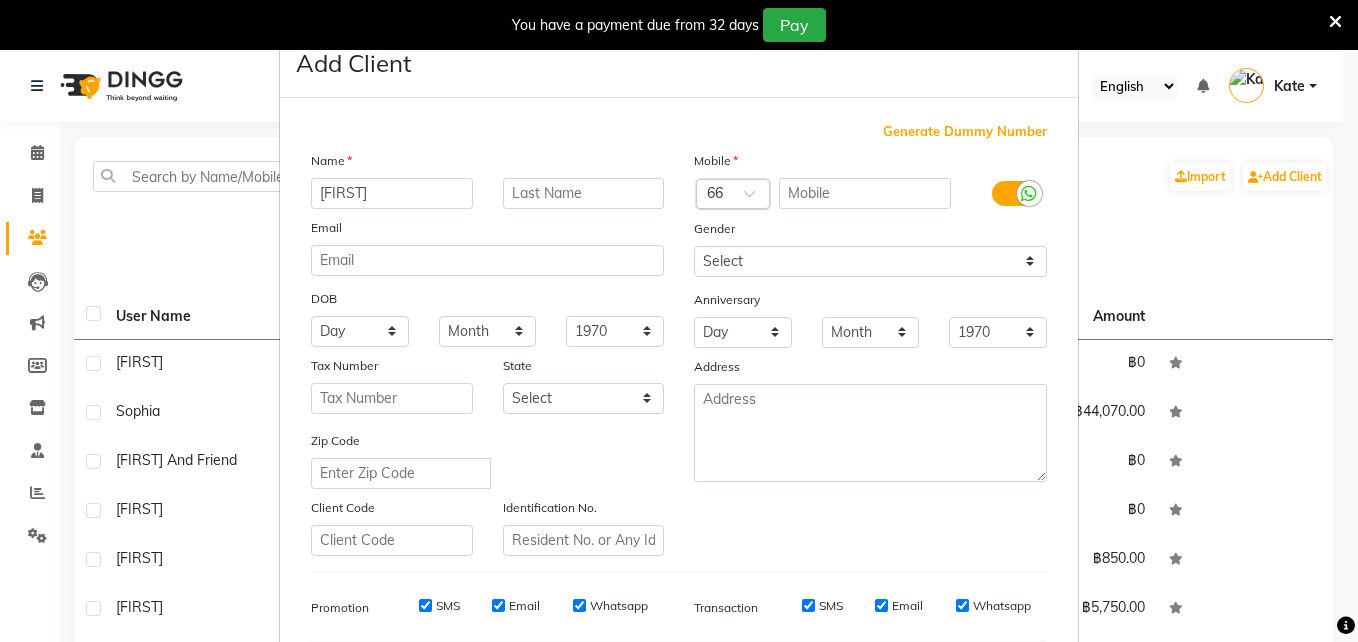 type on "[FIRST]" 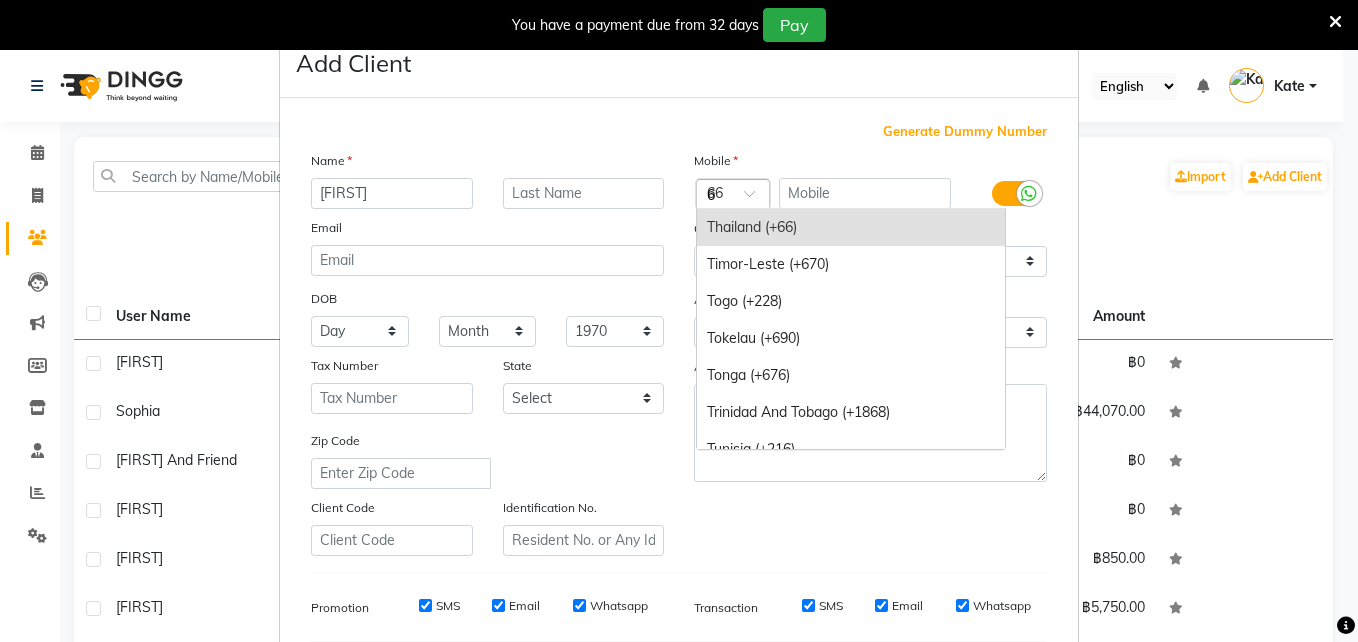 scroll, scrollTop: 2720, scrollLeft: 0, axis: vertical 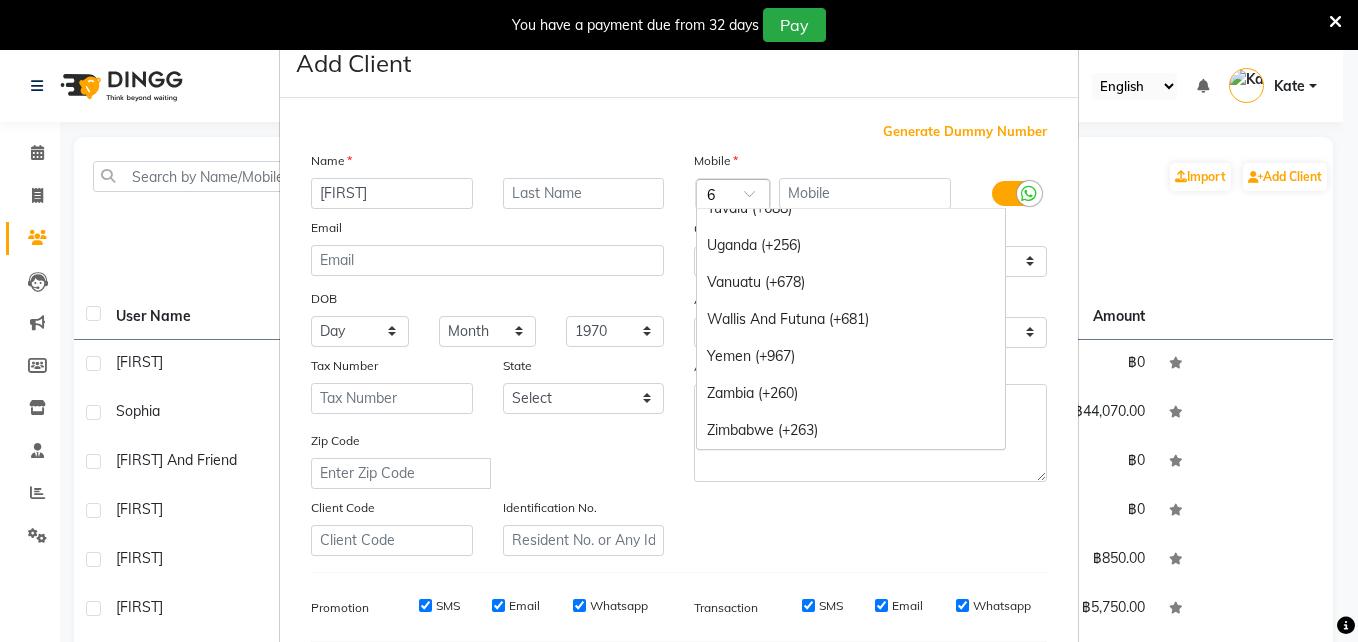 type on "60" 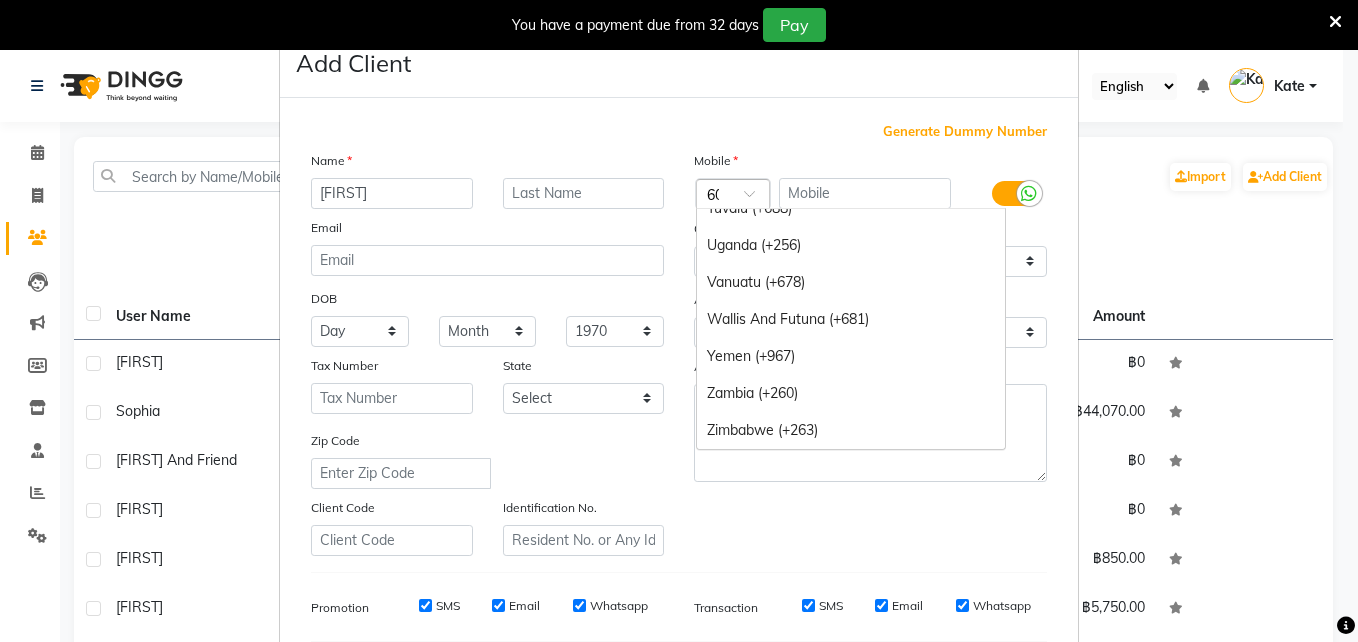 scroll, scrollTop: 0, scrollLeft: 5, axis: horizontal 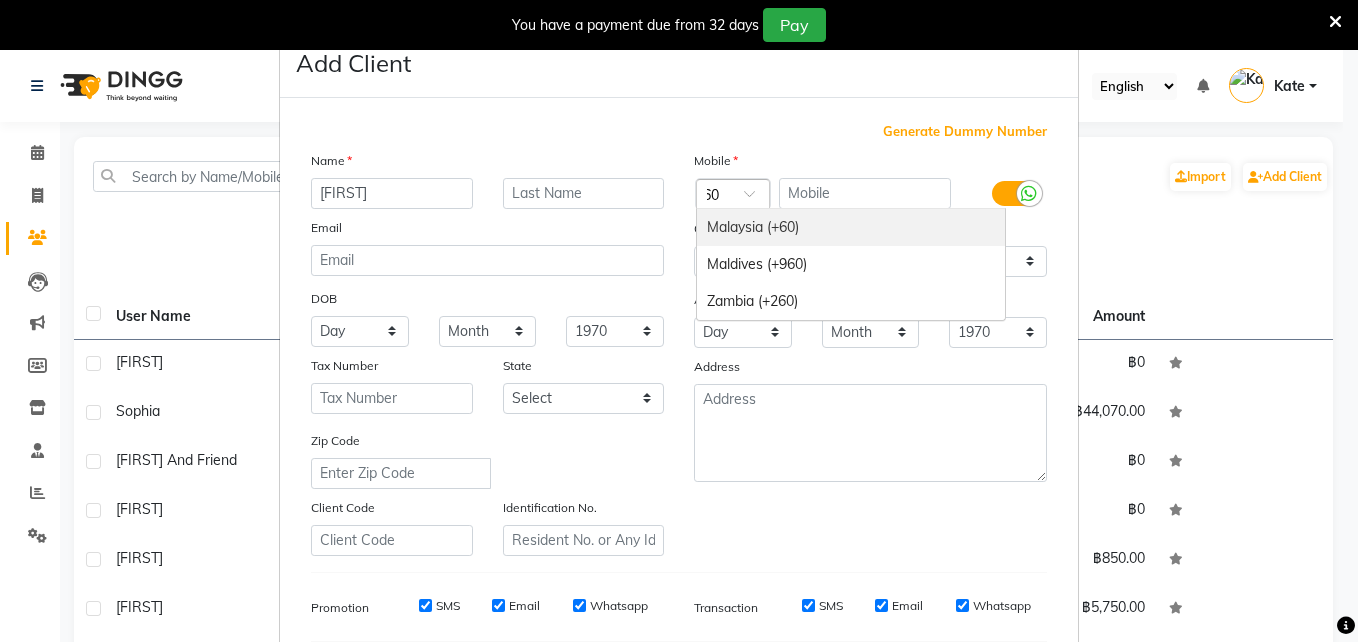 click on "Malaysia (+60)" at bounding box center [851, 227] 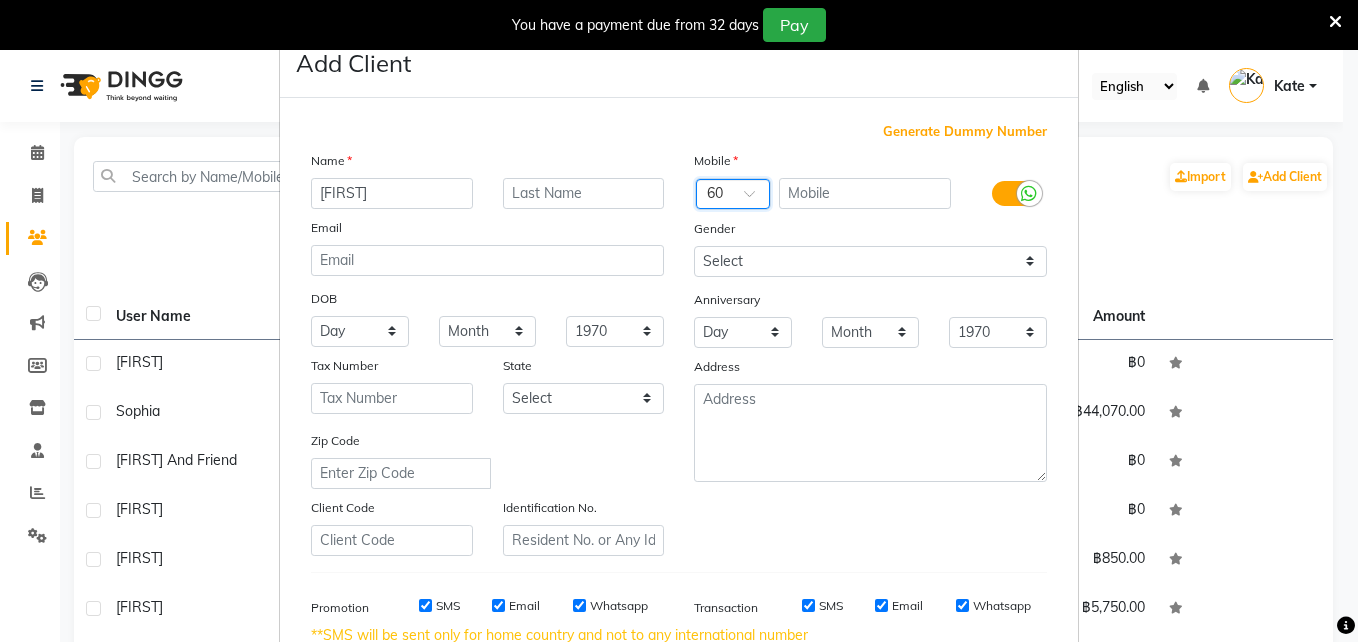 scroll, scrollTop: 0, scrollLeft: 0, axis: both 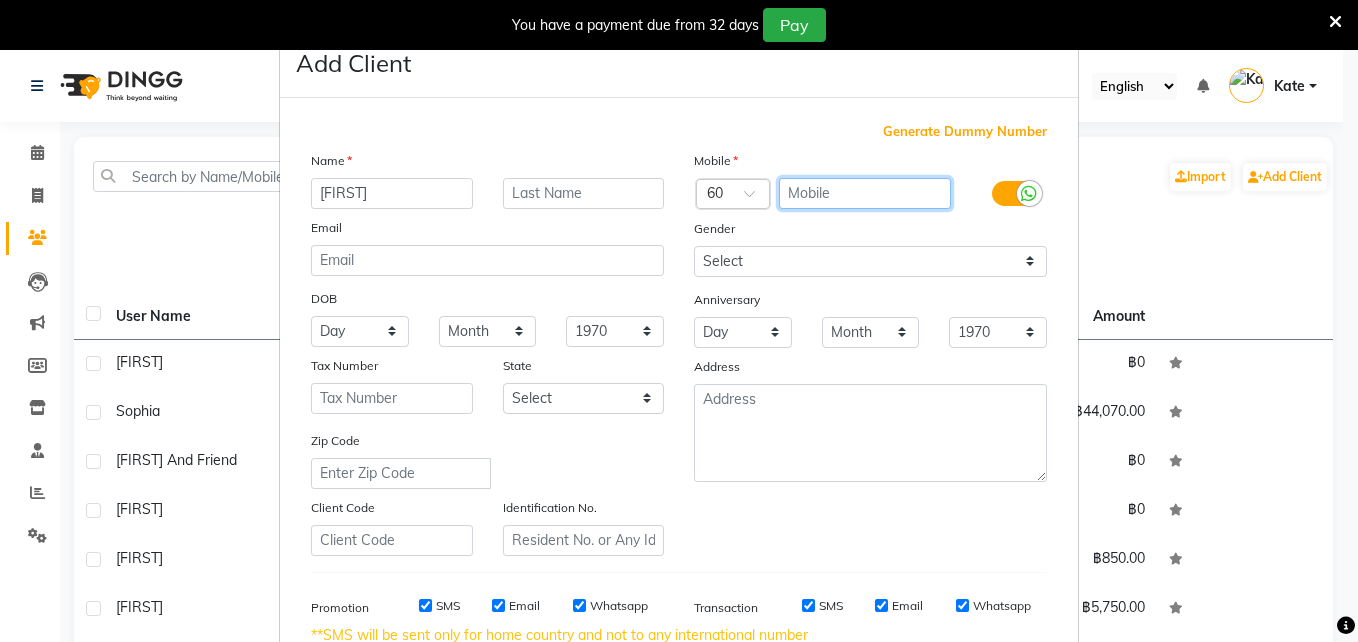 click at bounding box center (865, 193) 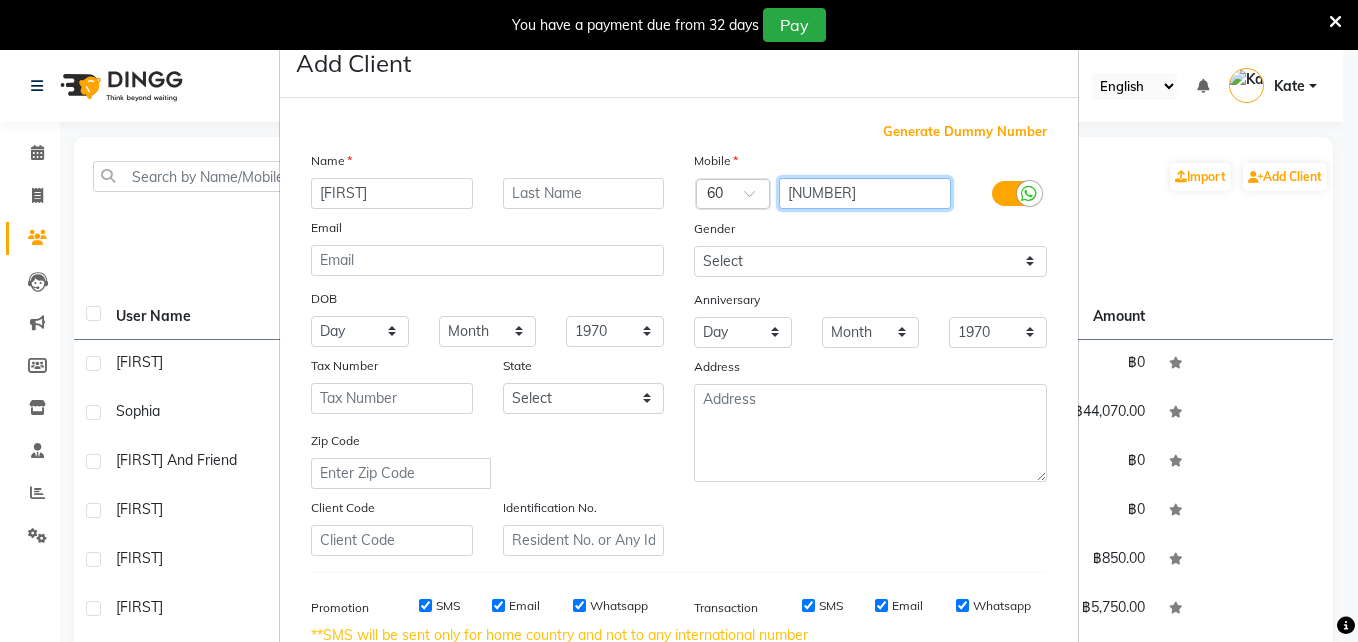 type on "[NUMBER]" 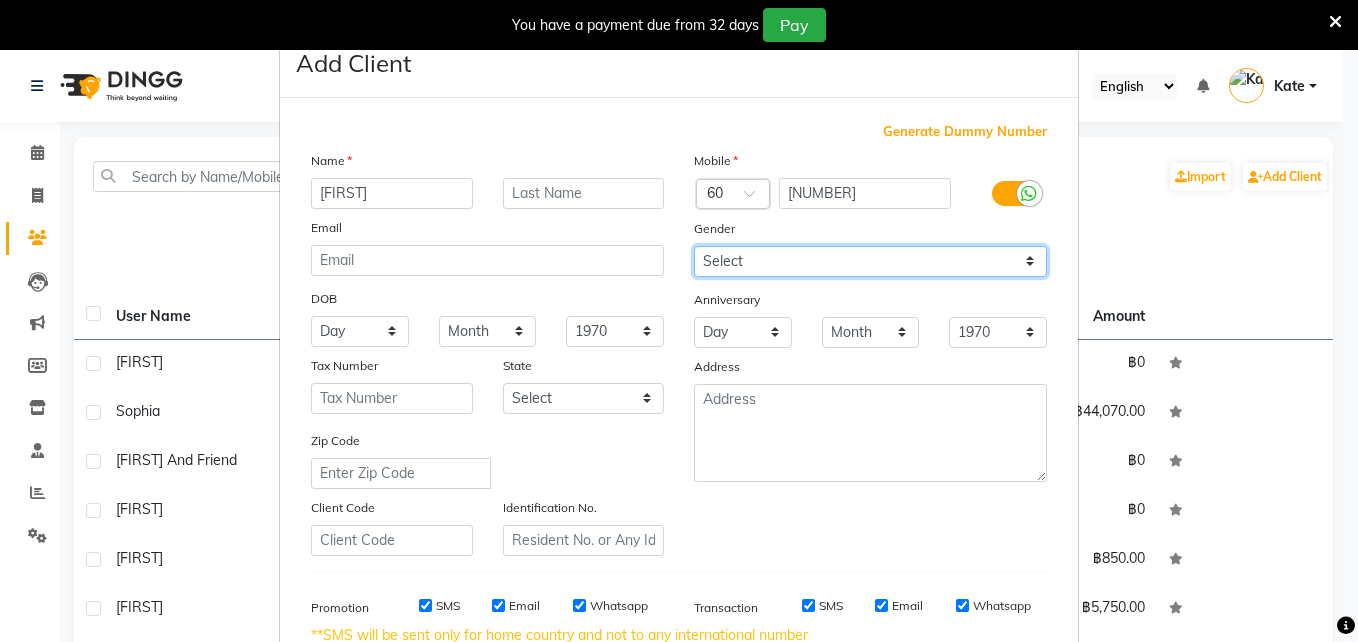 click on "Select Male Female Other Prefer Not To Say" at bounding box center (870, 261) 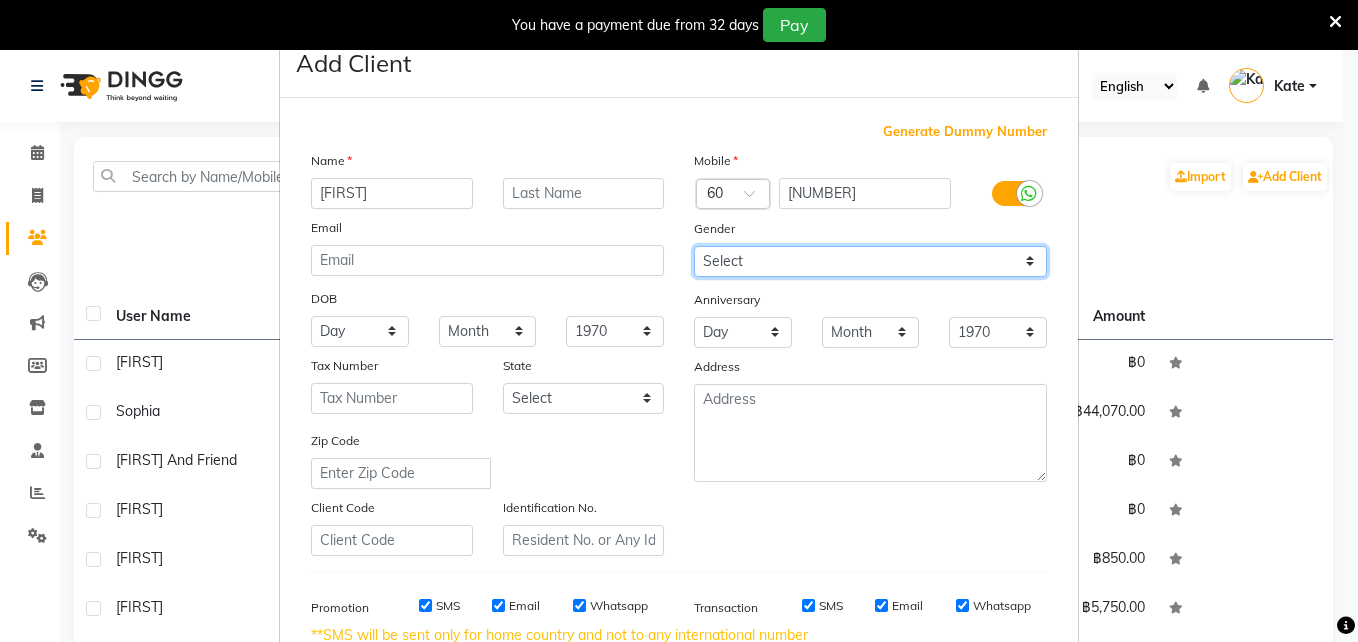 select on "female" 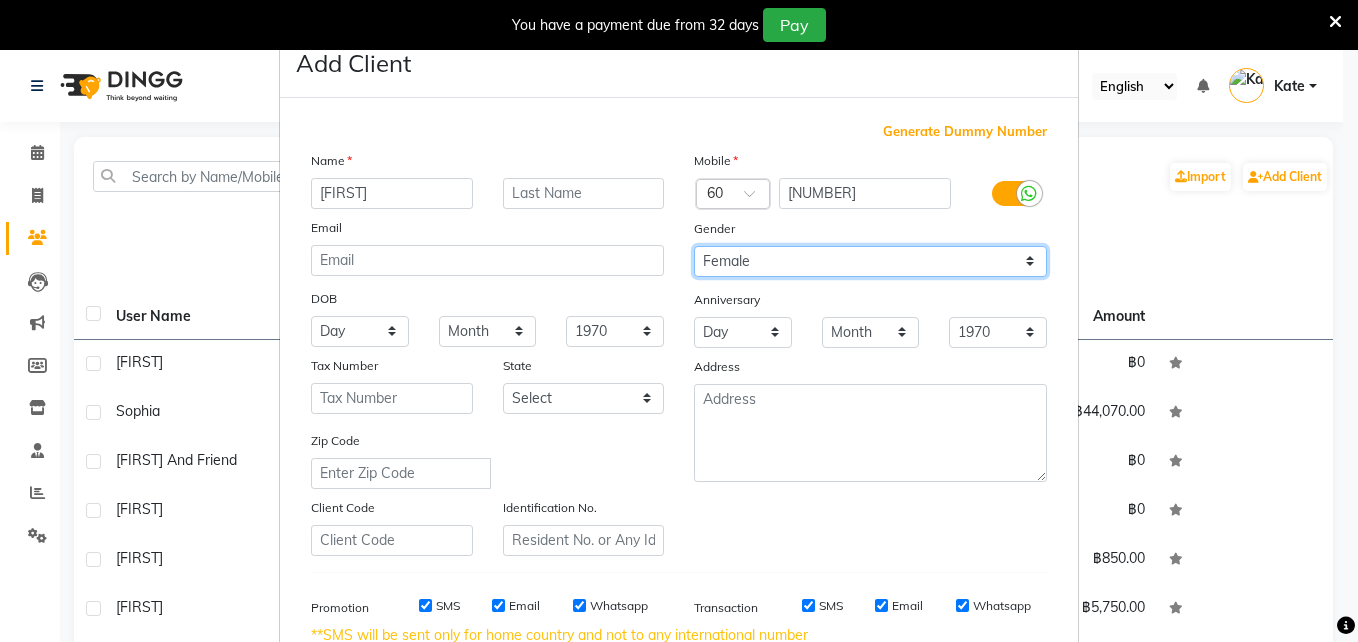 click on "Select Male Female Other Prefer Not To Say" at bounding box center [870, 261] 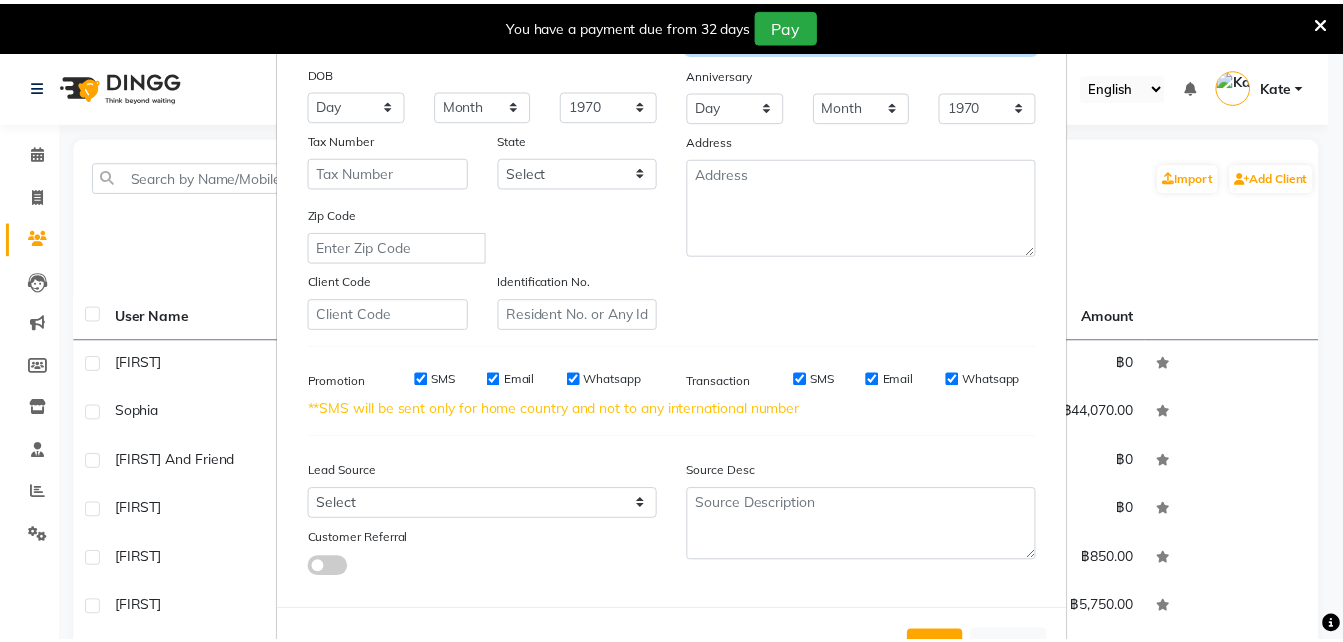 scroll, scrollTop: 302, scrollLeft: 0, axis: vertical 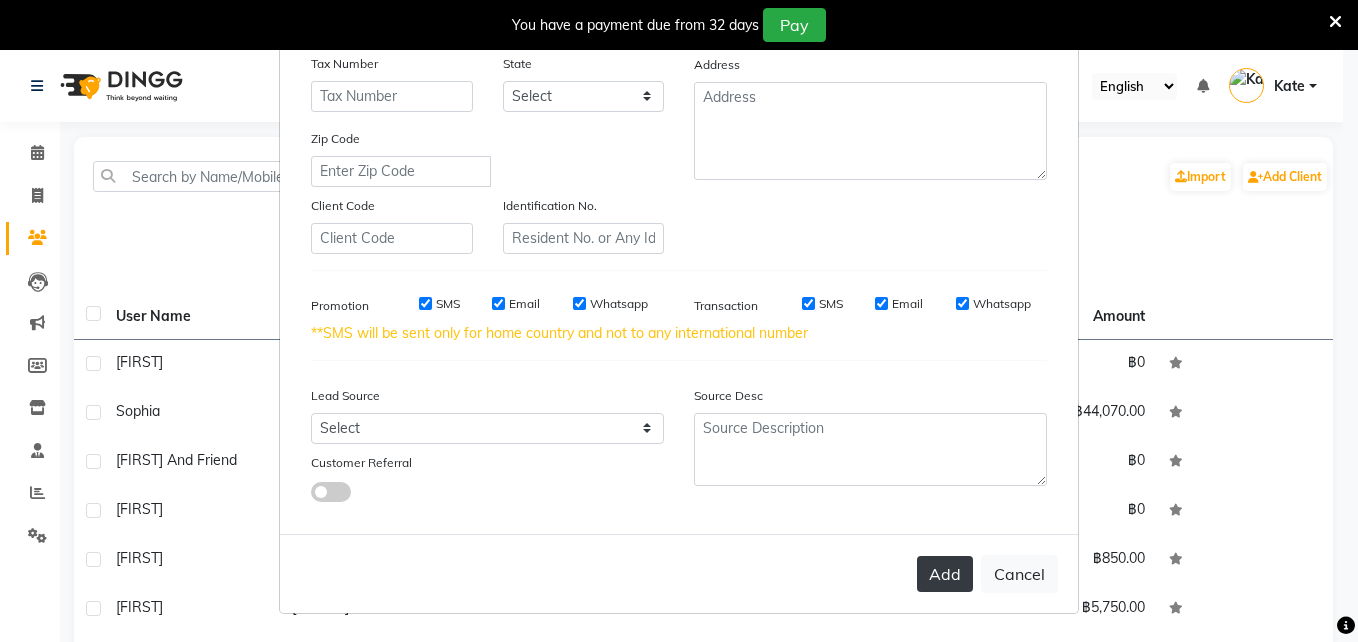 click on "Add" at bounding box center [945, 574] 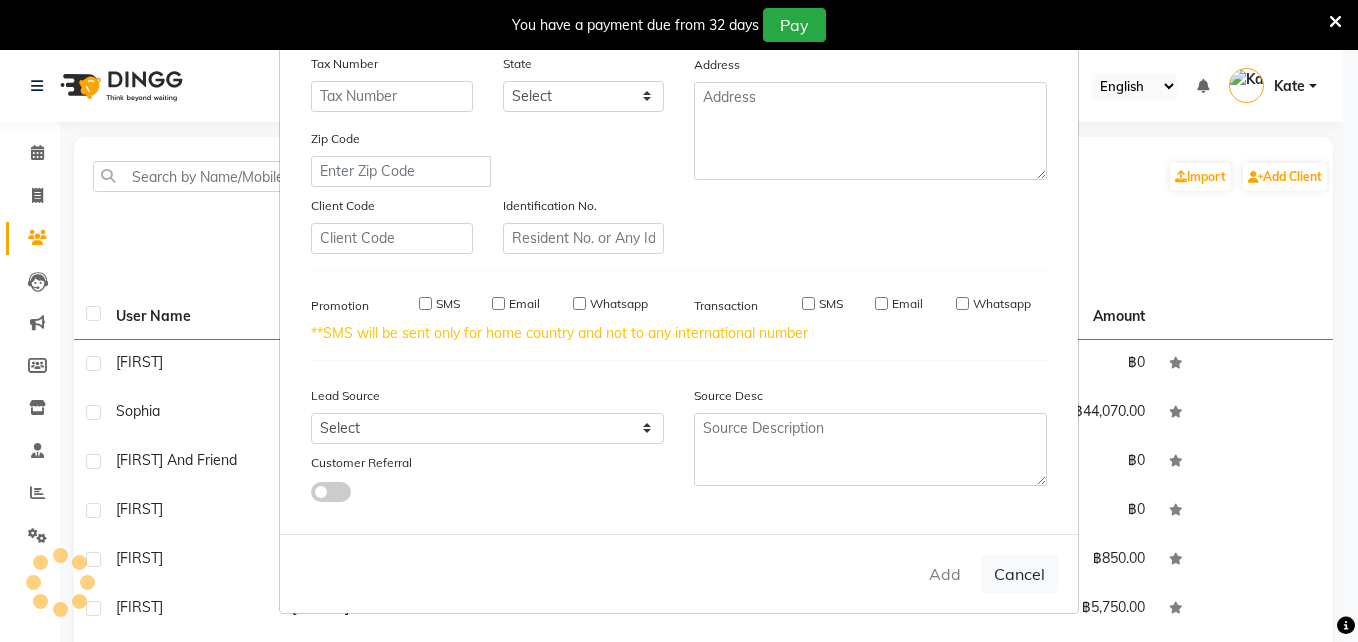 type 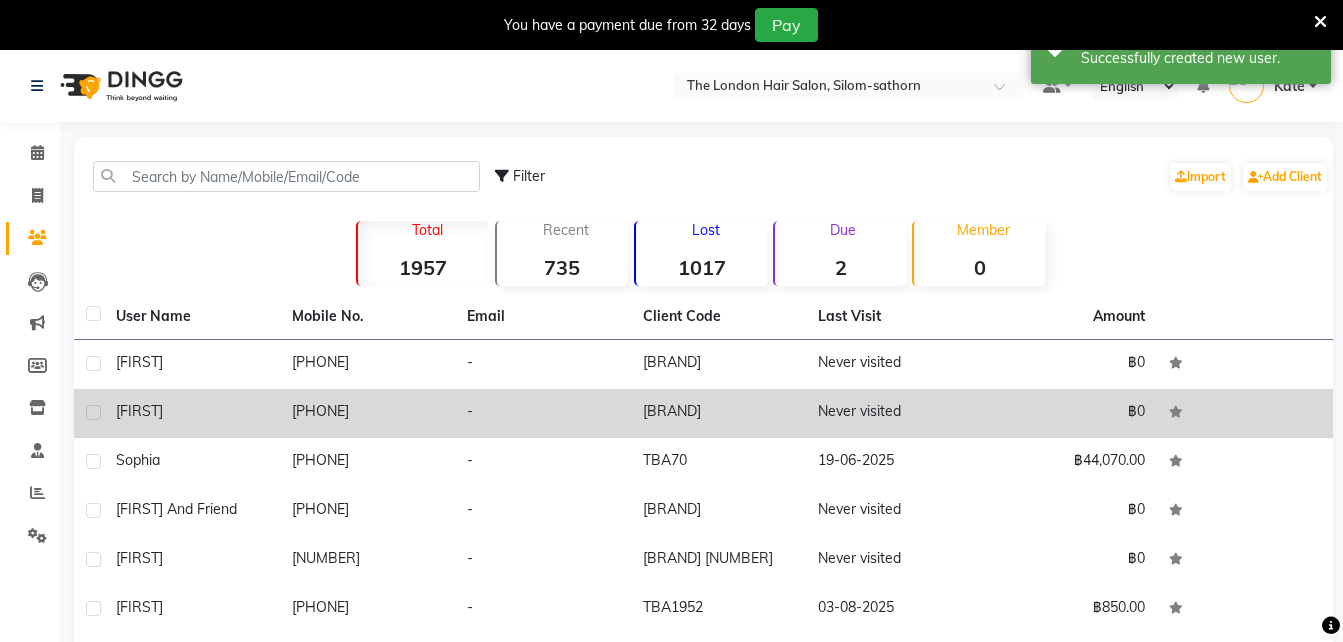 click on "-" 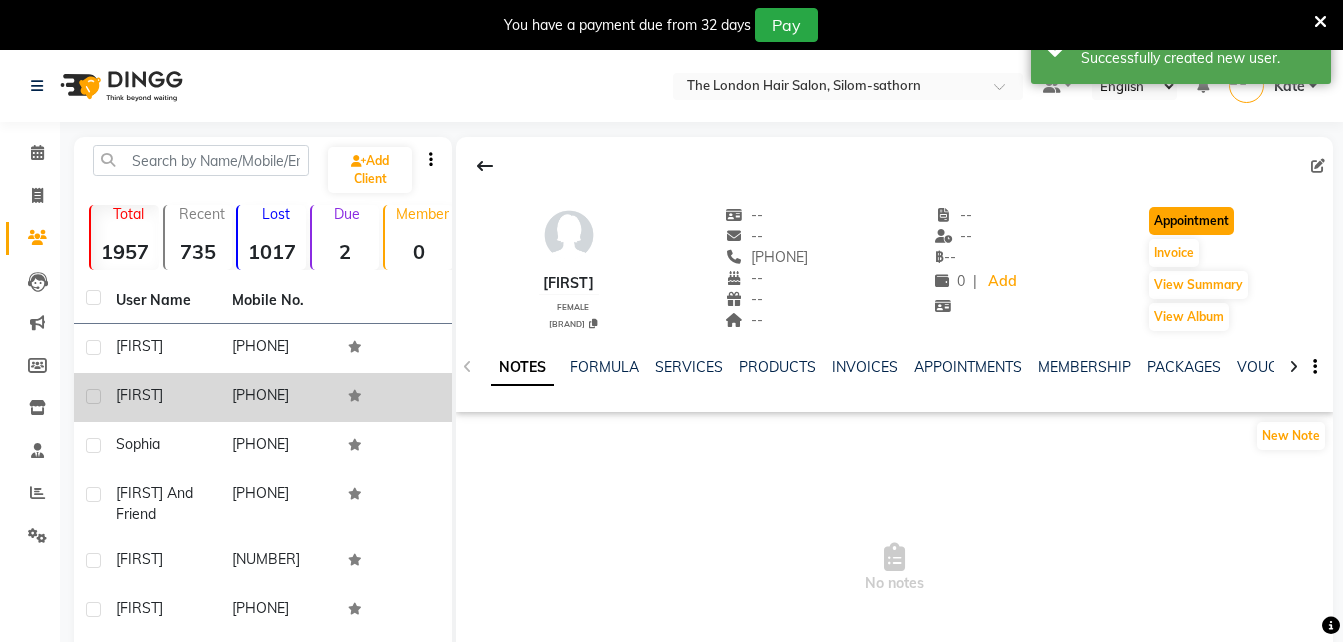 click on "Appointment" 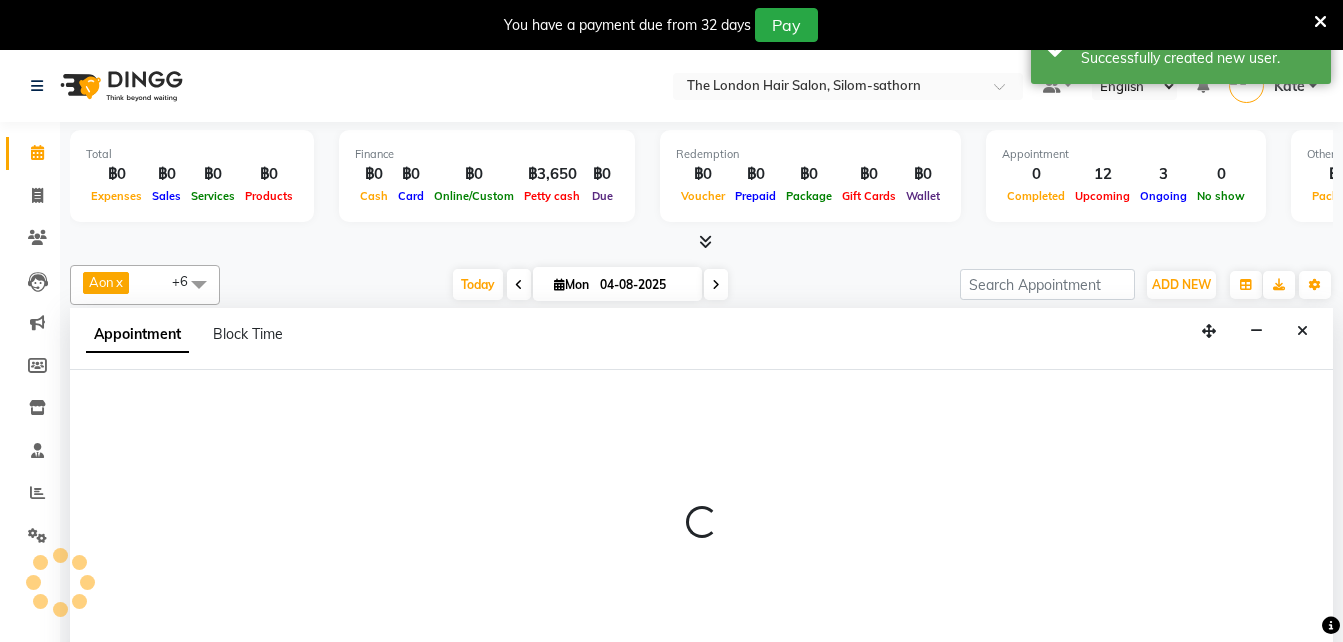 scroll, scrollTop: 0, scrollLeft: 0, axis: both 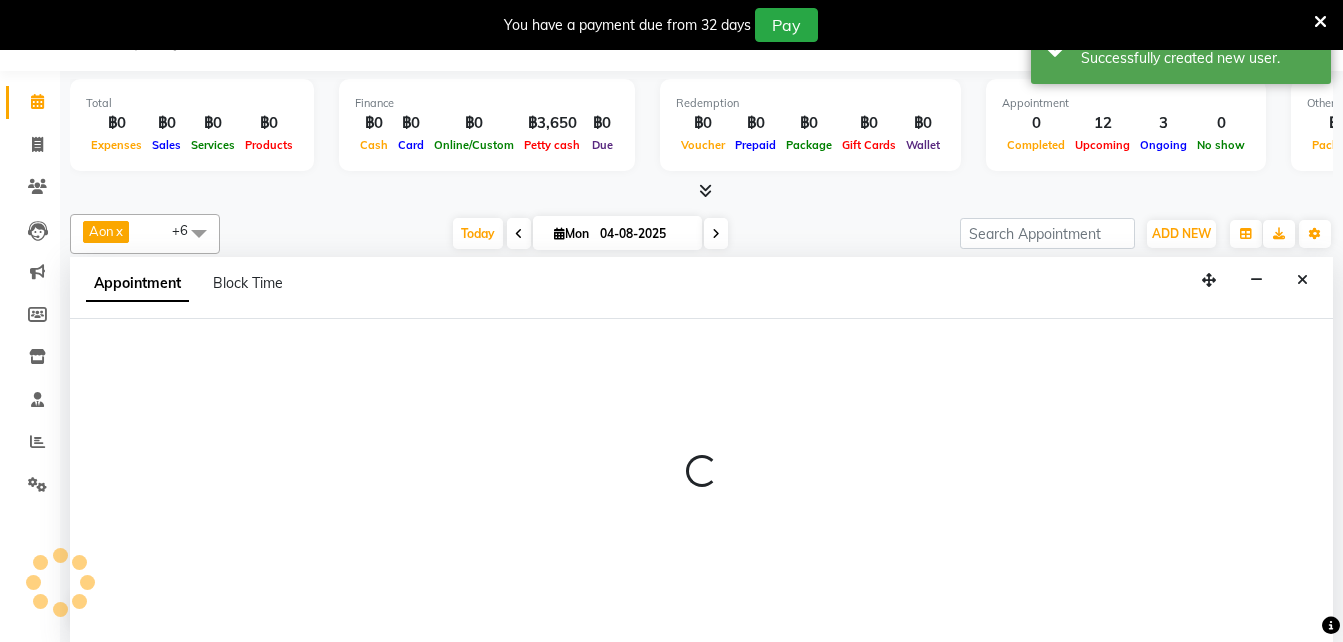 select on "600" 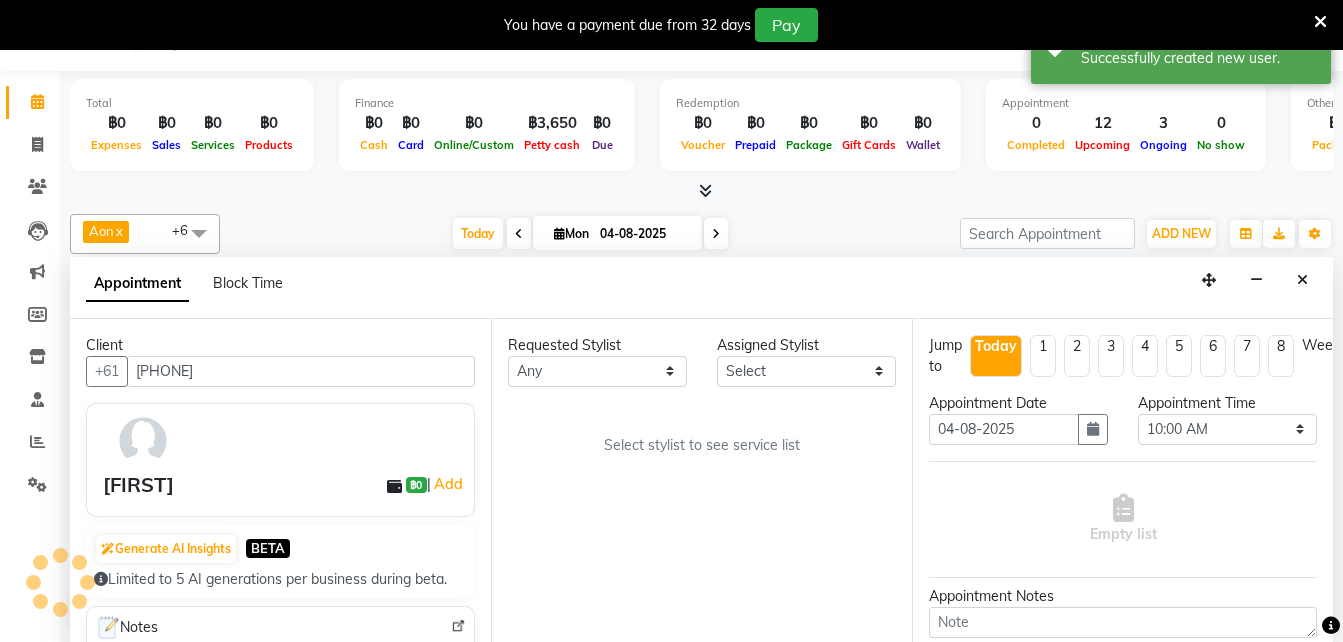 scroll, scrollTop: 89, scrollLeft: 0, axis: vertical 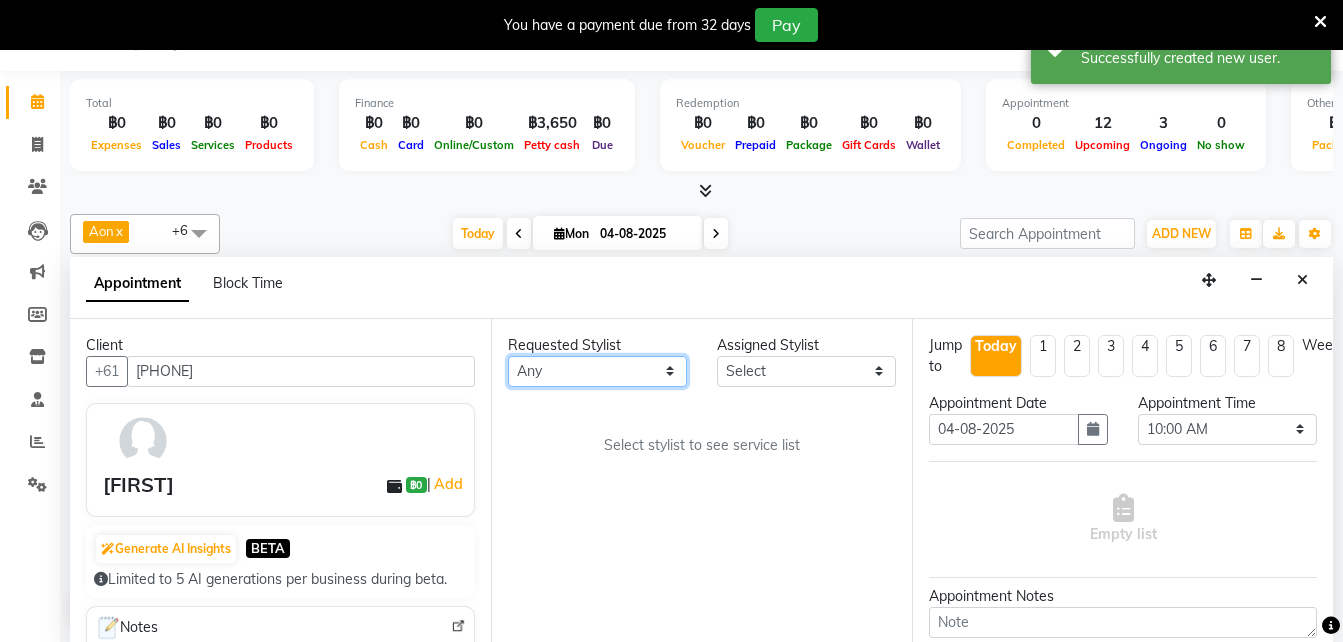 click on "Any Aon Apple   Boss Luke Fai  Fon Kate  Pim" at bounding box center [597, 371] 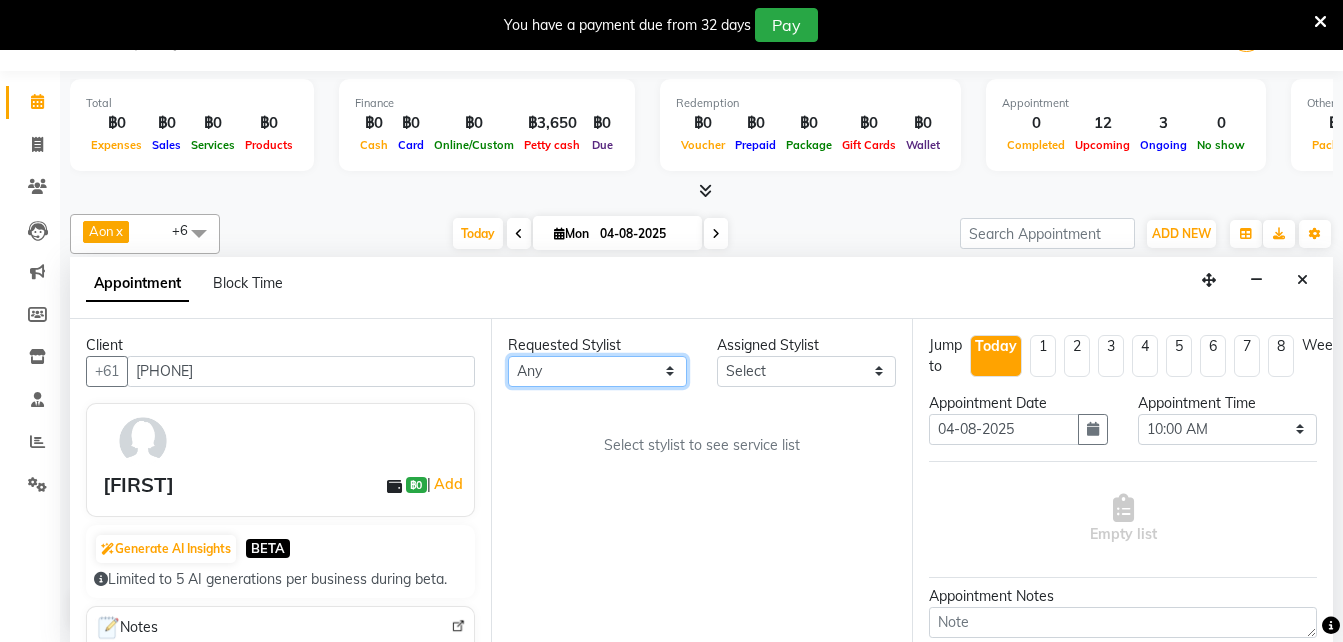 select on "56711" 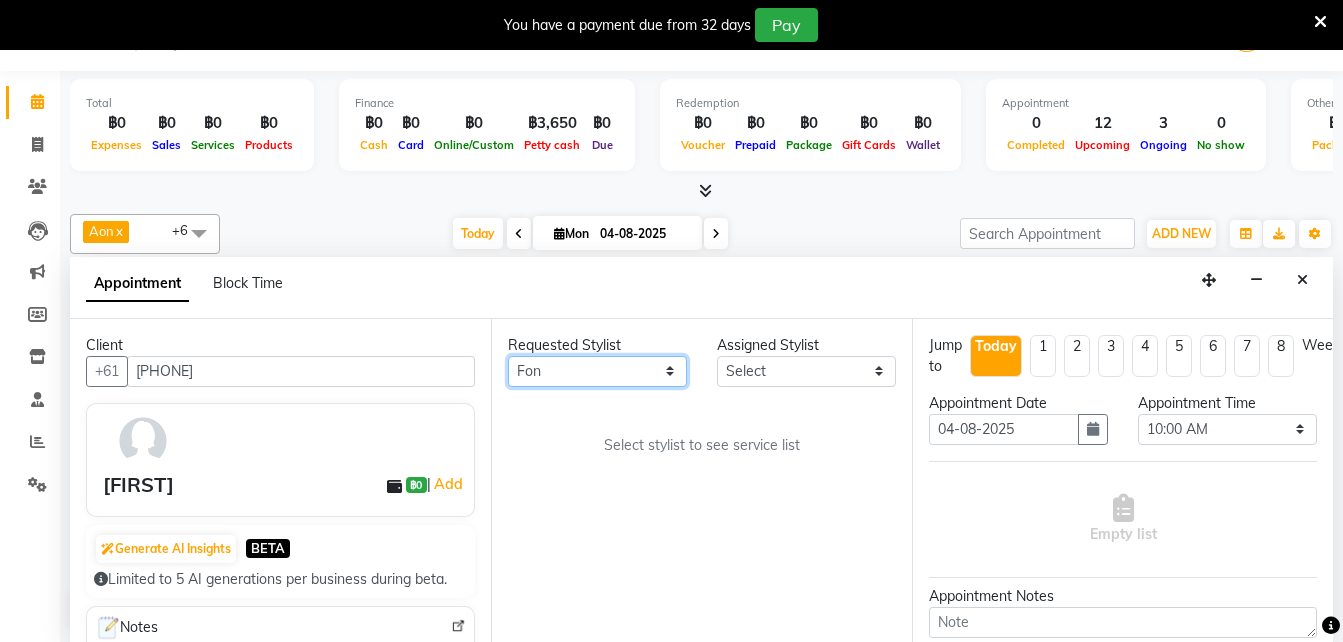 click on "Any Aon Apple   Boss Luke Fai  Fon Kate  Pim" at bounding box center [597, 371] 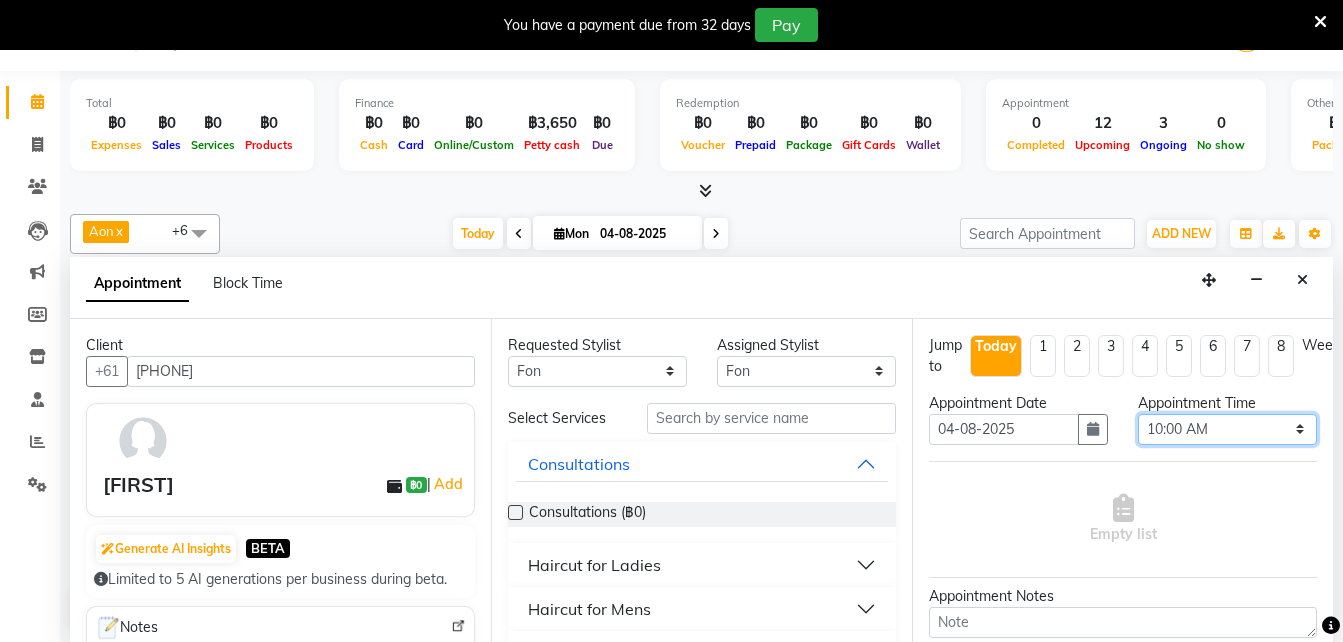 click on "Select 10:00 AM 10:05 AM 10:10 AM 10:15 AM 10:20 AM 10:25 AM 10:30 AM 10:35 AM 10:40 AM 10:45 AM 10:50 AM 10:55 AM 11:00 AM 11:05 AM 11:10 AM 11:15 AM 11:20 AM 11:25 AM 11:30 AM 11:35 AM 11:40 AM 11:45 AM 11:50 AM 11:55 AM 12:00 PM 12:05 PM 12:10 PM 12:15 PM 12:20 PM 12:25 PM 12:30 PM 12:35 PM 12:40 PM 12:45 PM 12:50 PM 12:55 PM 01:00 PM 01:05 PM 01:10 PM 01:15 PM 01:20 PM 01:25 PM 01:30 PM 01:35 PM 01:40 PM 01:45 PM 01:50 PM 01:55 PM 02:00 PM 02:05 PM 02:10 PM 02:15 PM 02:20 PM 02:25 PM 02:30 PM 02:35 PM 02:40 PM 02:45 PM 02:50 PM 02:55 PM 03:00 PM 03:05 PM 03:10 PM 03:15 PM 03:20 PM 03:25 PM 03:30 PM 03:35 PM 03:40 PM 03:45 PM 03:50 PM 03:55 PM 04:00 PM 04:05 PM 04:10 PM 04:15 PM 04:20 PM 04:25 PM 04:30 PM 04:35 PM 04:40 PM 04:45 PM 04:50 PM 04:55 PM 05:00 PM 05:05 PM 05:10 PM 05:15 PM 05:20 PM 05:25 PM 05:30 PM 05:35 PM 05:40 PM 05:45 PM 05:50 PM 05:55 PM 06:00 PM 06:05 PM 06:10 PM 06:15 PM 06:20 PM 06:25 PM 06:30 PM 06:35 PM 06:40 PM 06:45 PM 06:50 PM 06:55 PM 07:00 PM 07:05 PM 07:10 PM 07:15 PM 07:20 PM" at bounding box center [1227, 429] 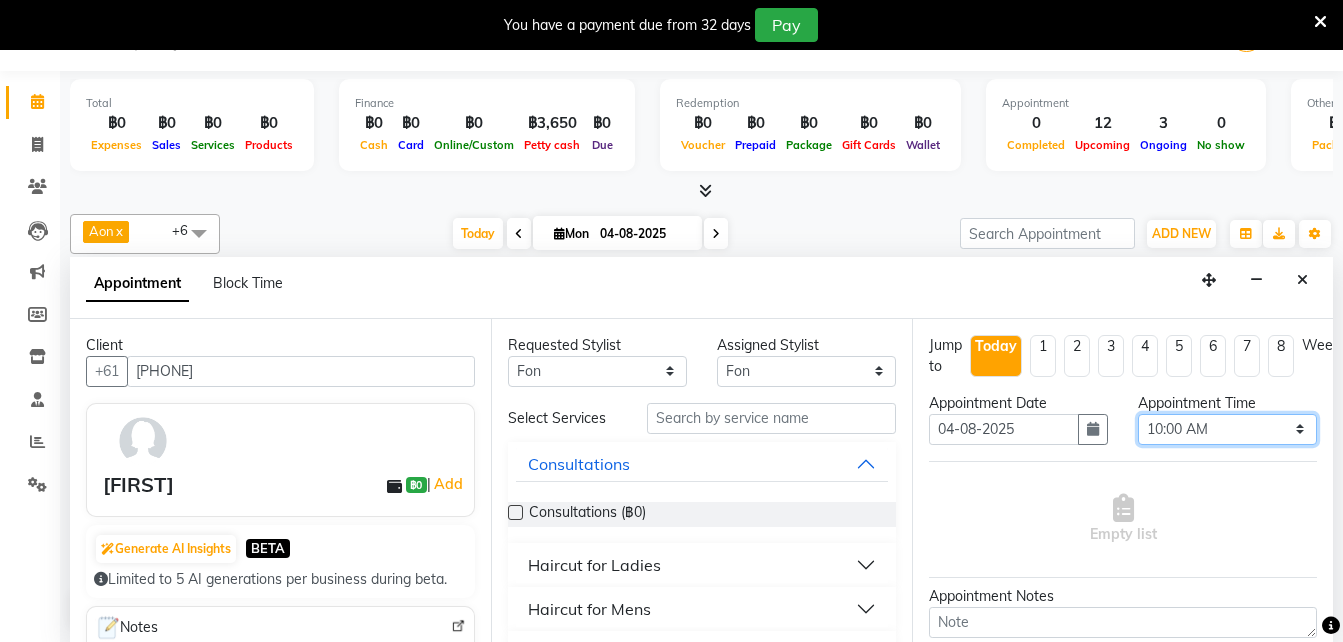select on "870" 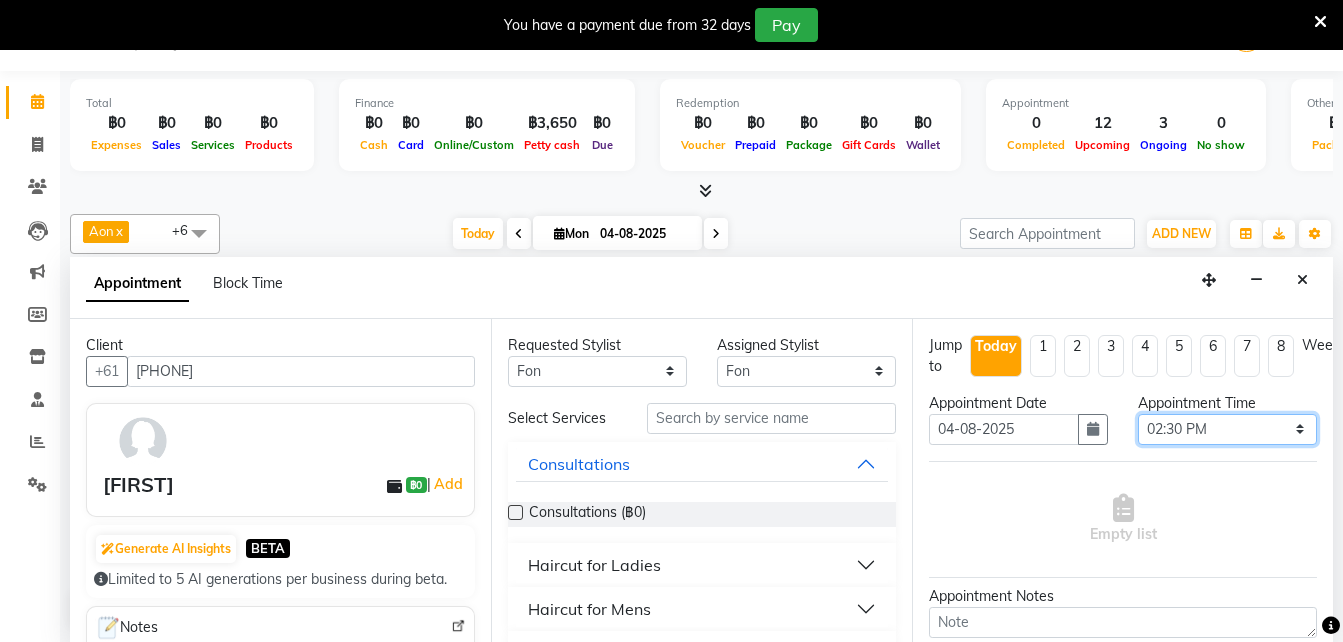 click on "Select 10:00 AM 10:05 AM 10:10 AM 10:15 AM 10:20 AM 10:25 AM 10:30 AM 10:35 AM 10:40 AM 10:45 AM 10:50 AM 10:55 AM 11:00 AM 11:05 AM 11:10 AM 11:15 AM 11:20 AM 11:25 AM 11:30 AM 11:35 AM 11:40 AM 11:45 AM 11:50 AM 11:55 AM 12:00 PM 12:05 PM 12:10 PM 12:15 PM 12:20 PM 12:25 PM 12:30 PM 12:35 PM 12:40 PM 12:45 PM 12:50 PM 12:55 PM 01:00 PM 01:05 PM 01:10 PM 01:15 PM 01:20 PM 01:25 PM 01:30 PM 01:35 PM 01:40 PM 01:45 PM 01:50 PM 01:55 PM 02:00 PM 02:05 PM 02:10 PM 02:15 PM 02:20 PM 02:25 PM 02:30 PM 02:35 PM 02:40 PM 02:45 PM 02:50 PM 02:55 PM 03:00 PM 03:05 PM 03:10 PM 03:15 PM 03:20 PM 03:25 PM 03:30 PM 03:35 PM 03:40 PM 03:45 PM 03:50 PM 03:55 PM 04:00 PM 04:05 PM 04:10 PM 04:15 PM 04:20 PM 04:25 PM 04:30 PM 04:35 PM 04:40 PM 04:45 PM 04:50 PM 04:55 PM 05:00 PM 05:05 PM 05:10 PM 05:15 PM 05:20 PM 05:25 PM 05:30 PM 05:35 PM 05:40 PM 05:45 PM 05:50 PM 05:55 PM 06:00 PM 06:05 PM 06:10 PM 06:15 PM 06:20 PM 06:25 PM 06:30 PM 06:35 PM 06:40 PM 06:45 PM 06:50 PM 06:55 PM 07:00 PM 07:05 PM 07:10 PM 07:15 PM 07:20 PM" at bounding box center (1227, 429) 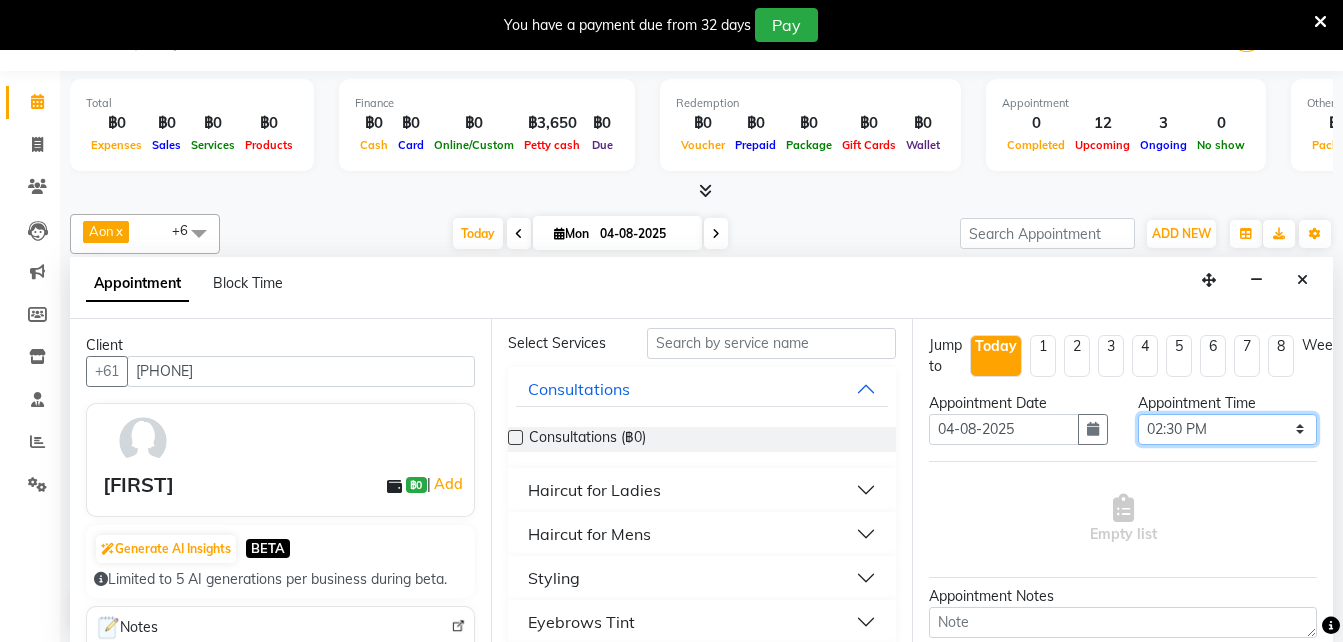 scroll, scrollTop: 77, scrollLeft: 0, axis: vertical 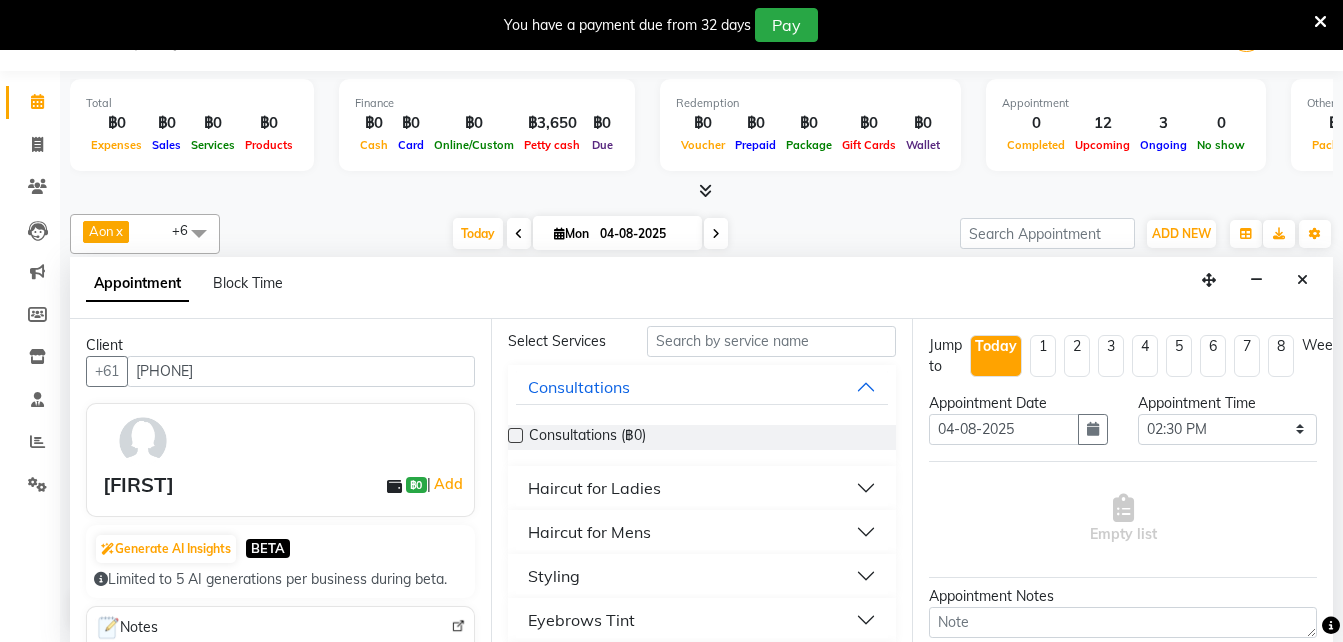 click on "Styling" at bounding box center (554, 576) 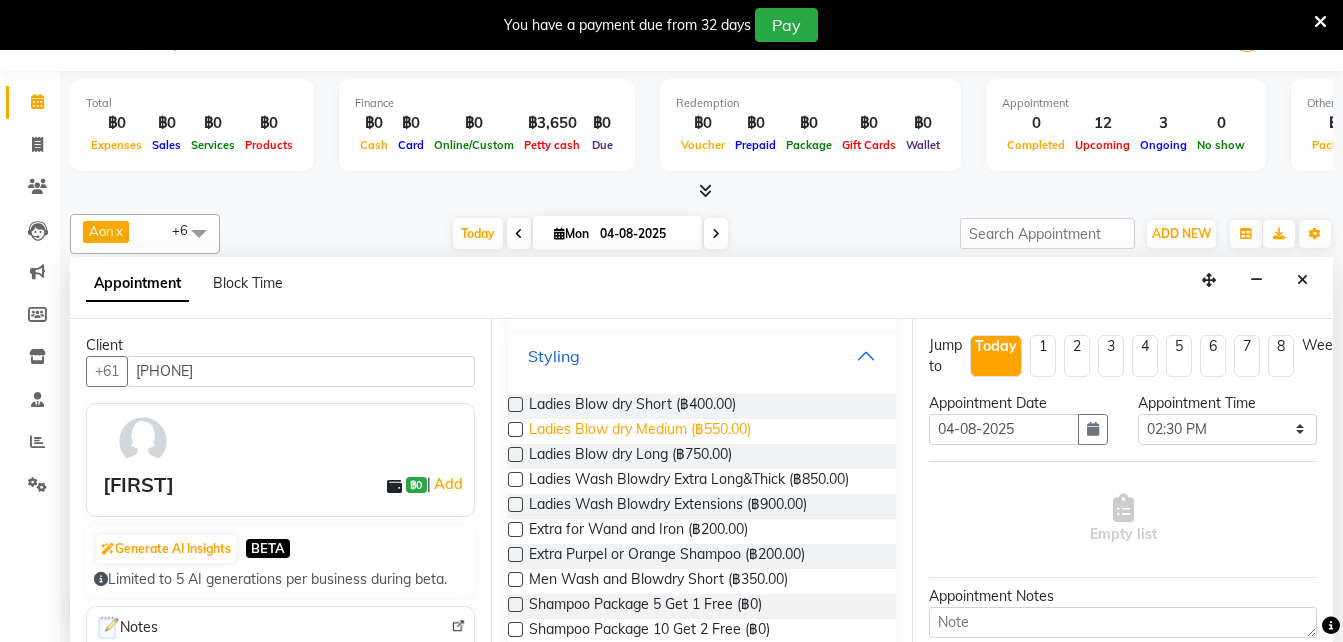 scroll, scrollTop: 298, scrollLeft: 0, axis: vertical 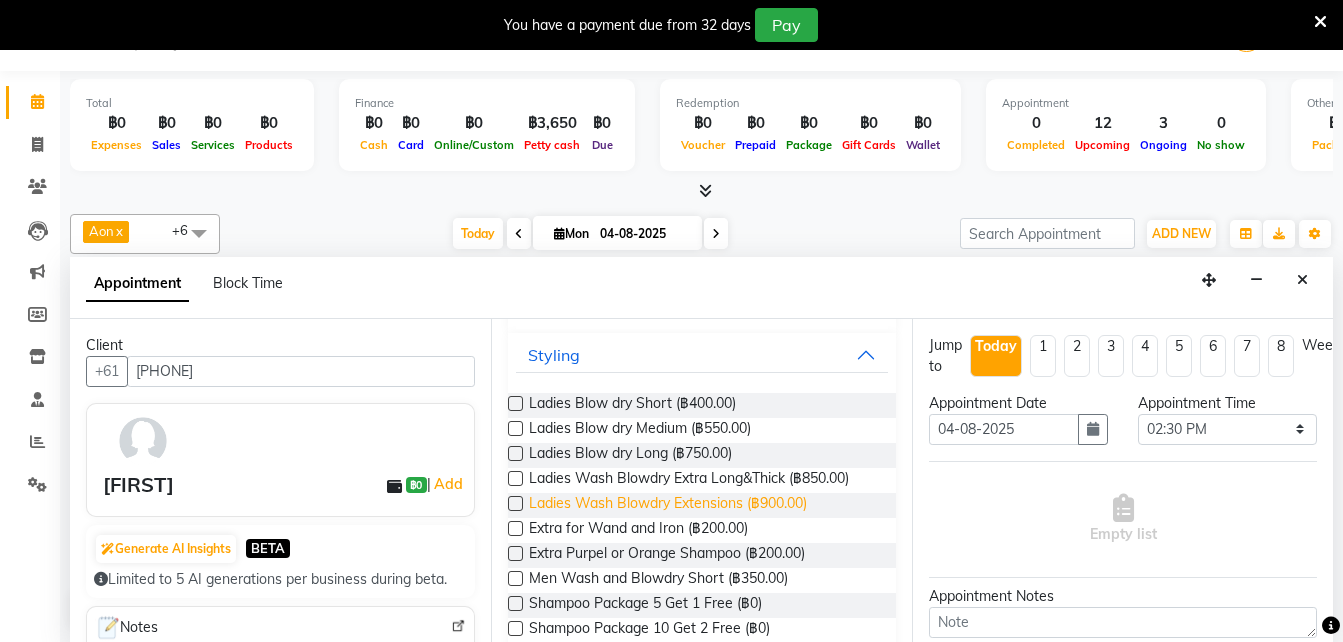 click on "Ladies Wash Blowdry Extensions  (฿900.00)" at bounding box center [668, 505] 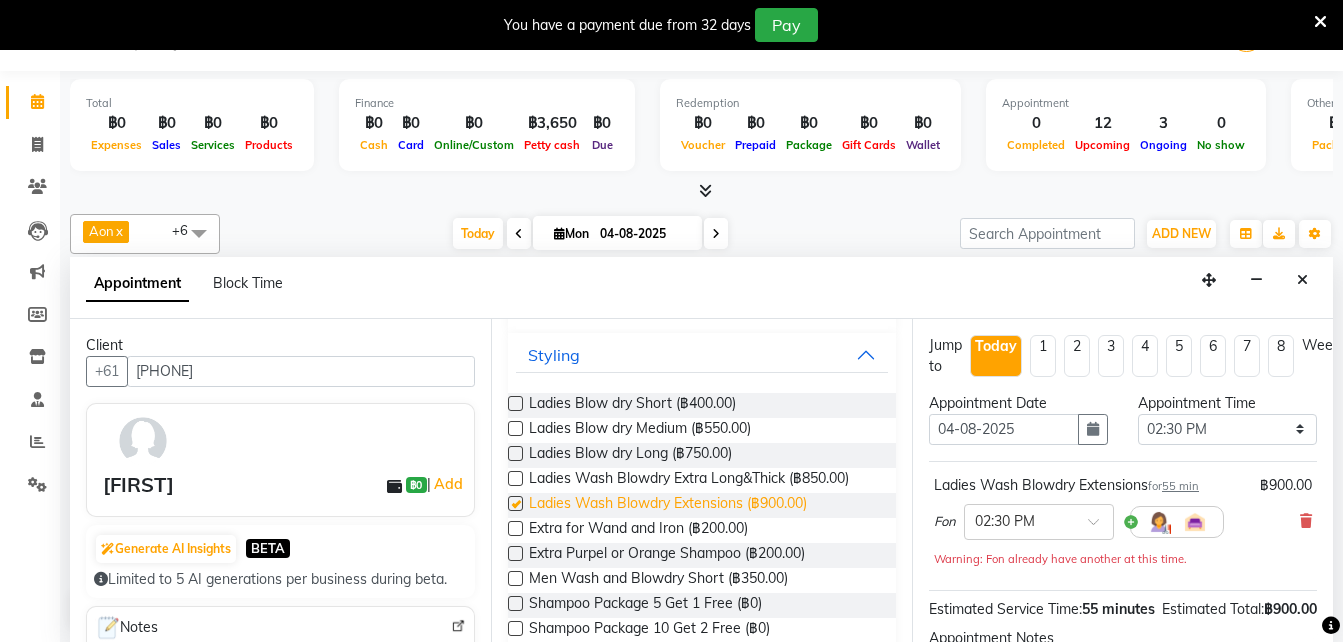 checkbox on "false" 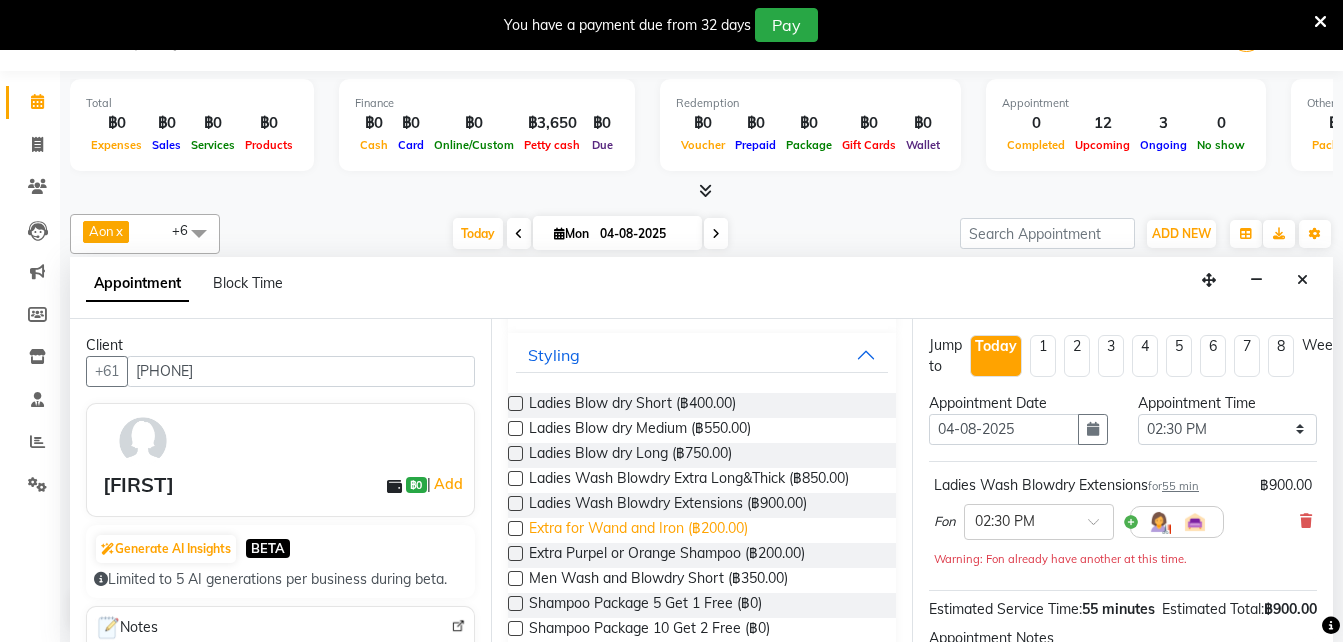 click on "Extra for Wand and Iron (฿200.00)" at bounding box center (638, 530) 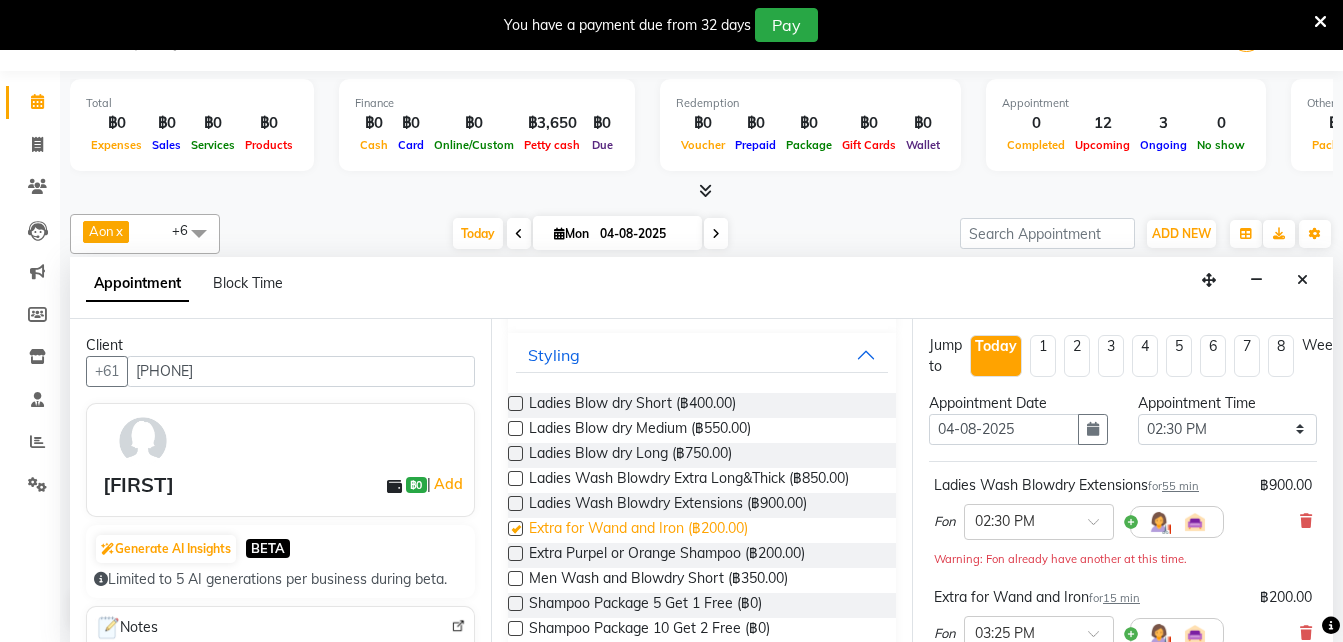 checkbox on "false" 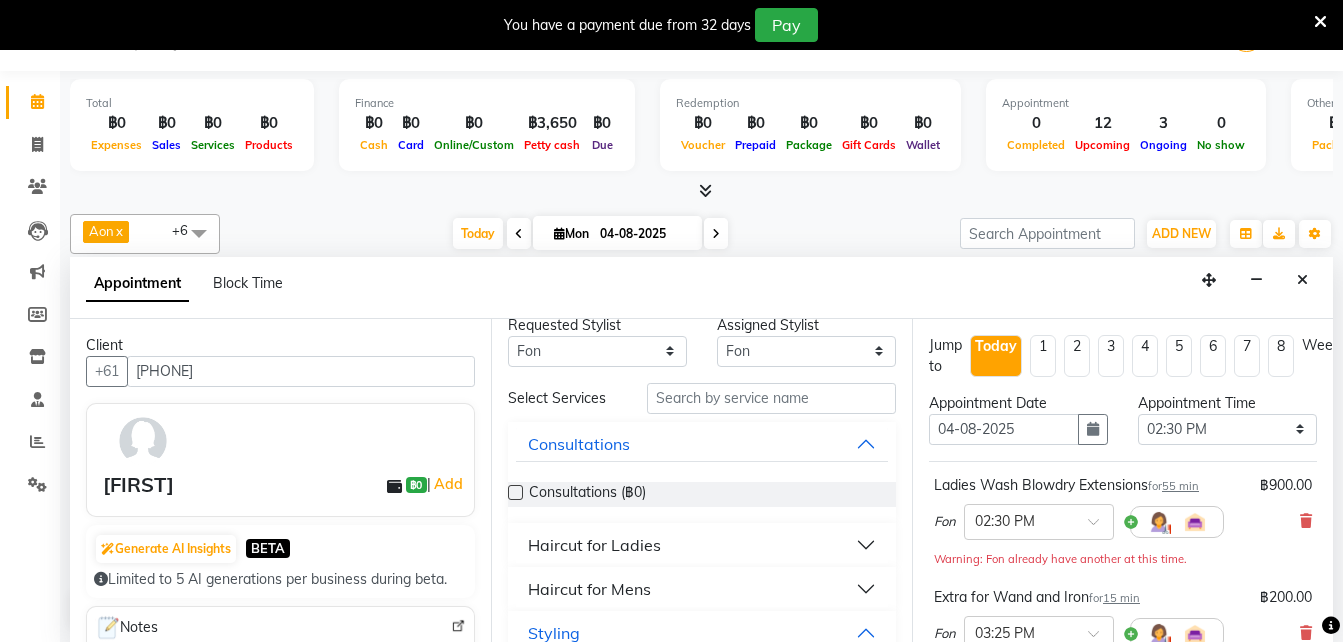 scroll, scrollTop: 0, scrollLeft: 0, axis: both 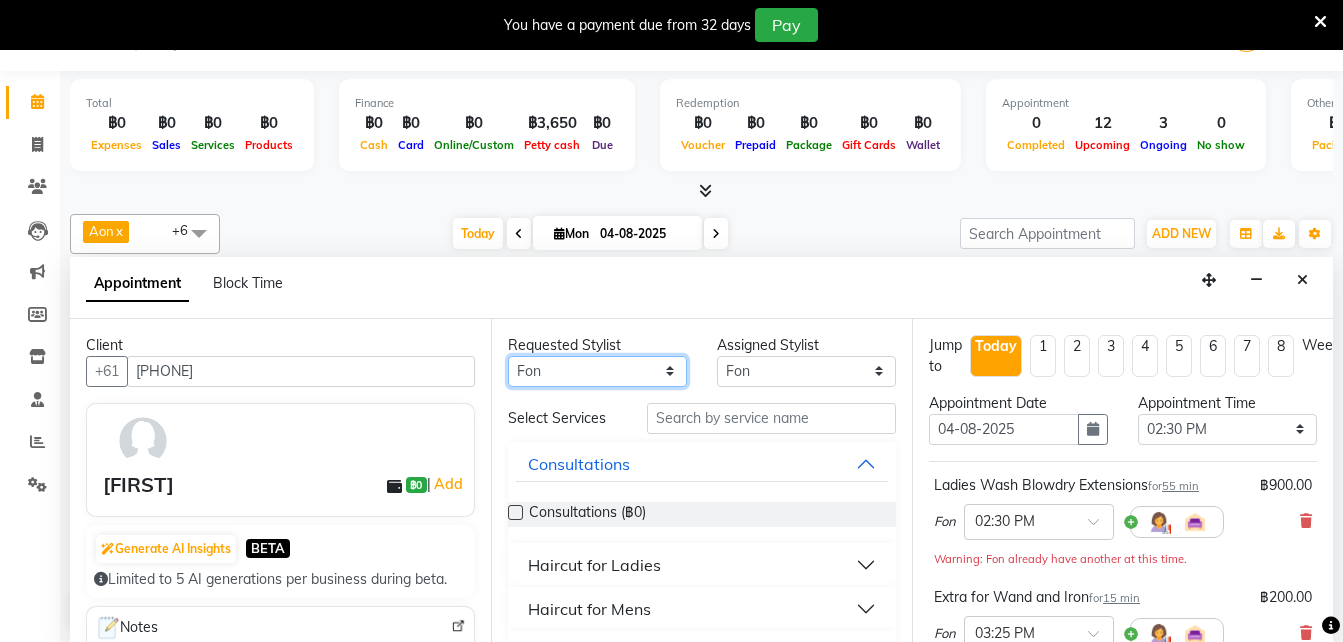 click on "Any Aon Apple   Boss Luke Fai  Fon Kate  Pim" at bounding box center [597, 371] 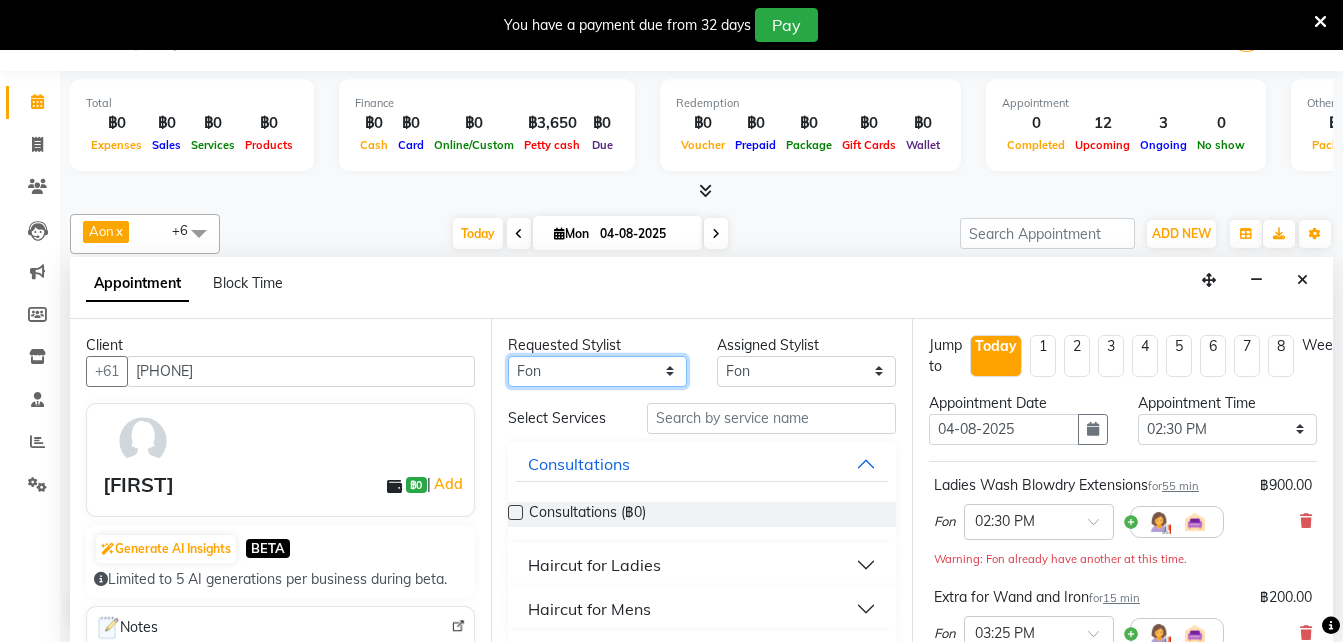 select on "83403" 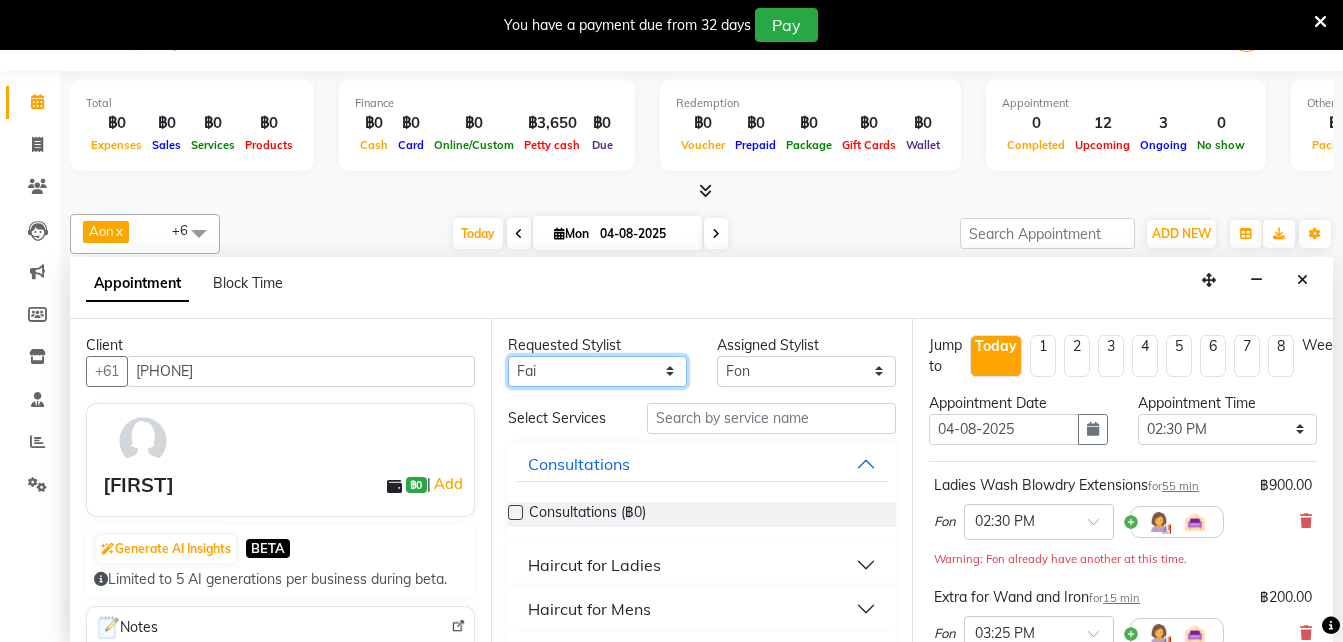 click on "Any Aon Apple   Boss Luke Fai  Fon Kate  Pim" at bounding box center (597, 371) 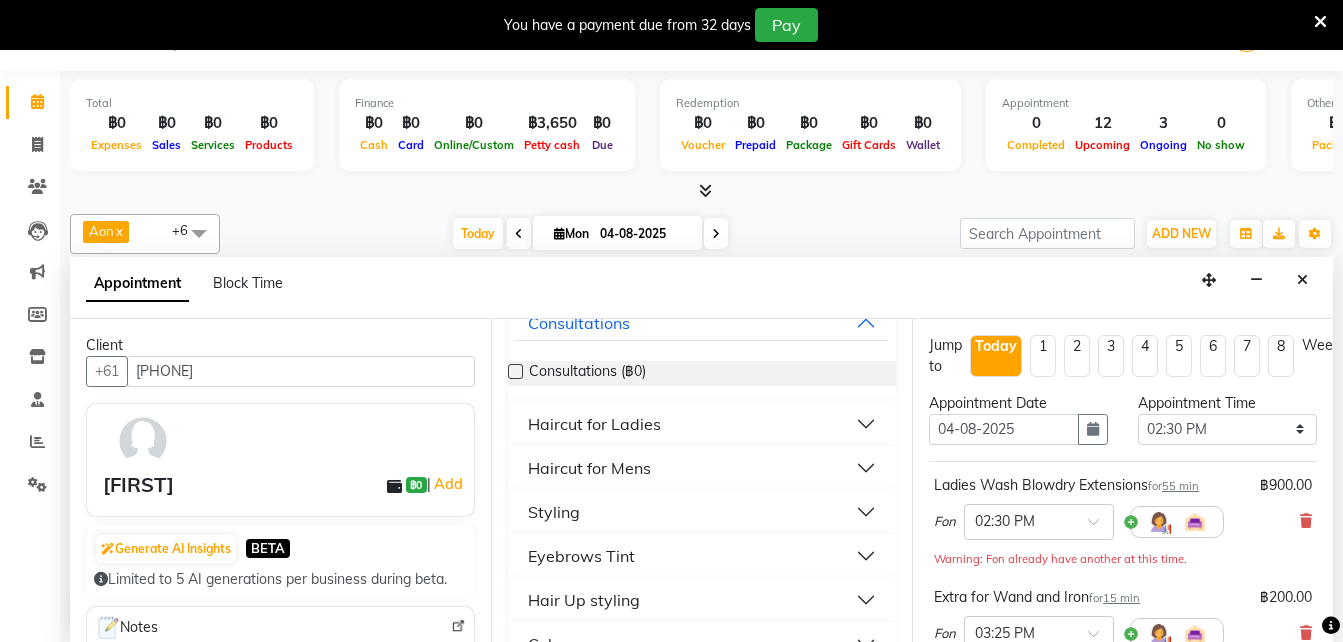 scroll, scrollTop: 143, scrollLeft: 0, axis: vertical 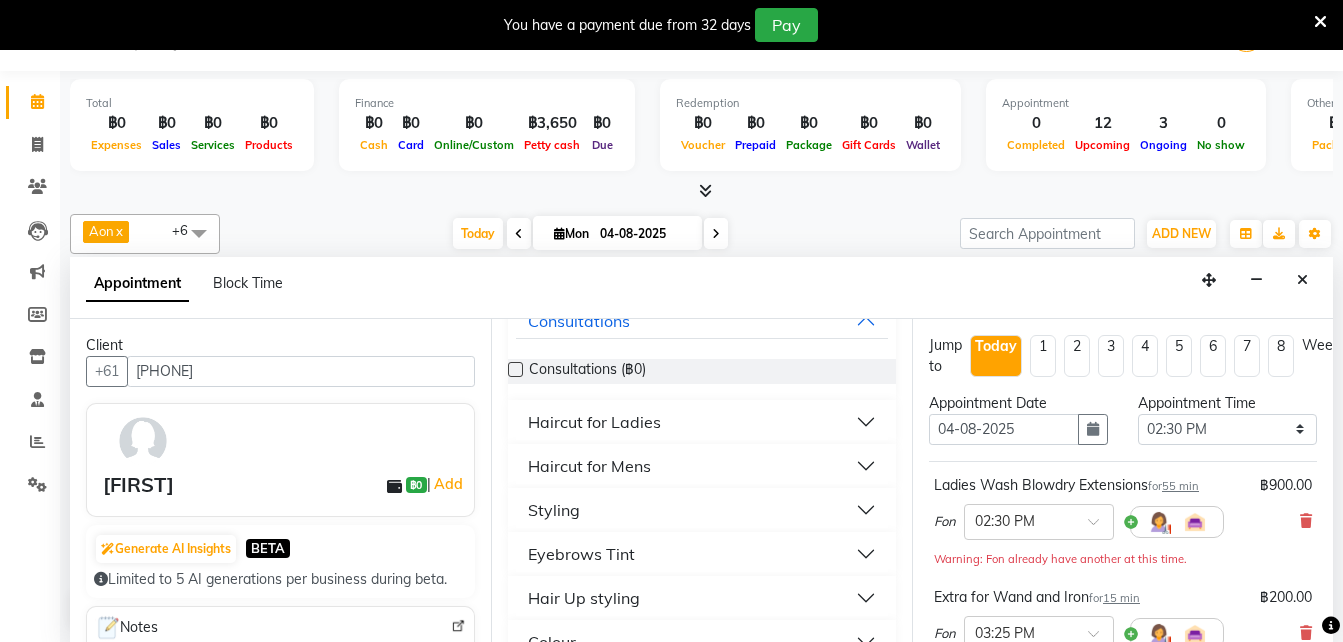click on "Styling" at bounding box center (702, 510) 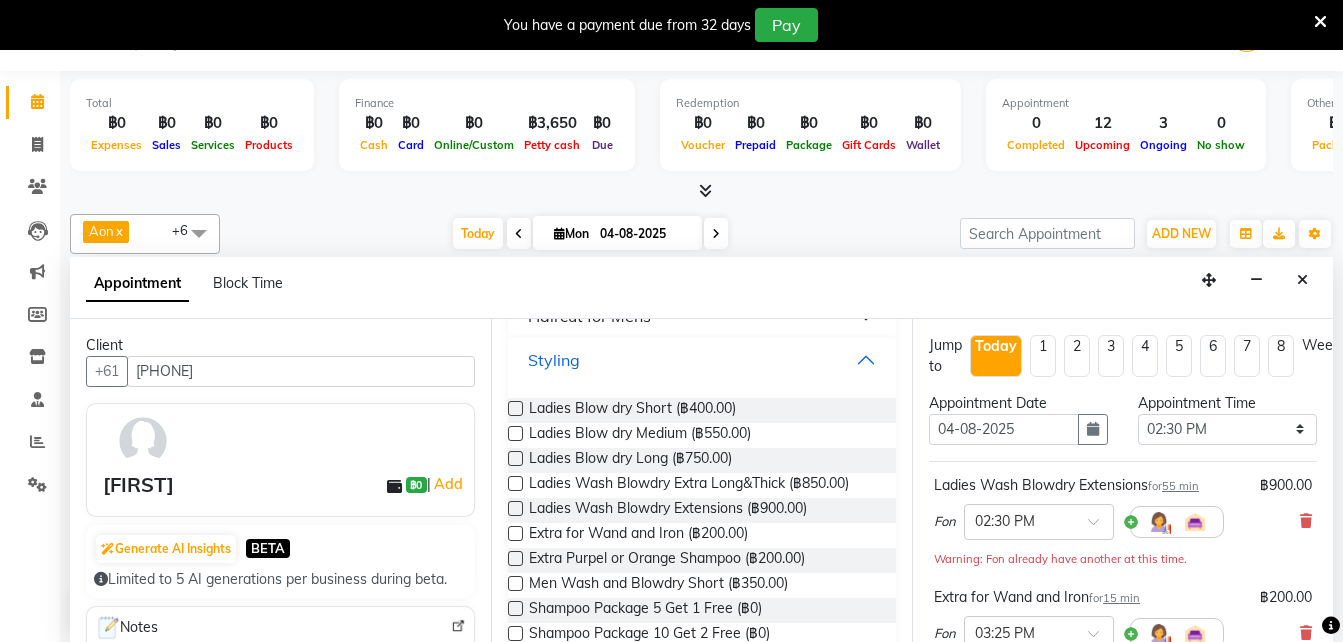 scroll, scrollTop: 298, scrollLeft: 0, axis: vertical 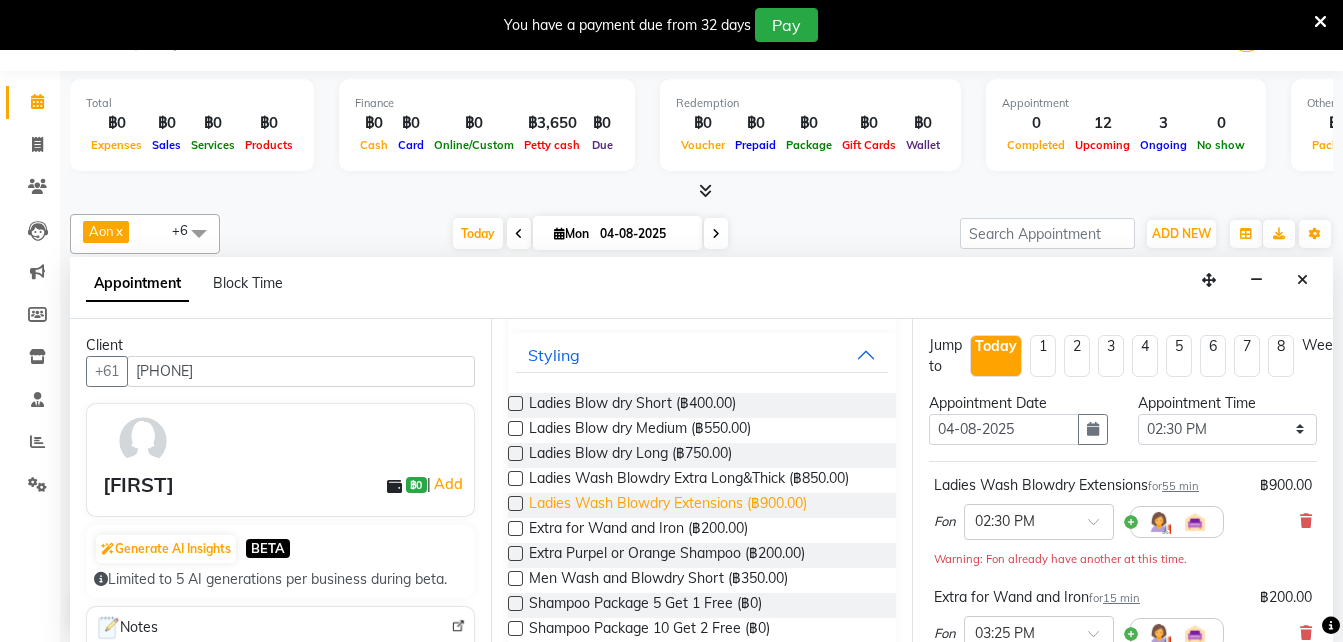 click on "Ladies Wash Blowdry Extensions  (฿900.00)" at bounding box center [668, 505] 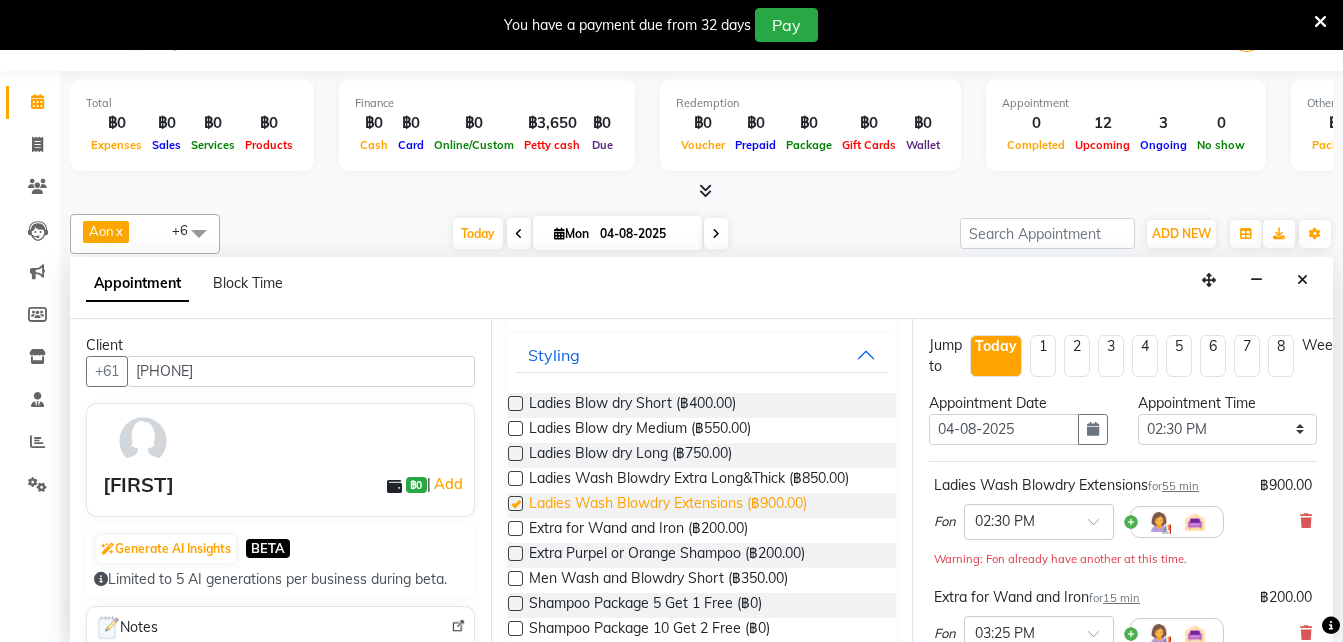 checkbox on "false" 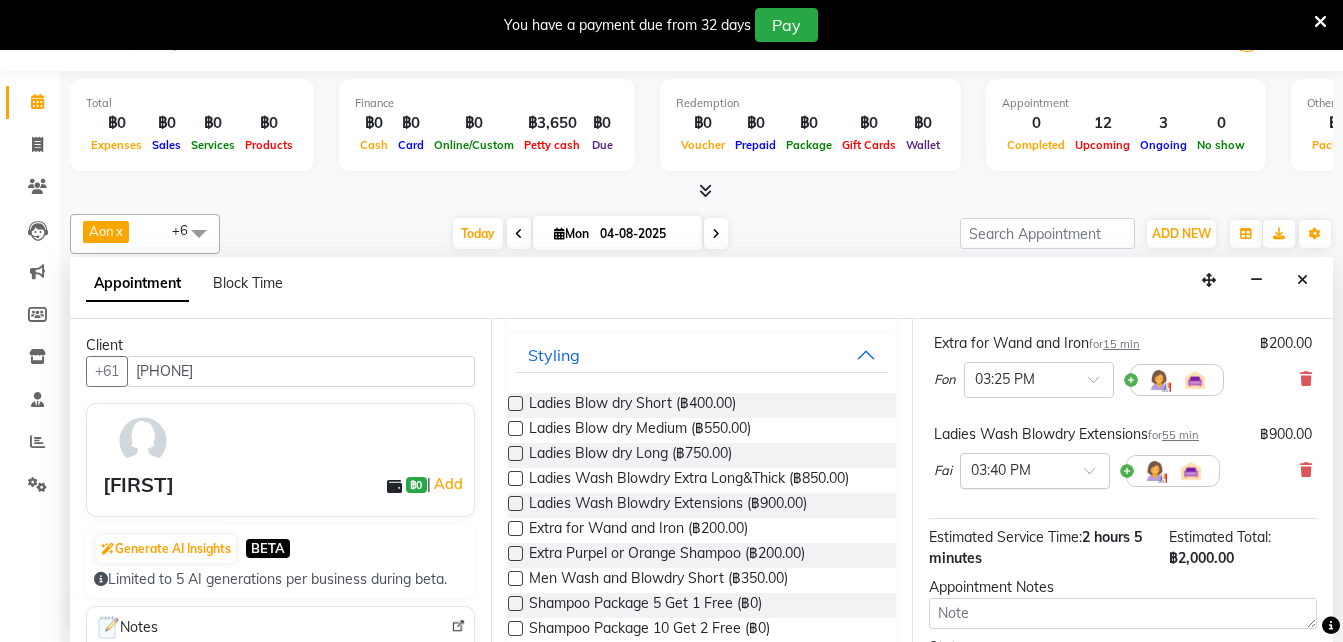 scroll, scrollTop: 255, scrollLeft: 0, axis: vertical 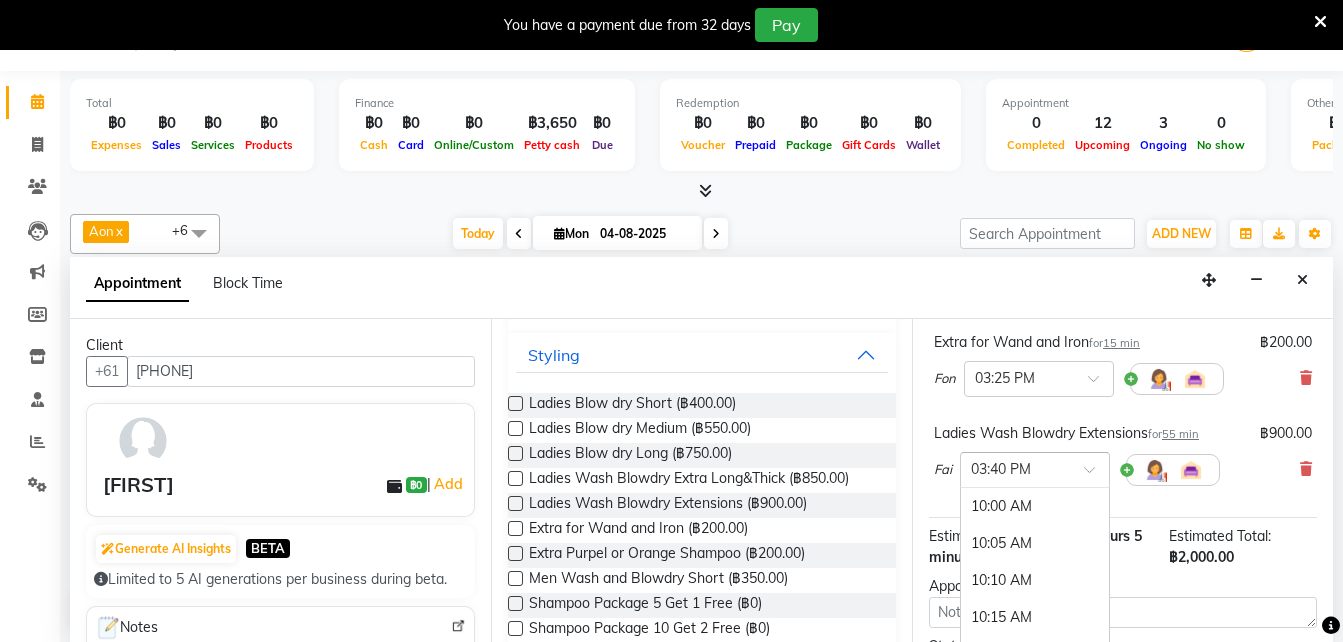 click at bounding box center [1015, 468] 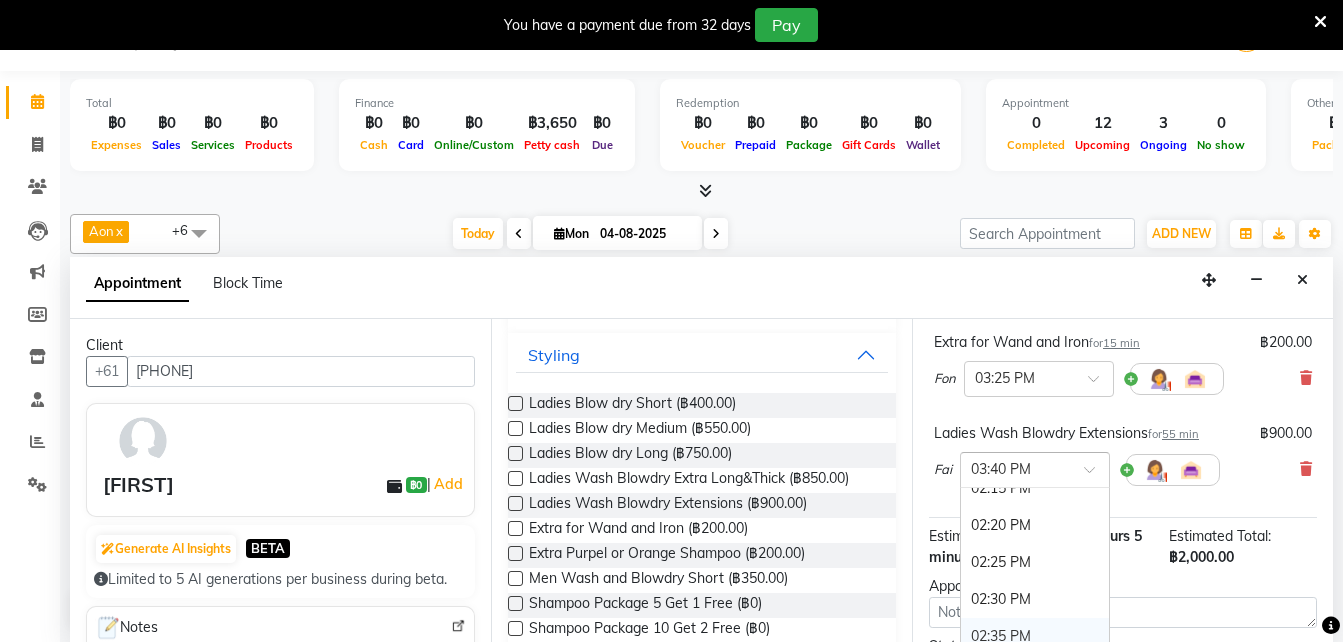 scroll, scrollTop: 1904, scrollLeft: 0, axis: vertical 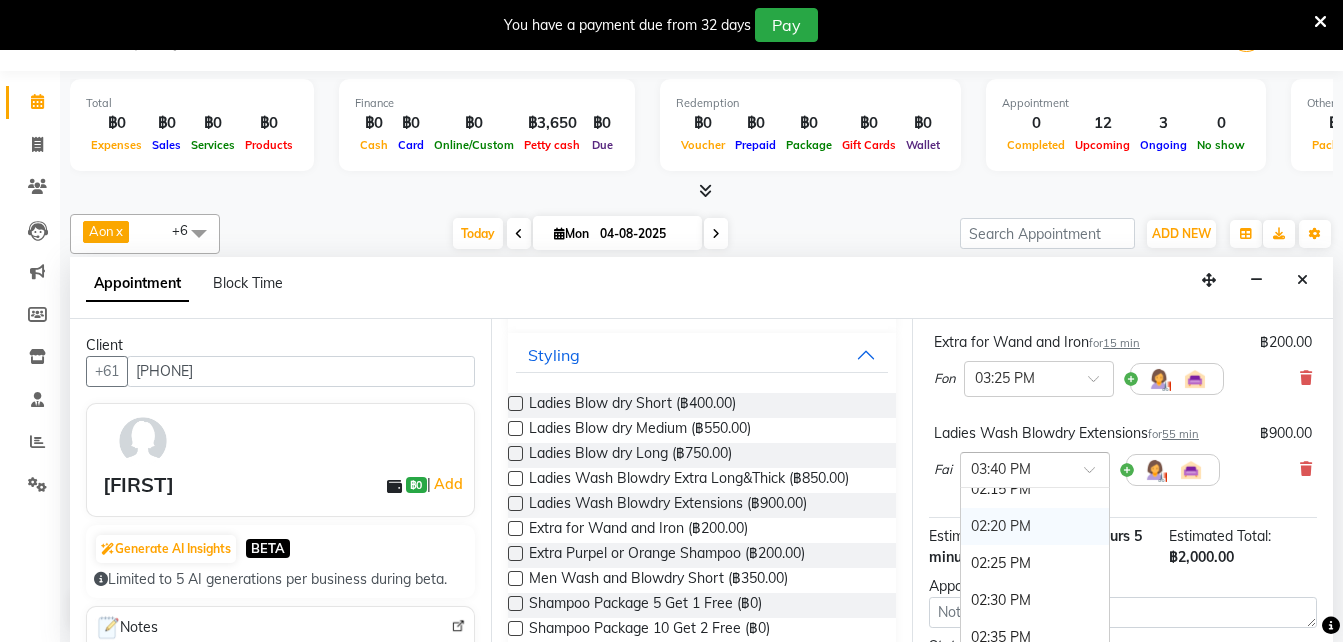 click on "02:20 PM" at bounding box center [1035, 526] 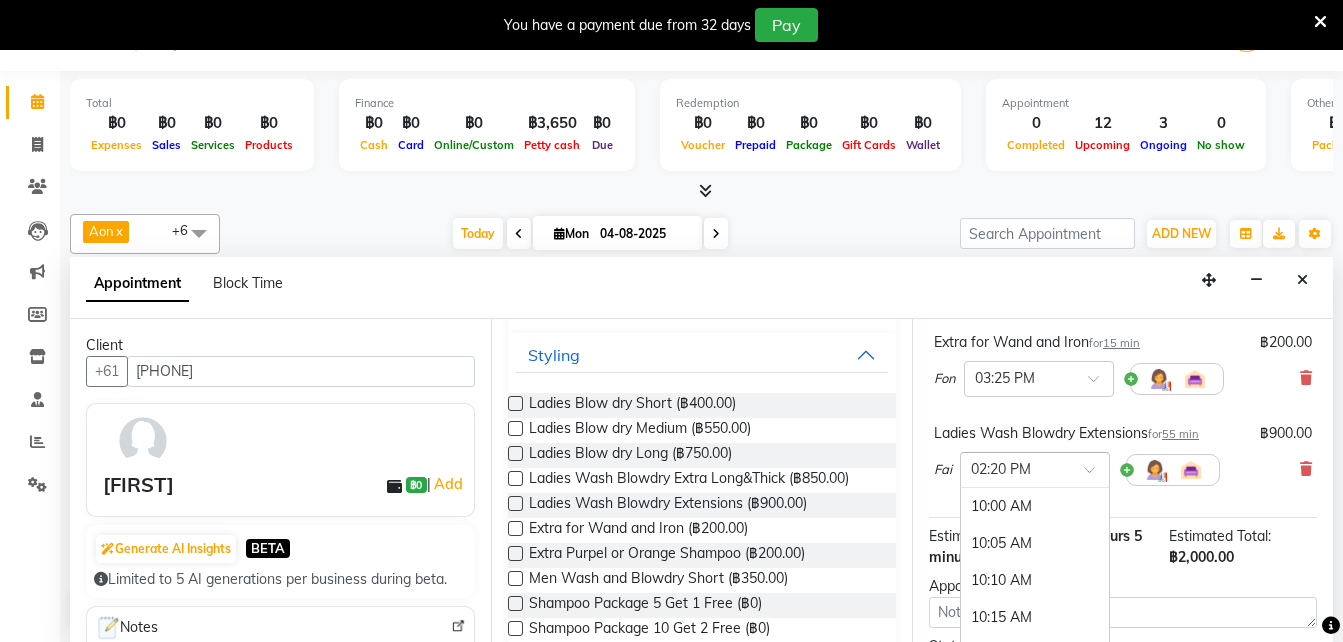 click at bounding box center [1015, 468] 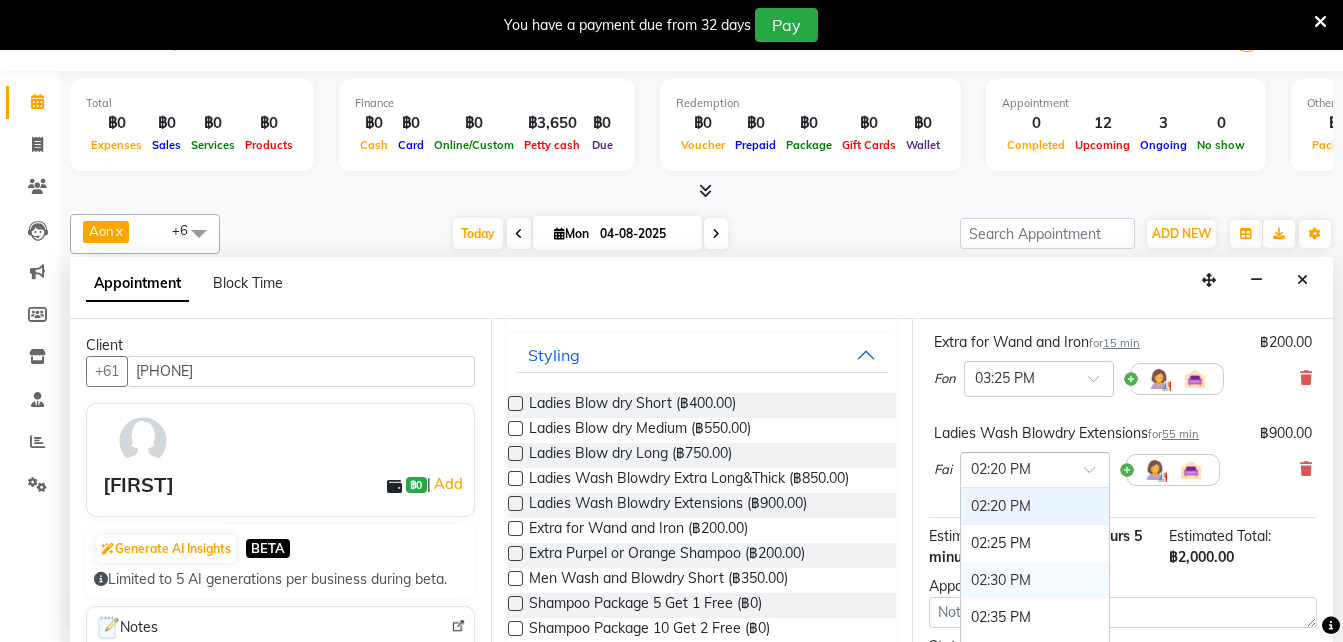 click on "02:30 PM" at bounding box center [1035, 580] 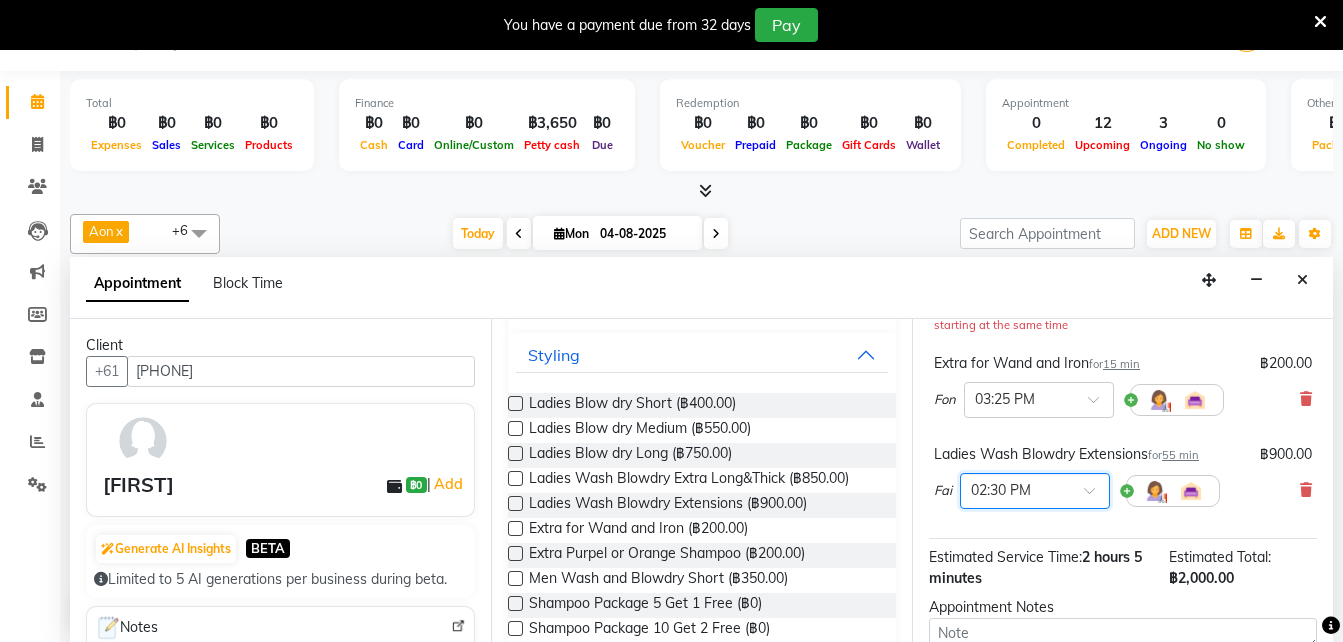 scroll, scrollTop: 276, scrollLeft: 0, axis: vertical 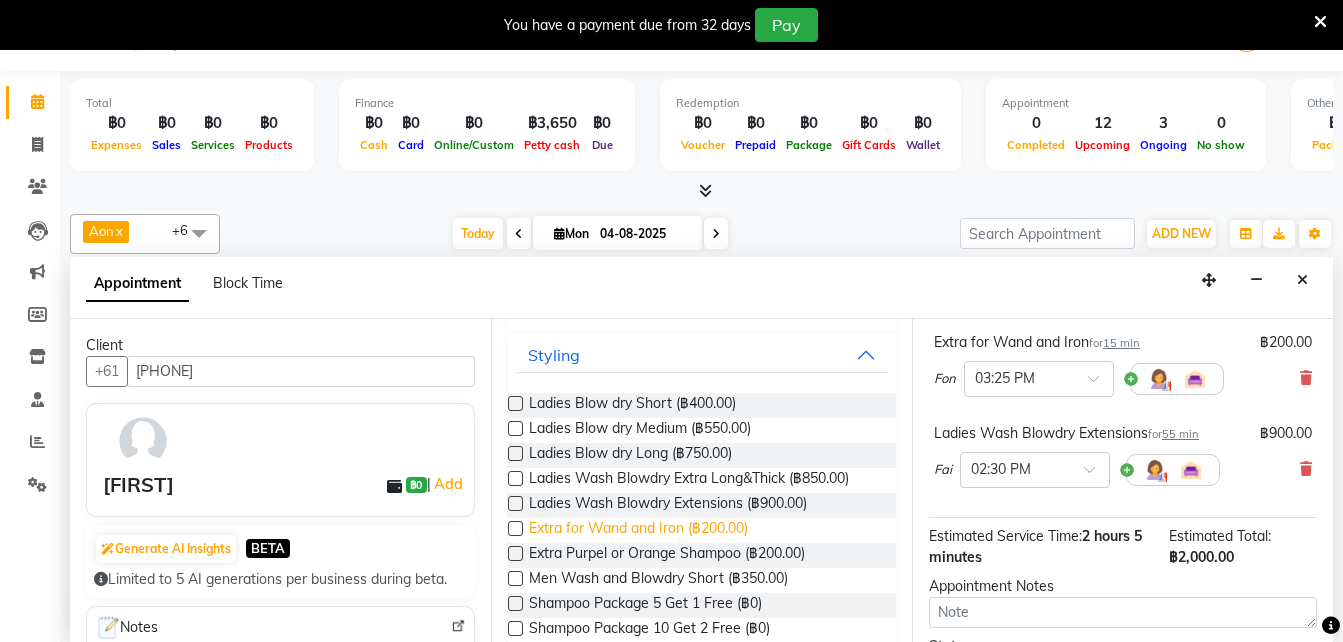 click on "Extra for Wand and Iron (฿200.00)" at bounding box center [638, 530] 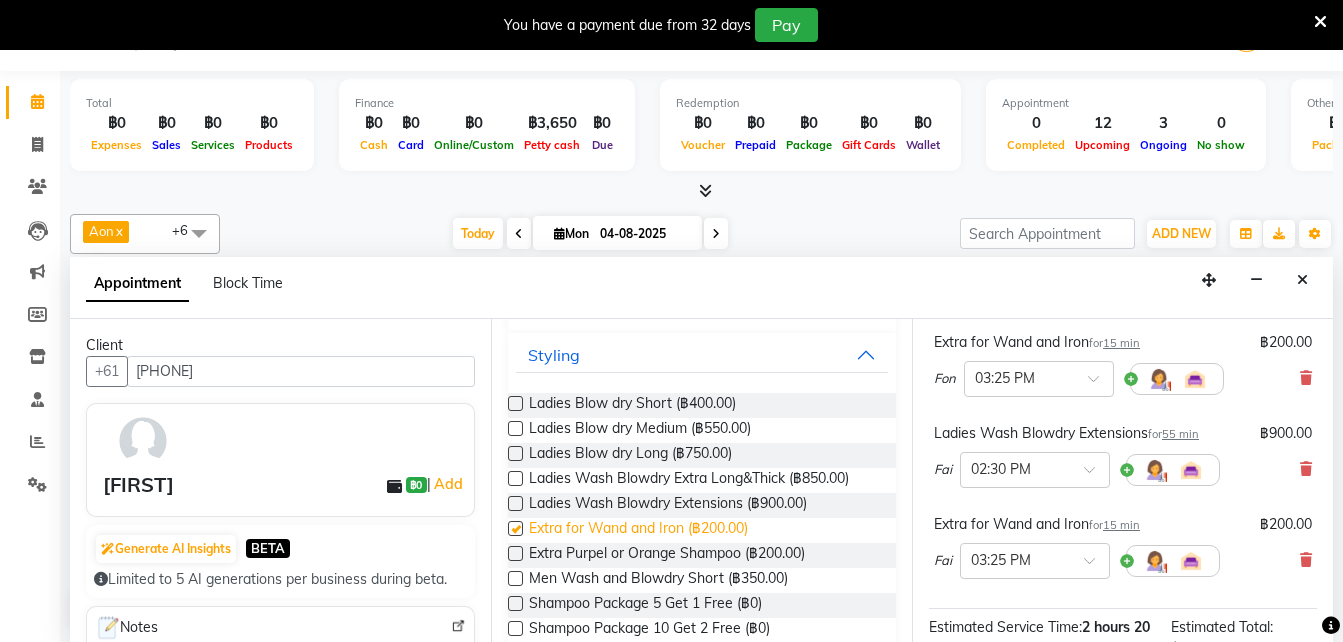 checkbox on "false" 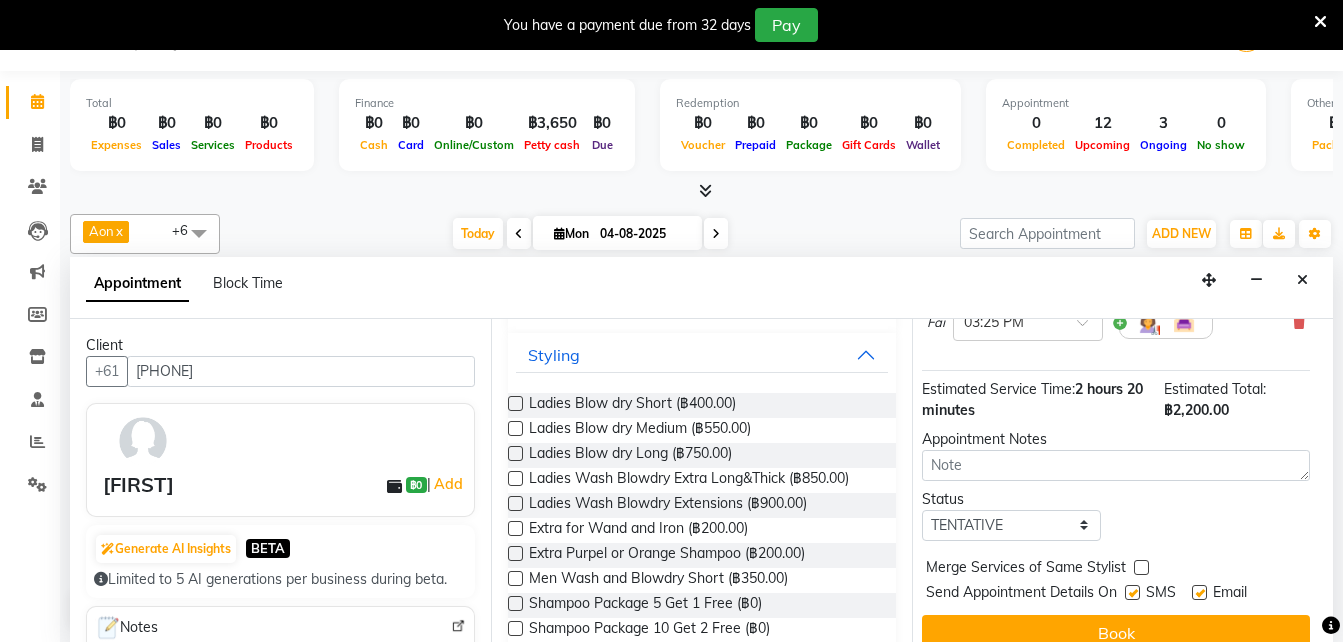 scroll, scrollTop: 516, scrollLeft: 7, axis: both 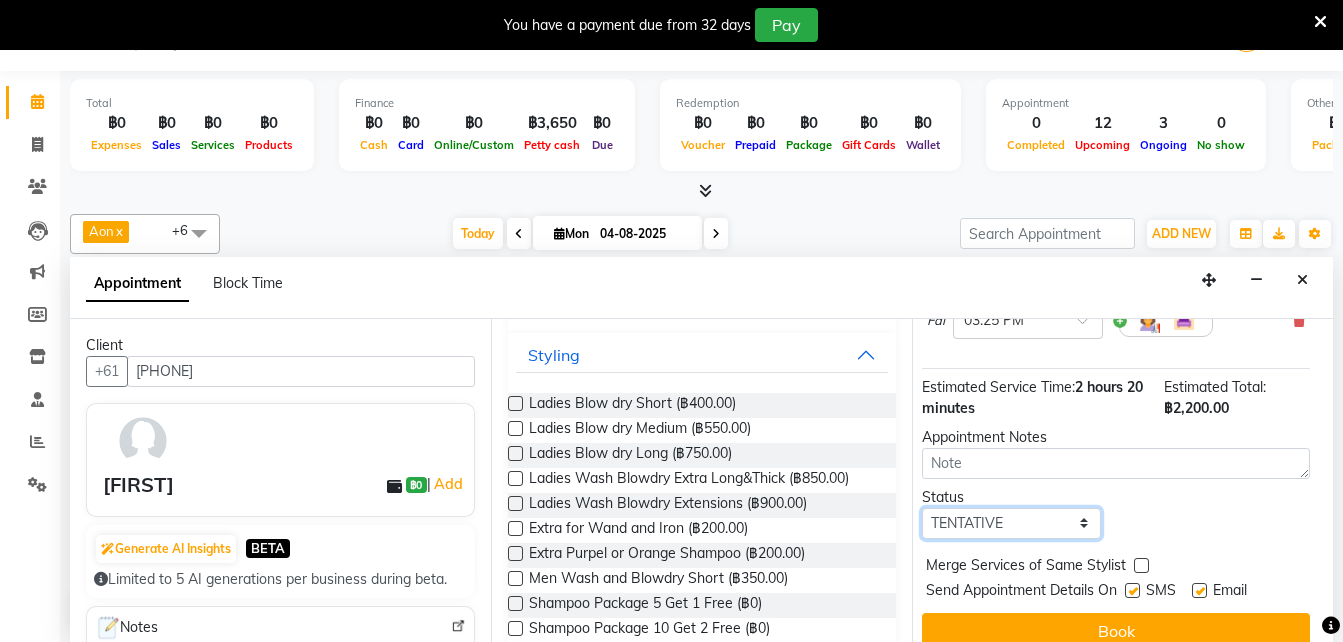 click on "Select TENTATIVE CONFIRM CHECK-IN UPCOMING" at bounding box center [1011, 523] 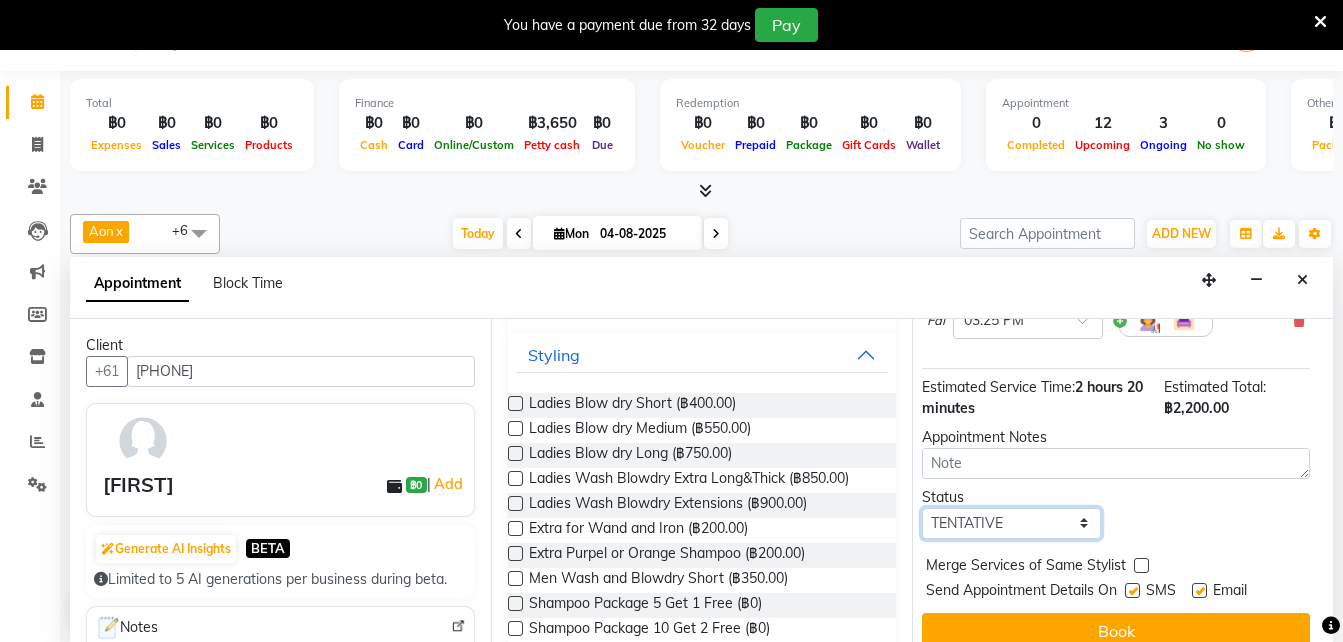 select on "confirm booking" 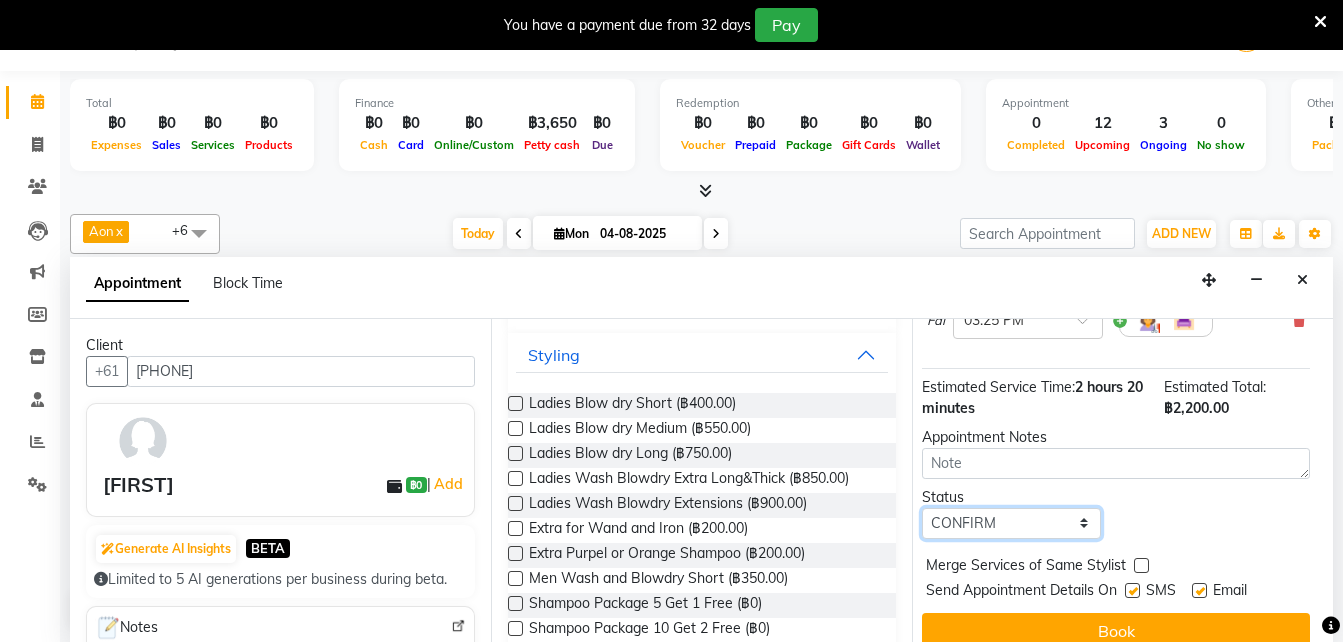 click on "Select TENTATIVE CONFIRM CHECK-IN UPCOMING" at bounding box center [1011, 523] 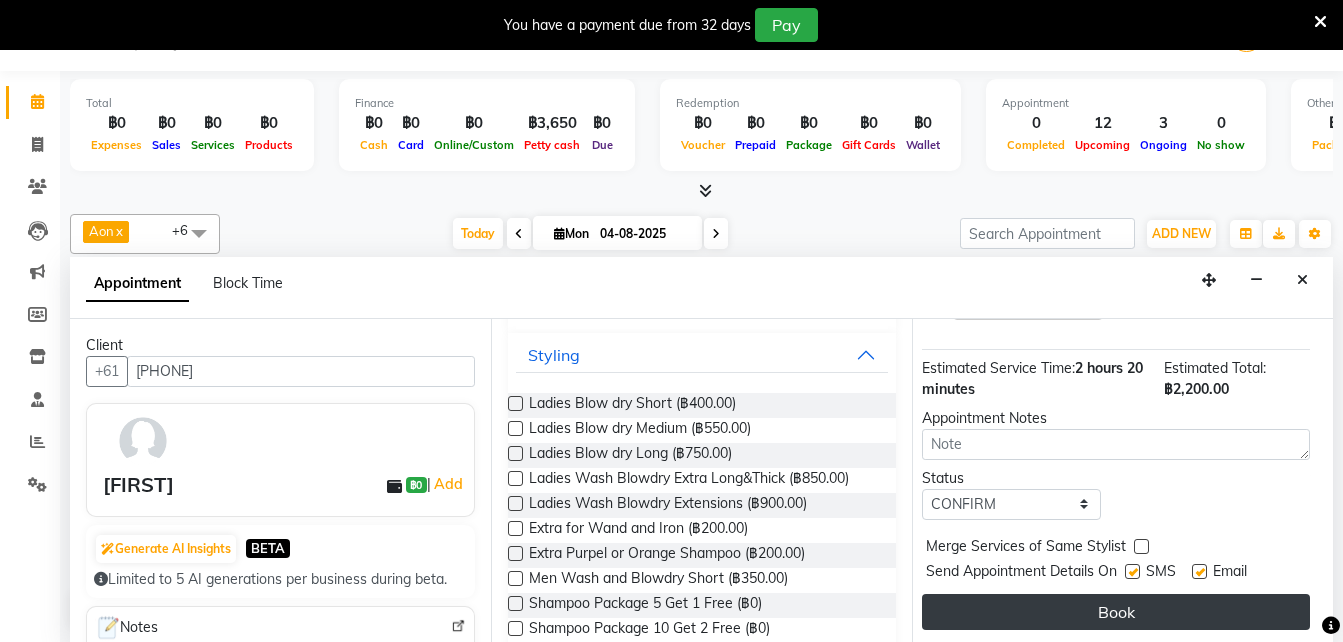 click on "Book" at bounding box center (1116, 612) 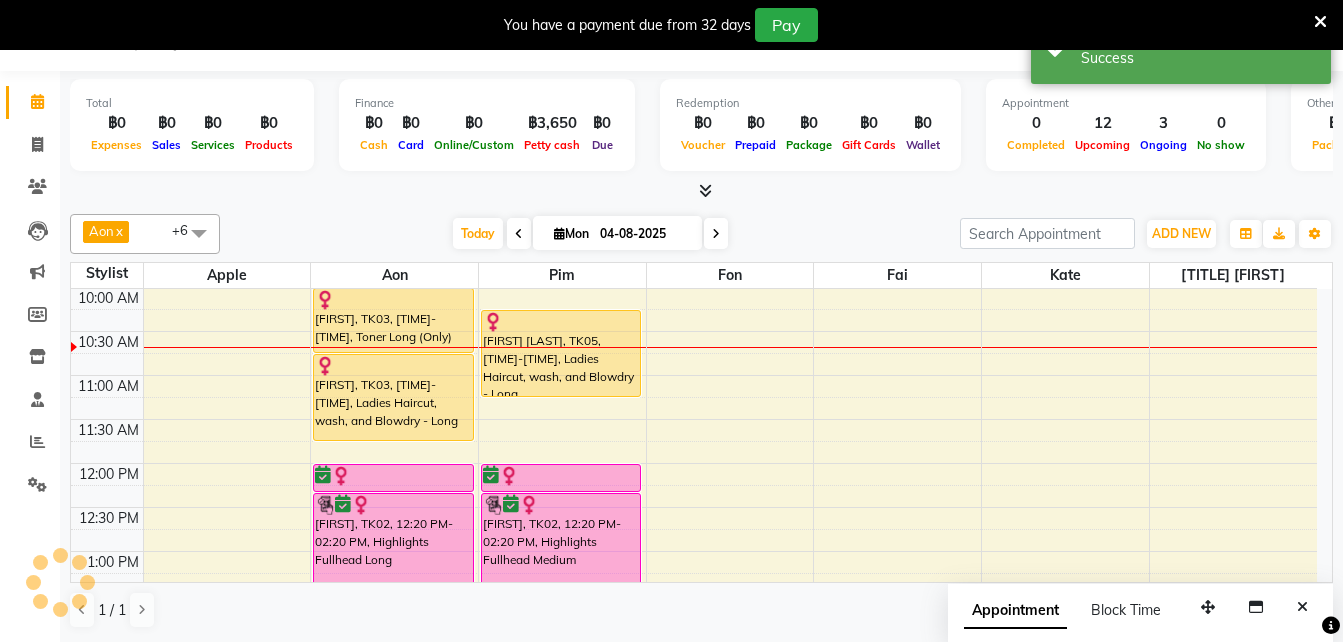 scroll, scrollTop: 0, scrollLeft: 0, axis: both 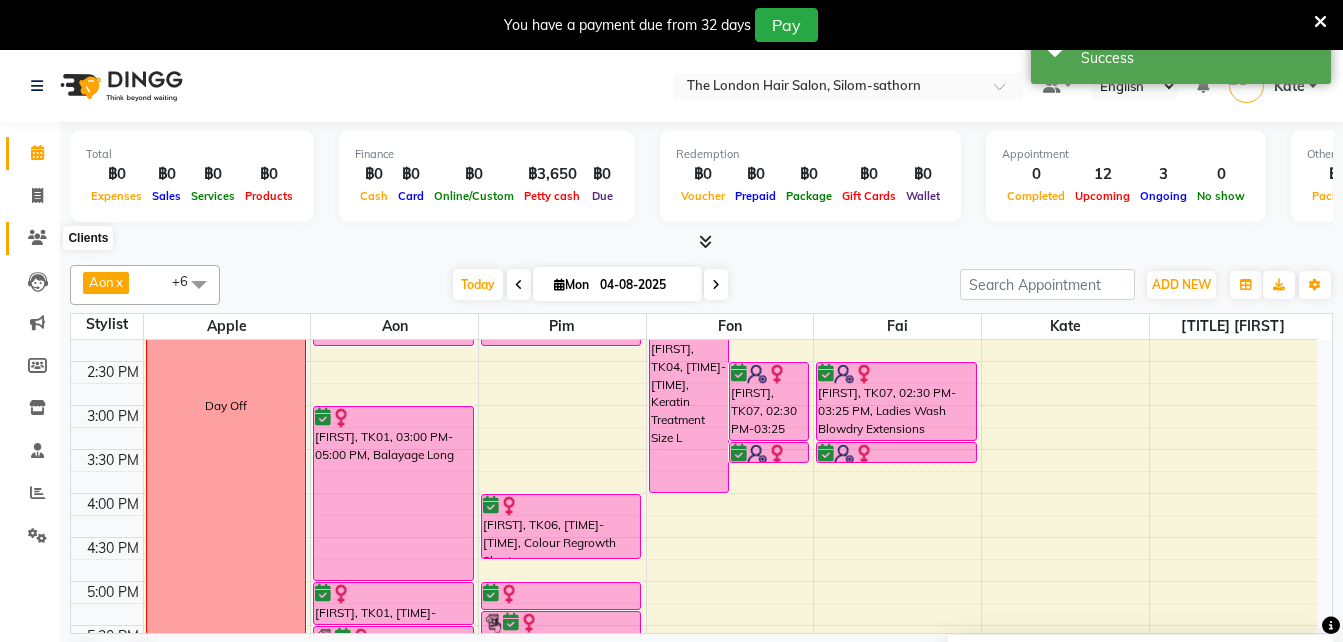 click 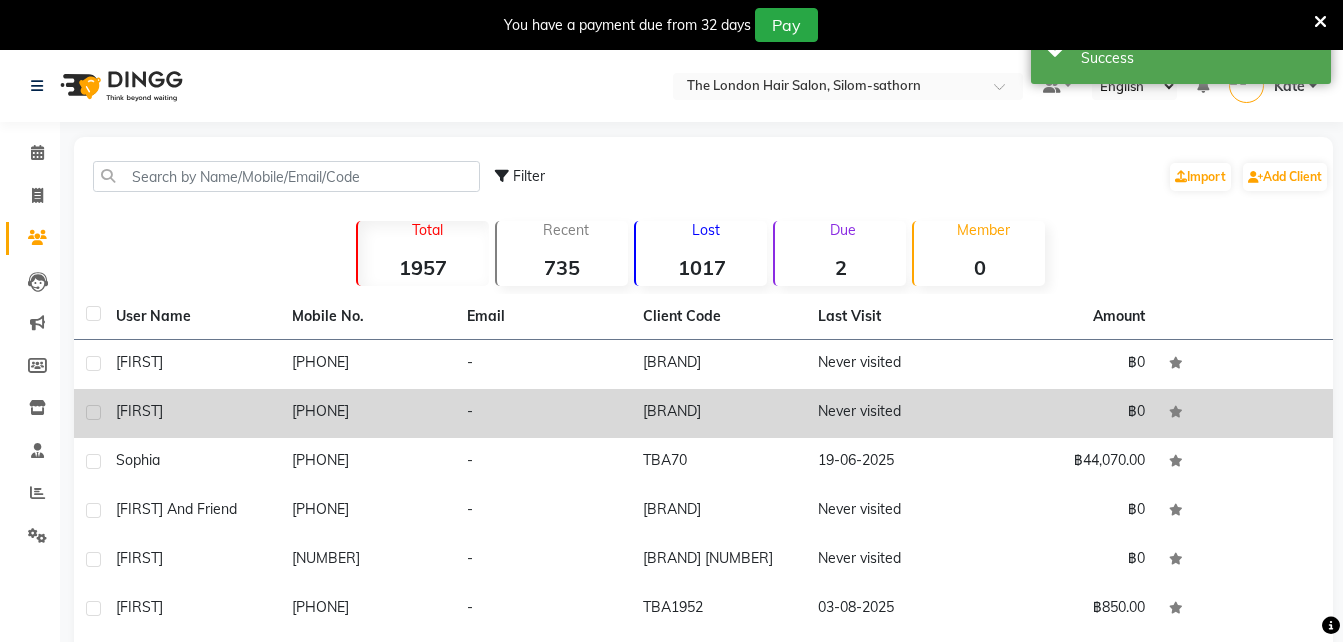 click on "[PHONE]" 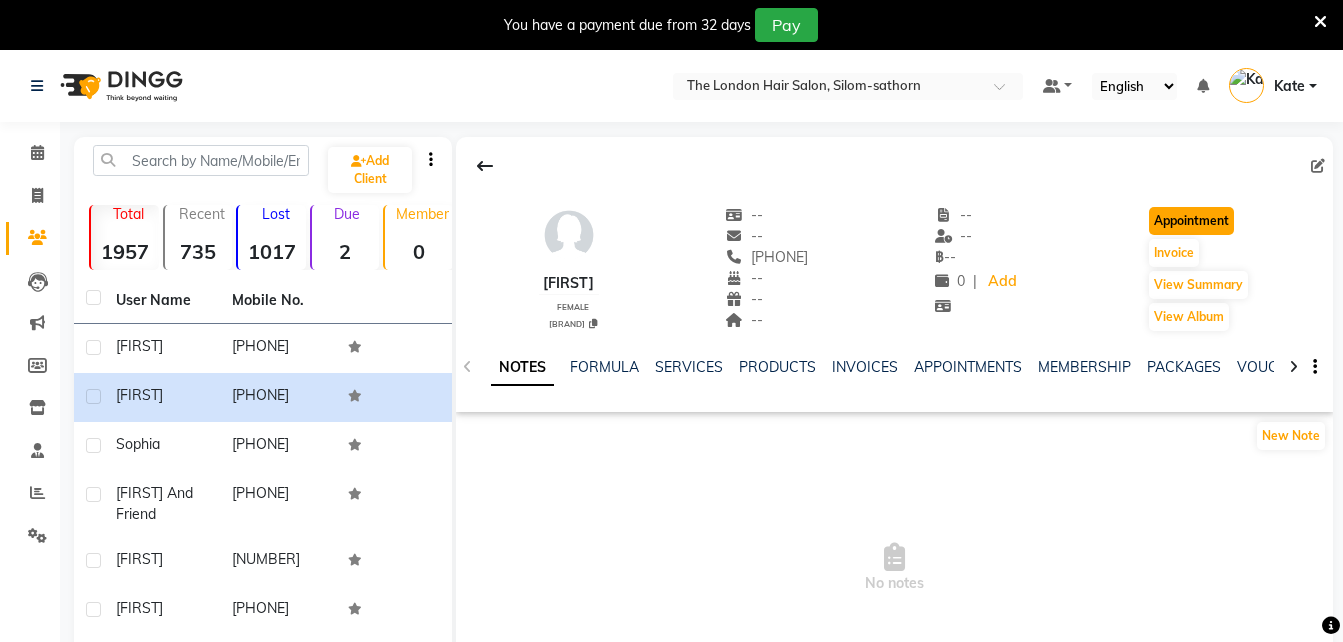 click on "Appointment" 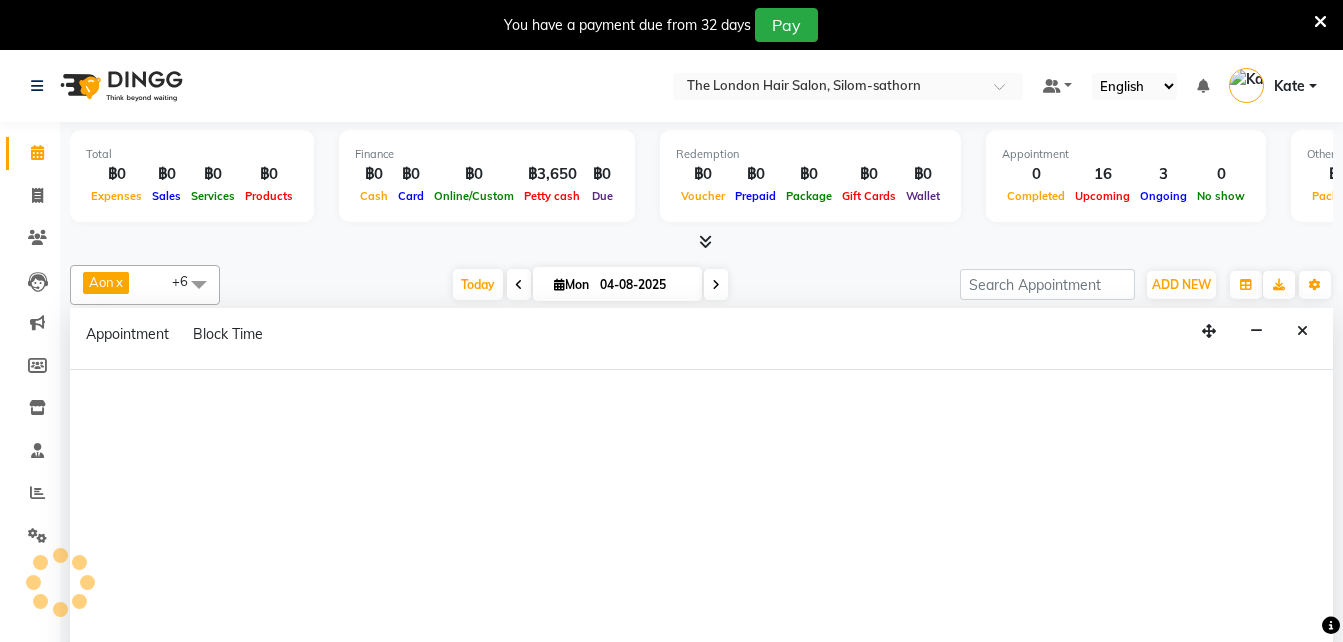 scroll, scrollTop: 0, scrollLeft: 0, axis: both 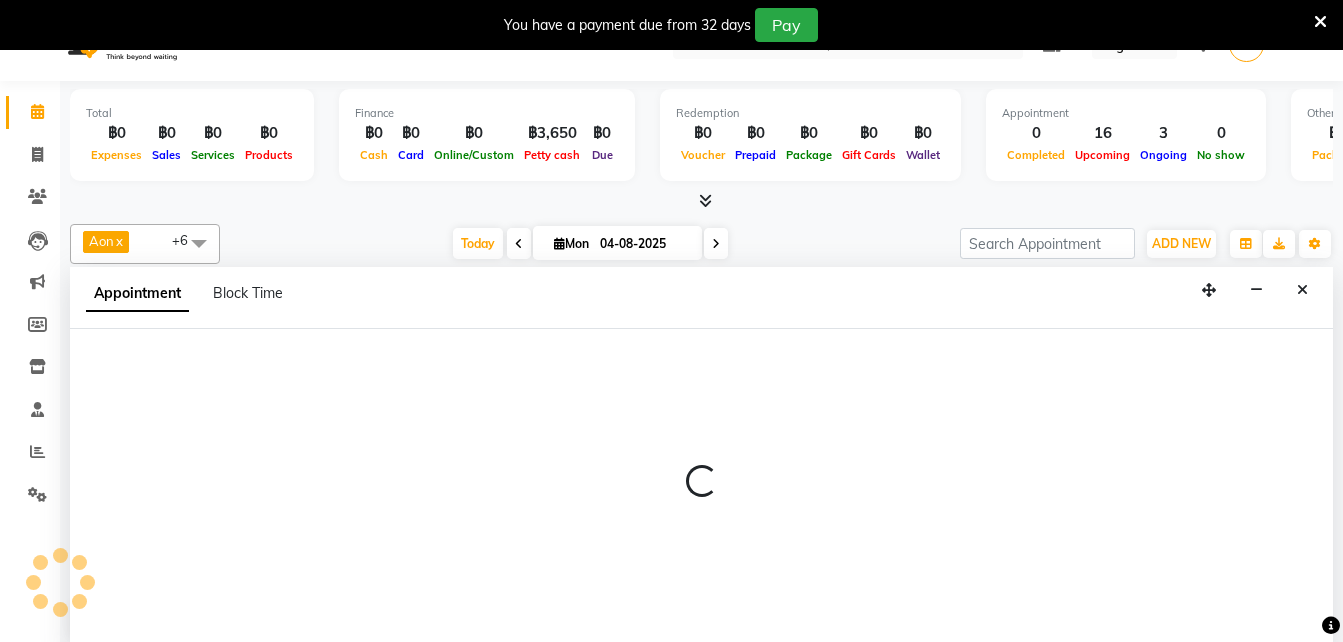 select on "tentative" 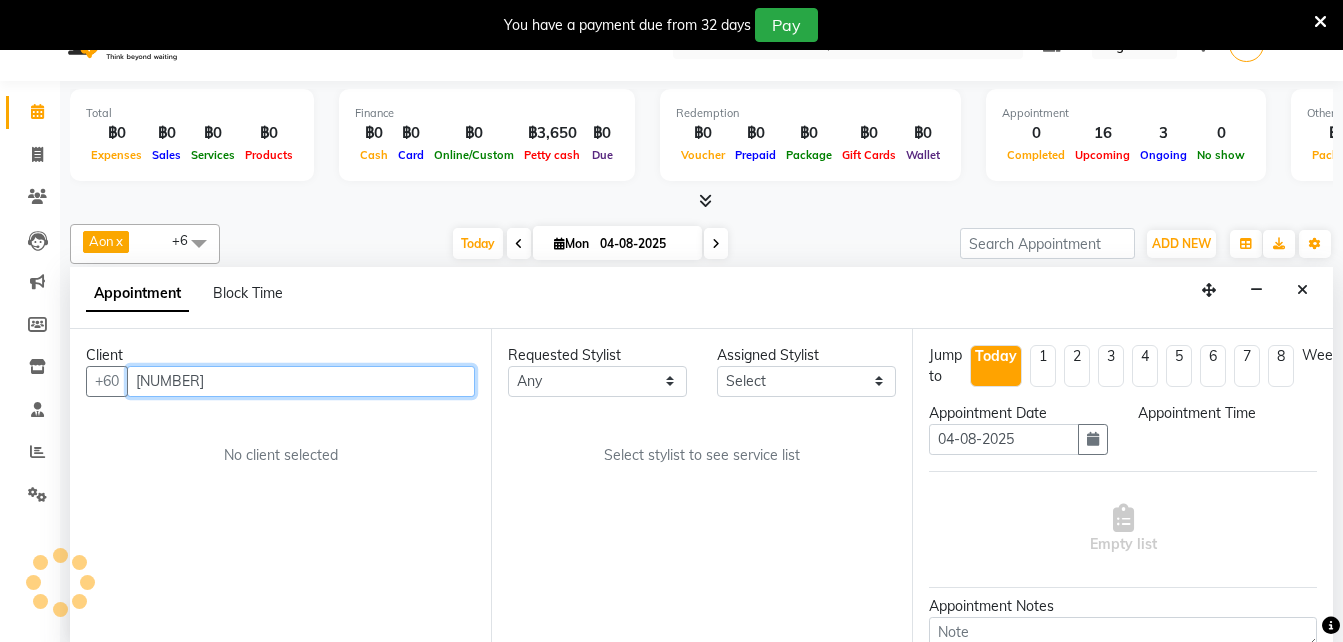select on "600" 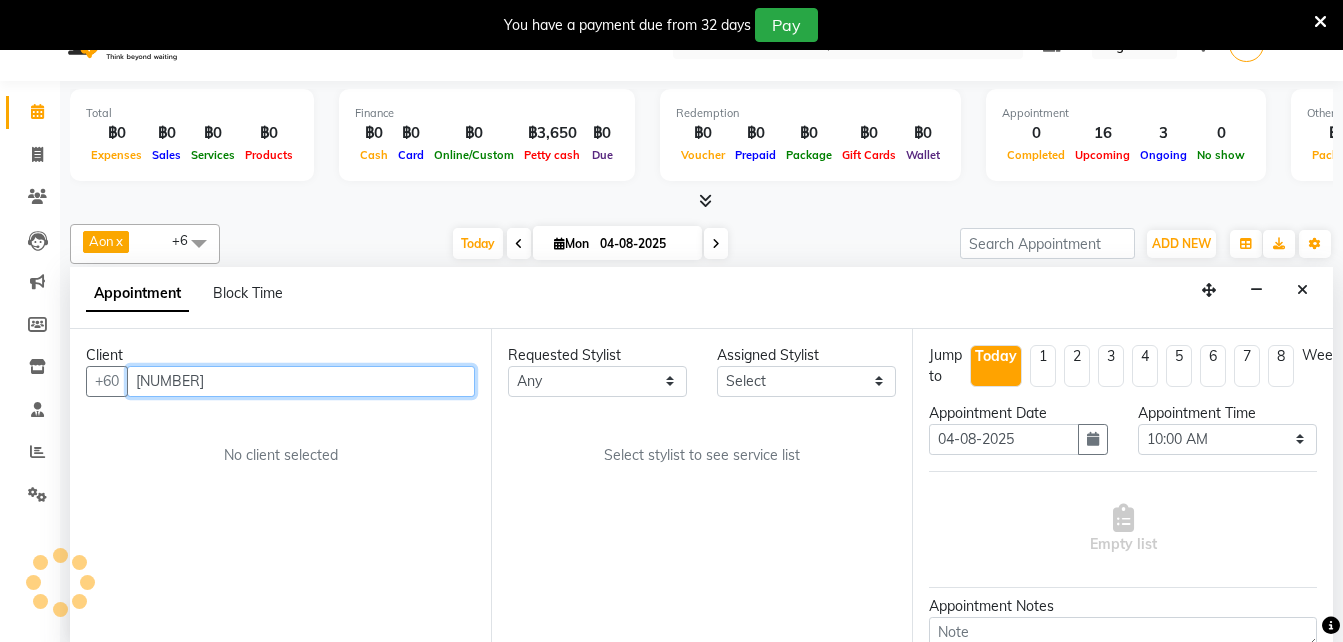 scroll, scrollTop: 51, scrollLeft: 0, axis: vertical 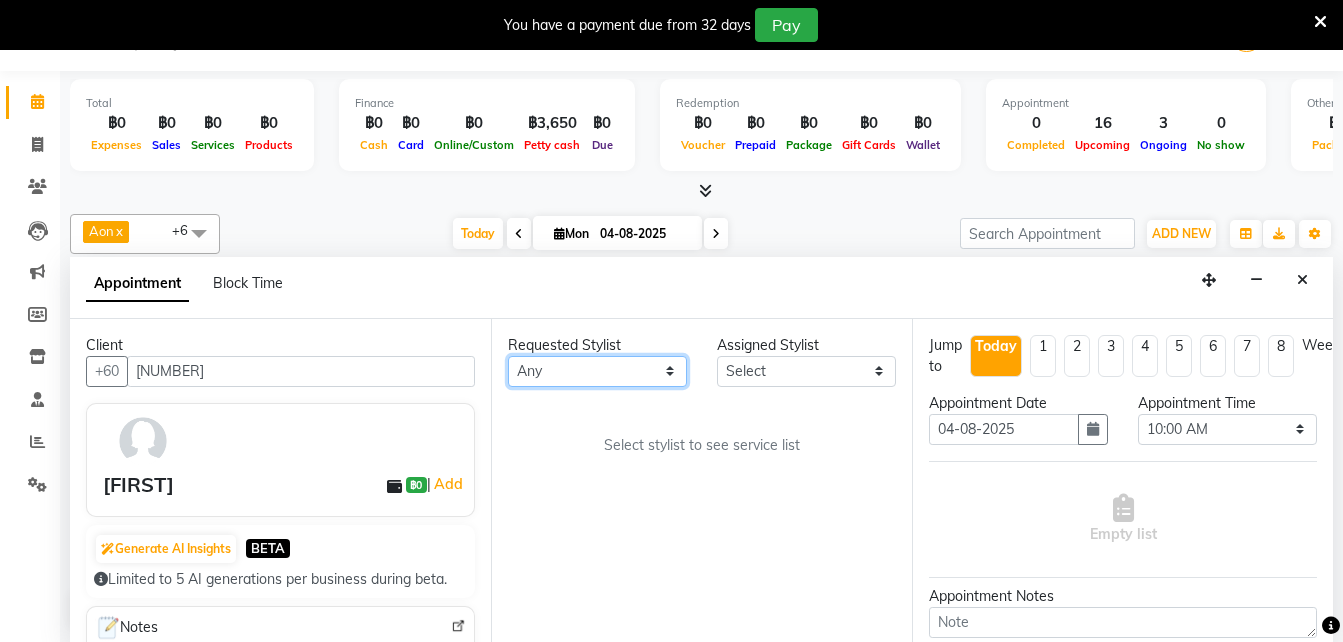 click on "Any Aon Apple   Boss Luke Fai  Fon Kate  Pim" at bounding box center [597, 371] 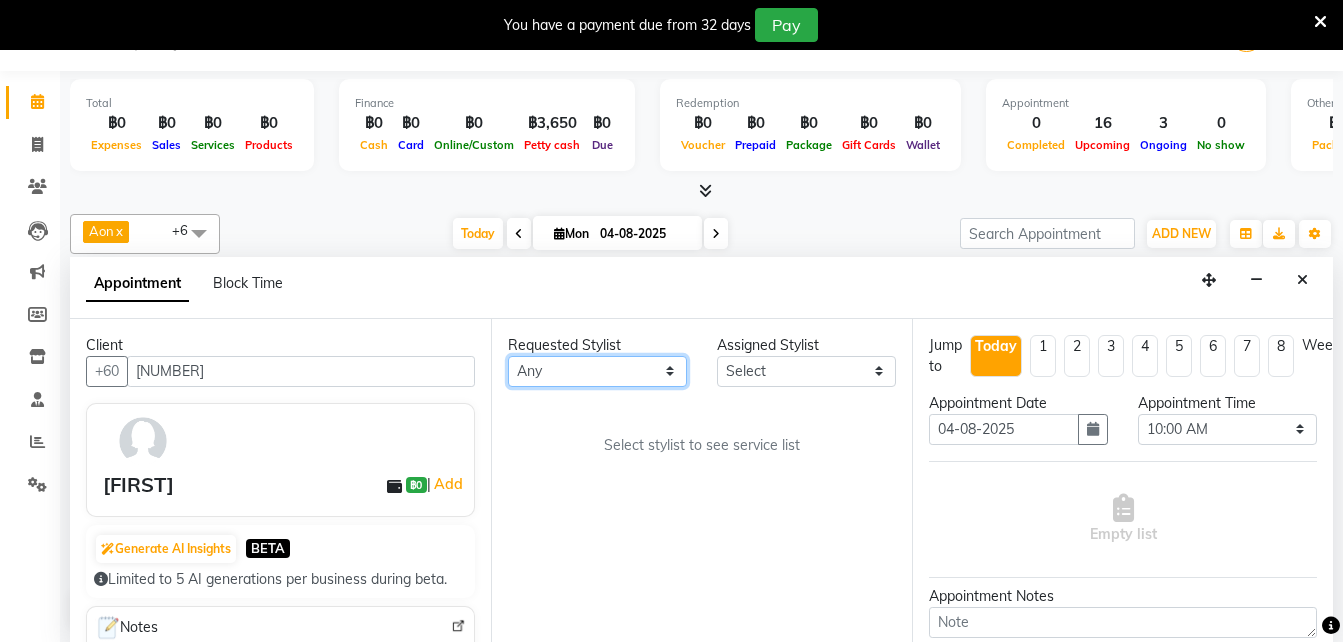 select on "56709" 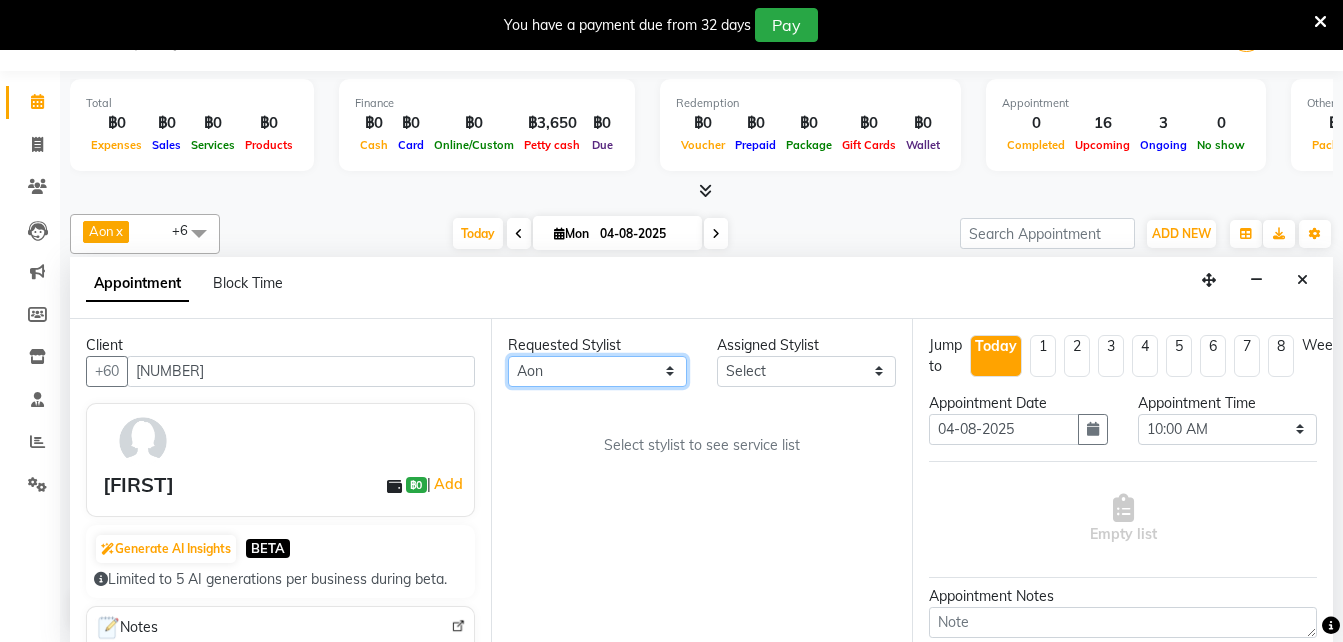 click on "Any Aon Apple   Boss Luke Fai  Fon Kate  Pim" at bounding box center [597, 371] 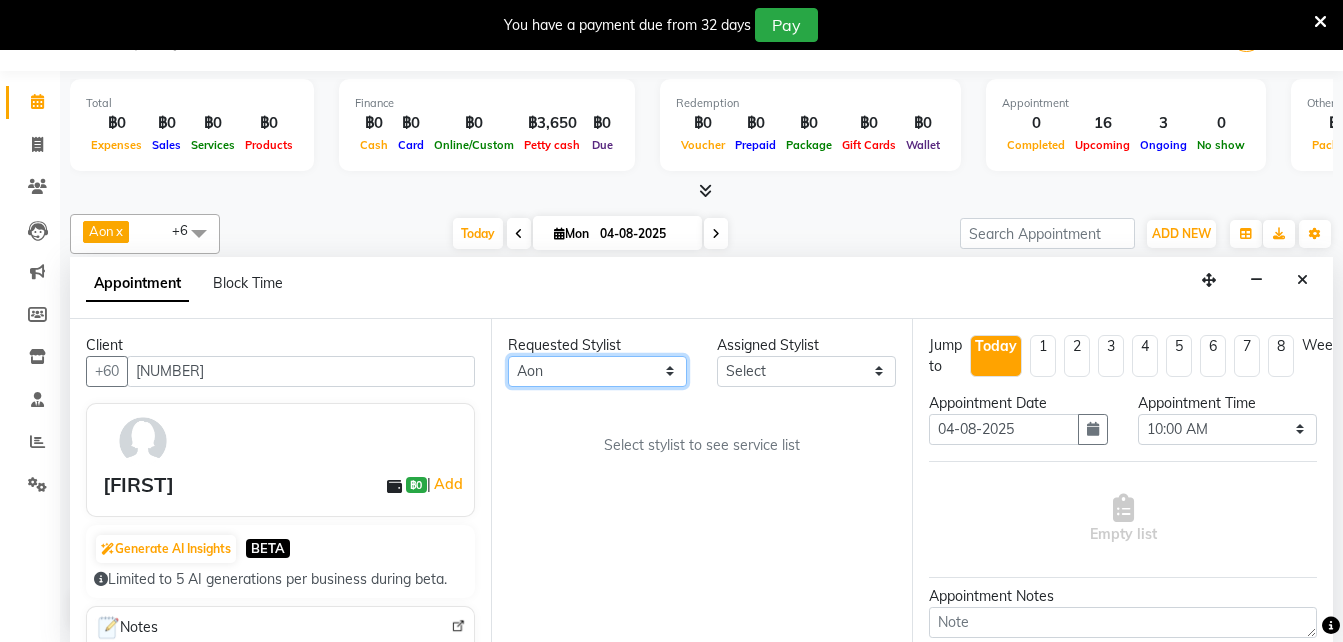 select on "56709" 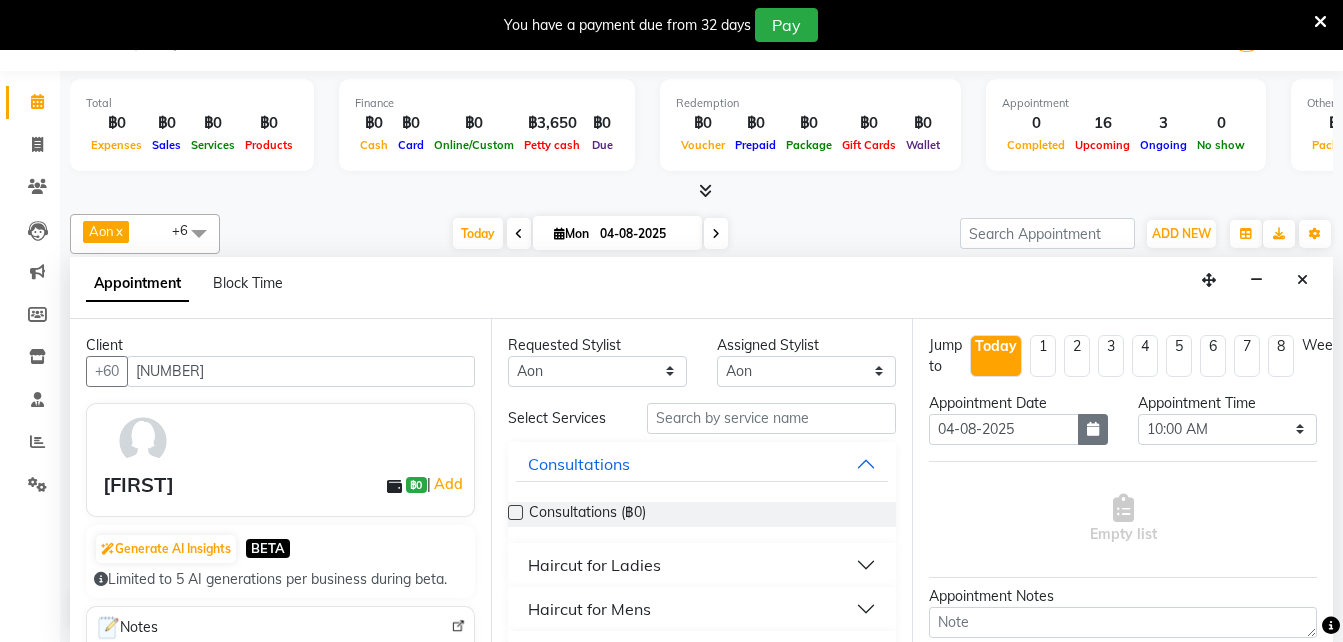 click at bounding box center [1093, 429] 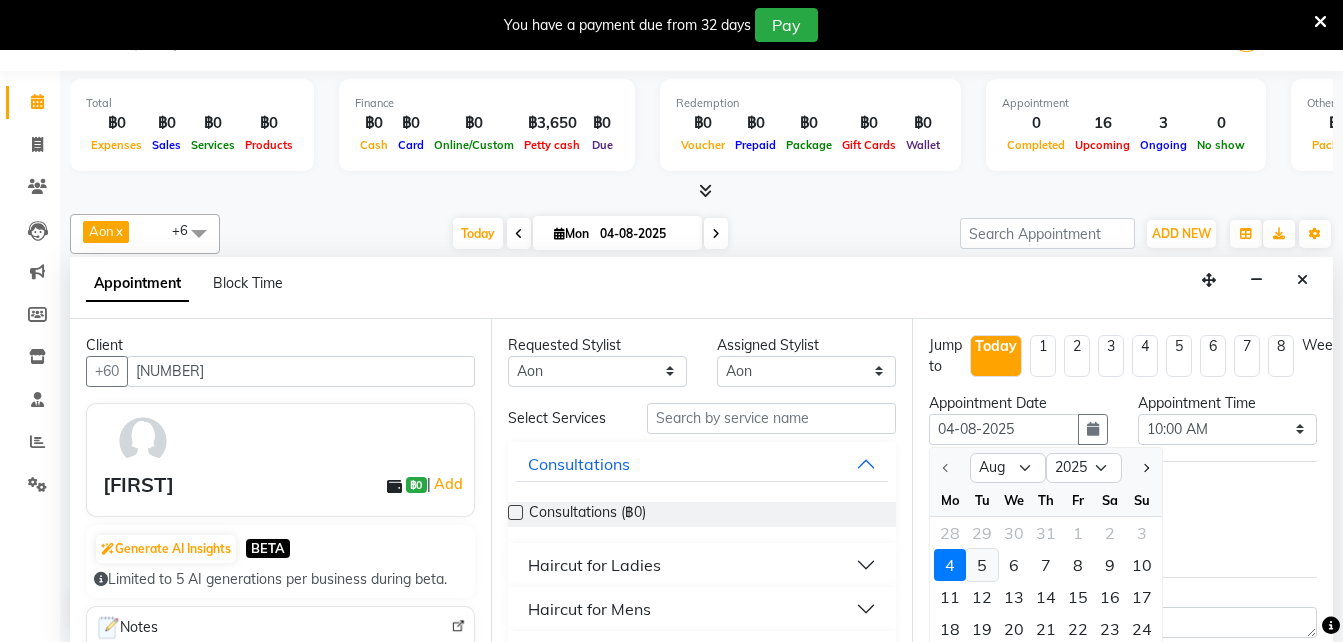 click on "5" at bounding box center [982, 565] 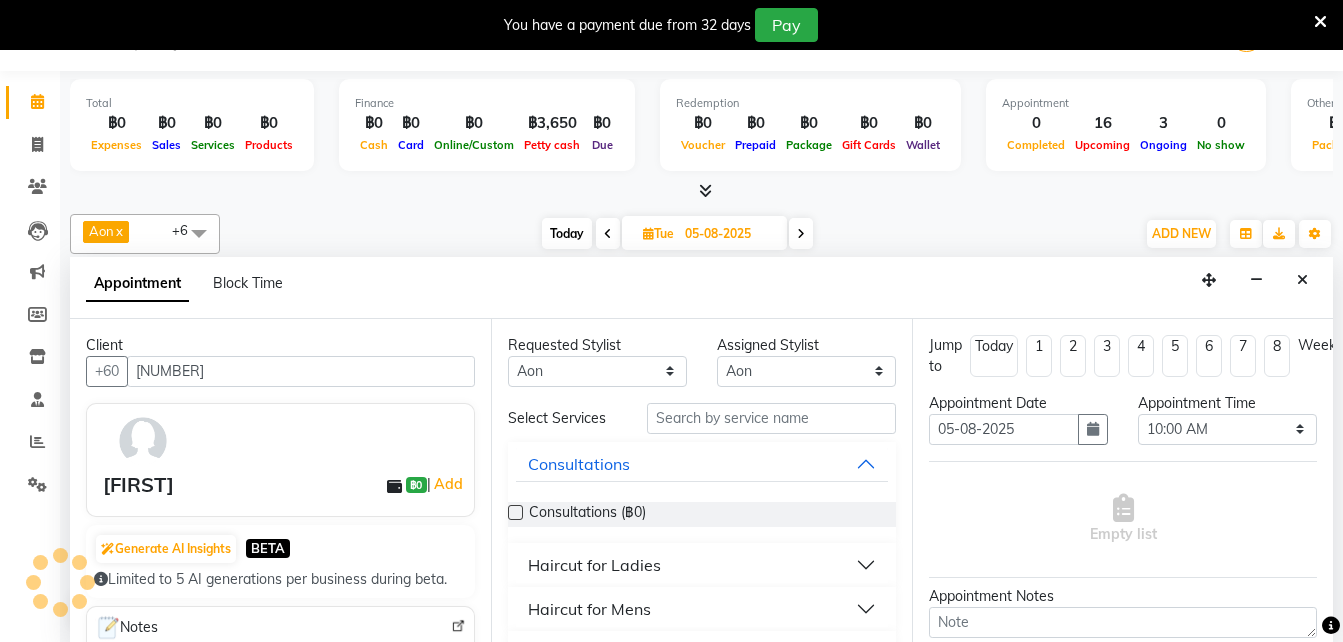 scroll, scrollTop: 89, scrollLeft: 0, axis: vertical 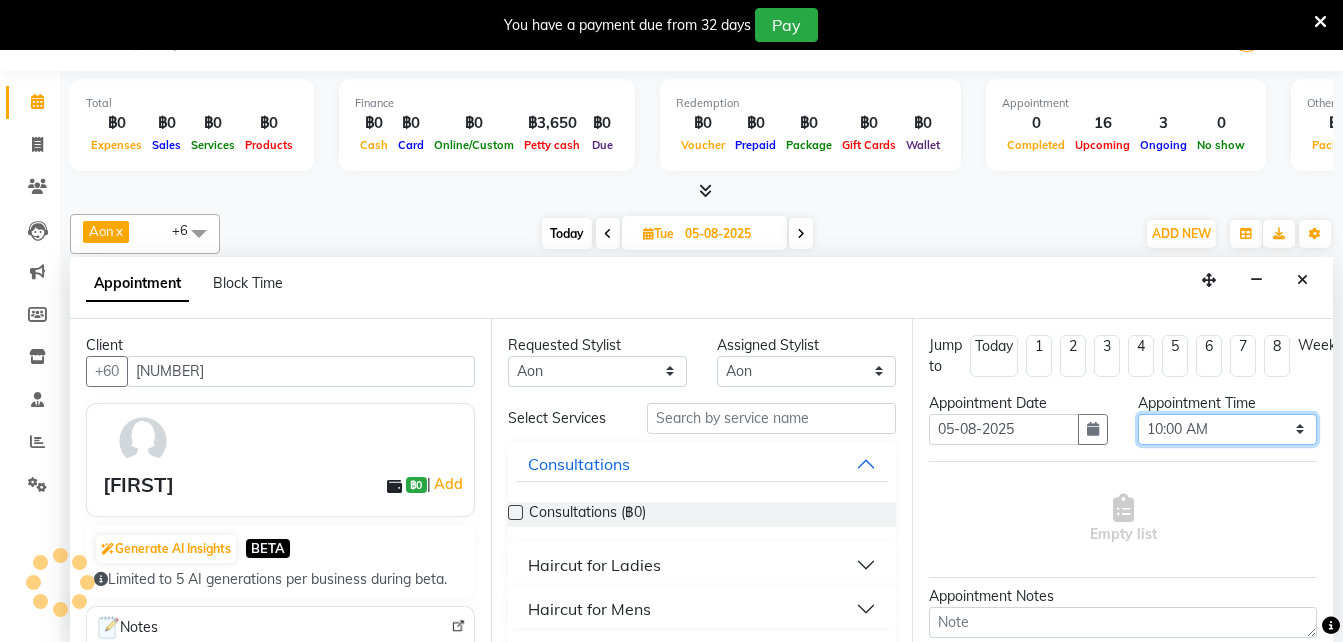 click on "Select 10:00 AM 10:05 AM 10:10 AM 10:15 AM 10:20 AM 10:25 AM 10:30 AM 10:35 AM 10:40 AM 10:45 AM 10:50 AM 10:55 AM 11:00 AM 11:05 AM 11:10 AM 11:15 AM 11:20 AM 11:25 AM 11:30 AM 11:35 AM 11:40 AM 11:45 AM 11:50 AM 11:55 AM 12:00 PM 12:05 PM 12:10 PM 12:15 PM 12:20 PM 12:25 PM 12:30 PM 12:35 PM 12:40 PM 12:45 PM 12:50 PM 12:55 PM 01:00 PM 01:05 PM 01:10 PM 01:15 PM 01:20 PM 01:25 PM 01:30 PM 01:35 PM 01:40 PM 01:45 PM 01:50 PM 01:55 PM 02:00 PM 02:05 PM 02:10 PM 02:15 PM 02:20 PM 02:25 PM 02:30 PM 02:35 PM 02:40 PM 02:45 PM 02:50 PM 02:55 PM 03:00 PM 03:05 PM 03:10 PM 03:15 PM 03:20 PM 03:25 PM 03:30 PM 03:35 PM 03:40 PM 03:45 PM 03:50 PM 03:55 PM 04:00 PM 04:05 PM 04:10 PM 04:15 PM 04:20 PM 04:25 PM 04:30 PM 04:35 PM 04:40 PM 04:45 PM 04:50 PM 04:55 PM 05:00 PM 05:05 PM 05:10 PM 05:15 PM 05:20 PM 05:25 PM 05:30 PM 05:35 PM 05:40 PM 05:45 PM 05:50 PM 05:55 PM 06:00 PM 06:05 PM 06:10 PM 06:15 PM 06:20 PM 06:25 PM 06:30 PM 06:35 PM 06:40 PM 06:45 PM 06:50 PM 06:55 PM 07:00 PM 07:05 PM 07:10 PM 07:15 PM 07:20 PM" at bounding box center (1227, 429) 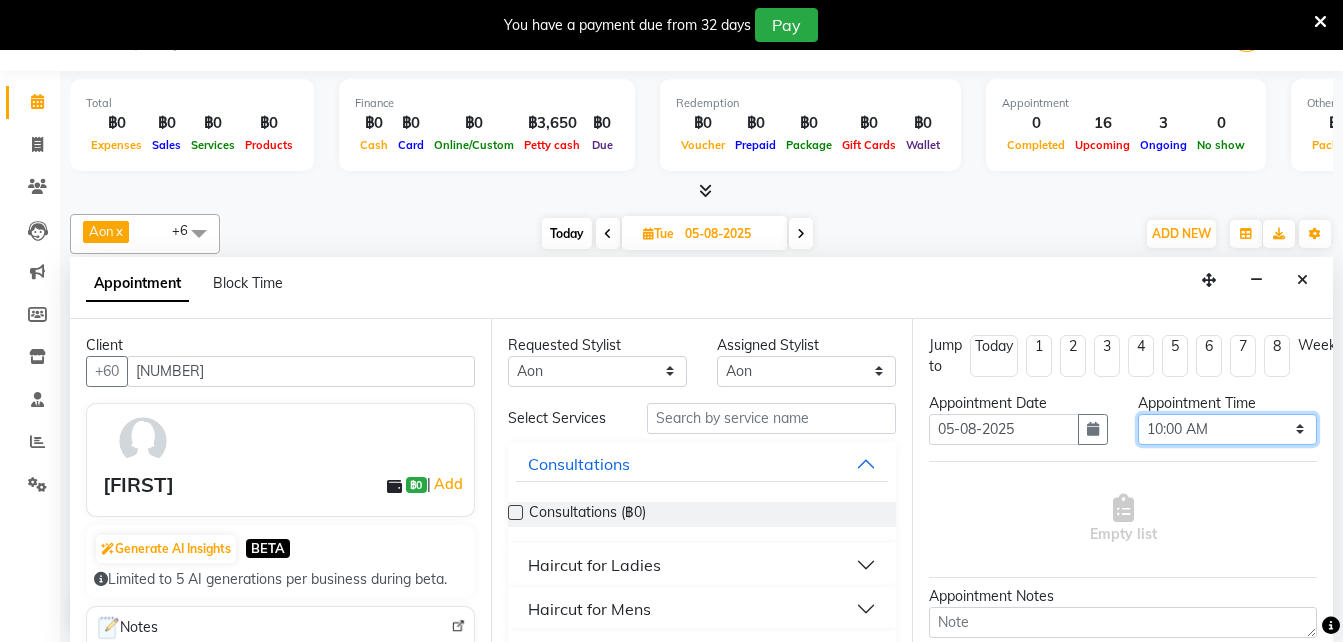 select on "750" 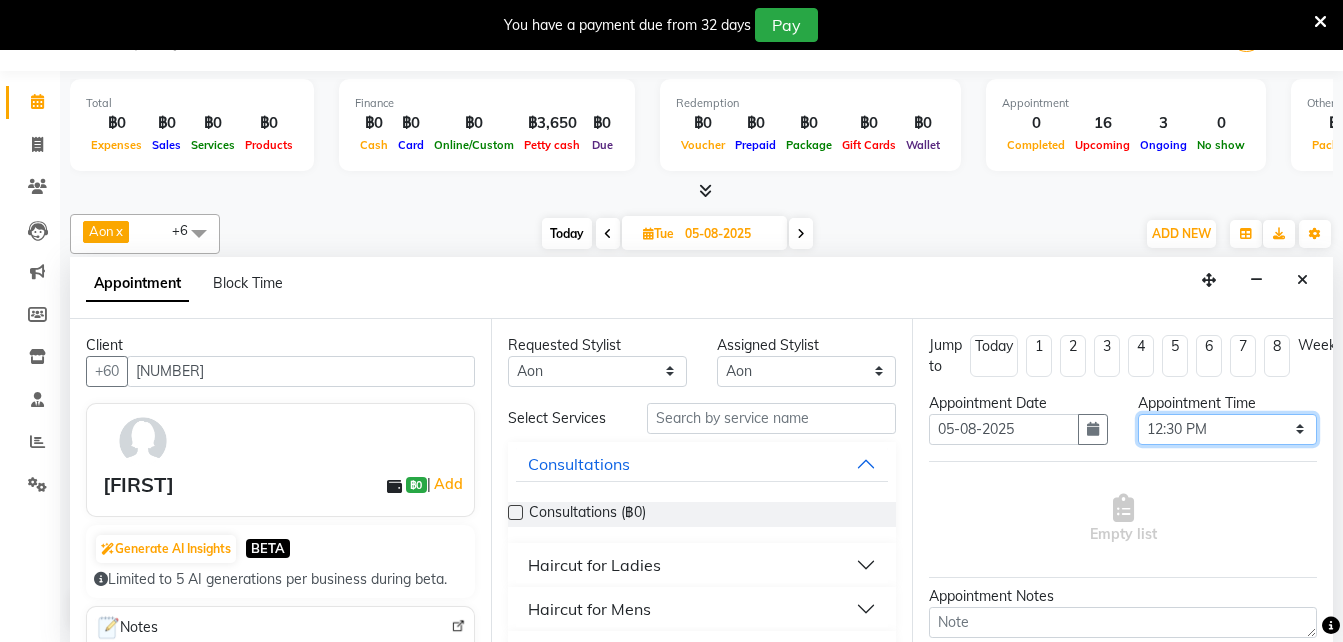 click on "Select 10:00 AM 10:05 AM 10:10 AM 10:15 AM 10:20 AM 10:25 AM 10:30 AM 10:35 AM 10:40 AM 10:45 AM 10:50 AM 10:55 AM 11:00 AM 11:05 AM 11:10 AM 11:15 AM 11:20 AM 11:25 AM 11:30 AM 11:35 AM 11:40 AM 11:45 AM 11:50 AM 11:55 AM 12:00 PM 12:05 PM 12:10 PM 12:15 PM 12:20 PM 12:25 PM 12:30 PM 12:35 PM 12:40 PM 12:45 PM 12:50 PM 12:55 PM 01:00 PM 01:05 PM 01:10 PM 01:15 PM 01:20 PM 01:25 PM 01:30 PM 01:35 PM 01:40 PM 01:45 PM 01:50 PM 01:55 PM 02:00 PM 02:05 PM 02:10 PM 02:15 PM 02:20 PM 02:25 PM 02:30 PM 02:35 PM 02:40 PM 02:45 PM 02:50 PM 02:55 PM 03:00 PM 03:05 PM 03:10 PM 03:15 PM 03:20 PM 03:25 PM 03:30 PM 03:35 PM 03:40 PM 03:45 PM 03:50 PM 03:55 PM 04:00 PM 04:05 PM 04:10 PM 04:15 PM 04:20 PM 04:25 PM 04:30 PM 04:35 PM 04:40 PM 04:45 PM 04:50 PM 04:55 PM 05:00 PM 05:05 PM 05:10 PM 05:15 PM 05:20 PM 05:25 PM 05:30 PM 05:35 PM 05:40 PM 05:45 PM 05:50 PM 05:55 PM 06:00 PM 06:05 PM 06:10 PM 06:15 PM 06:20 PM 06:25 PM 06:30 PM 06:35 PM 06:40 PM 06:45 PM 06:50 PM 06:55 PM 07:00 PM 07:05 PM 07:10 PM 07:15 PM 07:20 PM" at bounding box center [1227, 429] 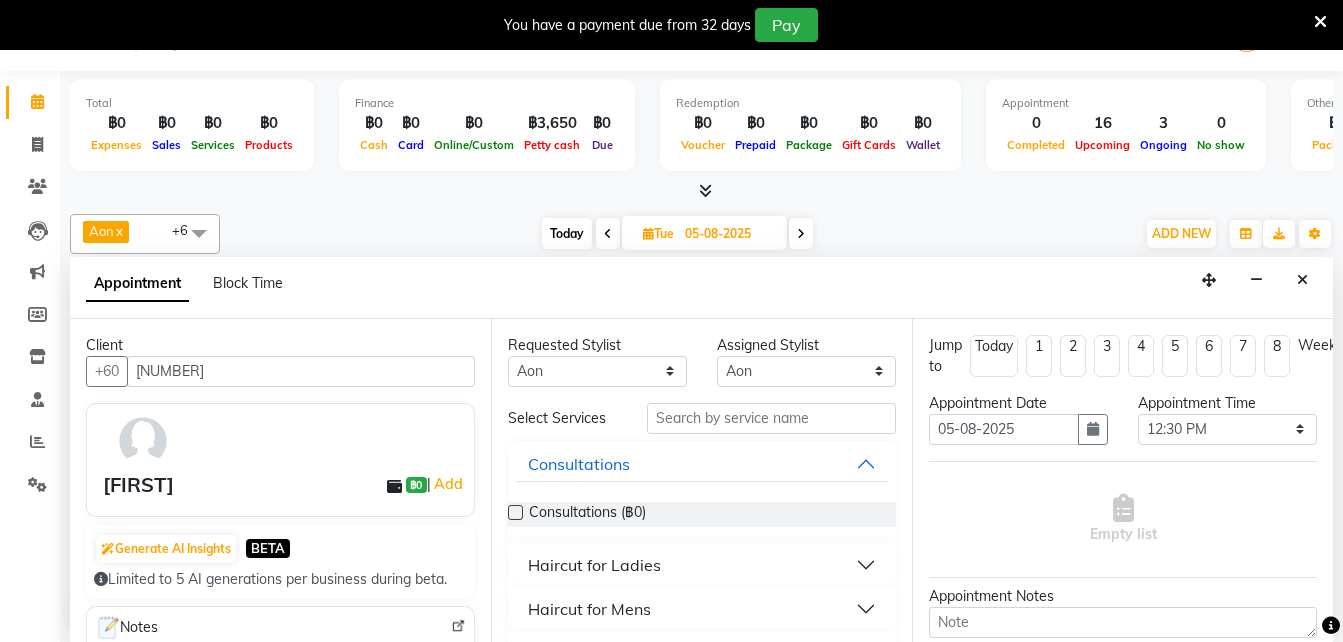 click on "Haircut for Ladies" at bounding box center [594, 565] 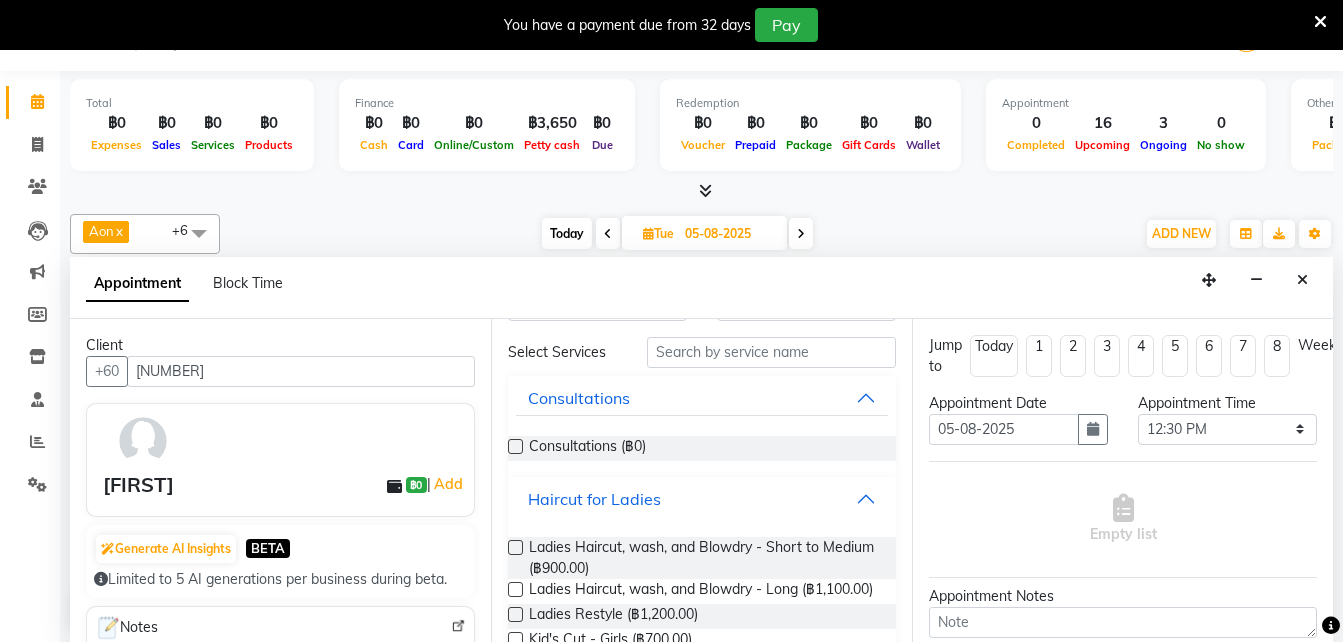 scroll, scrollTop: 67, scrollLeft: 0, axis: vertical 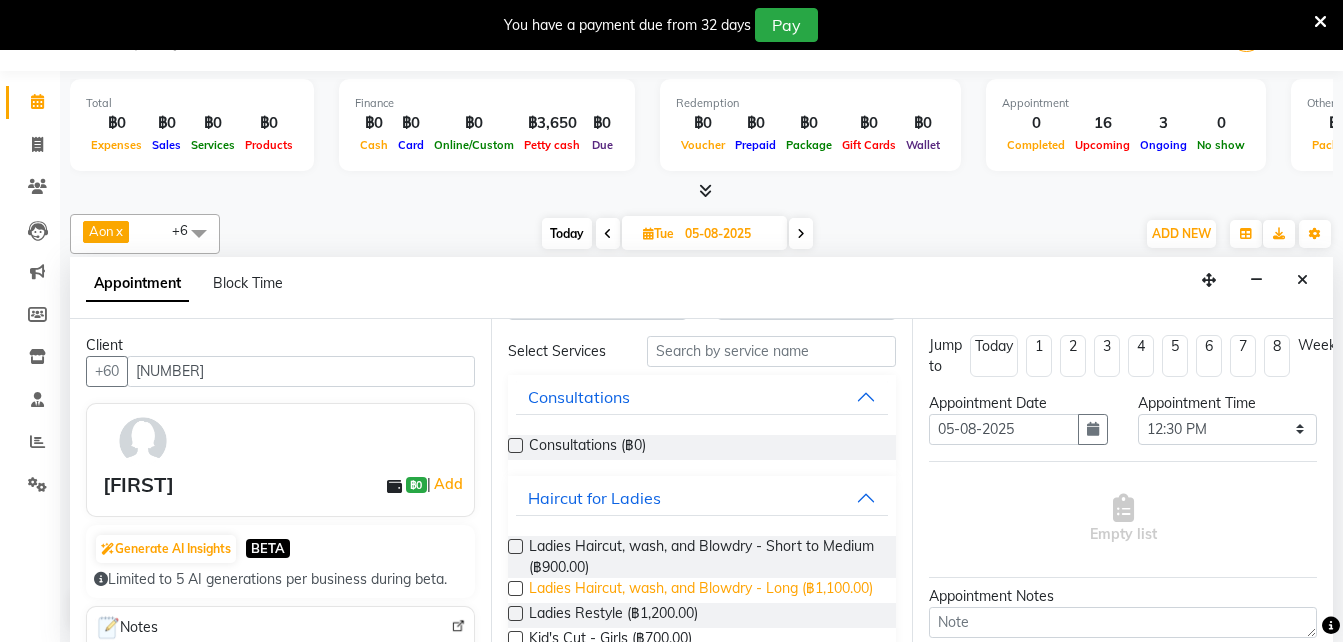click on "Ladies Haircut, wash, and Blowdry - Long (฿1,100.00)" at bounding box center [701, 590] 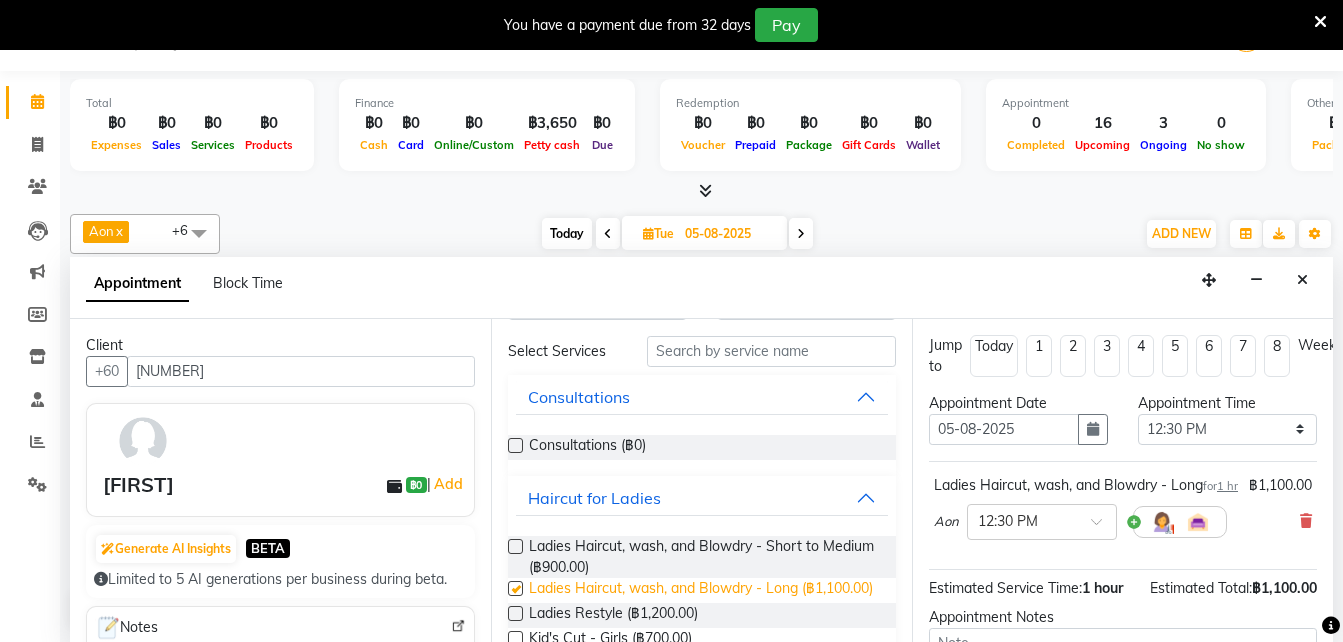 checkbox on "false" 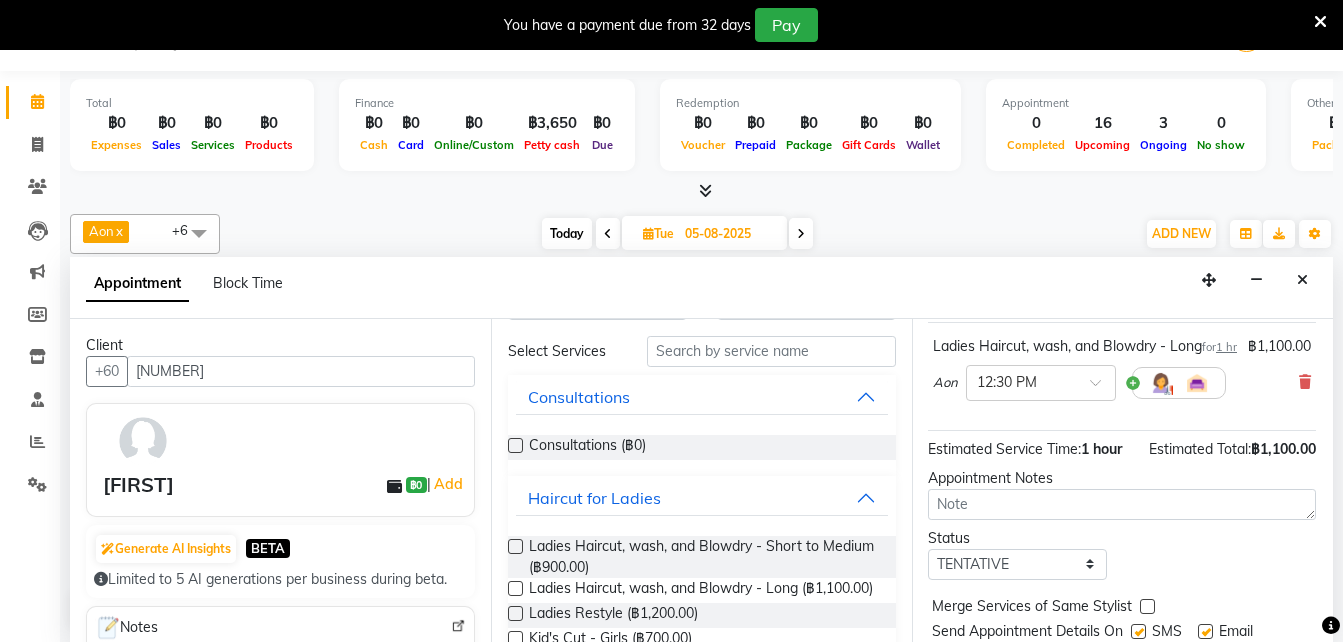 scroll, scrollTop: 140, scrollLeft: 1, axis: both 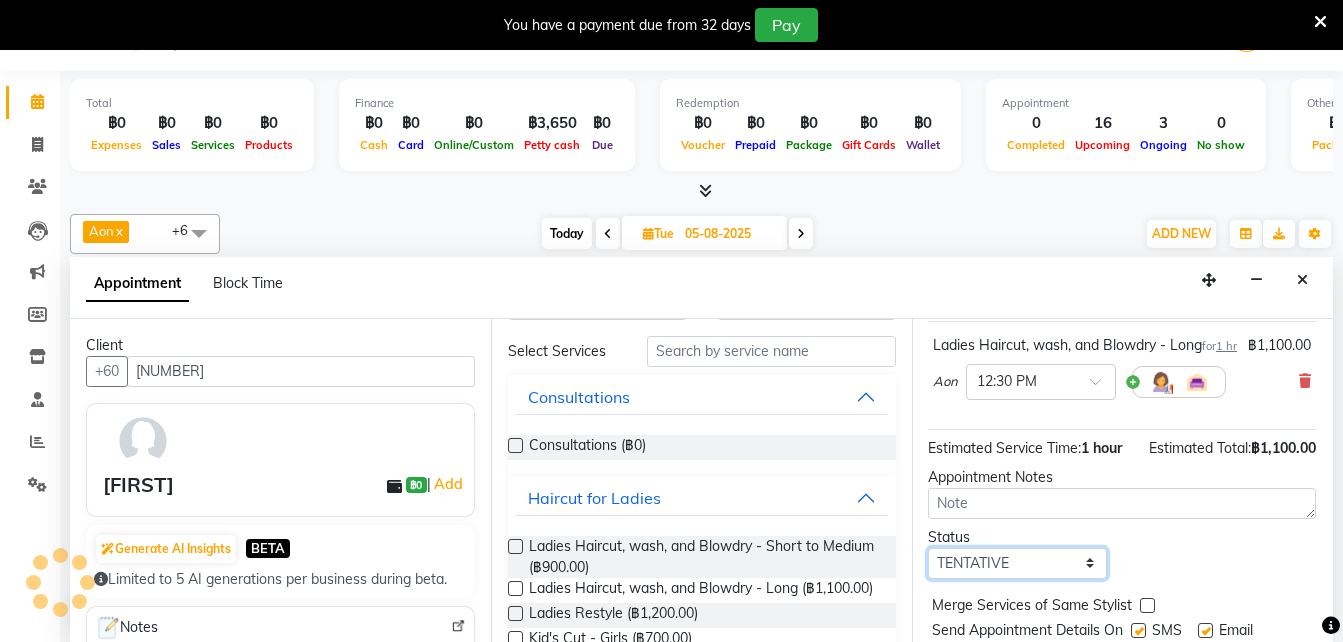 click on "Select TENTATIVE CONFIRM UPCOMING" at bounding box center (1017, 563) 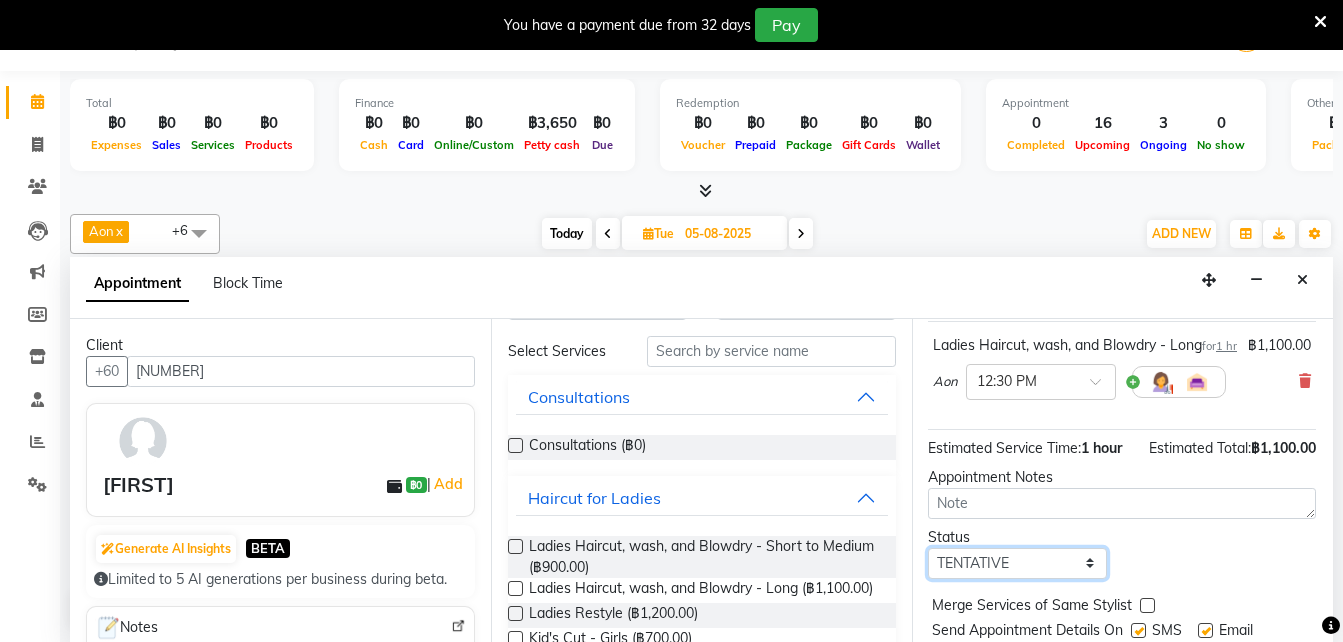 select on "confirm booking" 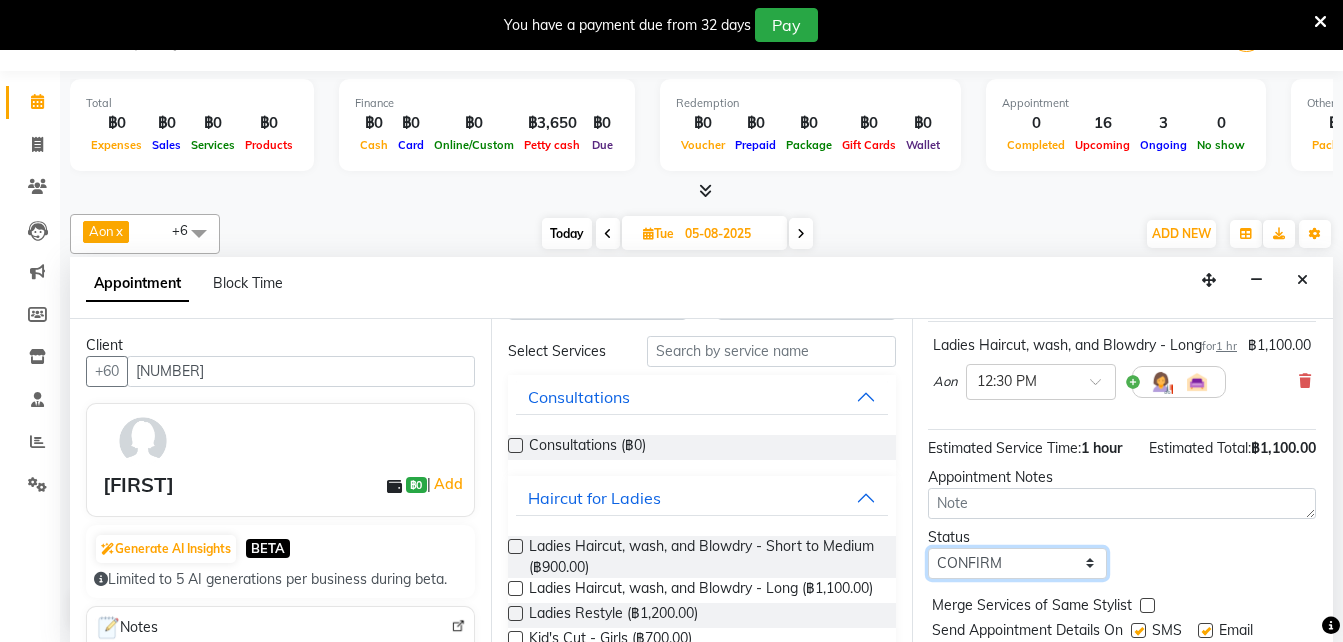 click on "Select TENTATIVE CONFIRM UPCOMING" at bounding box center (1017, 563) 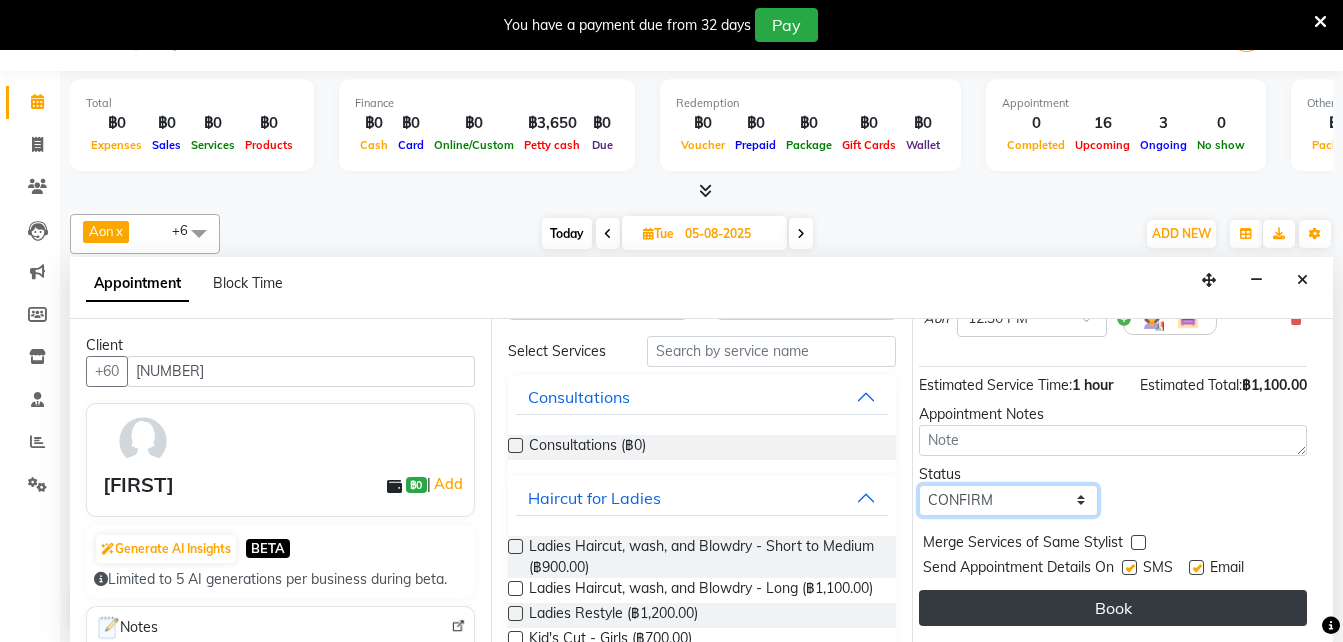 scroll, scrollTop: 235, scrollLeft: 14, axis: both 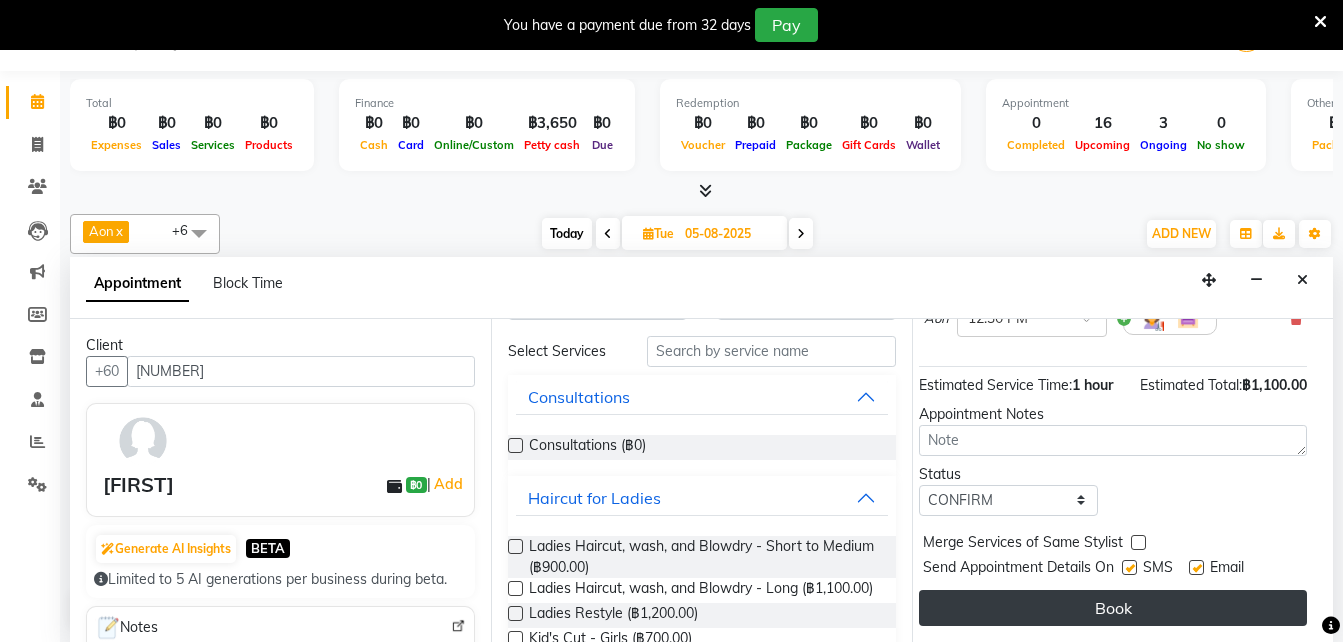 click on "Book" at bounding box center (1113, 608) 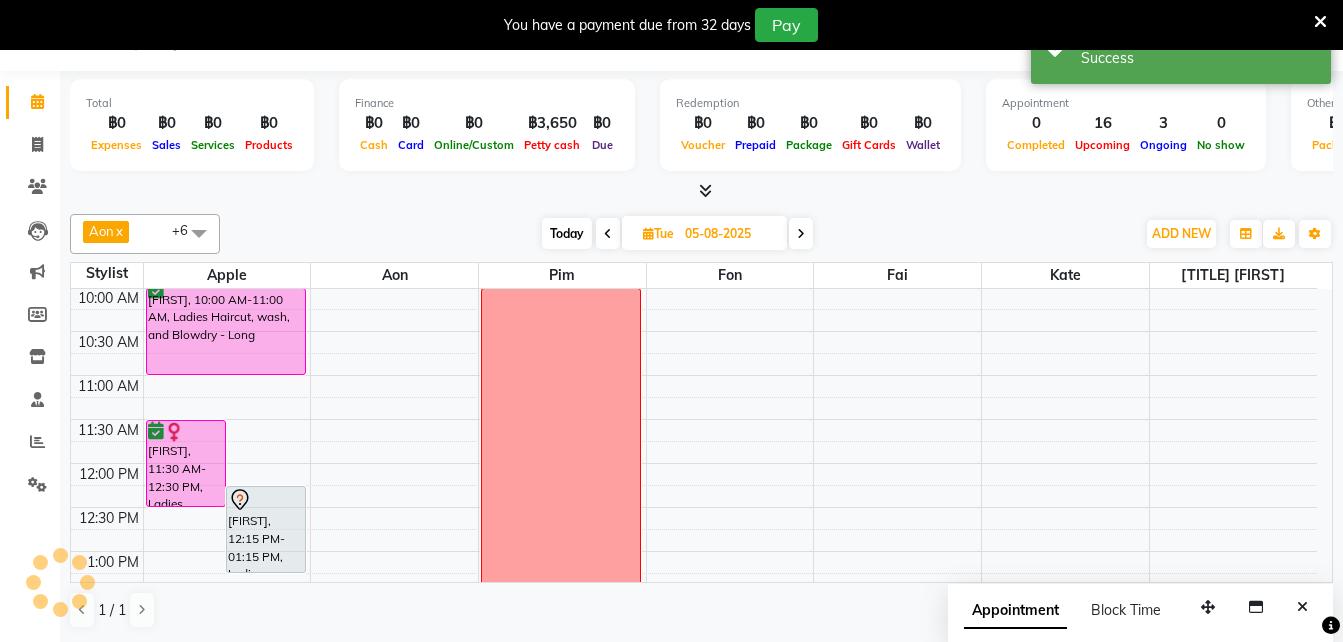 scroll, scrollTop: 0, scrollLeft: 0, axis: both 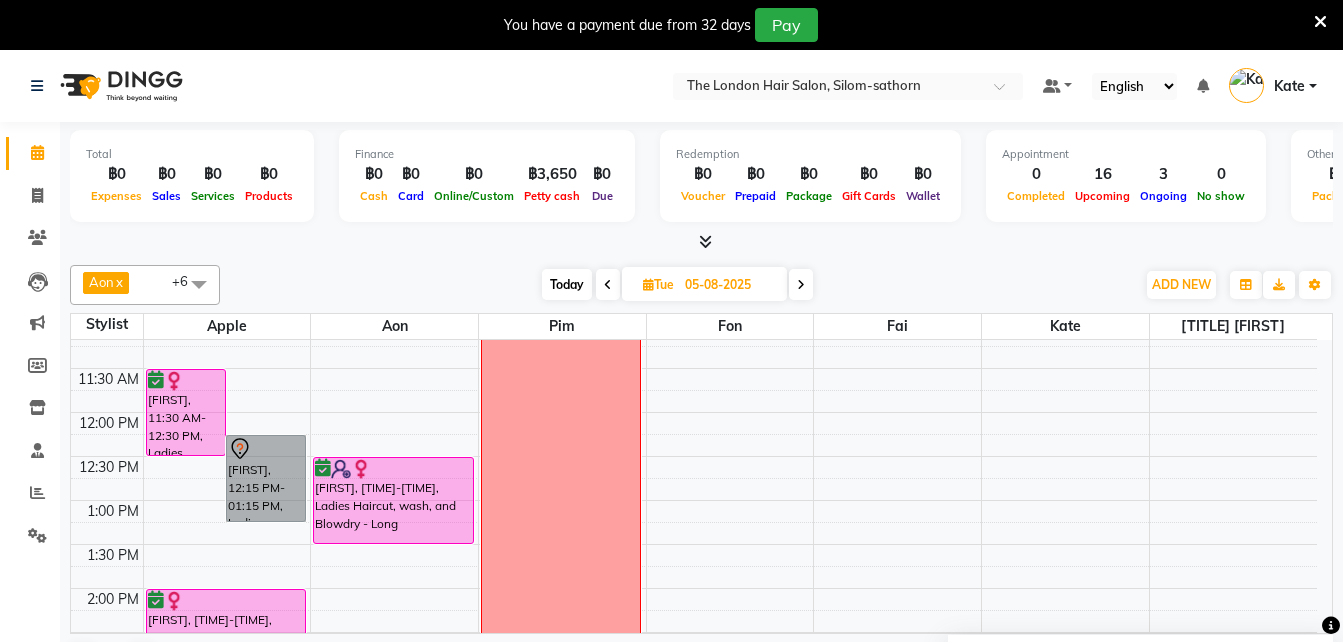 drag, startPoint x: 558, startPoint y: 278, endPoint x: 293, endPoint y: 517, distance: 356.8557 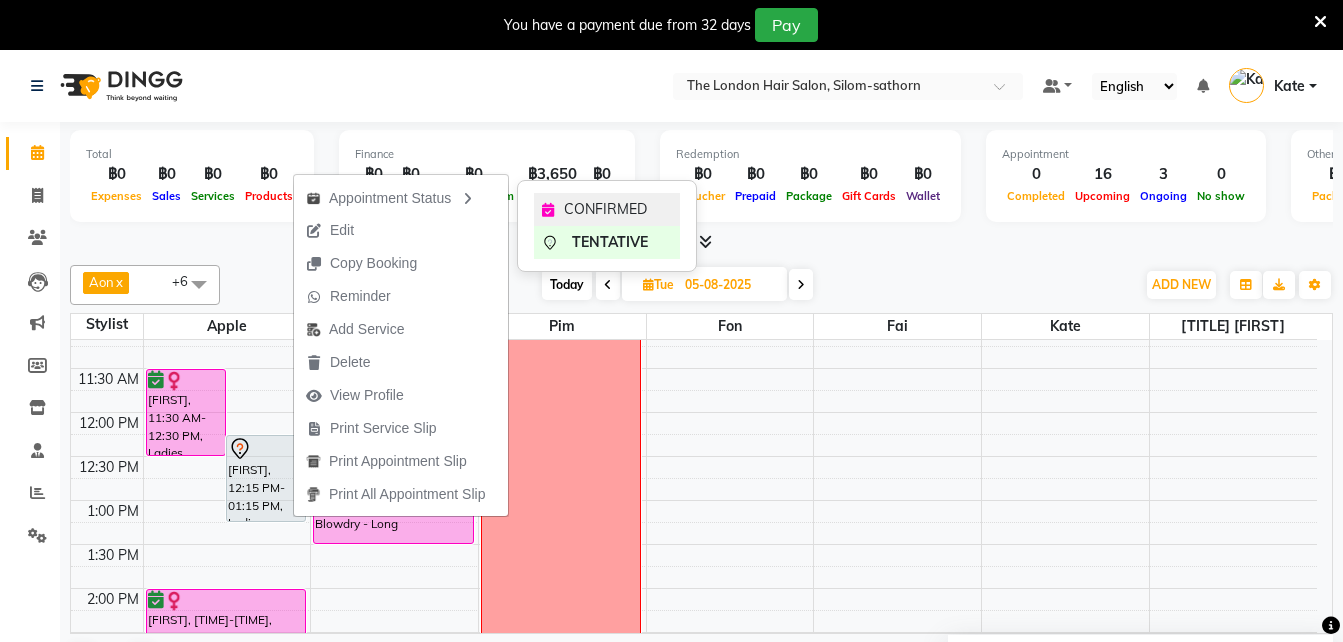 click on "CONFIRMED" 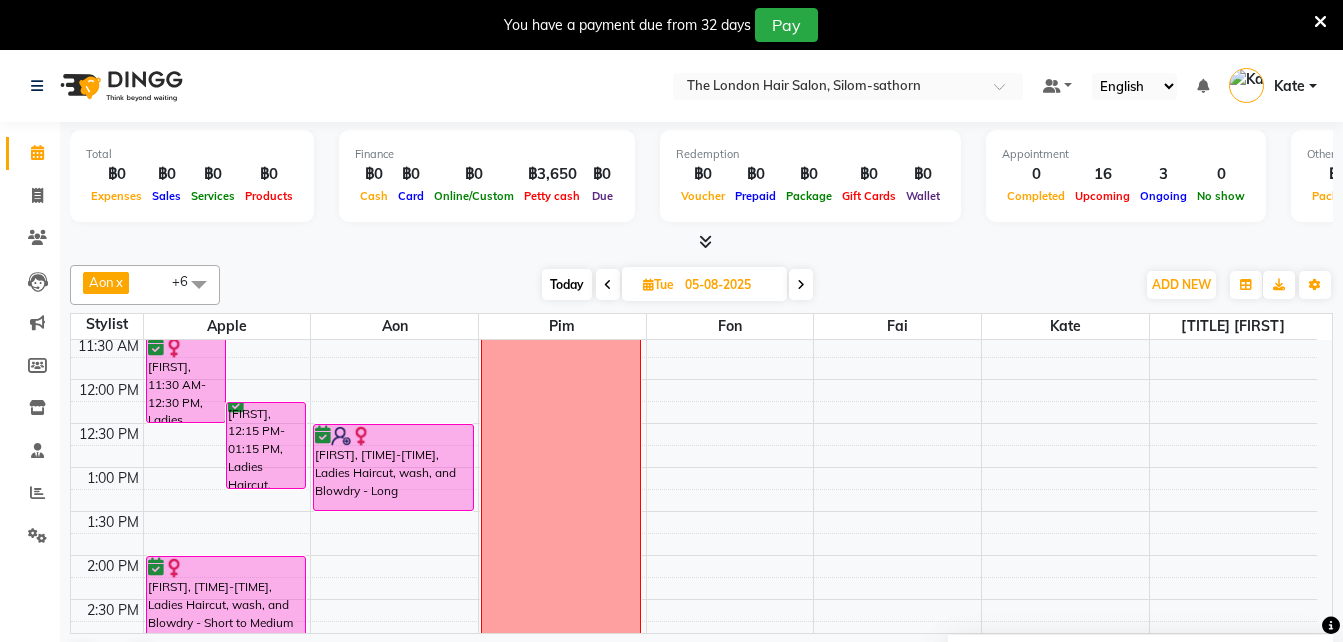 scroll, scrollTop: 223, scrollLeft: 0, axis: vertical 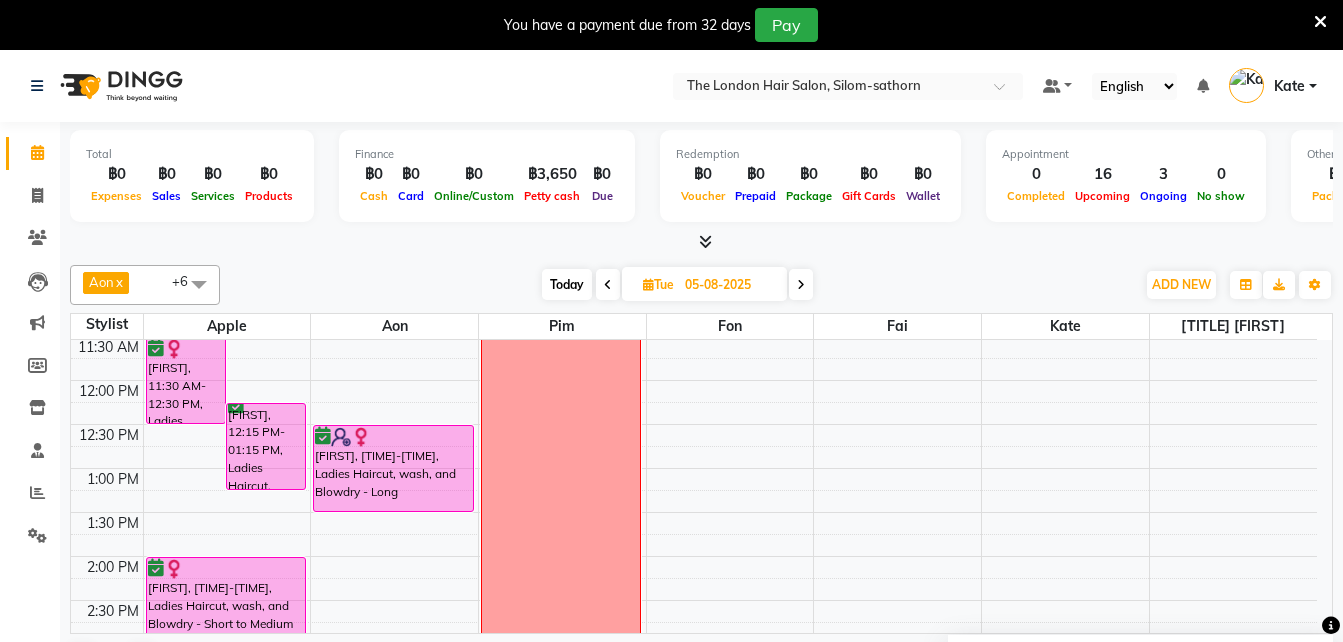 click on "Today" at bounding box center (567, 284) 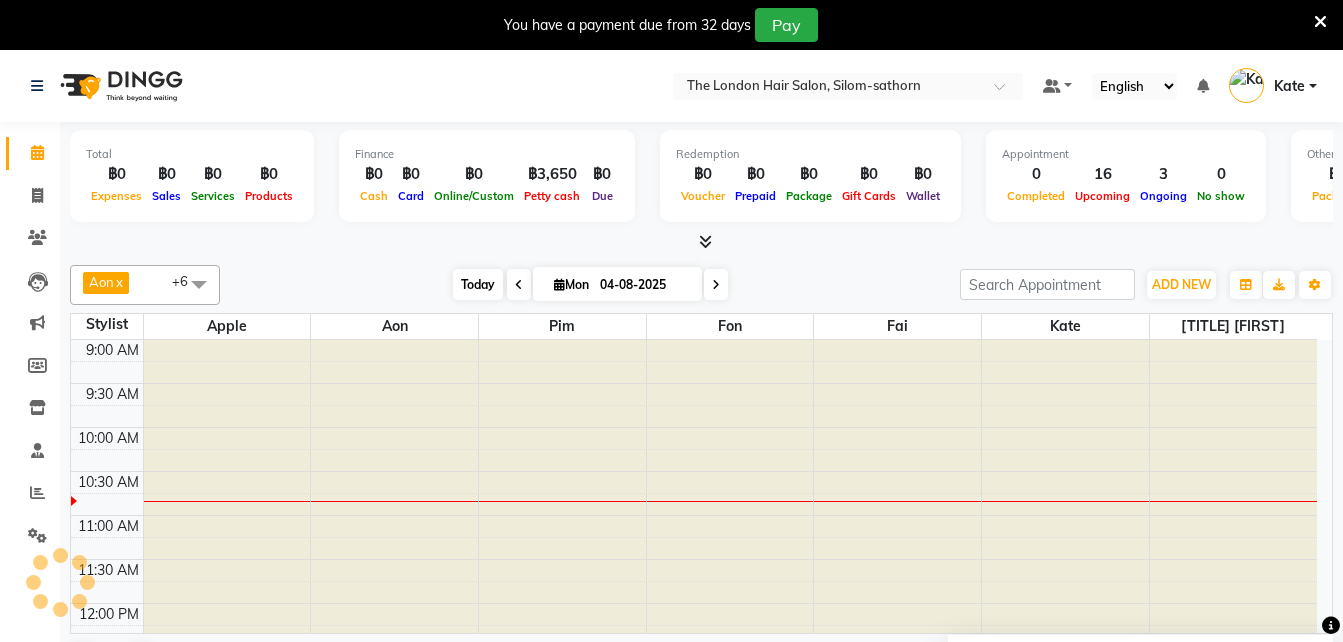 scroll, scrollTop: 89, scrollLeft: 0, axis: vertical 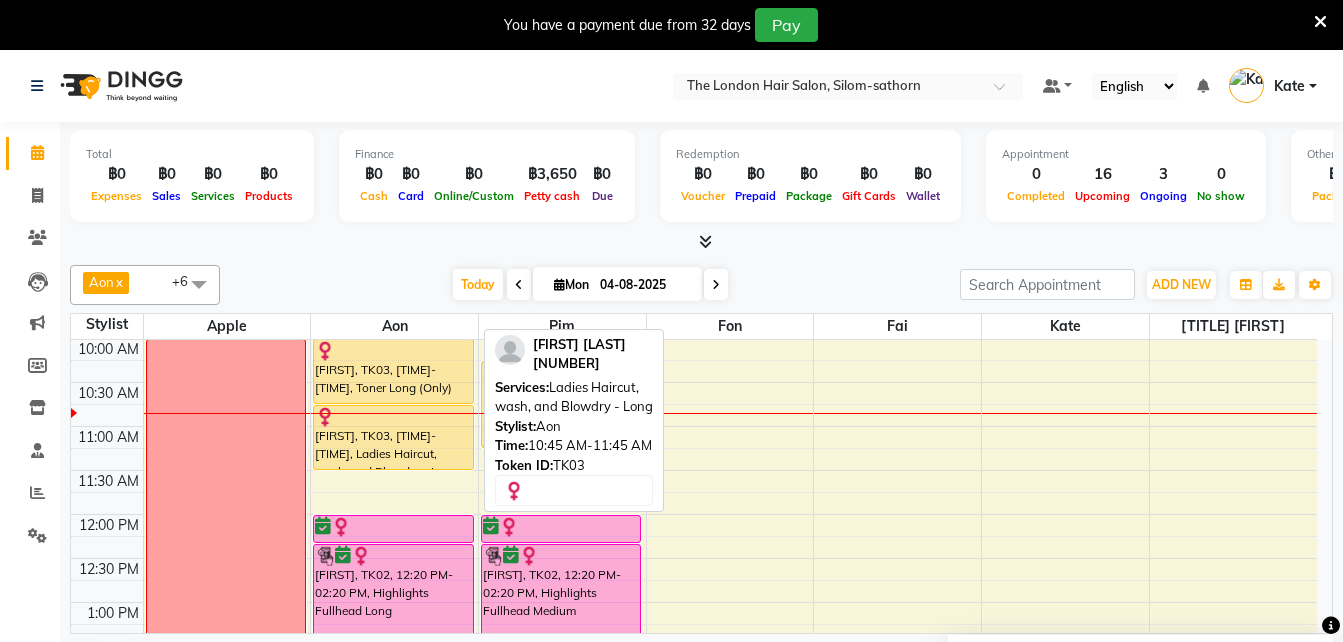 drag, startPoint x: 407, startPoint y: 492, endPoint x: 414, endPoint y: 466, distance: 26.925823 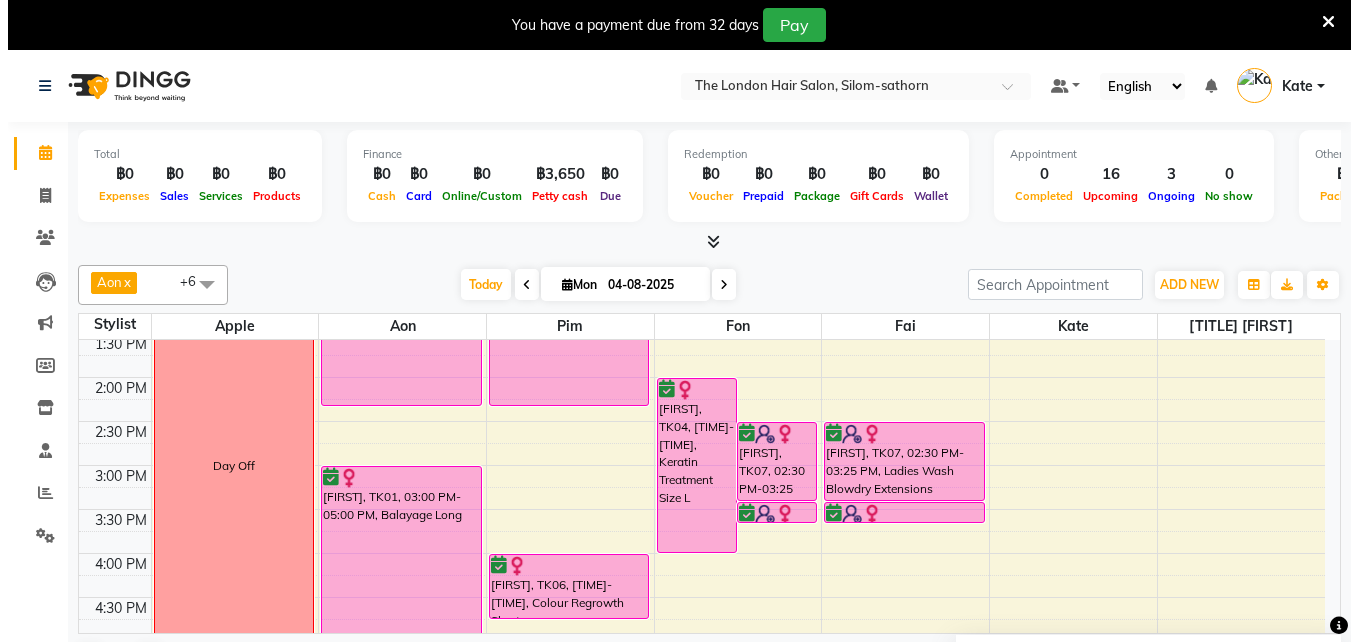 scroll, scrollTop: 403, scrollLeft: 0, axis: vertical 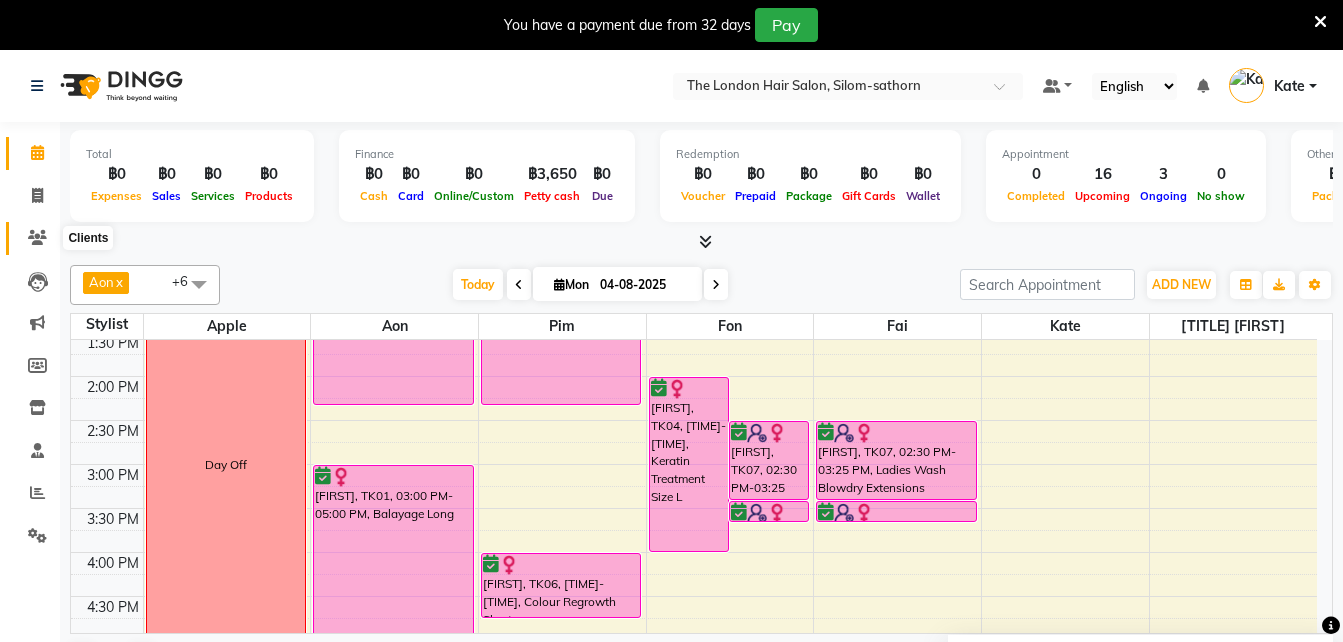 click 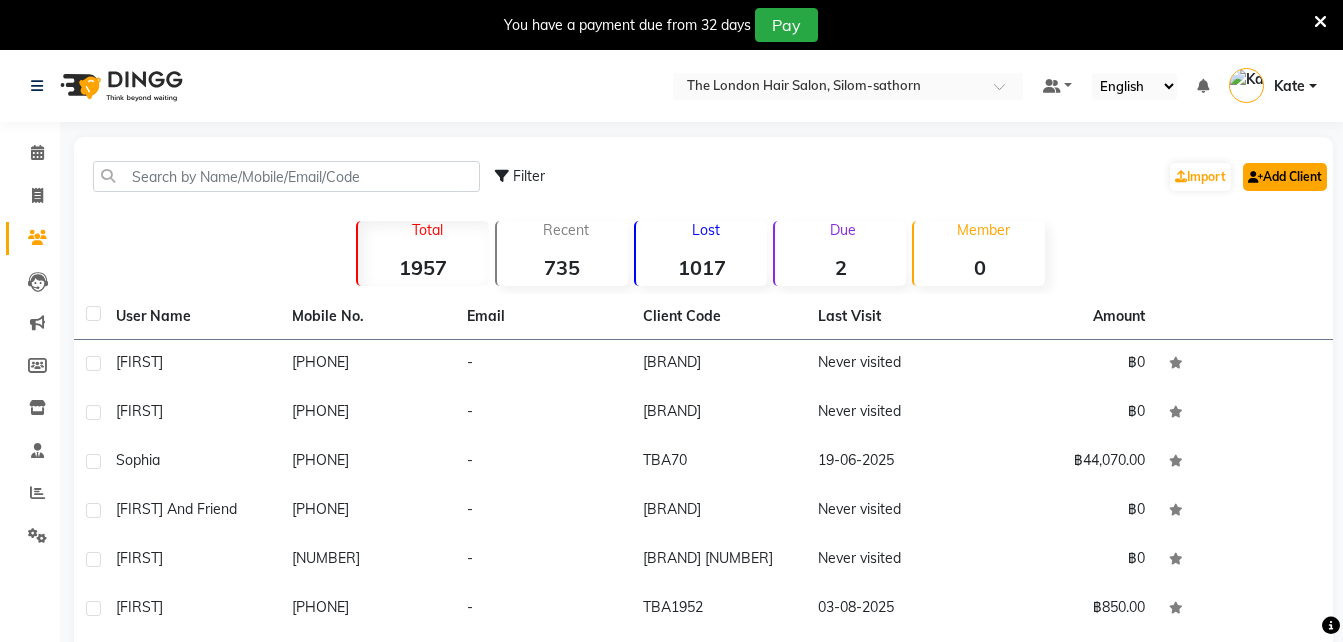 click 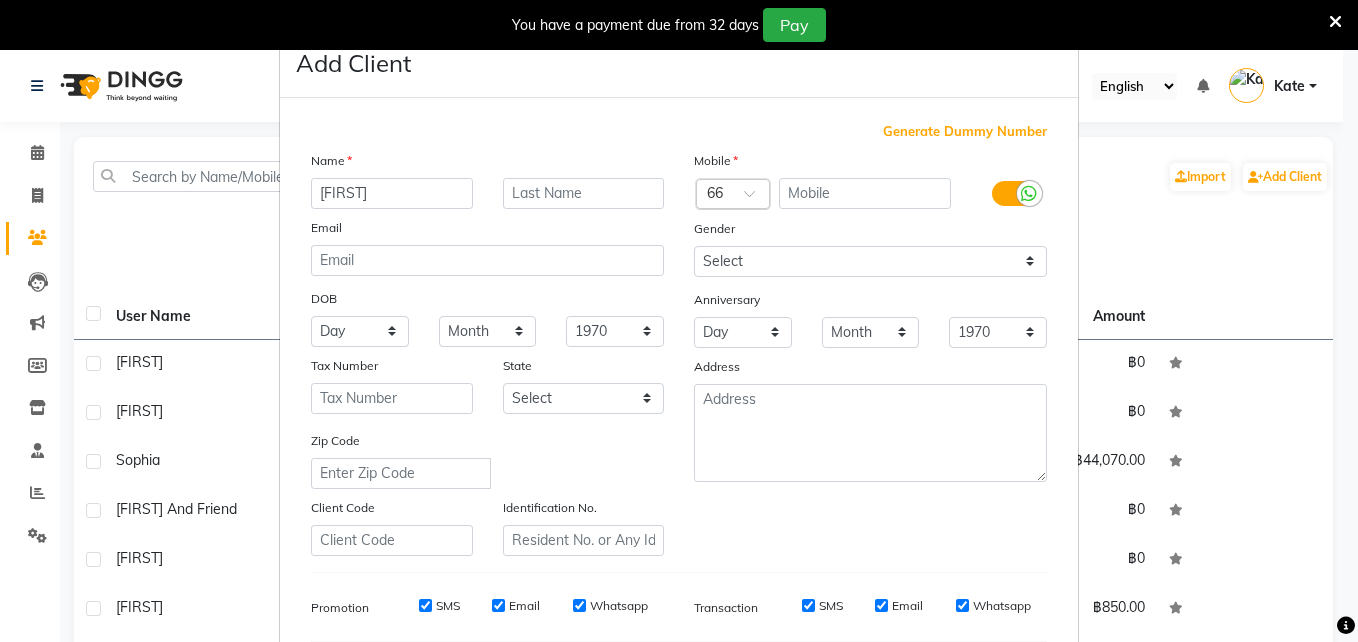 type on "[FIRST]" 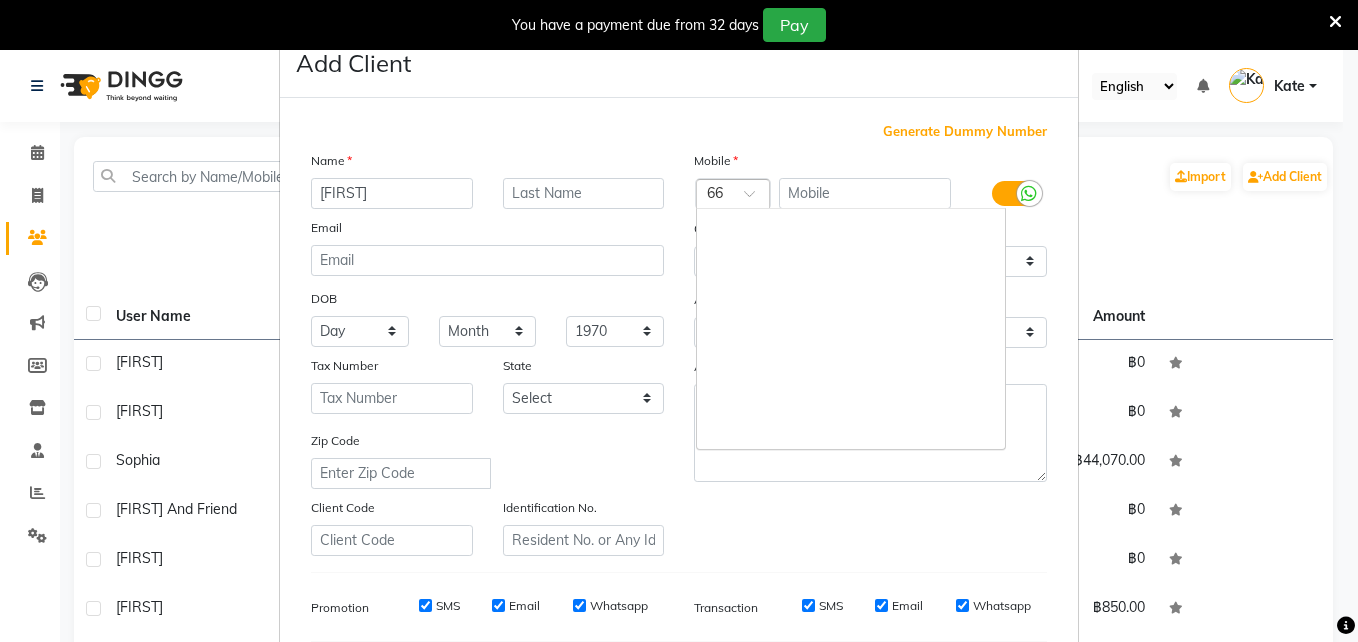 click at bounding box center [713, 195] 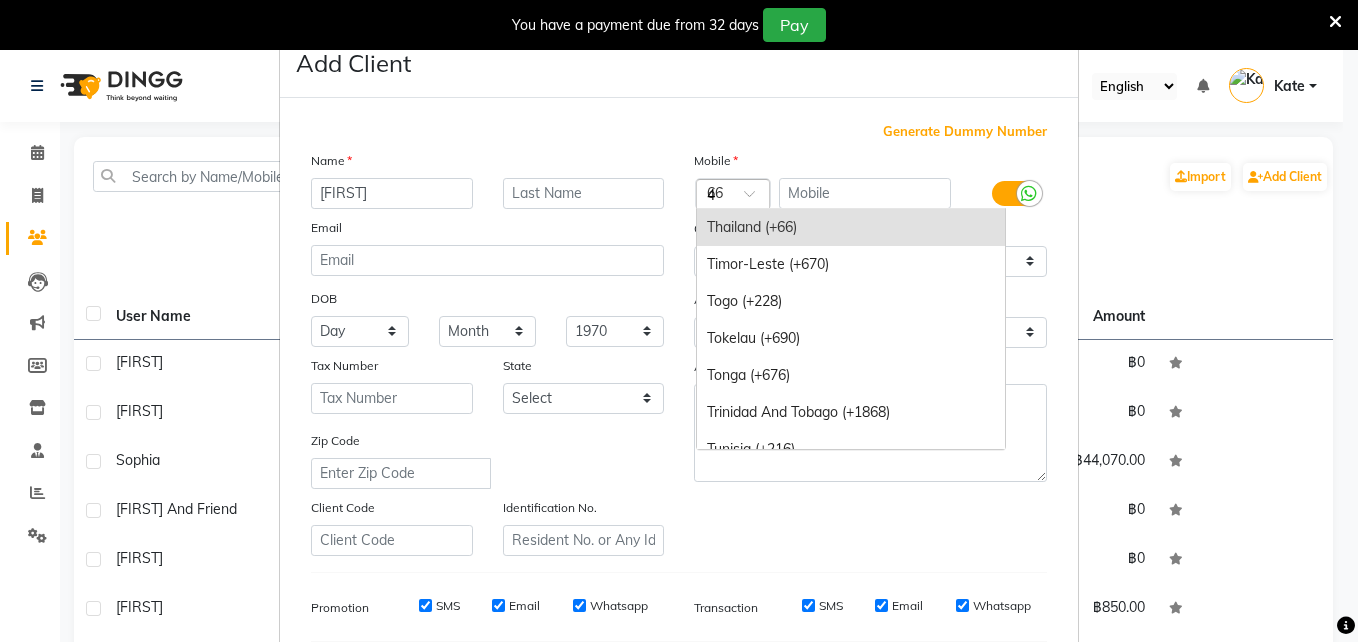 scroll, scrollTop: 1684, scrollLeft: 0, axis: vertical 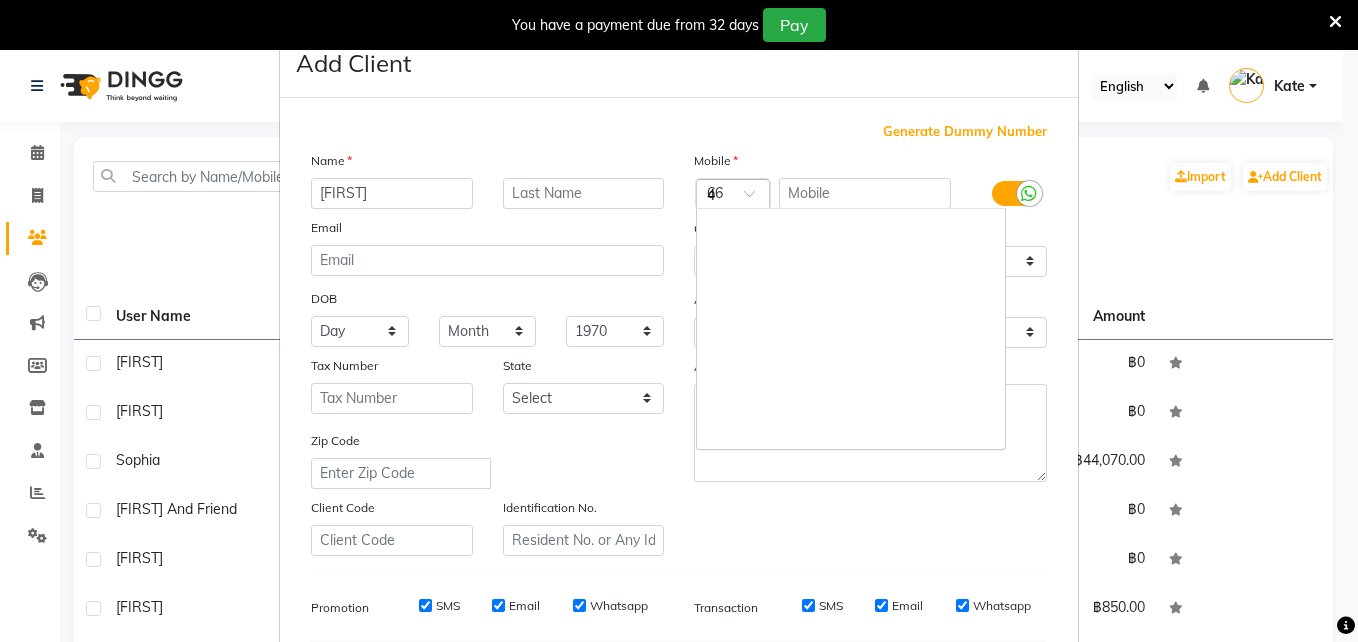 type on "44" 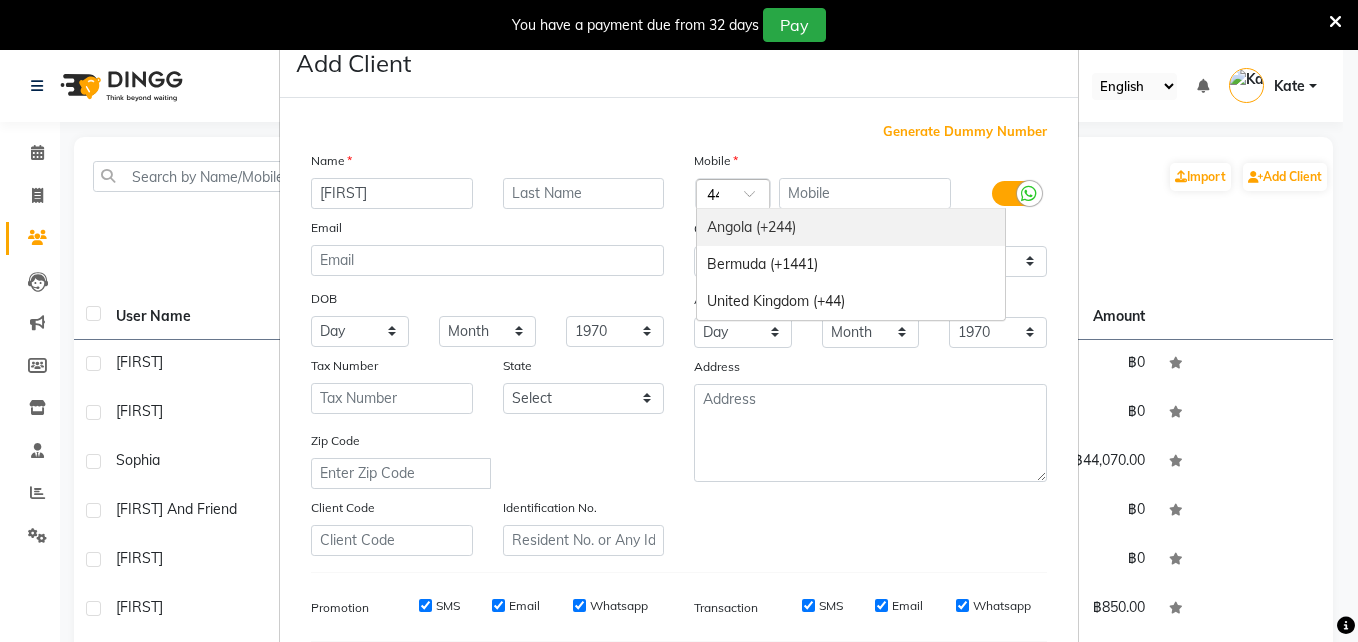 scroll, scrollTop: 0, scrollLeft: 5, axis: horizontal 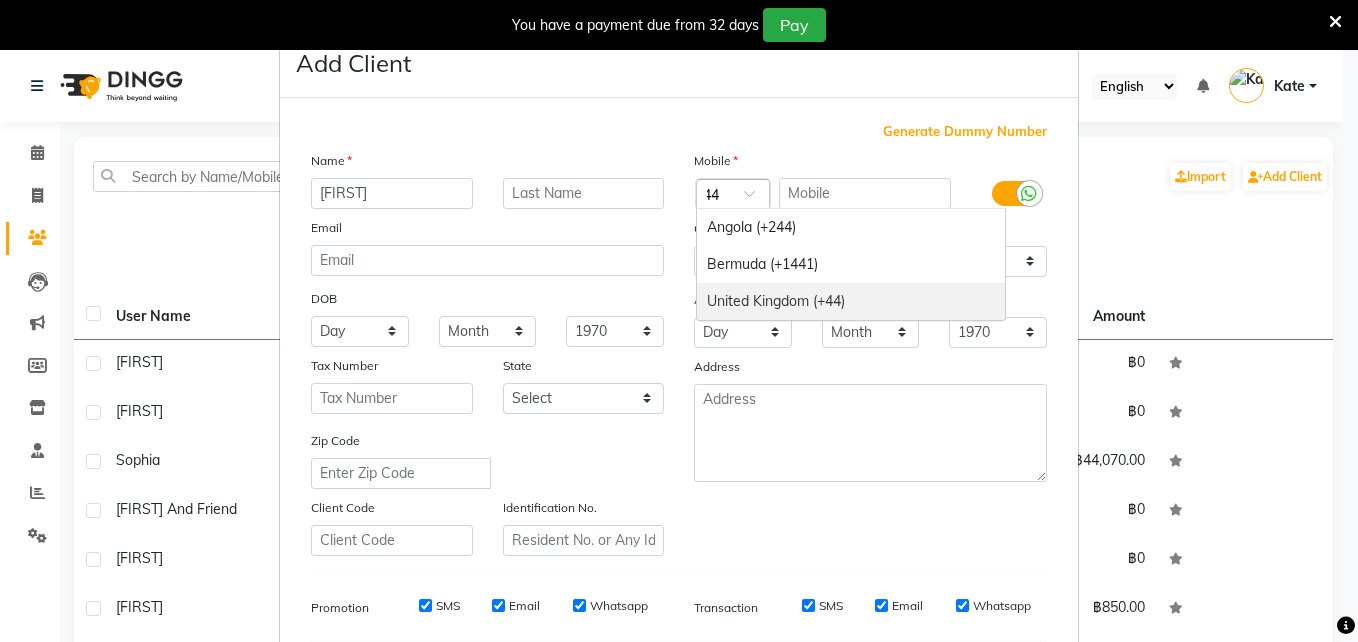 click on "United Kingdom (+44)" at bounding box center [851, 301] 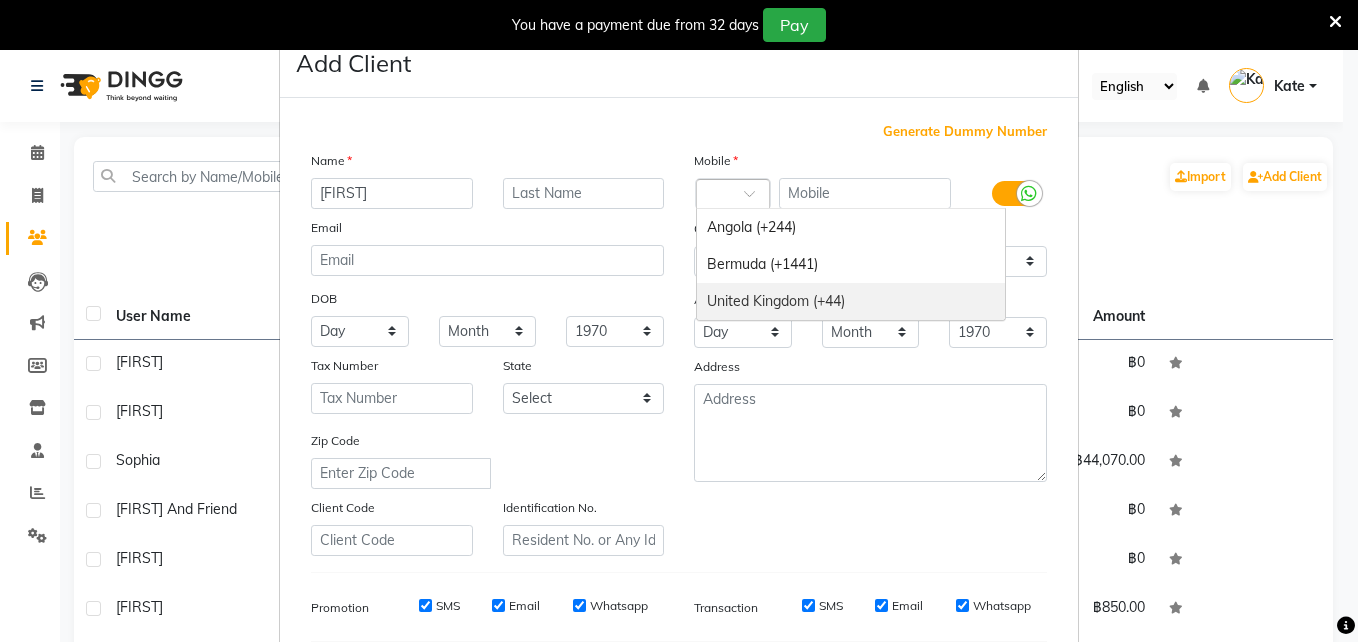 scroll, scrollTop: 0, scrollLeft: 0, axis: both 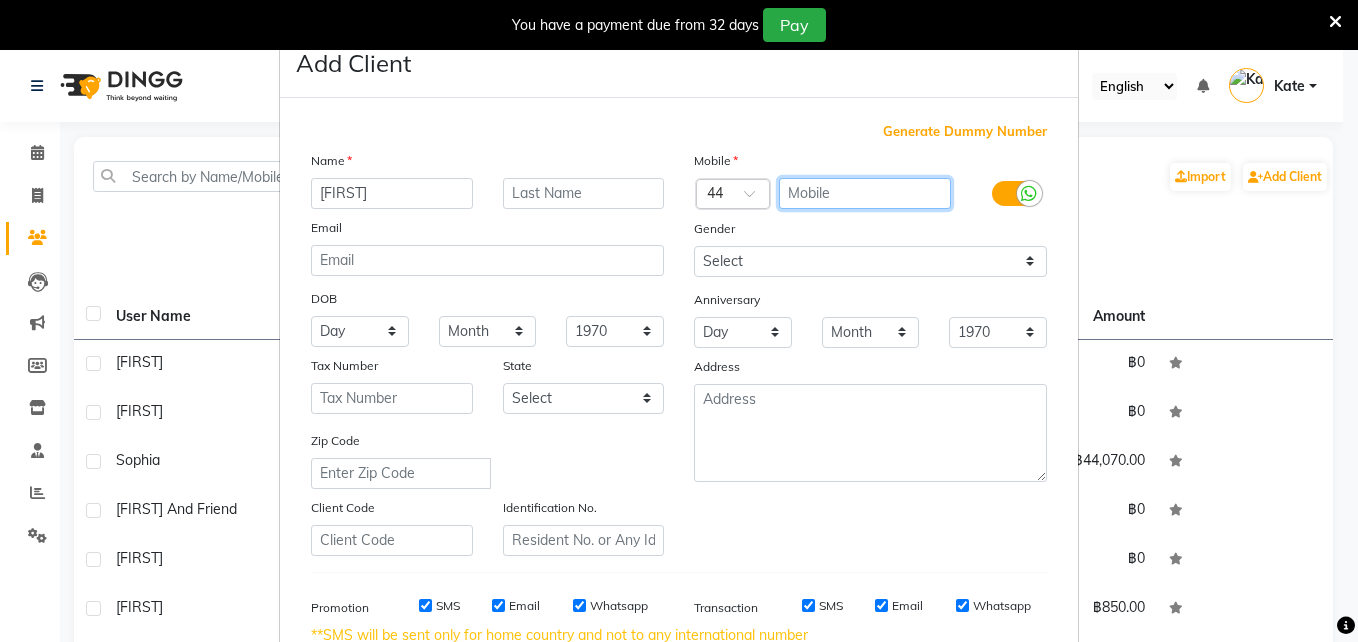 click at bounding box center [865, 193] 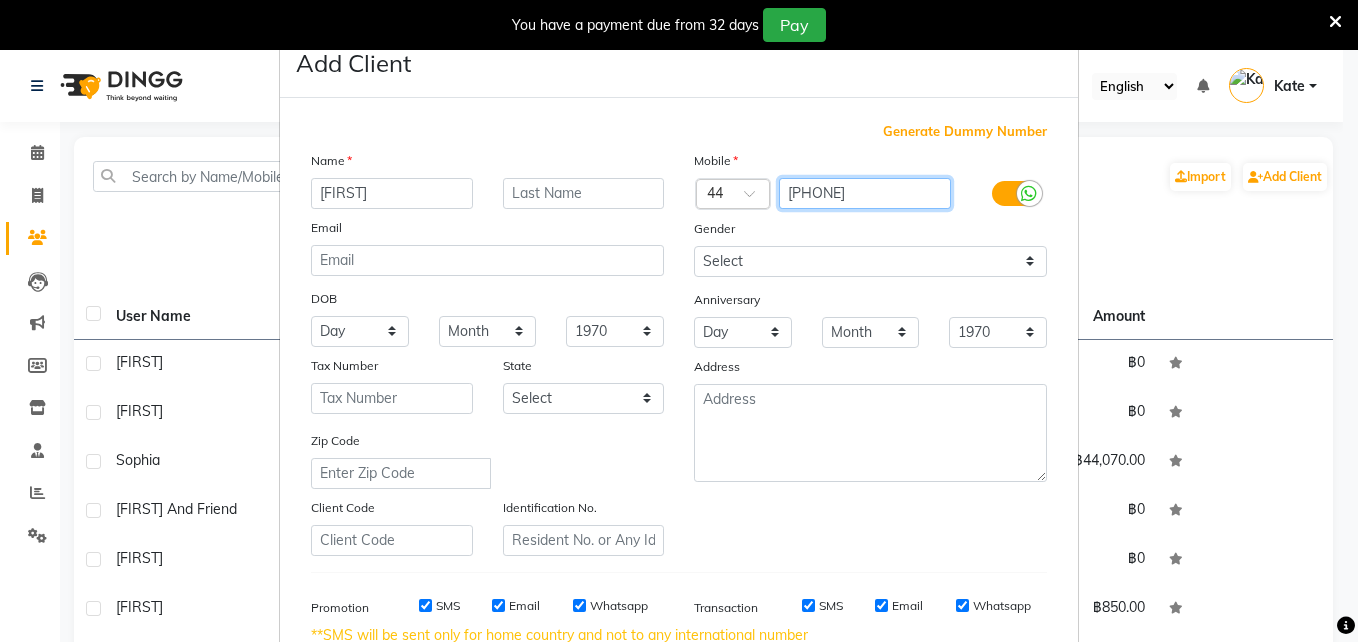 type on "[PHONE]" 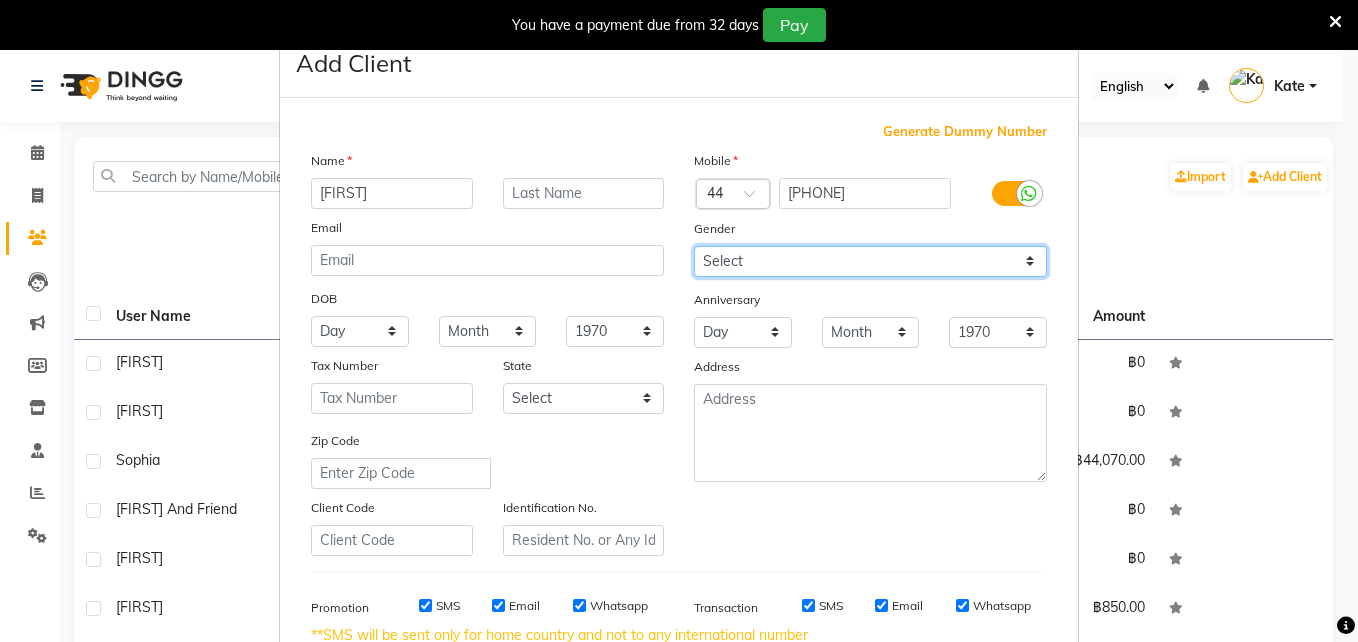 click on "Select Male Female Other Prefer Not To Say" at bounding box center [870, 261] 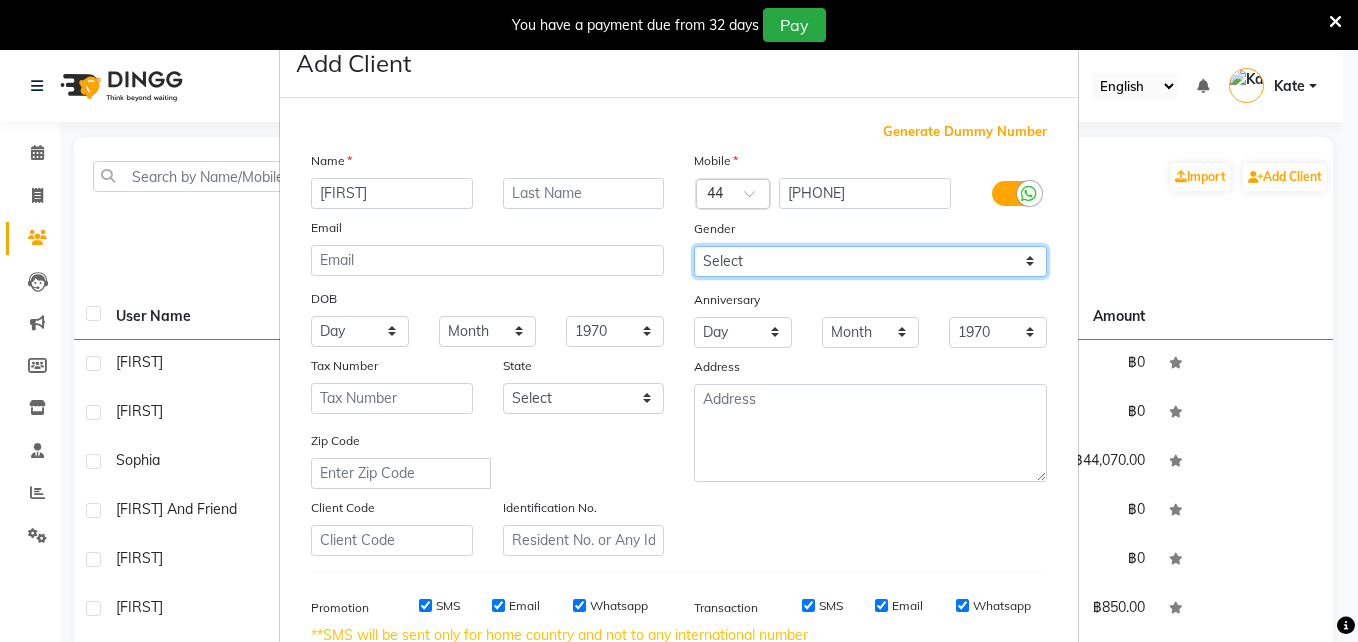 select on "female" 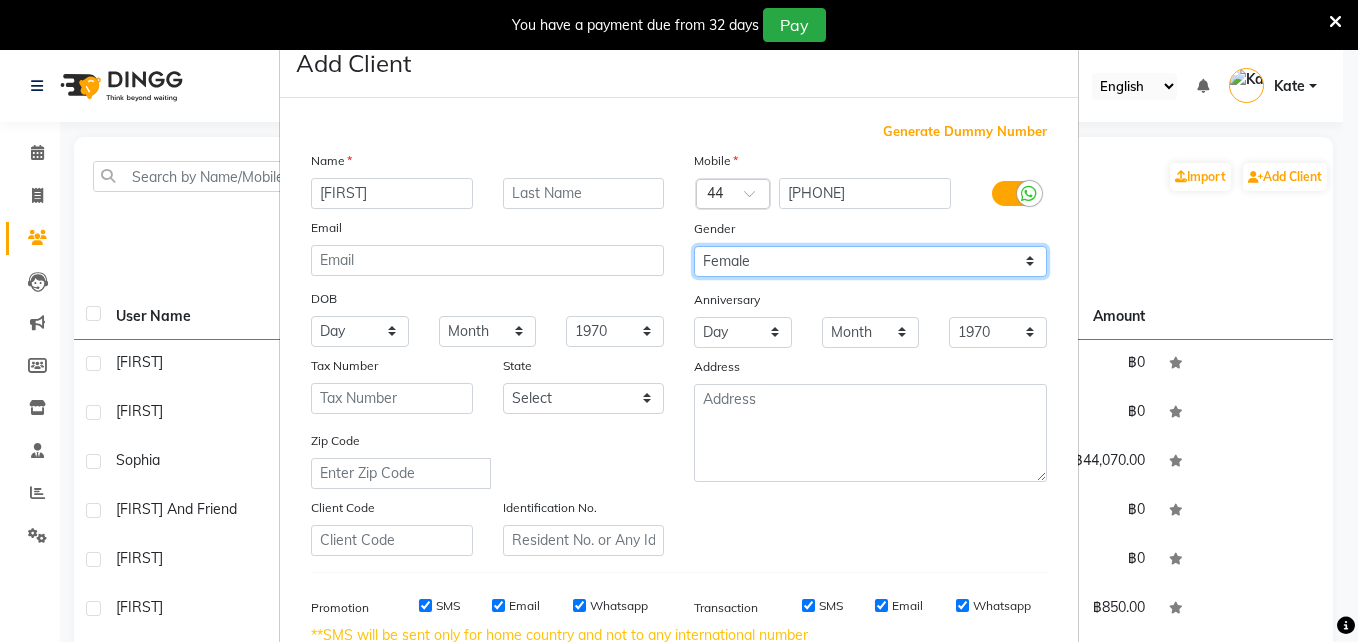 click on "Select Male Female Other Prefer Not To Say" at bounding box center (870, 261) 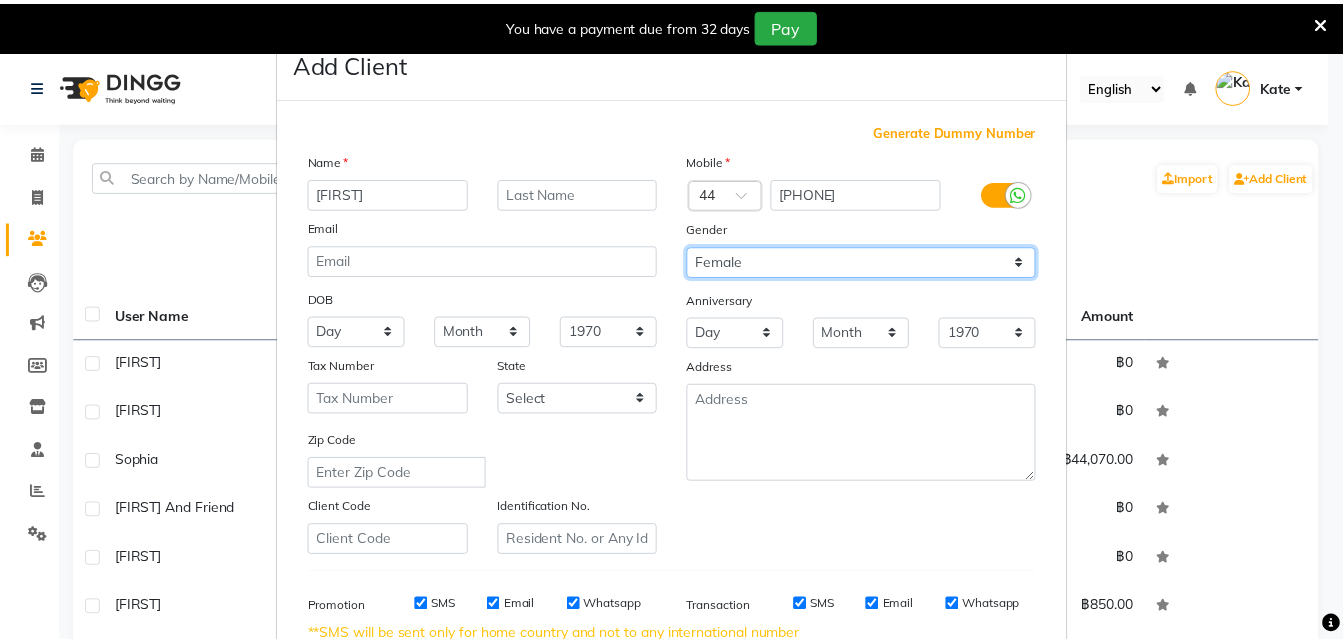 scroll, scrollTop: 302, scrollLeft: 0, axis: vertical 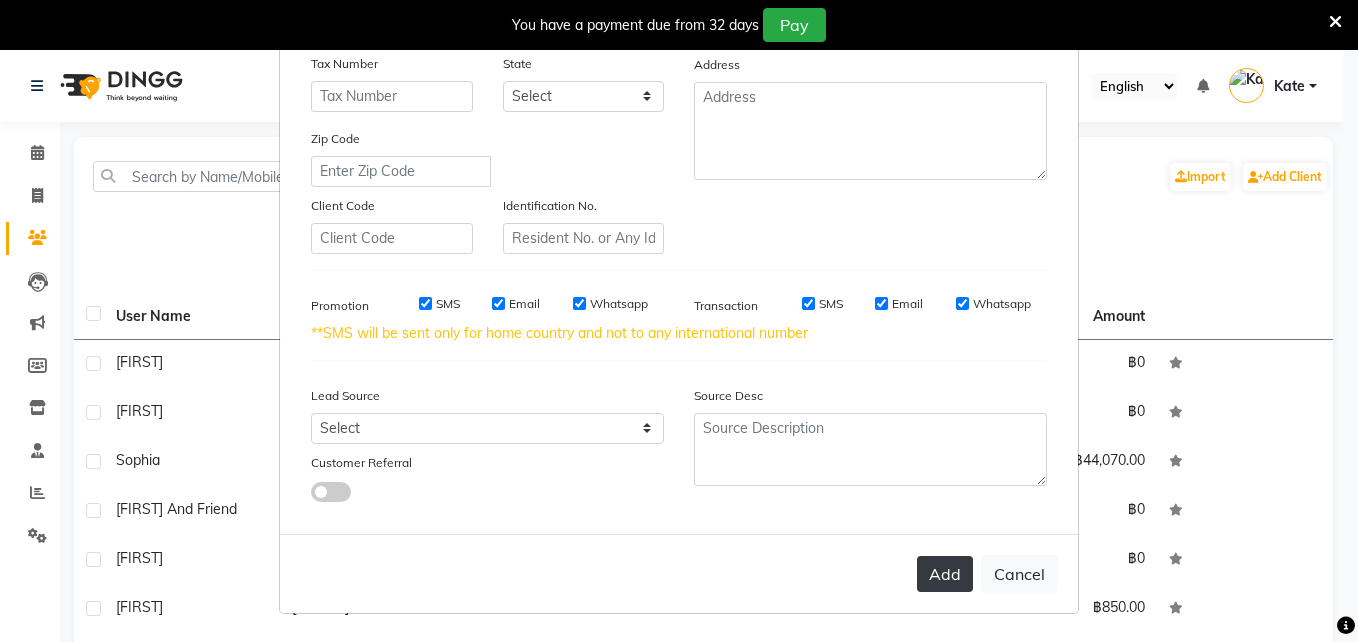 click on "Add" at bounding box center (945, 574) 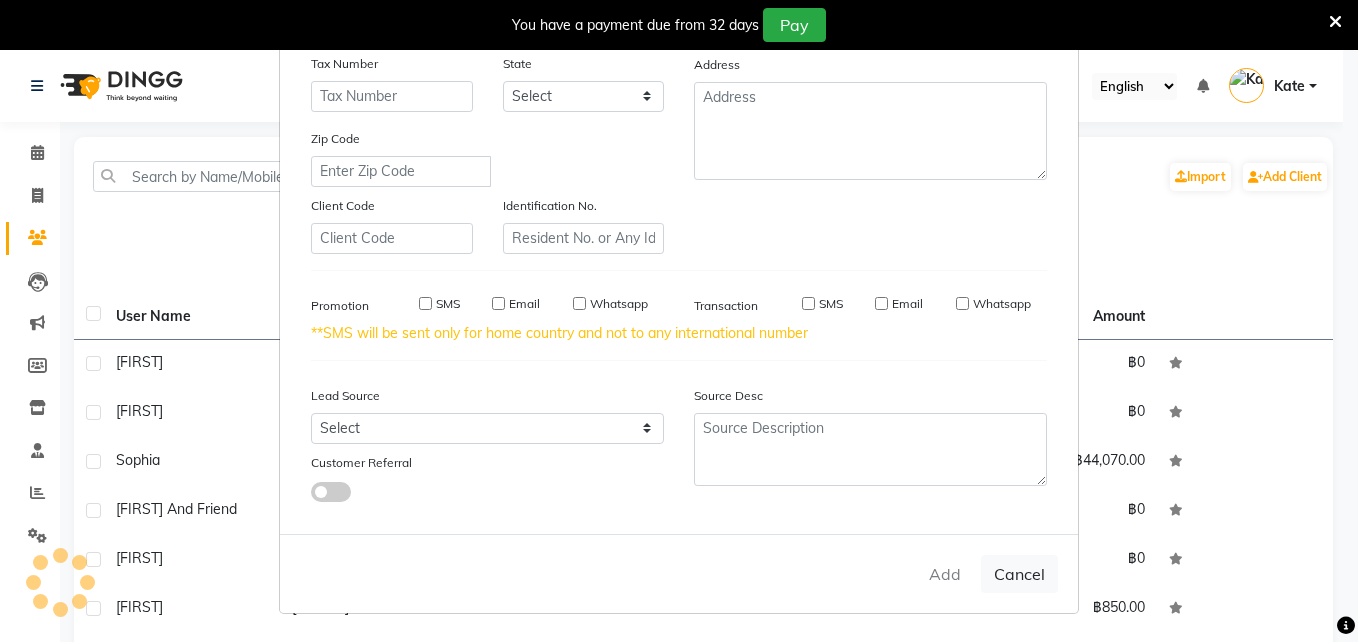 type 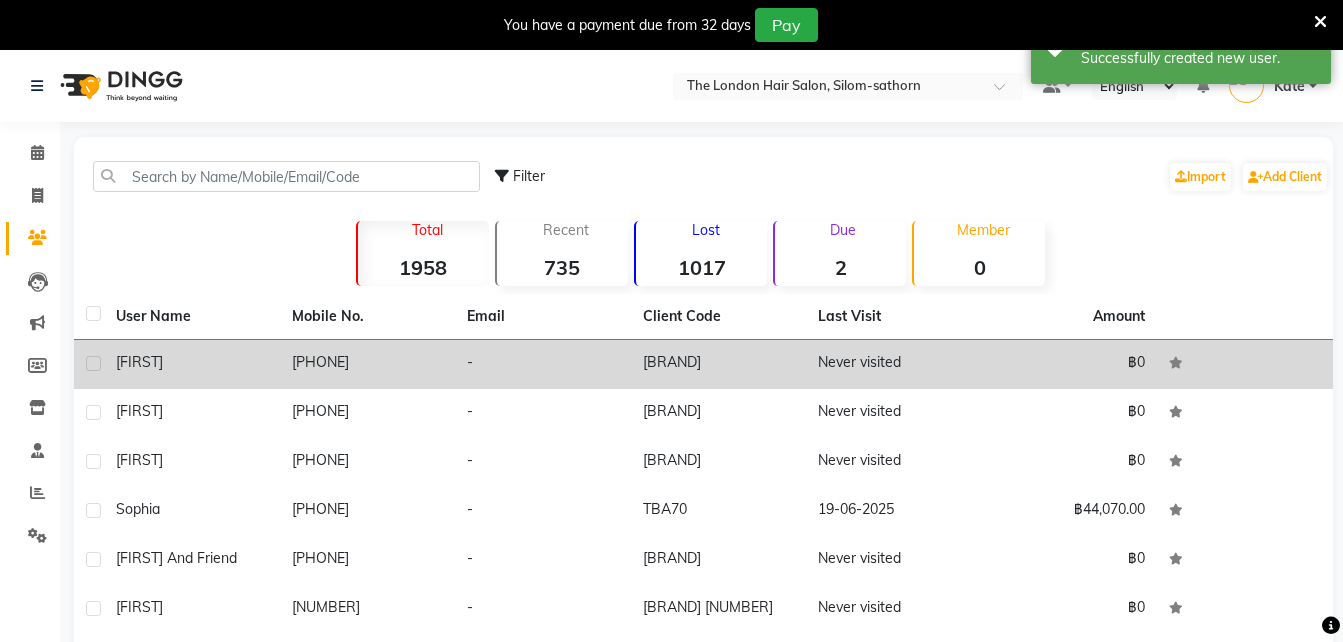 click on "[BRAND]" 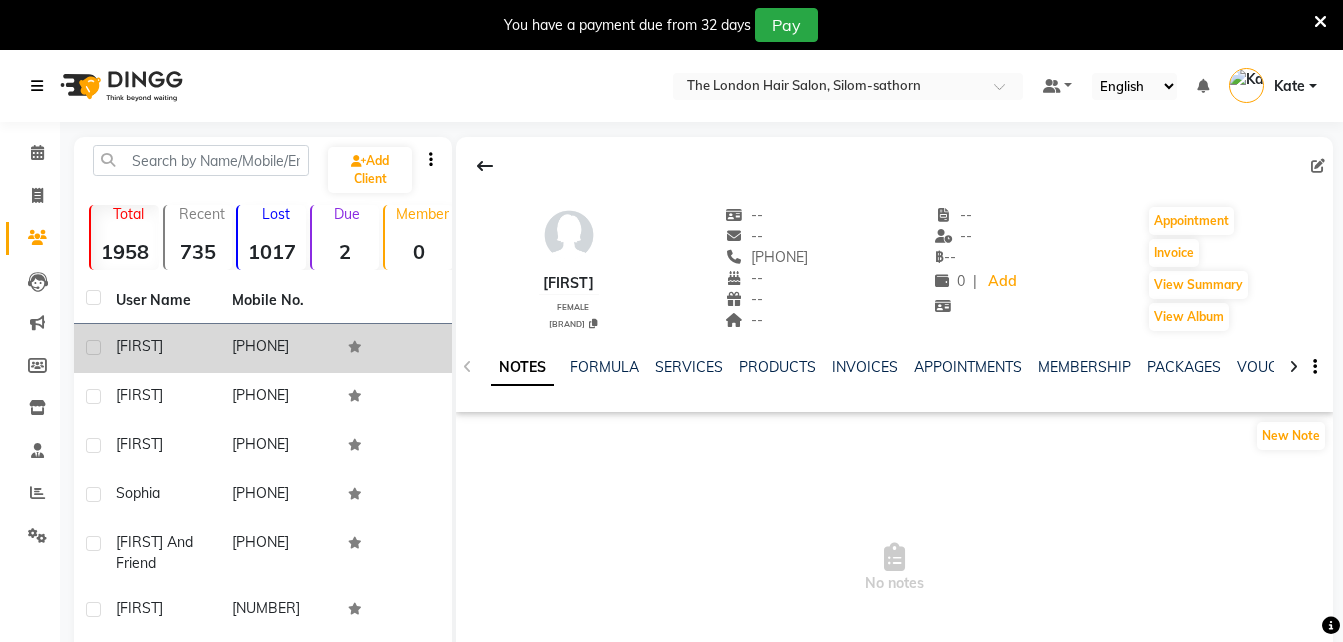 click at bounding box center [37, 86] 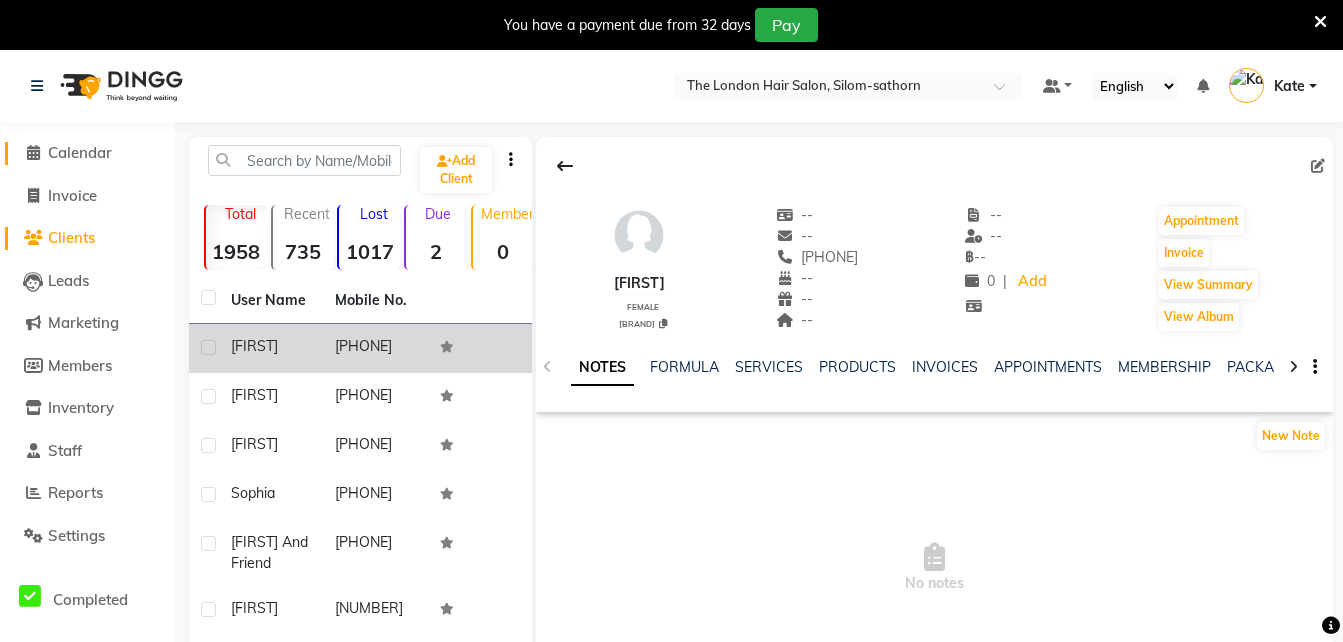 click on "Calendar" 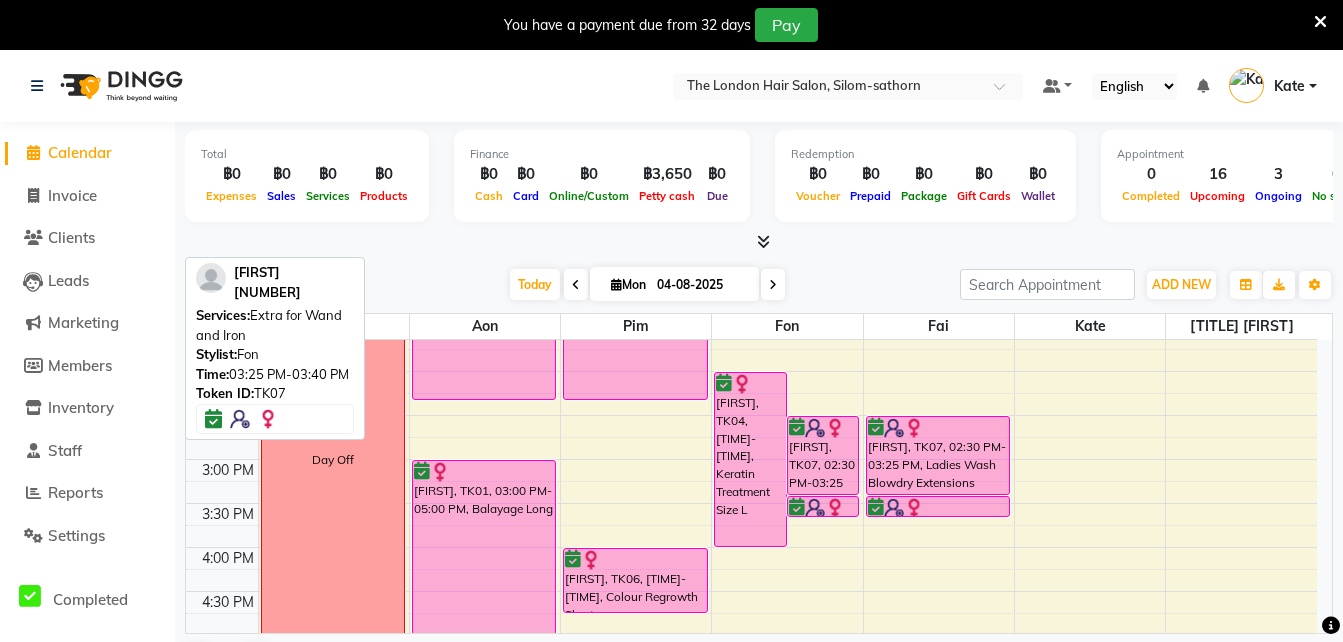 scroll, scrollTop: 423, scrollLeft: 0, axis: vertical 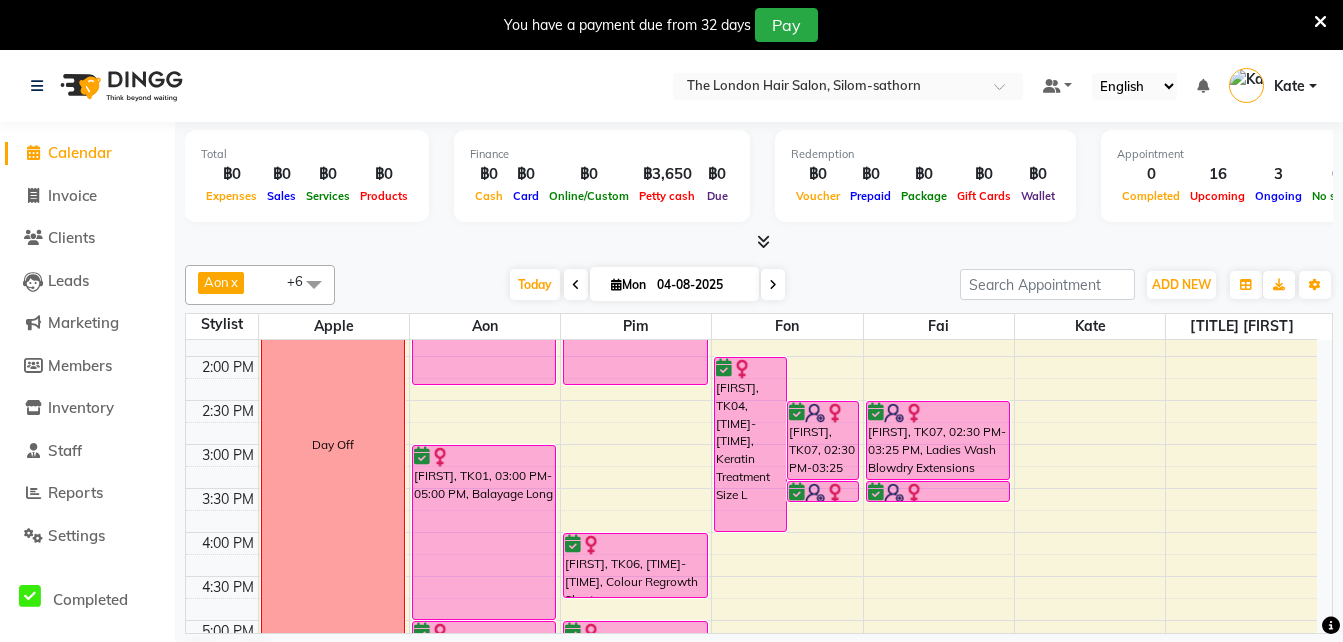 click on "04-08-2025" at bounding box center (701, 285) 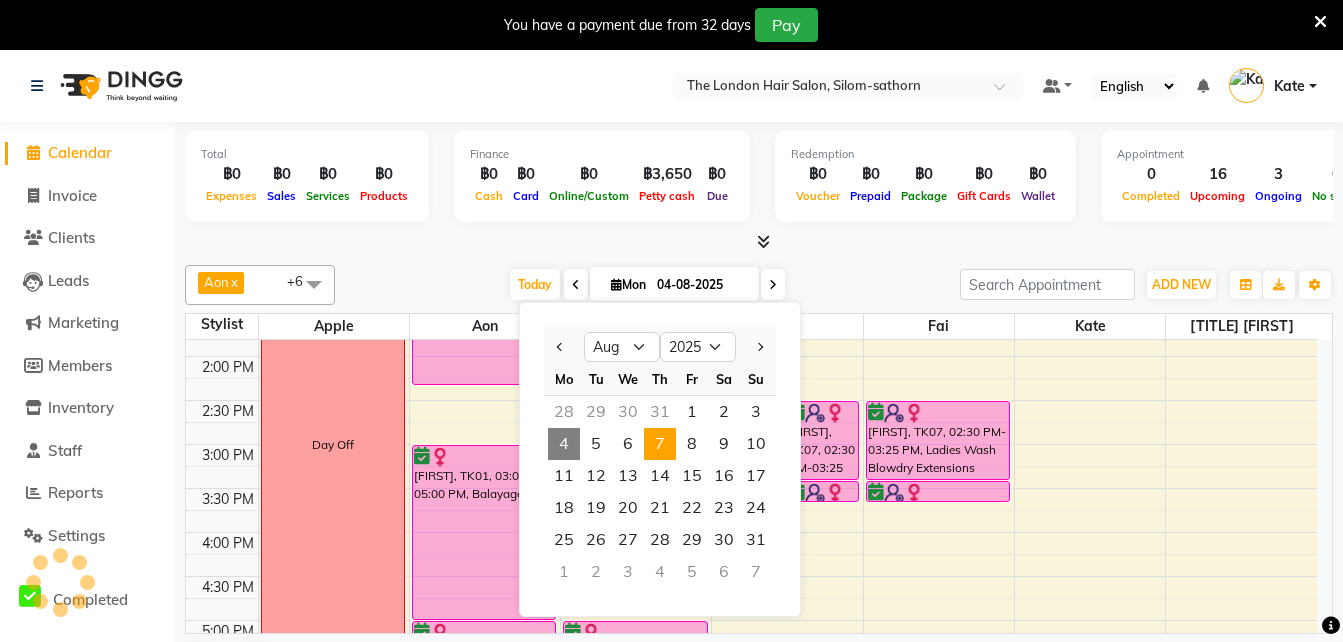 click on "7" at bounding box center (660, 444) 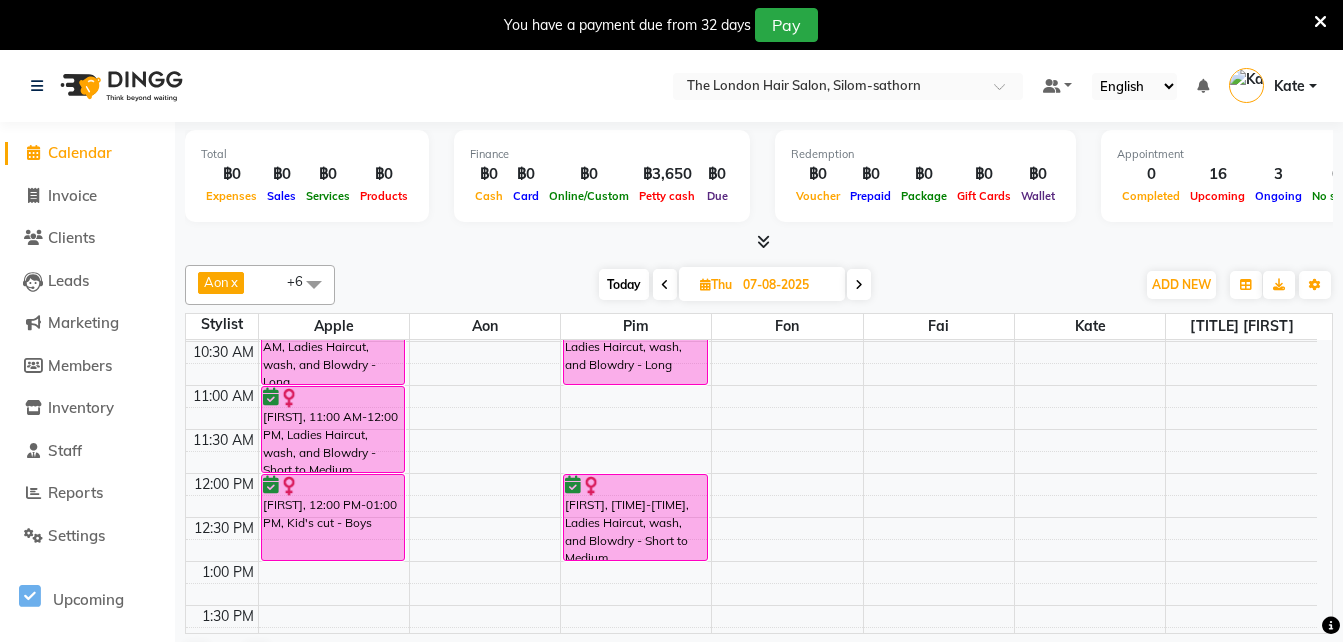 scroll, scrollTop: 0, scrollLeft: 0, axis: both 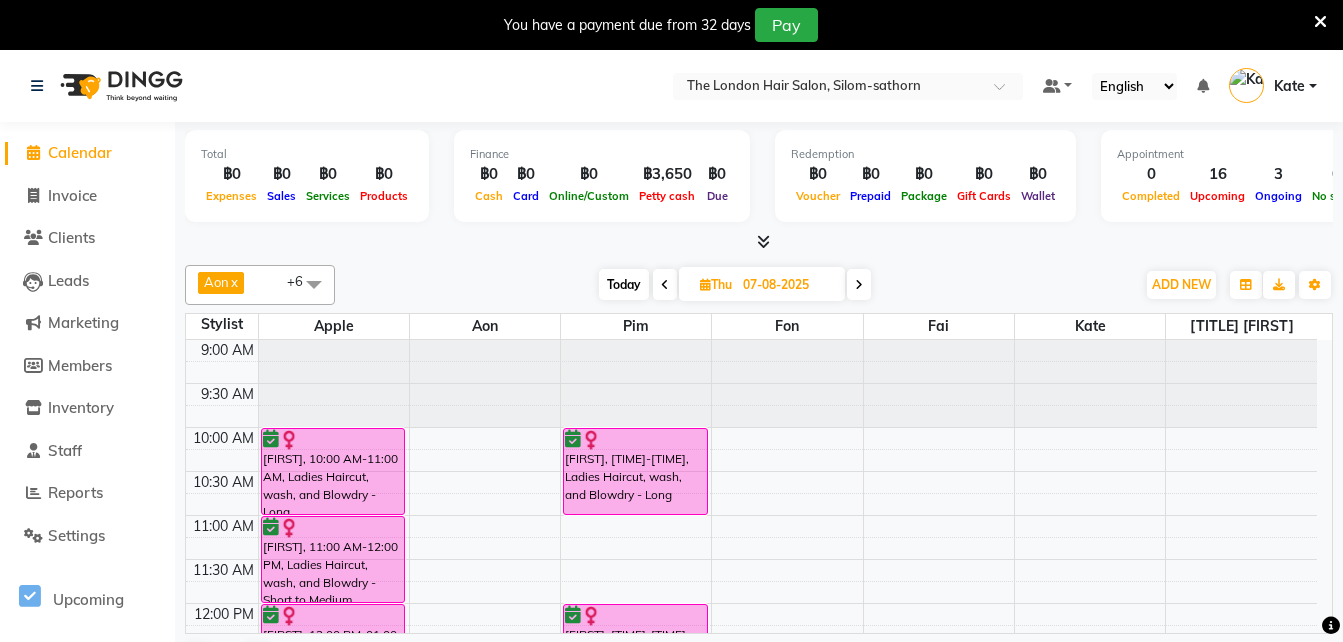 click on "Today" at bounding box center [624, 284] 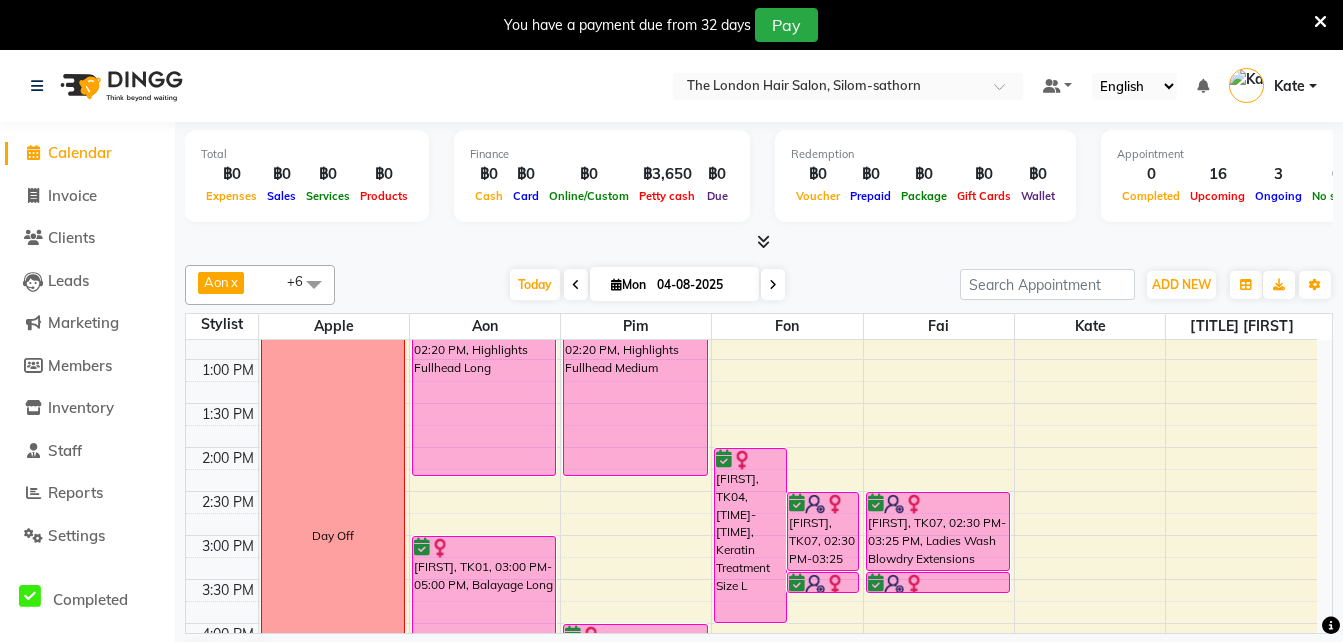 scroll, scrollTop: 335, scrollLeft: 0, axis: vertical 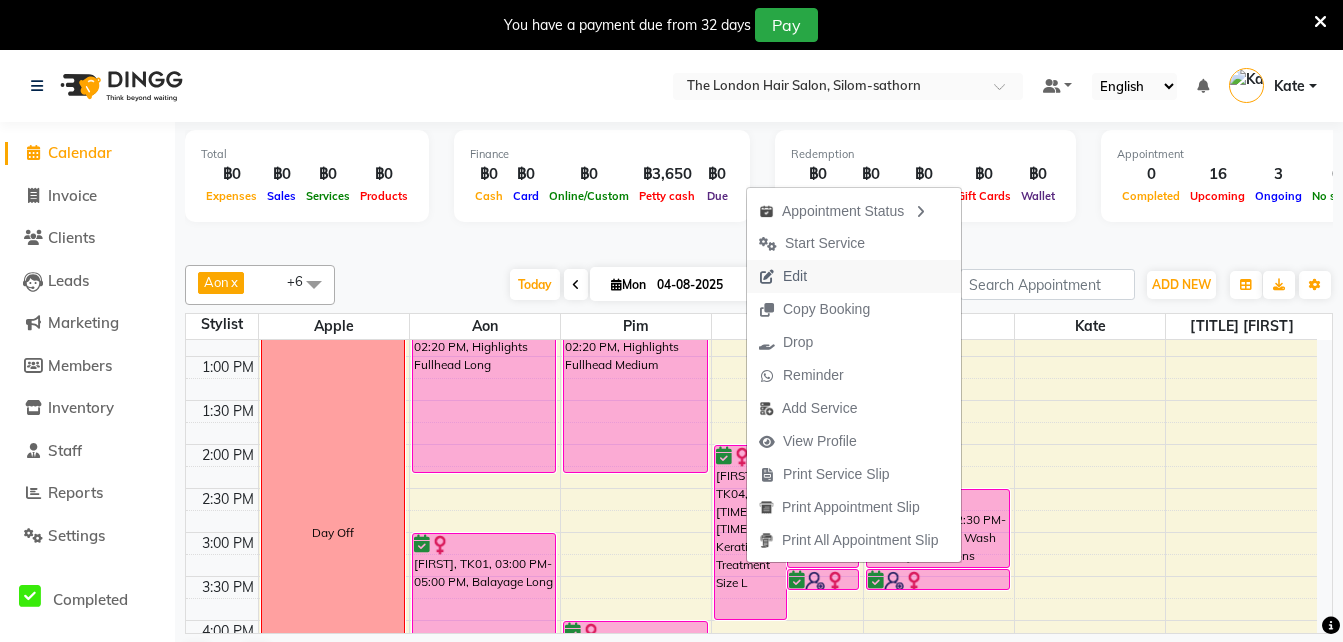 click on "Edit" at bounding box center [795, 276] 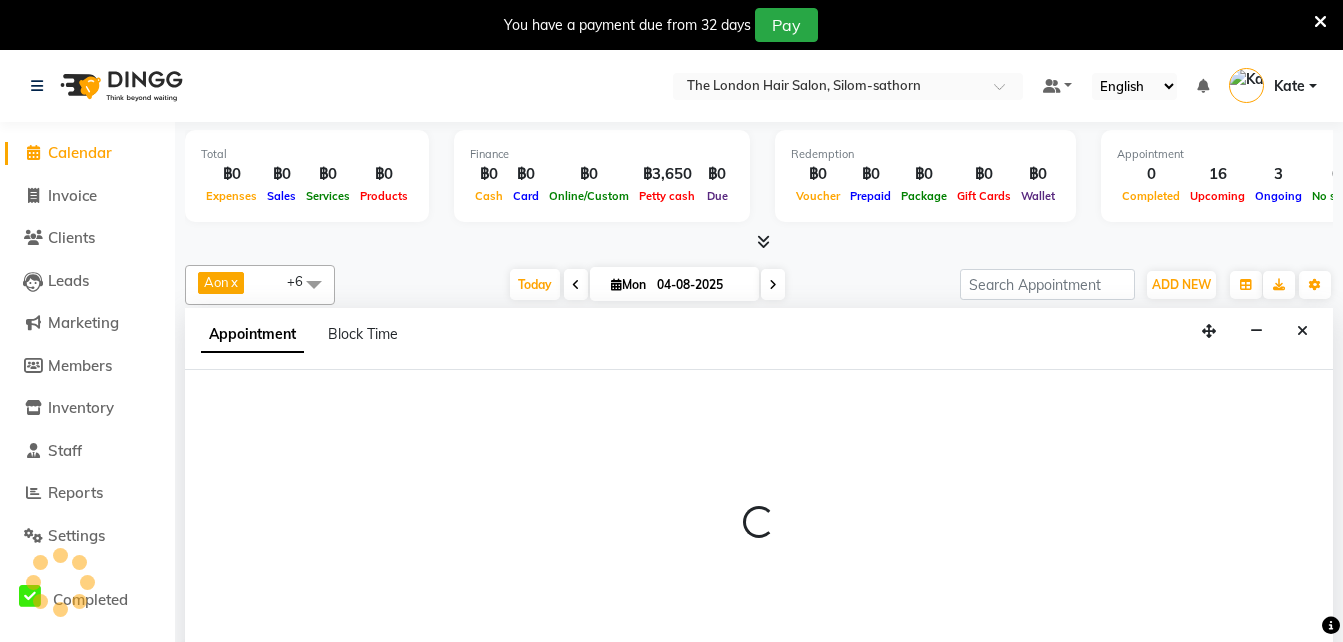 scroll, scrollTop: 51, scrollLeft: 0, axis: vertical 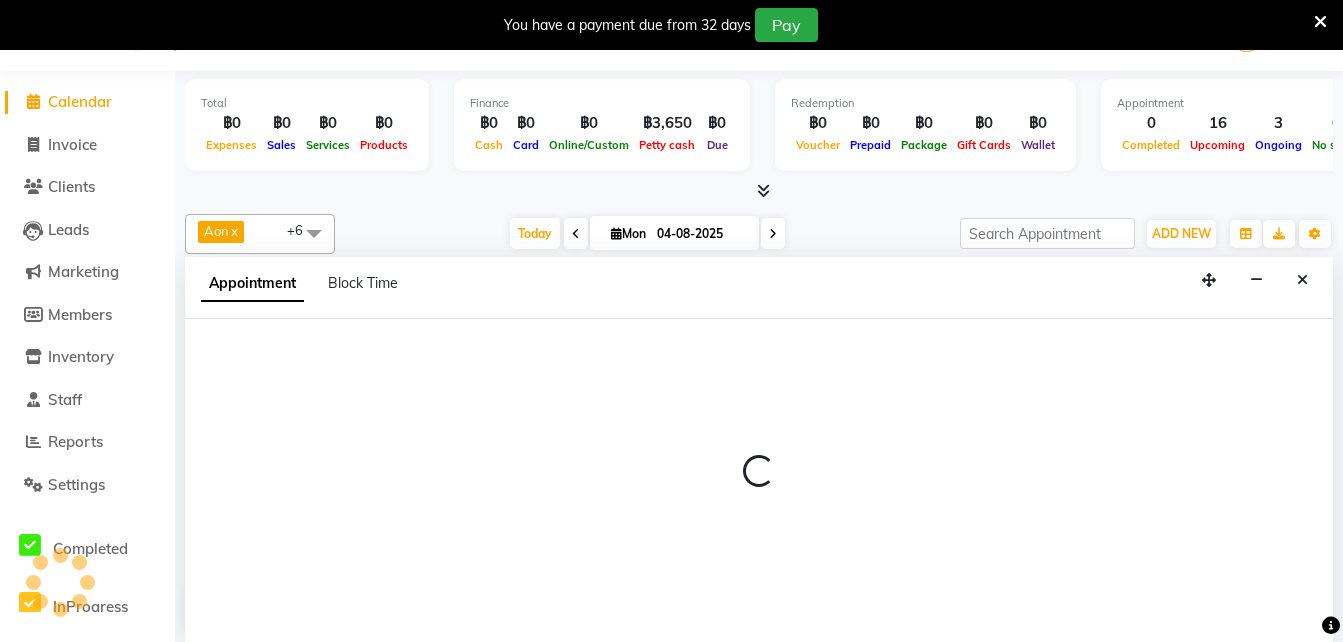 select on "tentative" 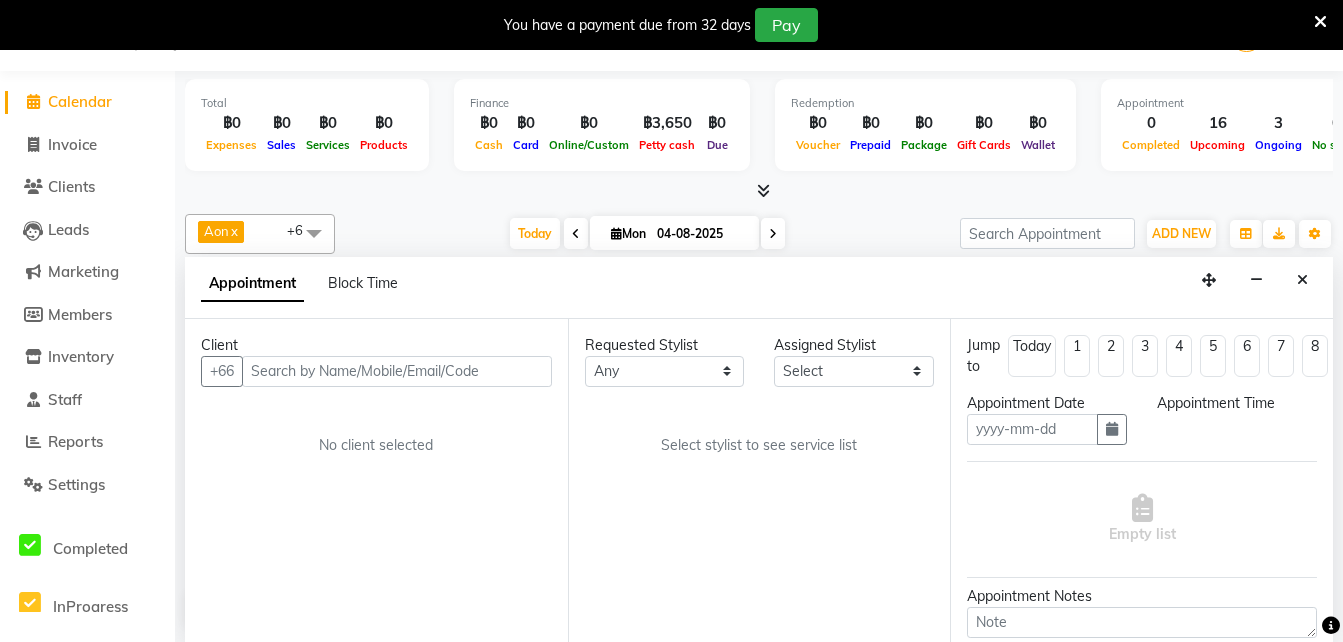 type on "04-08-2025" 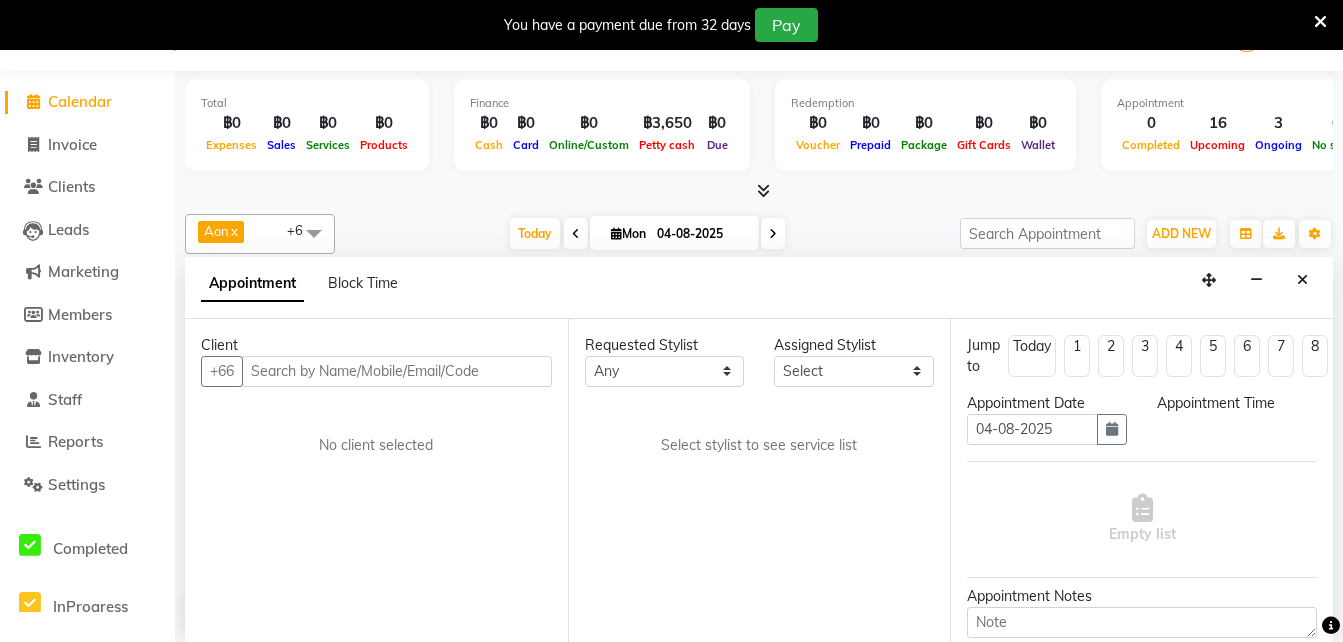 select on "confirm booking" 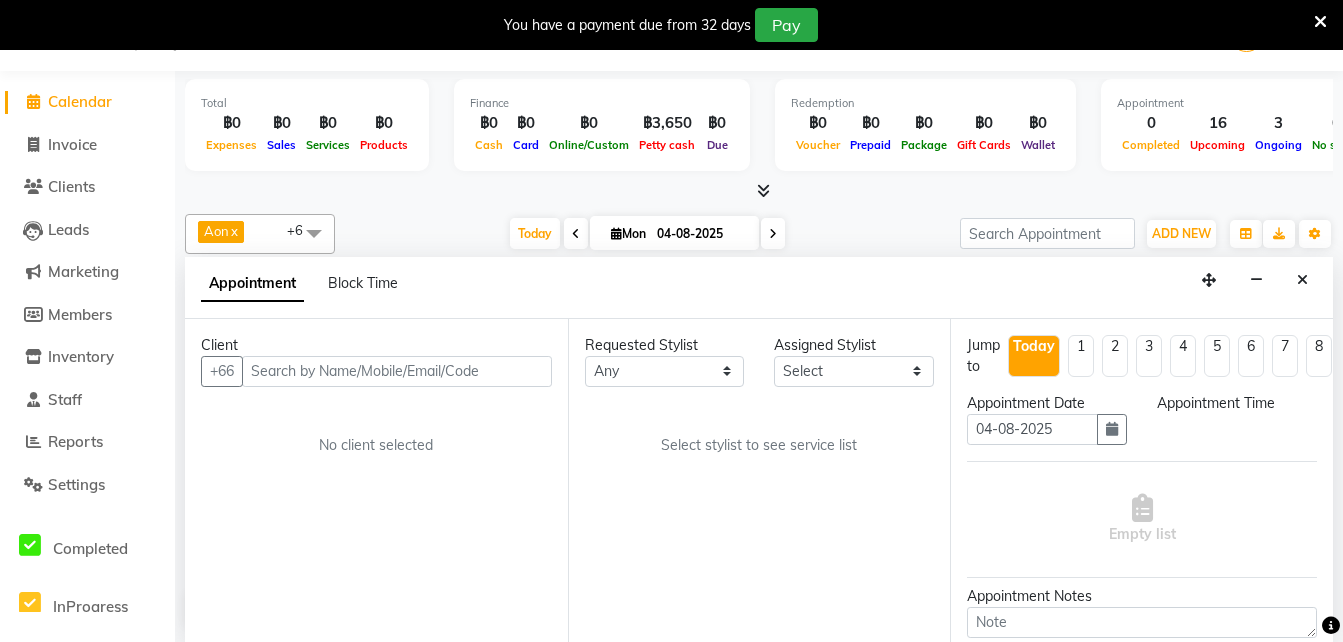 scroll, scrollTop: 0, scrollLeft: 0, axis: both 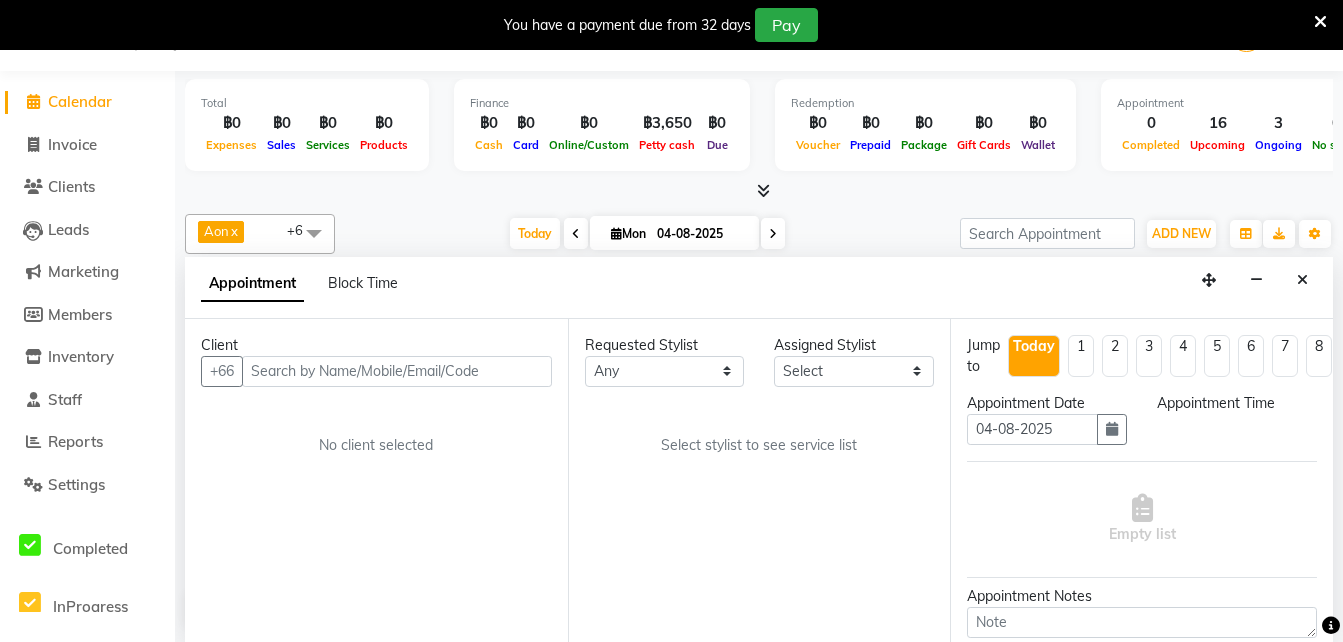 select on "840" 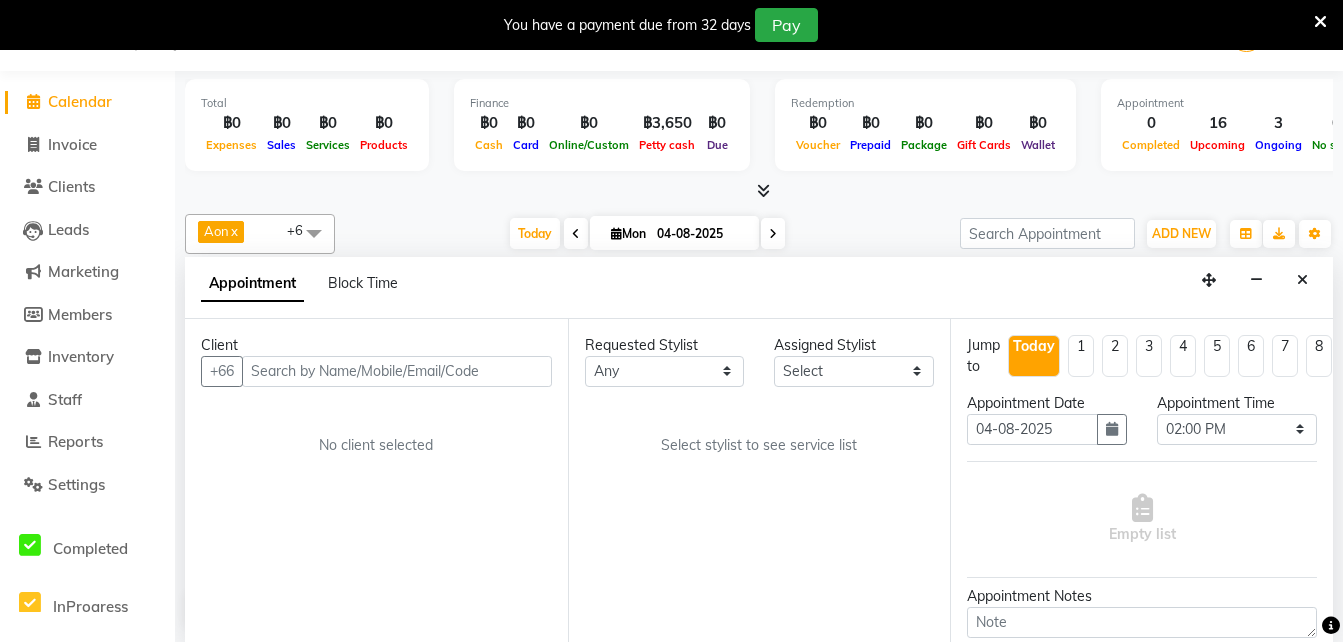 select on "56711" 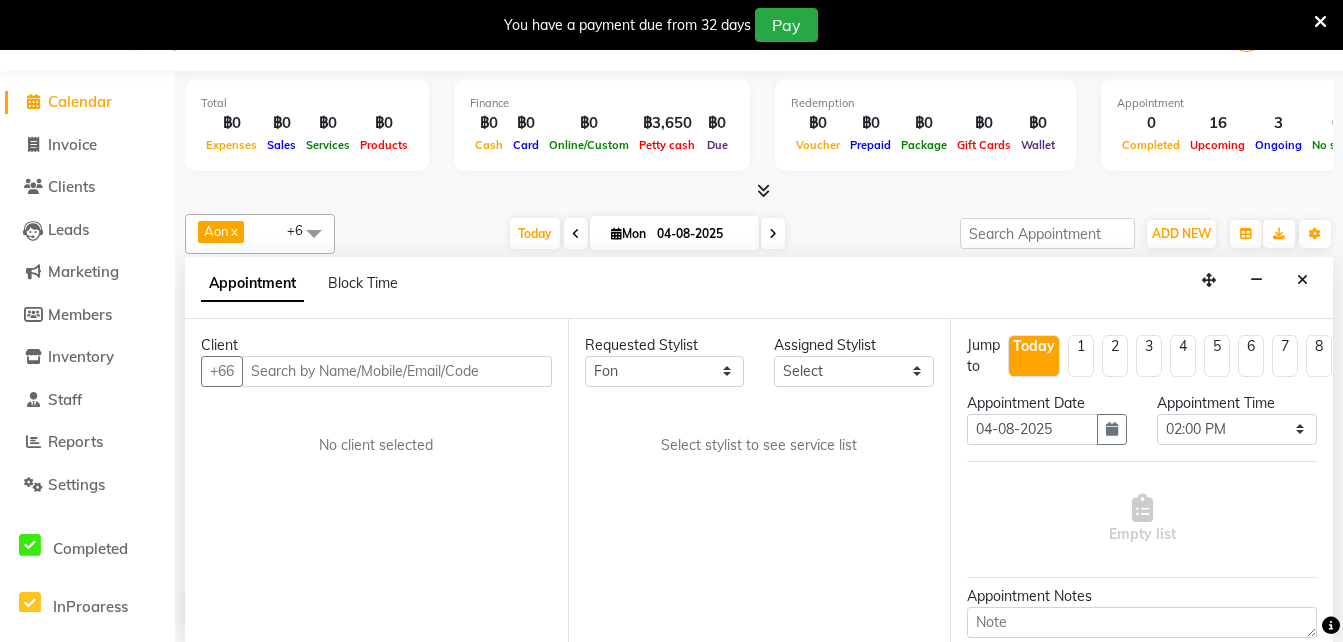 select on "56711" 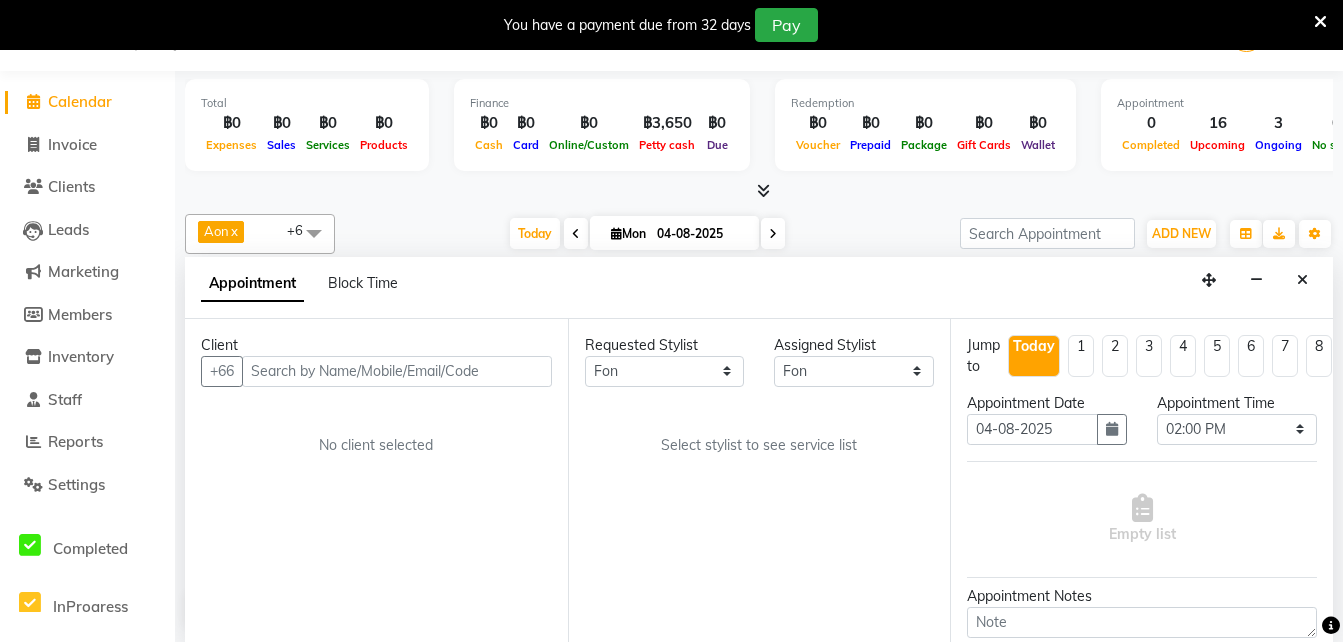 scroll, scrollTop: 177, scrollLeft: 0, axis: vertical 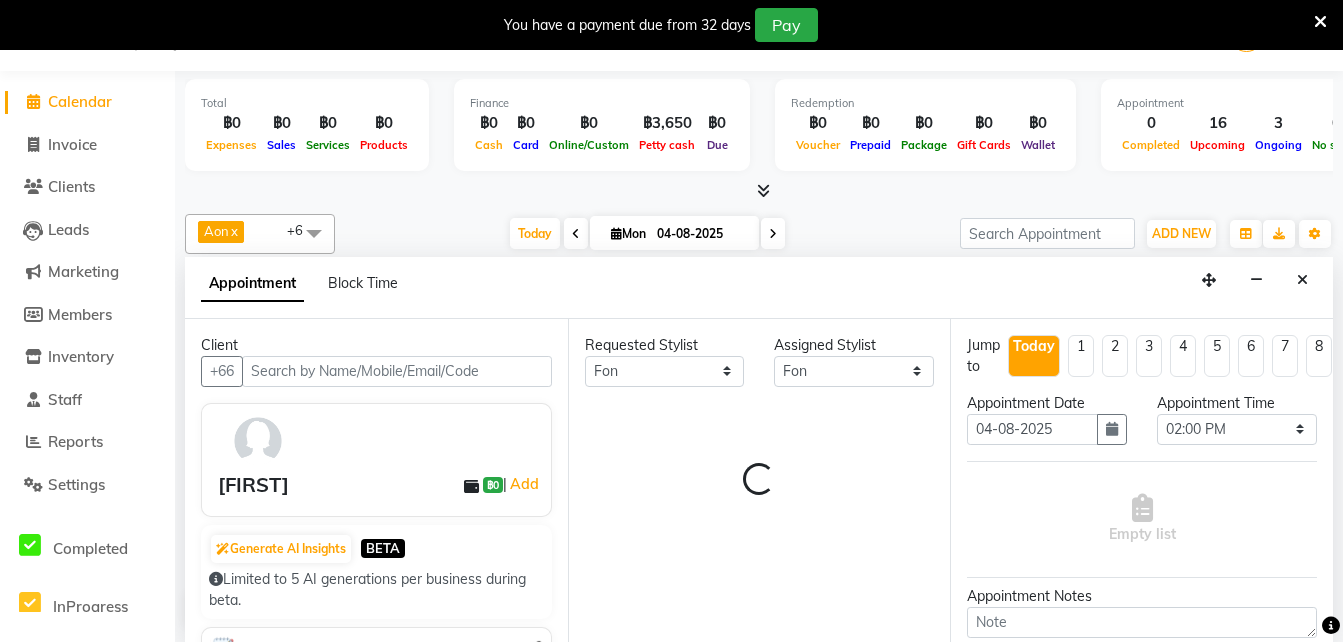 select on "3480" 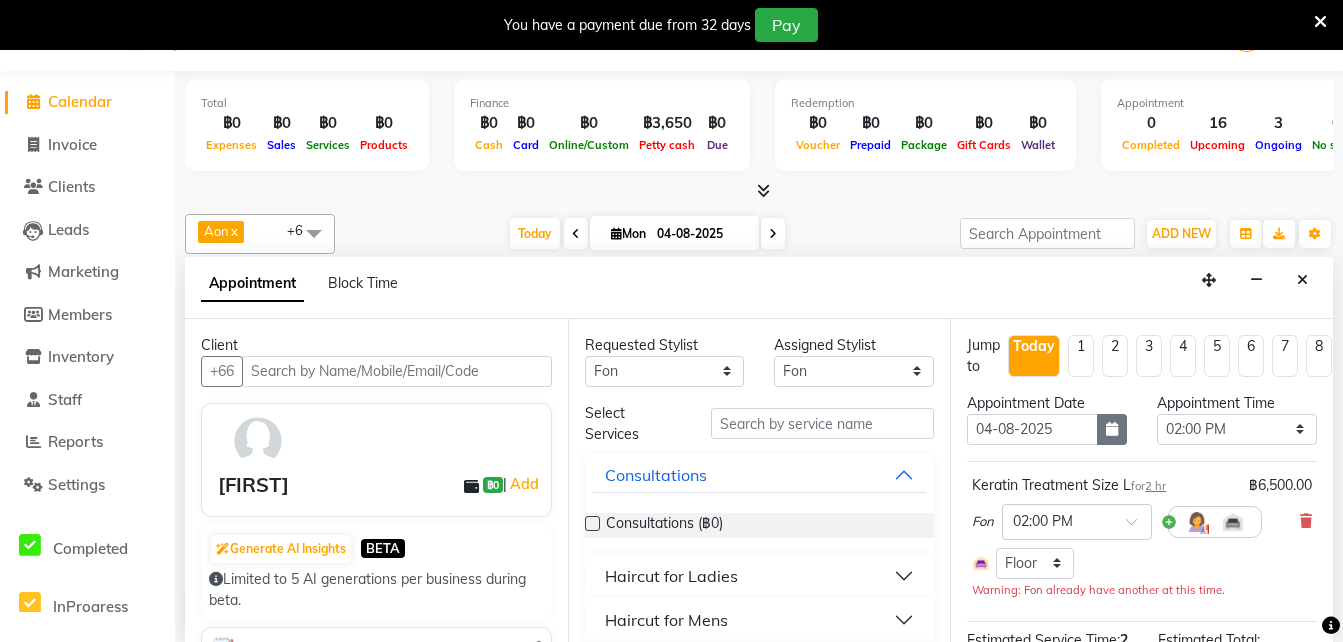click at bounding box center [1112, 429] 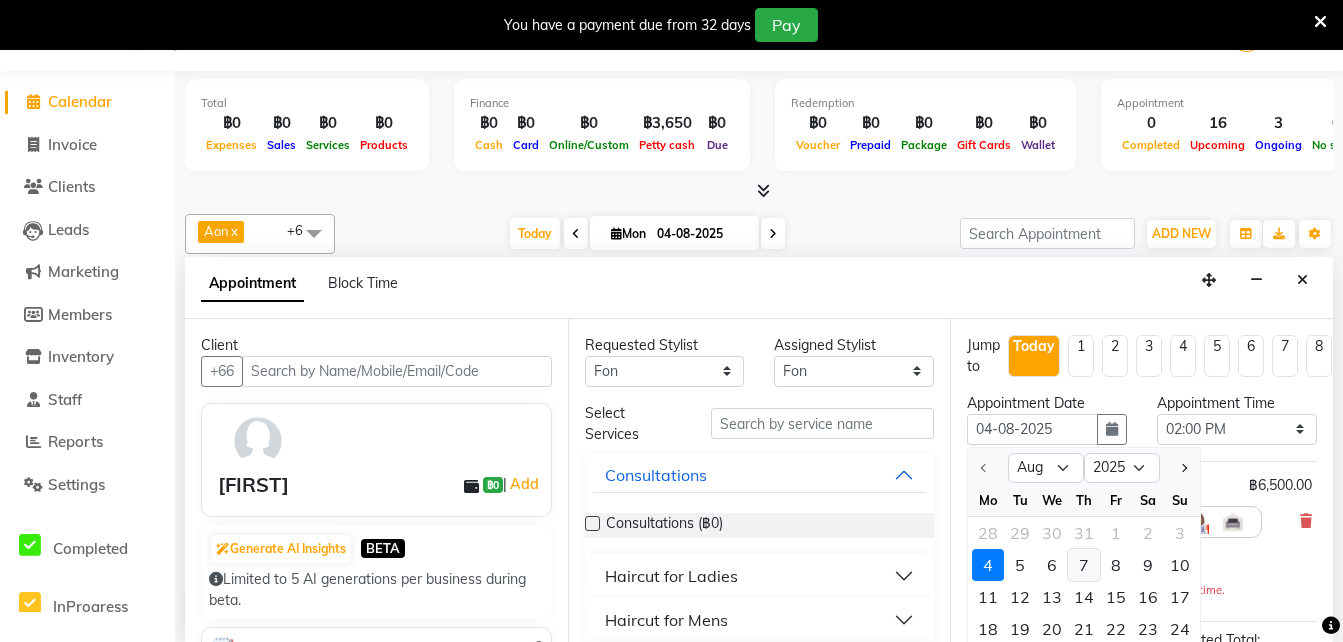 click on "7" at bounding box center (1084, 565) 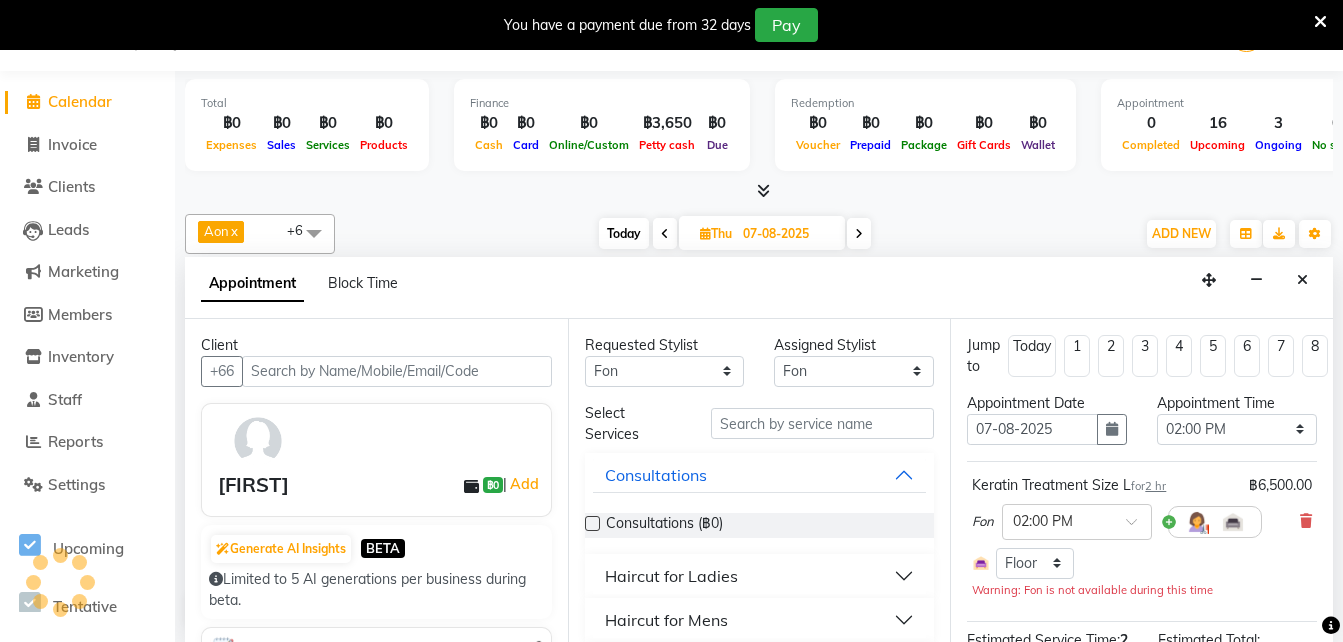 scroll, scrollTop: 177, scrollLeft: 0, axis: vertical 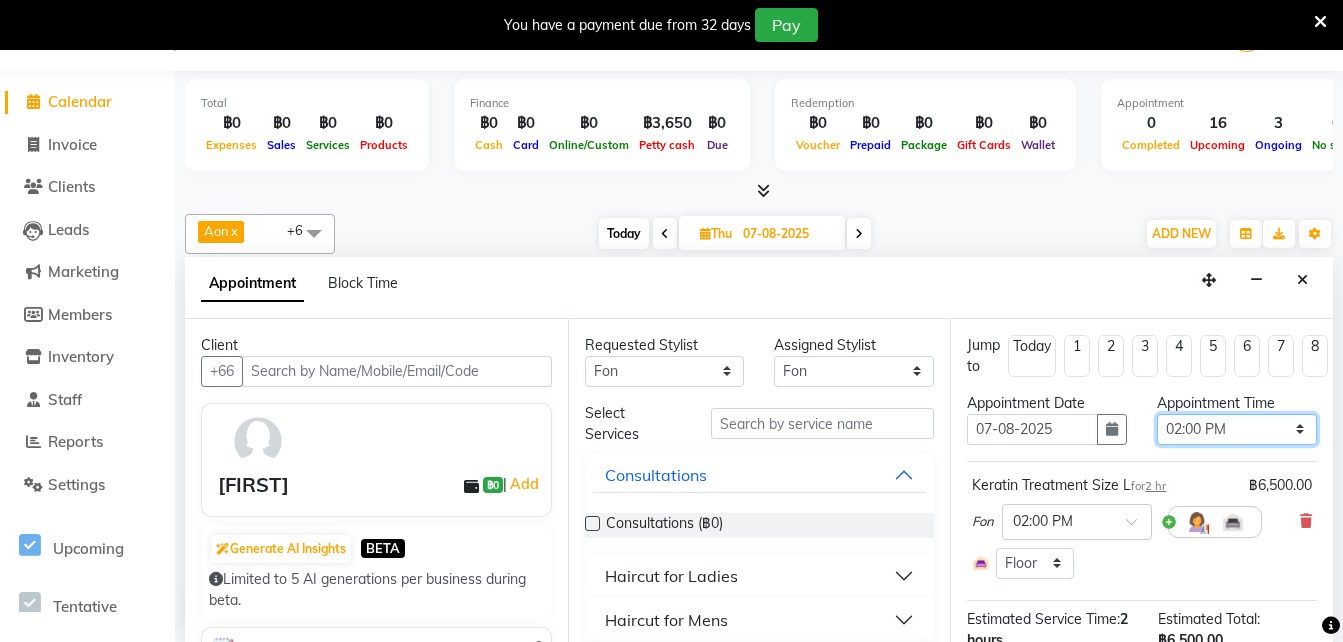 click on "Select 10:00 AM 10:05 AM 10:10 AM 10:15 AM 10:20 AM 10:25 AM 10:30 AM 10:35 AM 10:40 AM 10:45 AM 10:50 AM 10:55 AM 11:00 AM 11:05 AM 11:10 AM 11:15 AM 11:20 AM 11:25 AM 11:30 AM 11:35 AM 11:40 AM 11:45 AM 11:50 AM 11:55 AM 12:00 PM 12:05 PM 12:10 PM 12:15 PM 12:20 PM 12:25 PM 12:30 PM 12:35 PM 12:40 PM 12:45 PM 12:50 PM 12:55 PM 01:00 PM 01:05 PM 01:10 PM 01:15 PM 01:20 PM 01:25 PM 01:30 PM 01:35 PM 01:40 PM 01:45 PM 01:50 PM 01:55 PM 02:00 PM 02:05 PM 02:10 PM 02:15 PM 02:20 PM 02:25 PM 02:30 PM 02:35 PM 02:40 PM 02:45 PM 02:50 PM 02:55 PM 03:00 PM 03:05 PM 03:10 PM 03:15 PM 03:20 PM 03:25 PM 03:30 PM 03:35 PM 03:40 PM 03:45 PM 03:50 PM 03:55 PM 04:00 PM 04:05 PM 04:10 PM 04:15 PM 04:20 PM 04:25 PM 04:30 PM 04:35 PM 04:40 PM 04:45 PM 04:50 PM 04:55 PM 05:00 PM 05:05 PM 05:10 PM 05:15 PM 05:20 PM 05:25 PM 05:30 PM 05:35 PM 05:40 PM 05:45 PM 05:50 PM 05:55 PM 06:00 PM 06:05 PM 06:10 PM 06:15 PM 06:20 PM 06:25 PM 06:30 PM 06:35 PM 06:40 PM 06:45 PM 06:50 PM 06:55 PM 07:00 PM 07:05 PM 07:10 PM 07:15 PM 07:20 PM" at bounding box center [1237, 429] 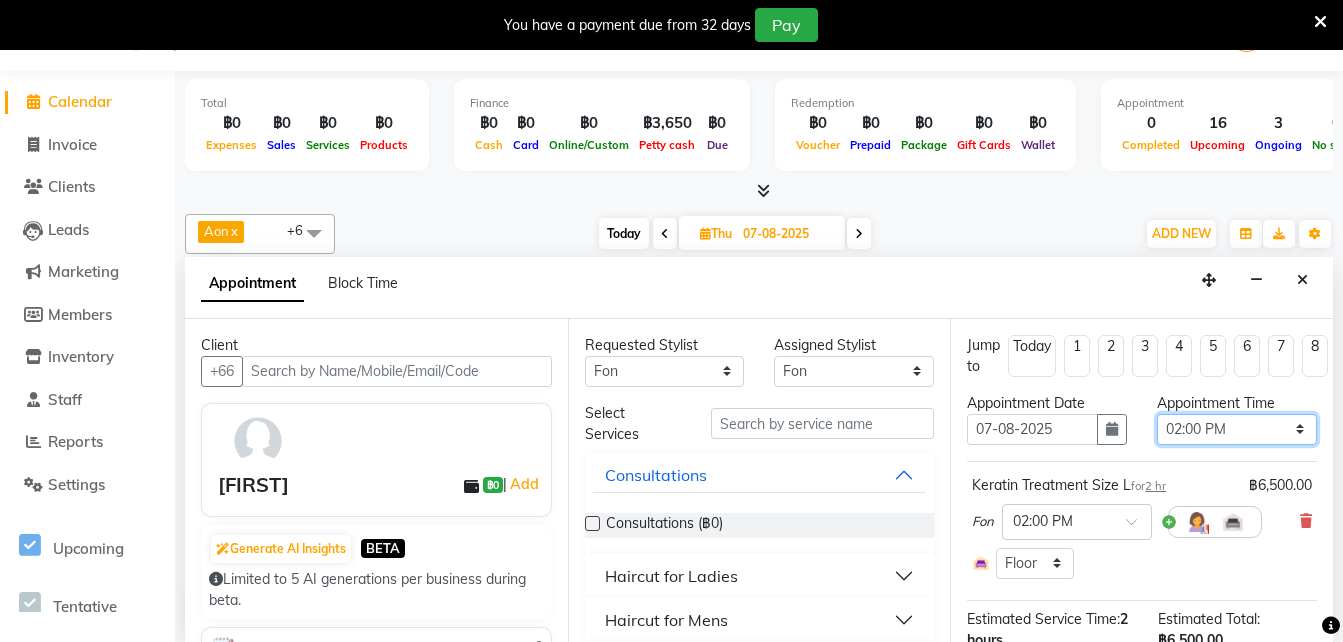 select on "600" 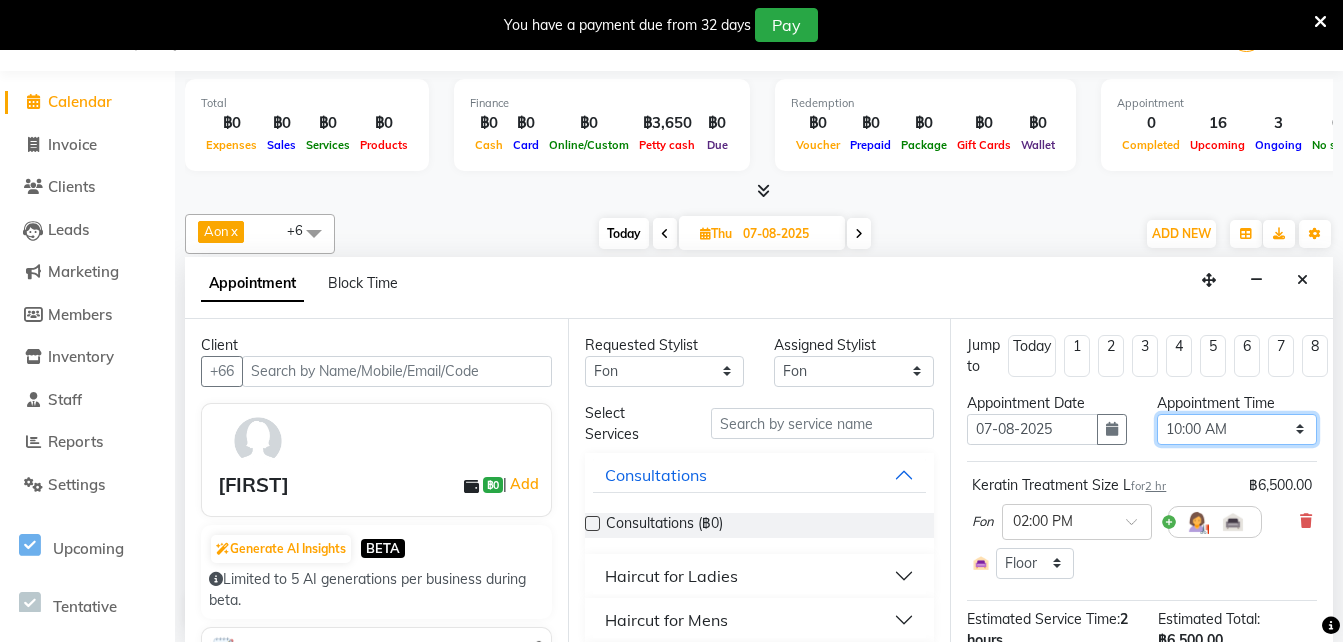 click on "Select 10:00 AM 10:05 AM 10:10 AM 10:15 AM 10:20 AM 10:25 AM 10:30 AM 10:35 AM 10:40 AM 10:45 AM 10:50 AM 10:55 AM 11:00 AM 11:05 AM 11:10 AM 11:15 AM 11:20 AM 11:25 AM 11:30 AM 11:35 AM 11:40 AM 11:45 AM 11:50 AM 11:55 AM 12:00 PM 12:05 PM 12:10 PM 12:15 PM 12:20 PM 12:25 PM 12:30 PM 12:35 PM 12:40 PM 12:45 PM 12:50 PM 12:55 PM 01:00 PM 01:05 PM 01:10 PM 01:15 PM 01:20 PM 01:25 PM 01:30 PM 01:35 PM 01:40 PM 01:45 PM 01:50 PM 01:55 PM 02:00 PM 02:05 PM 02:10 PM 02:15 PM 02:20 PM 02:25 PM 02:30 PM 02:35 PM 02:40 PM 02:45 PM 02:50 PM 02:55 PM 03:00 PM 03:05 PM 03:10 PM 03:15 PM 03:20 PM 03:25 PM 03:30 PM 03:35 PM 03:40 PM 03:45 PM 03:50 PM 03:55 PM 04:00 PM 04:05 PM 04:10 PM 04:15 PM 04:20 PM 04:25 PM 04:30 PM 04:35 PM 04:40 PM 04:45 PM 04:50 PM 04:55 PM 05:00 PM 05:05 PM 05:10 PM 05:15 PM 05:20 PM 05:25 PM 05:30 PM 05:35 PM 05:40 PM 05:45 PM 05:50 PM 05:55 PM 06:00 PM 06:05 PM 06:10 PM 06:15 PM 06:20 PM 06:25 PM 06:30 PM 06:35 PM 06:40 PM 06:45 PM 06:50 PM 06:55 PM 07:00 PM 07:05 PM 07:10 PM 07:15 PM 07:20 PM" at bounding box center (1237, 429) 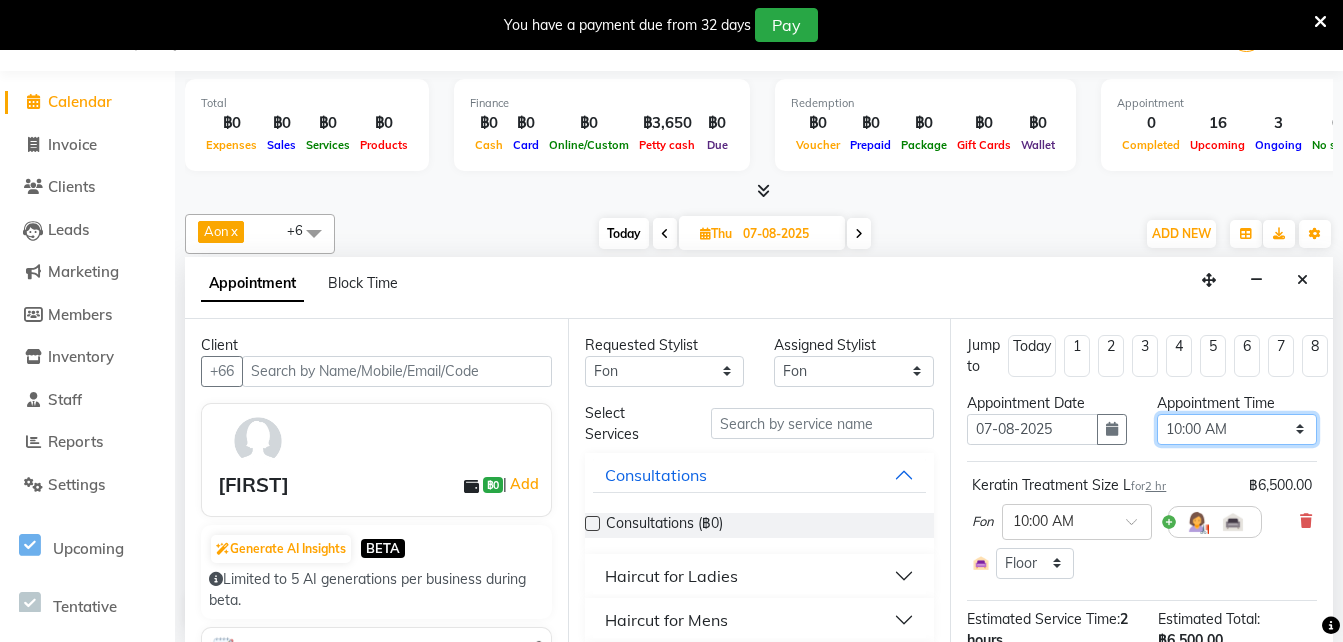scroll, scrollTop: 212, scrollLeft: 0, axis: vertical 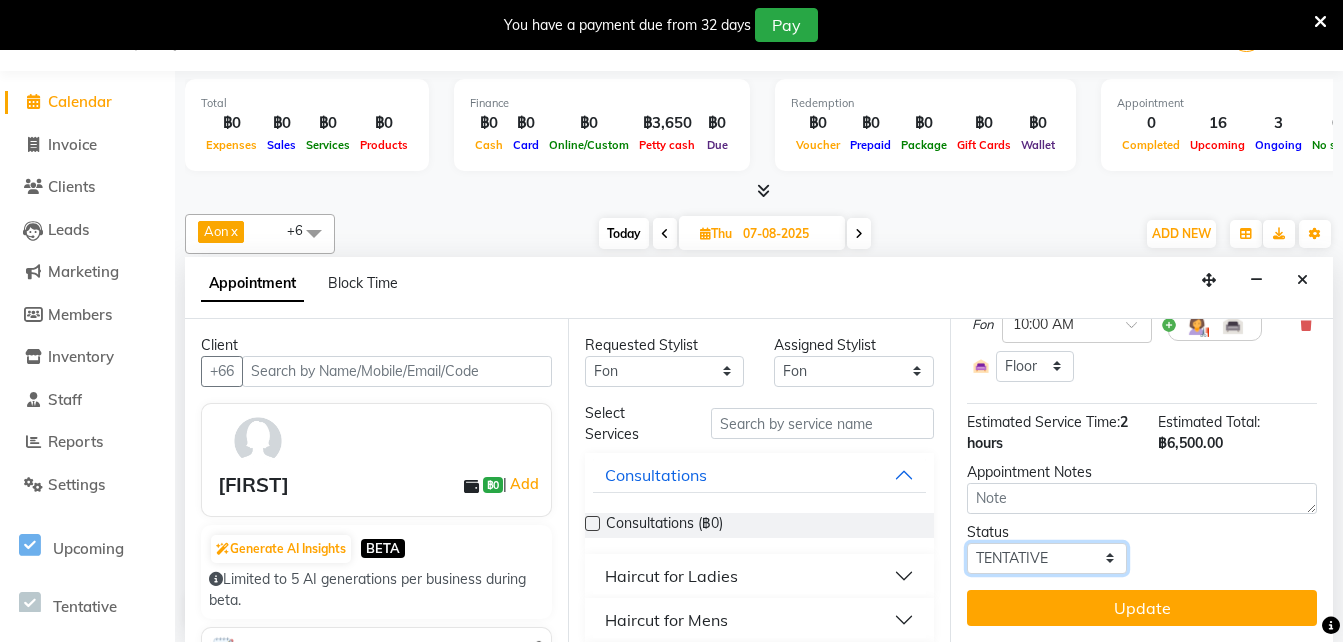 drag, startPoint x: 983, startPoint y: 528, endPoint x: 997, endPoint y: 542, distance: 19.79899 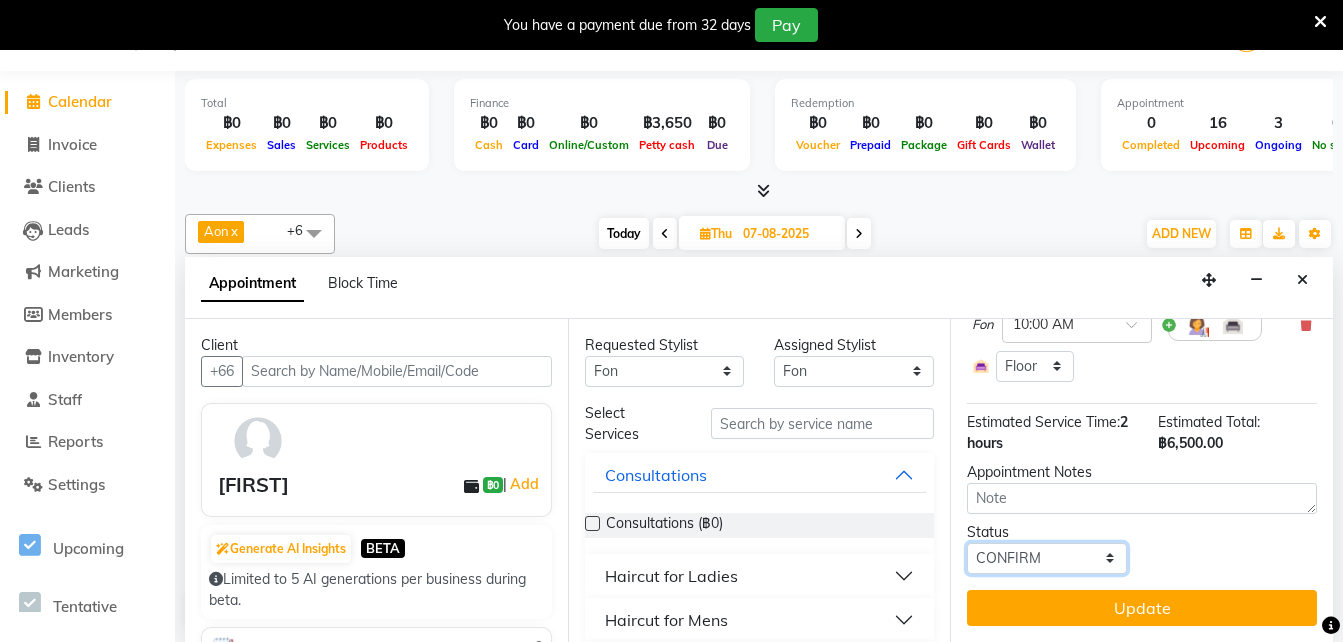 click on "Select TENTATIVE CONFIRM UPCOMING" at bounding box center (1047, 558) 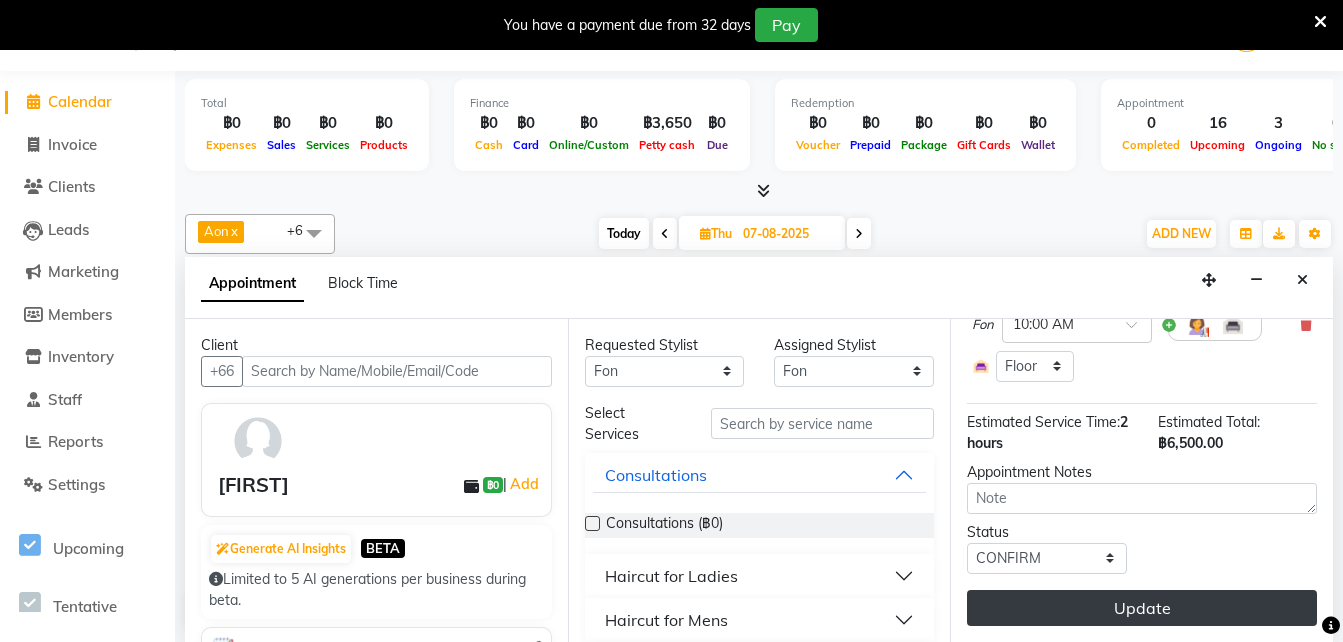 click on "Update" at bounding box center (1142, 608) 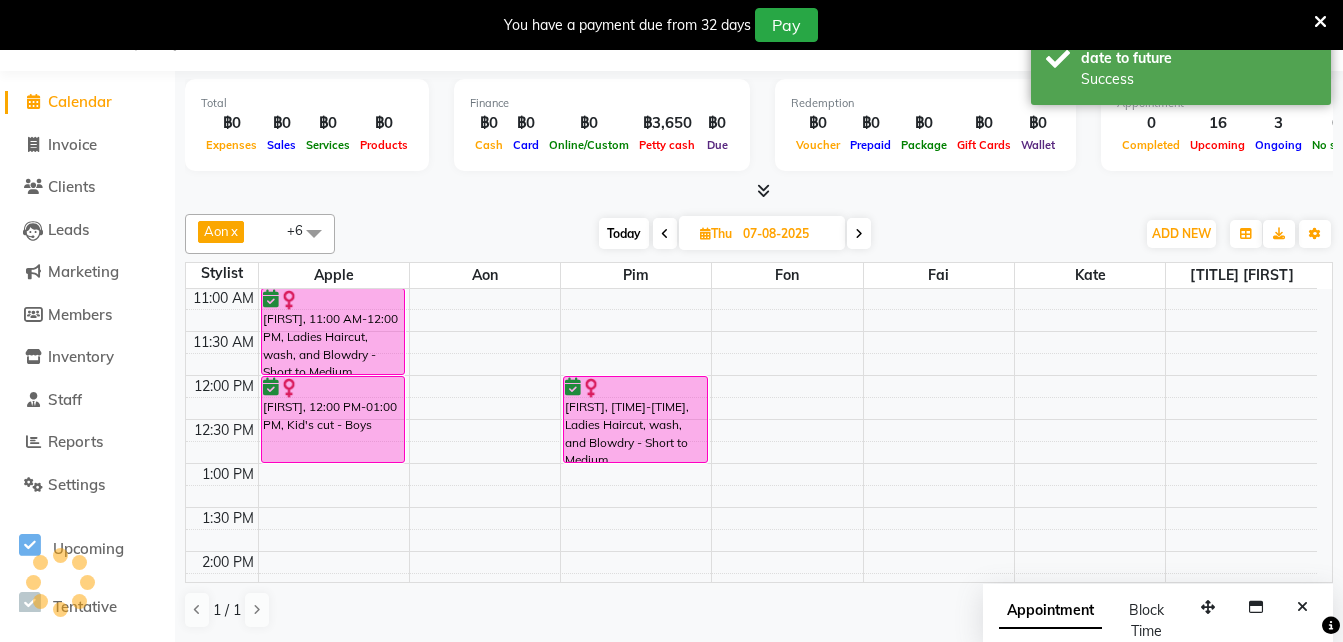 scroll, scrollTop: 0, scrollLeft: 0, axis: both 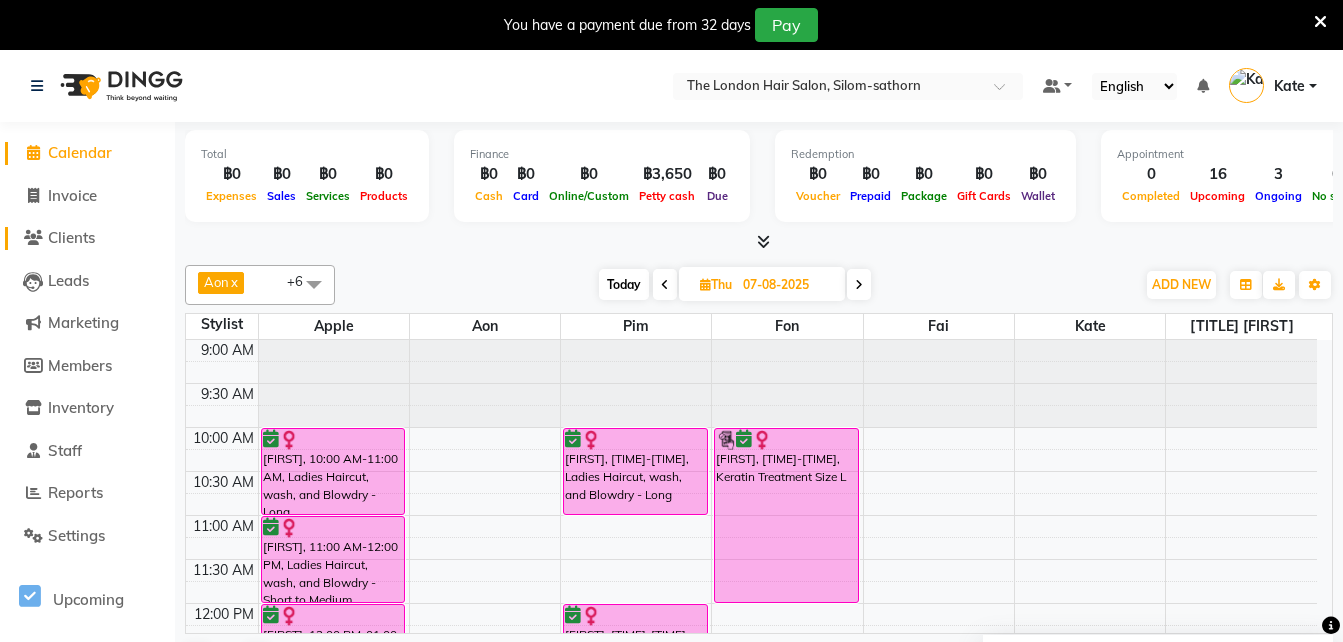 click on "Clients" 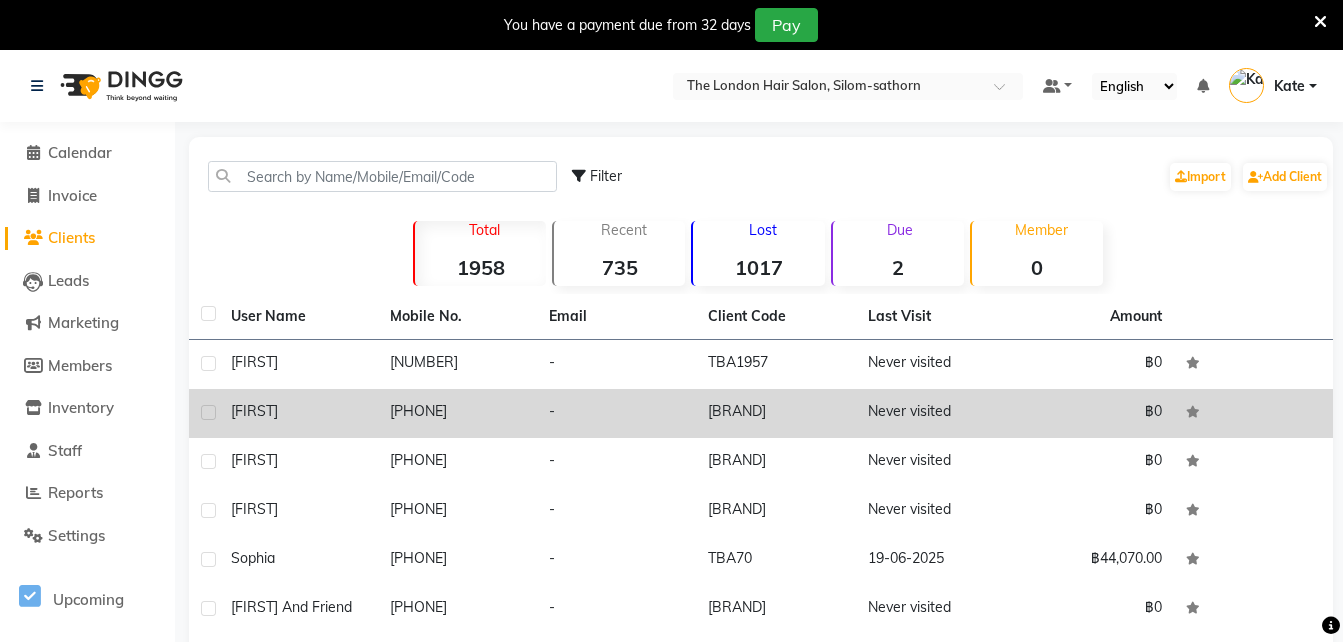 click on "[PHONE]" 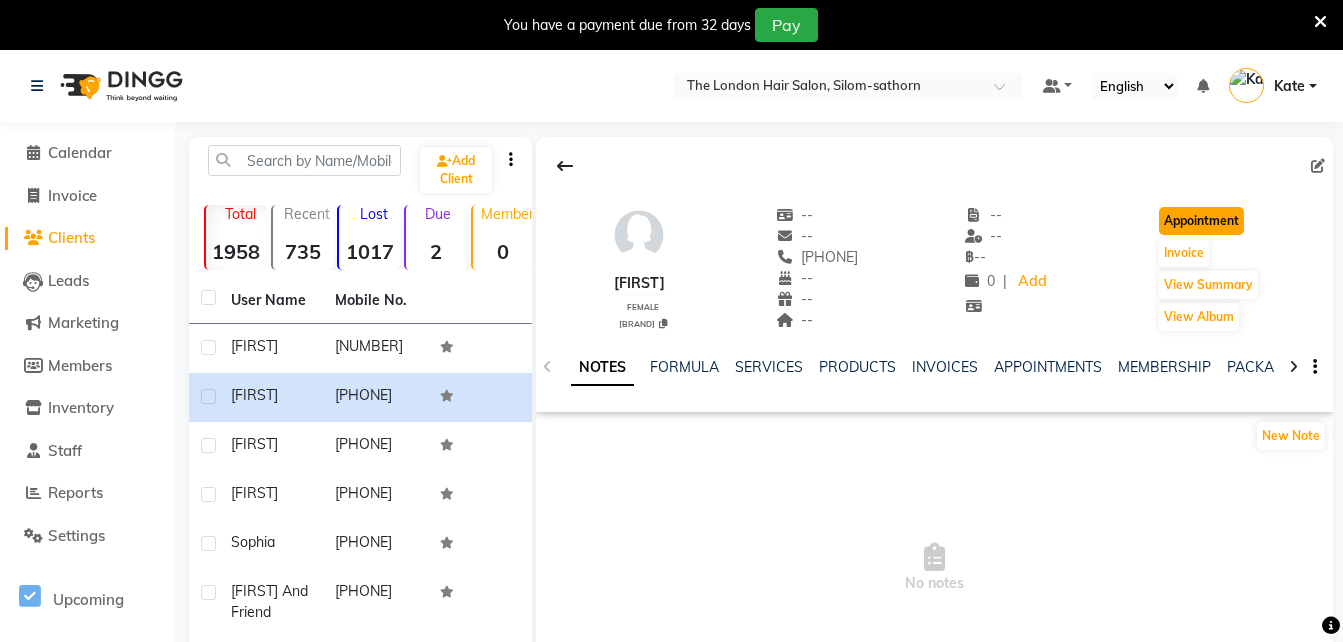 click on "Appointment" 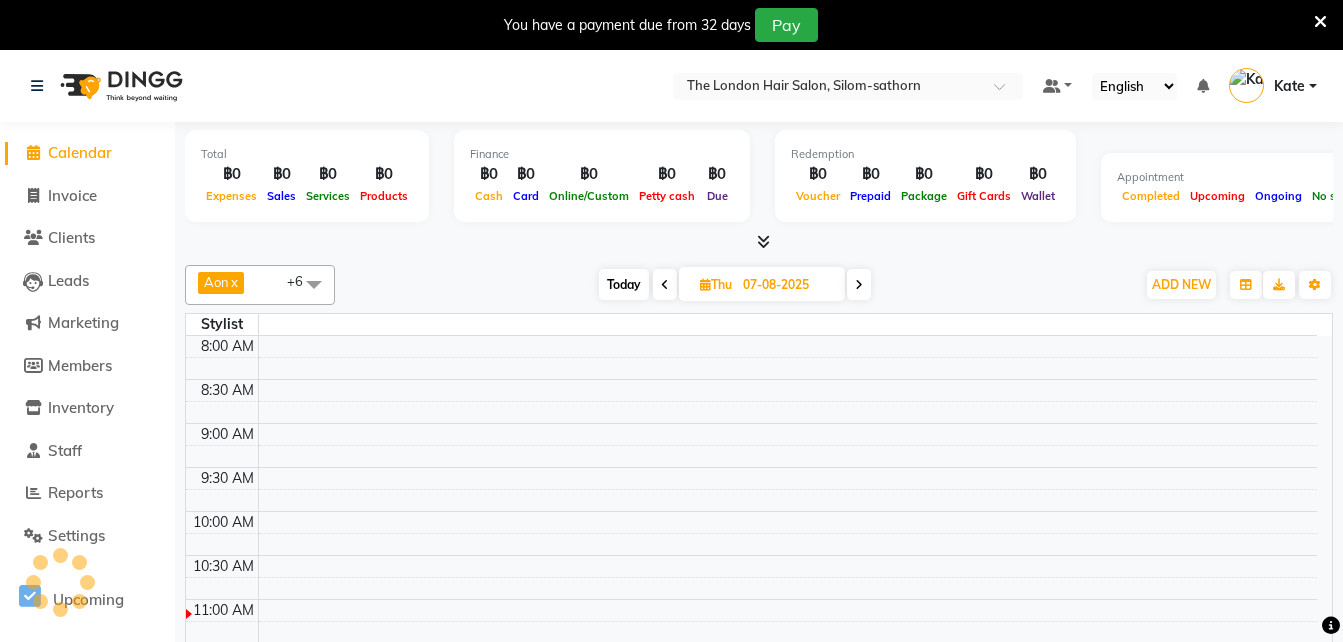 scroll, scrollTop: 0, scrollLeft: 0, axis: both 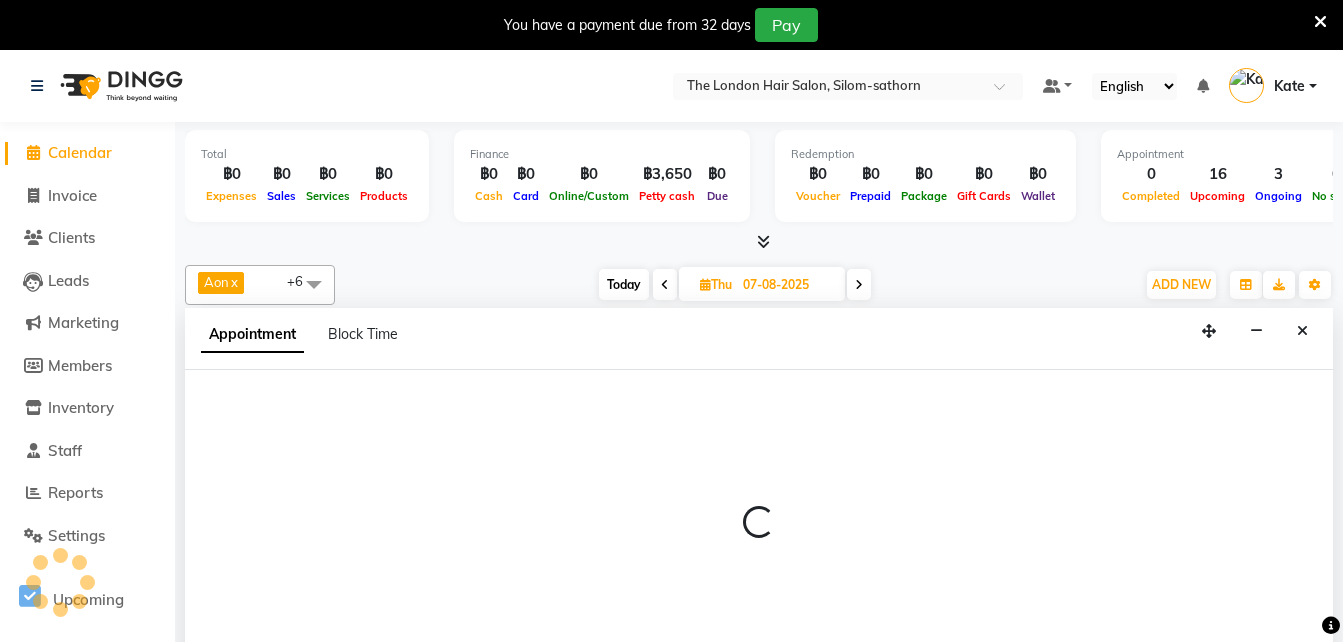 select on "tentative" 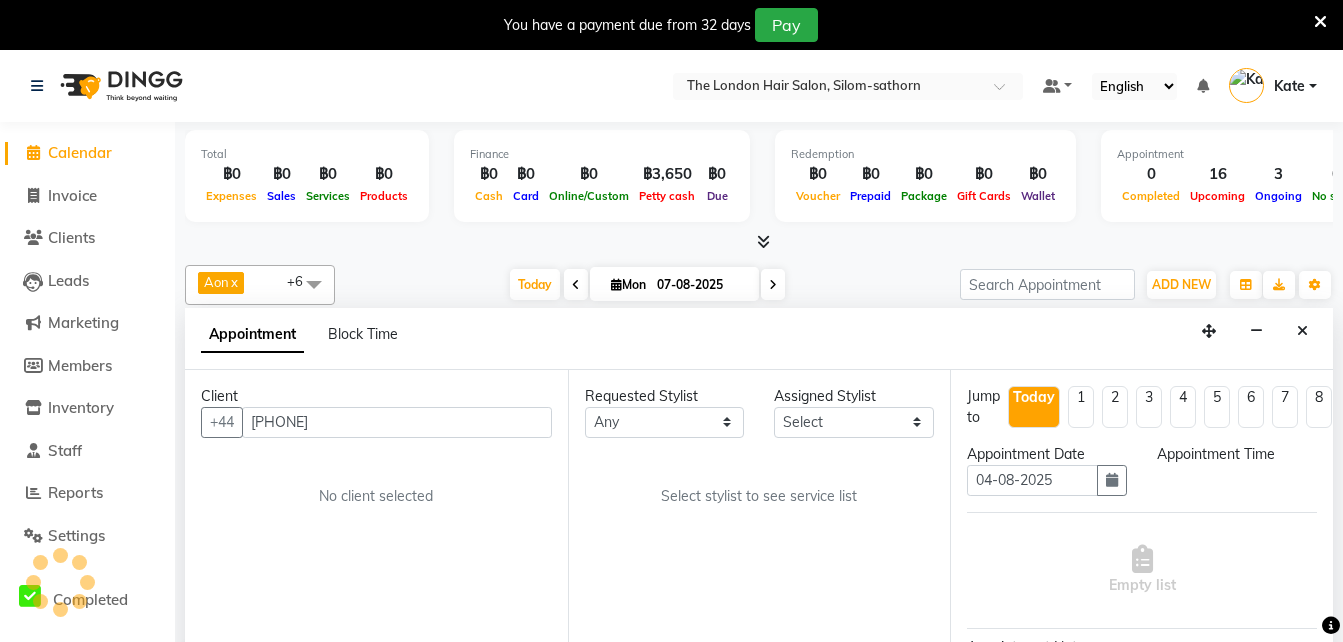 type on "04-08-2025" 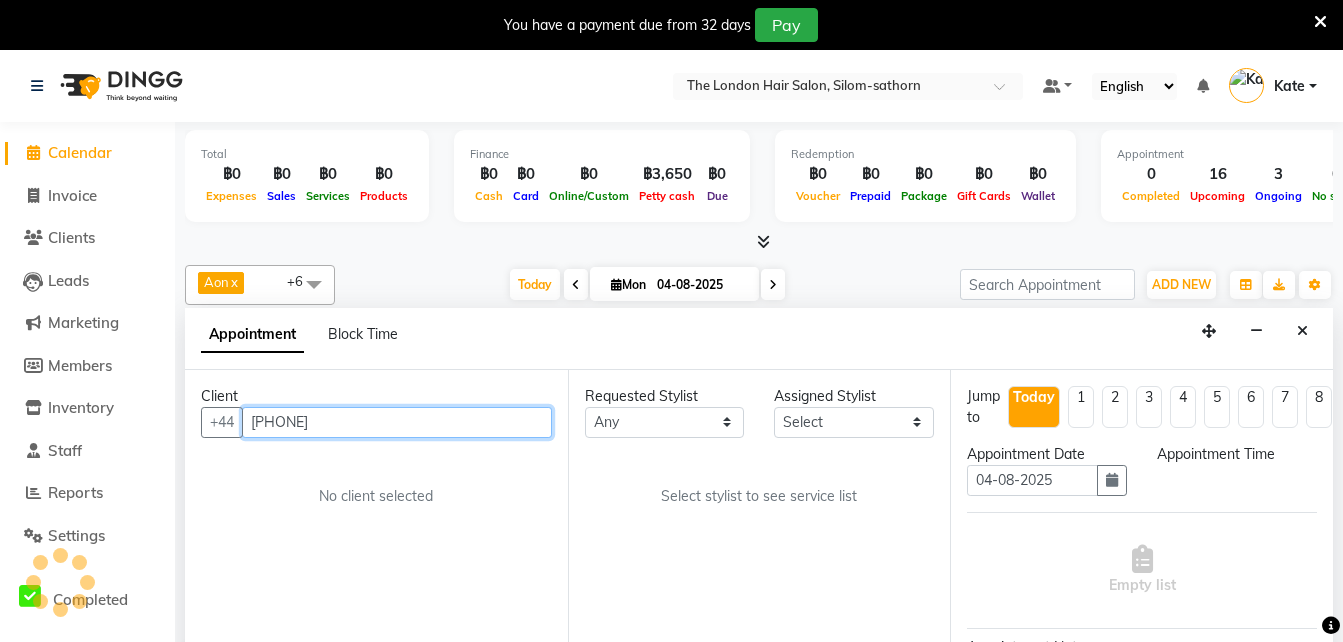 scroll, scrollTop: 51, scrollLeft: 0, axis: vertical 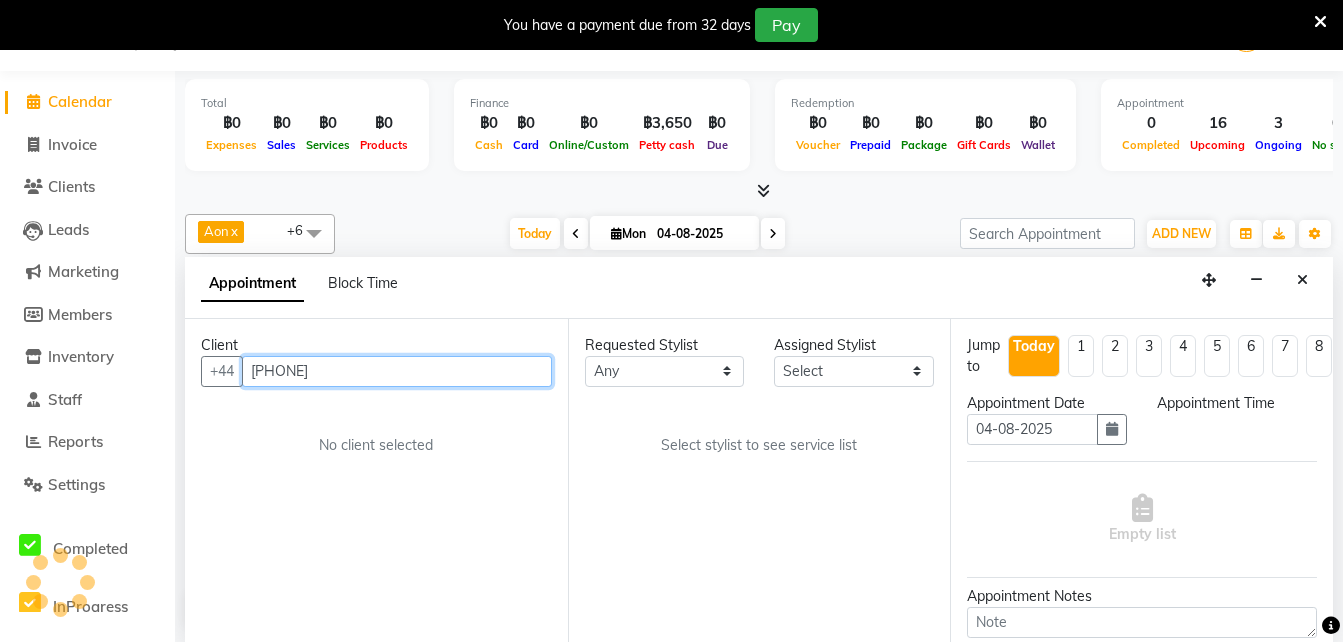 select on "600" 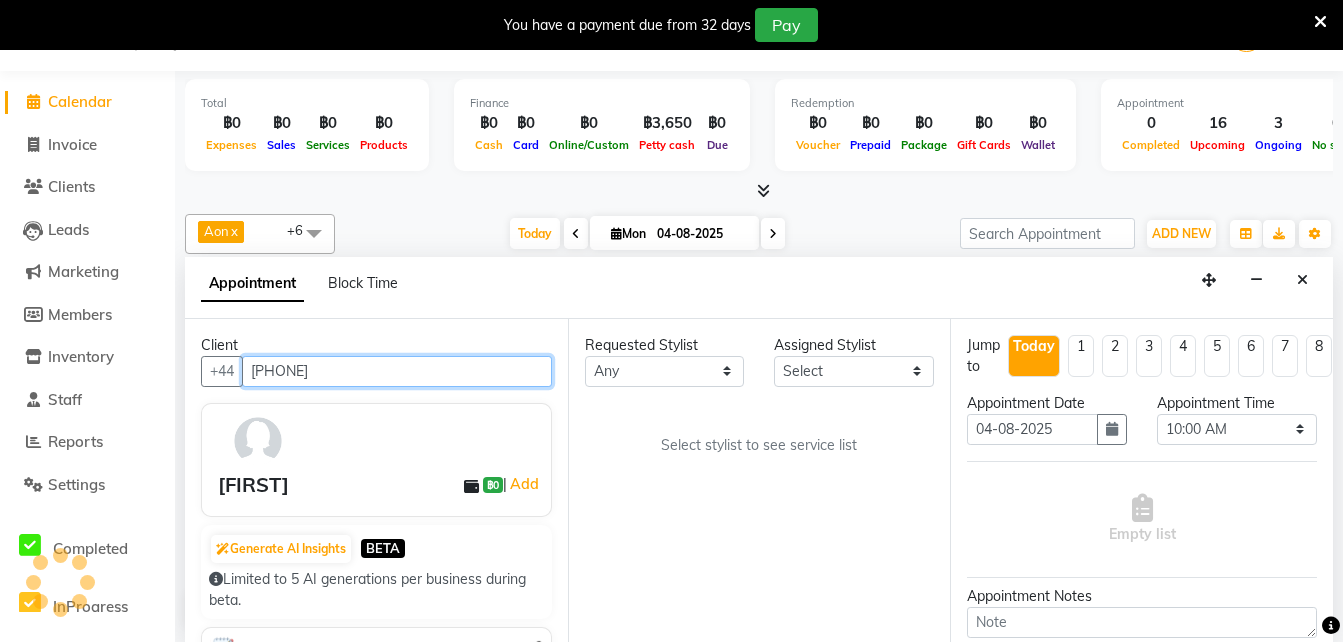 scroll, scrollTop: 177, scrollLeft: 0, axis: vertical 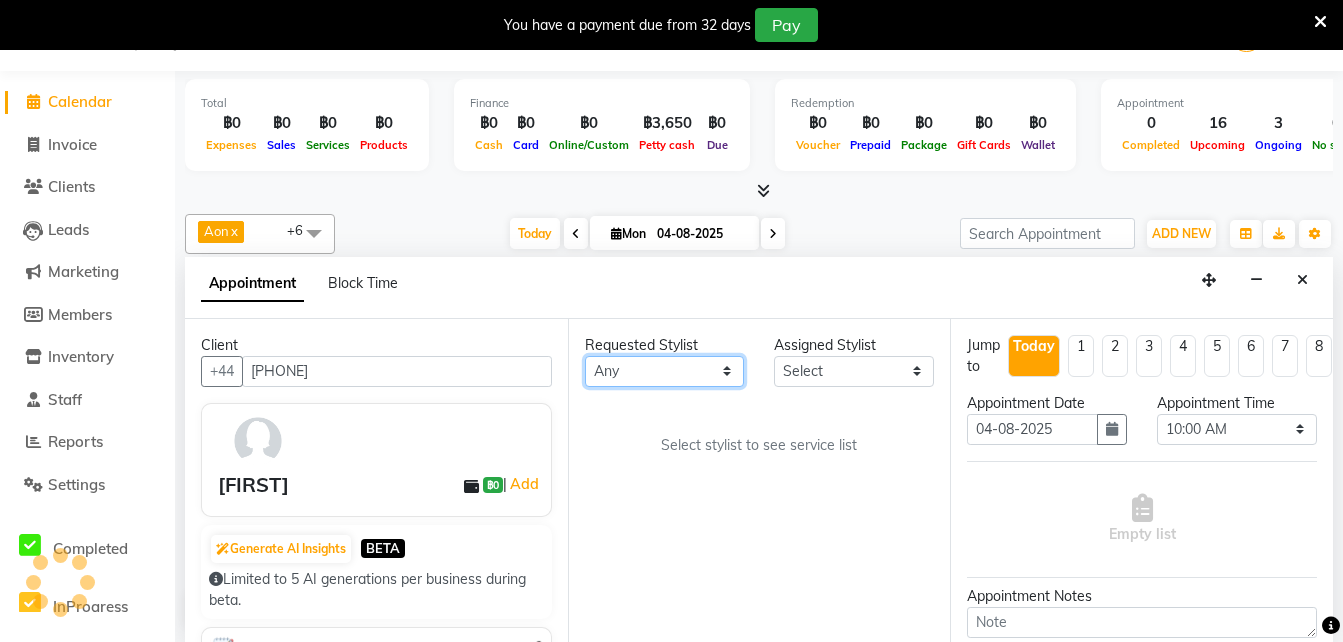 click on "Any Aon Apple   Boss Luke Fai  Fon Kate  Pim" at bounding box center (665, 371) 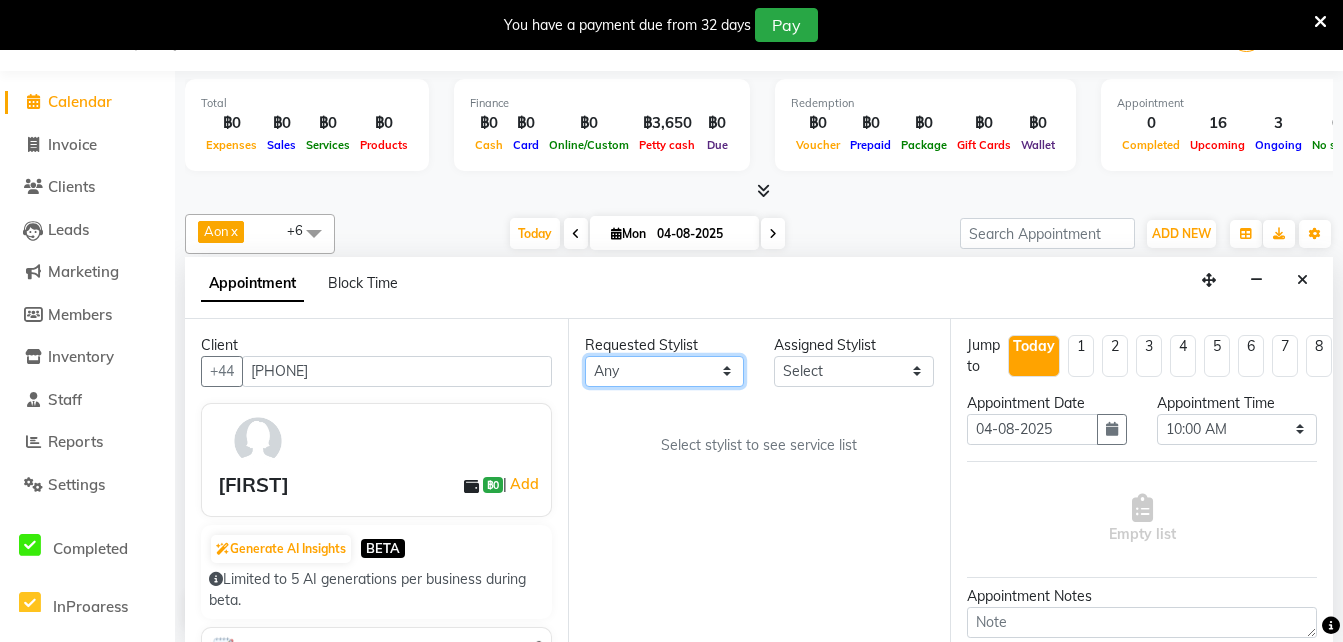 select on "65351" 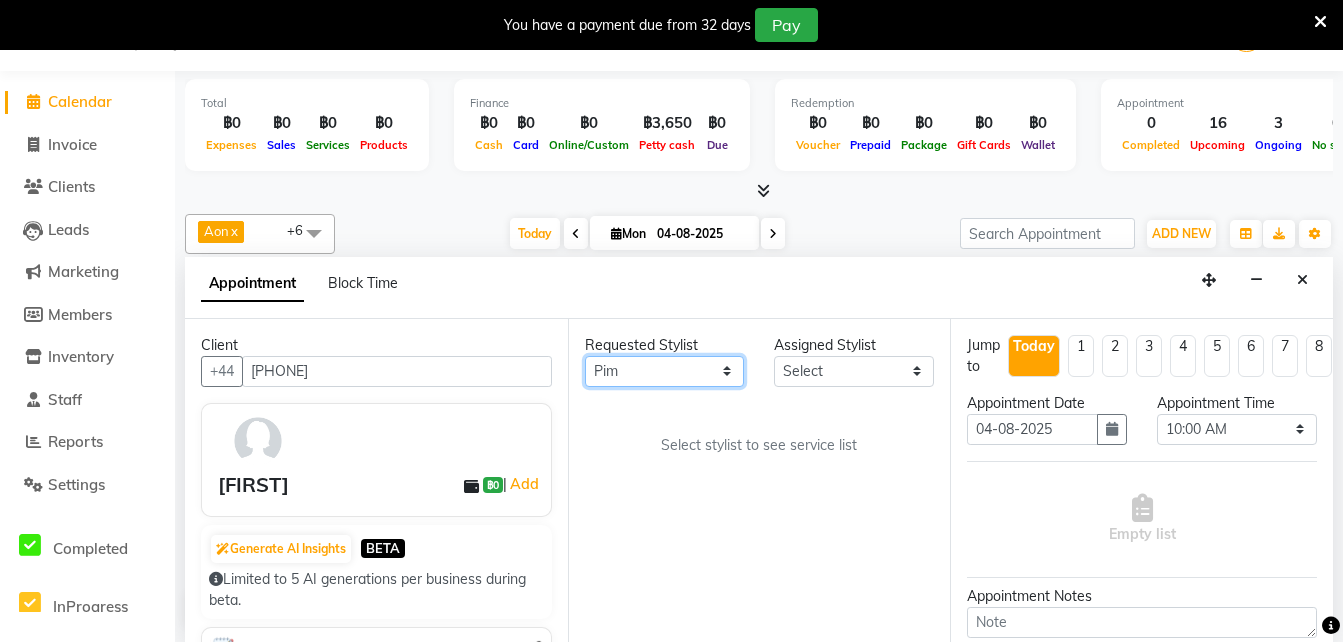 click on "Any Aon Apple   Boss Luke Fai  Fon Kate  Pim" at bounding box center [665, 371] 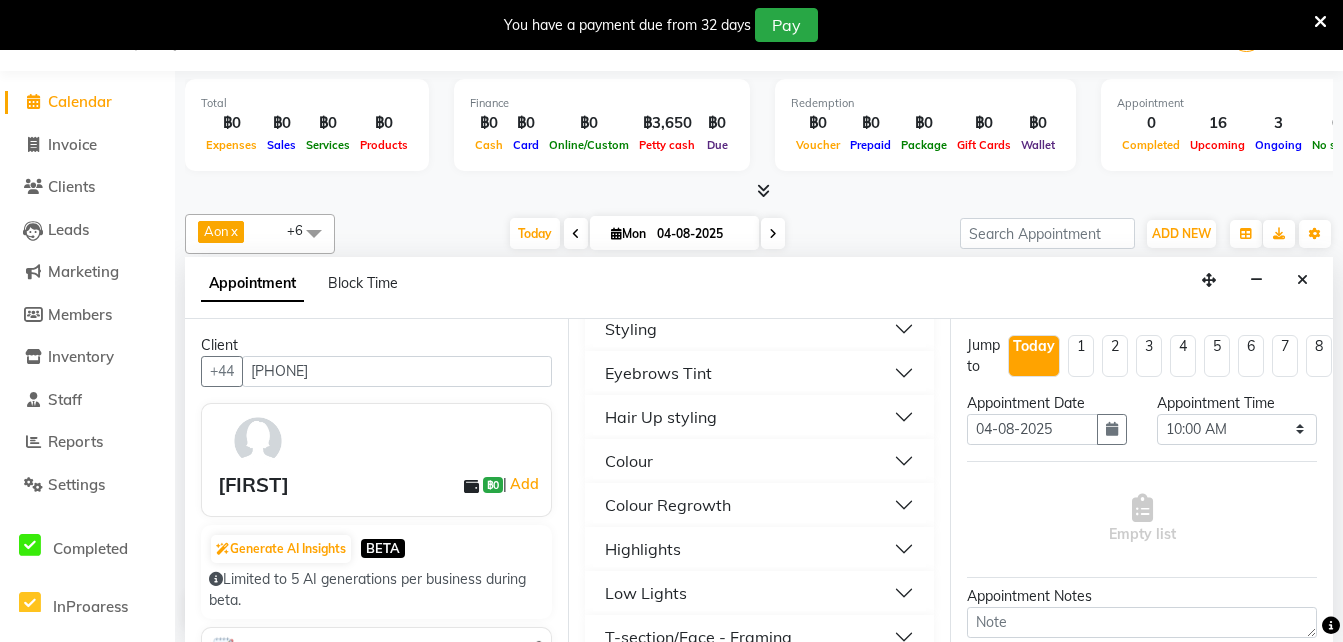 scroll, scrollTop: 336, scrollLeft: 0, axis: vertical 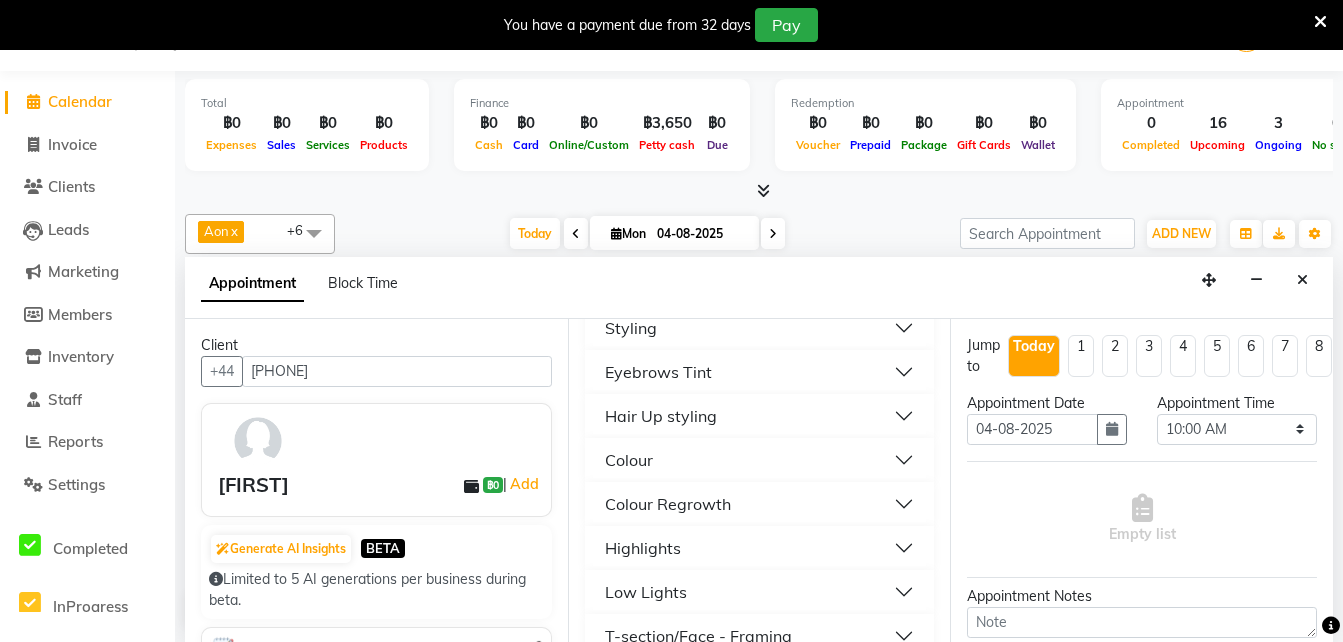 click on "Colour" at bounding box center [629, 460] 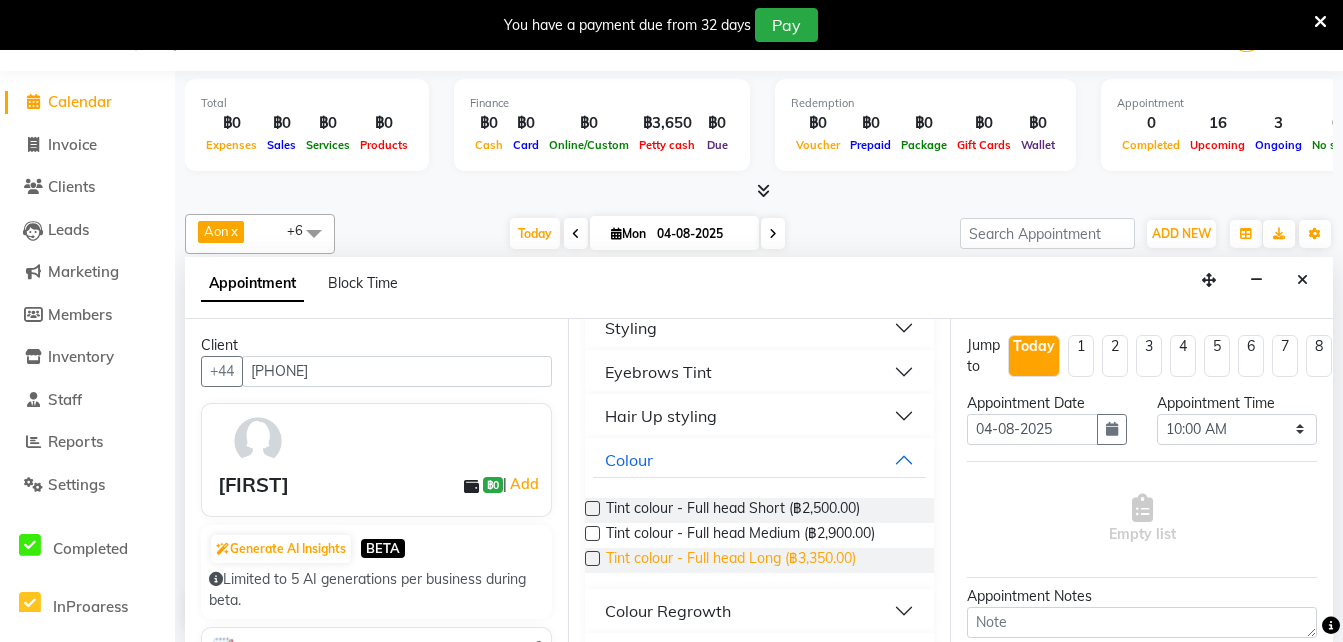 click on "Tint colour - Full head Long (฿3,350.00)" at bounding box center (731, 560) 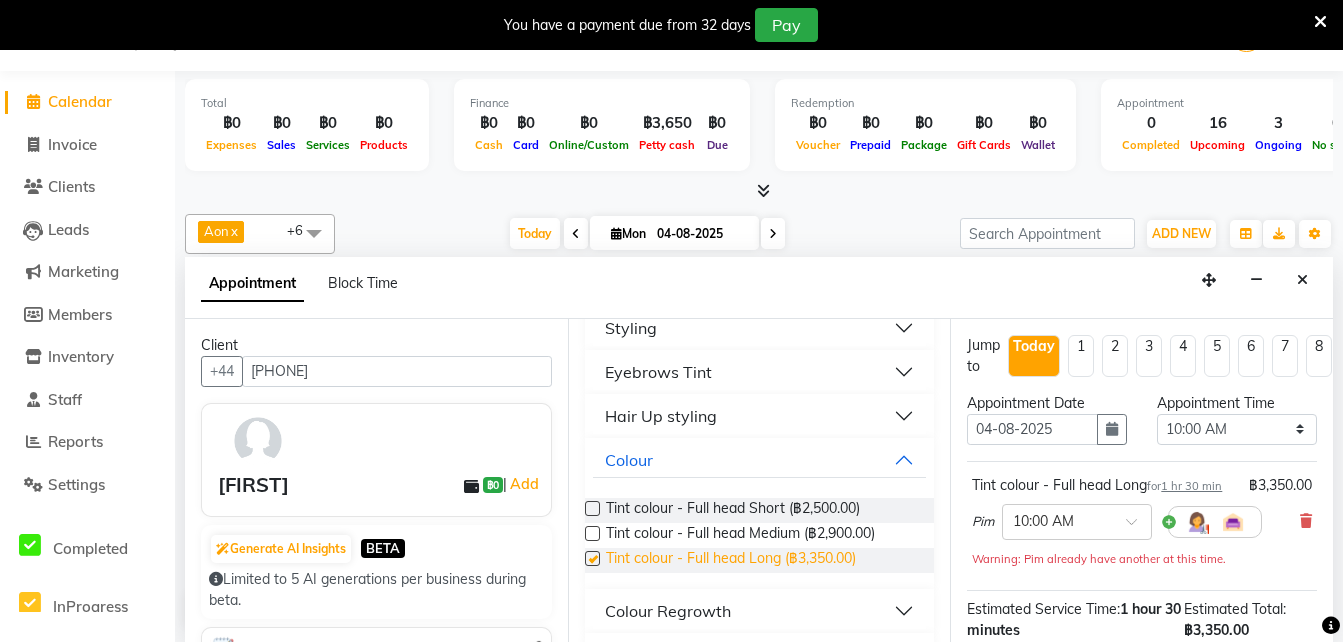 checkbox on "false" 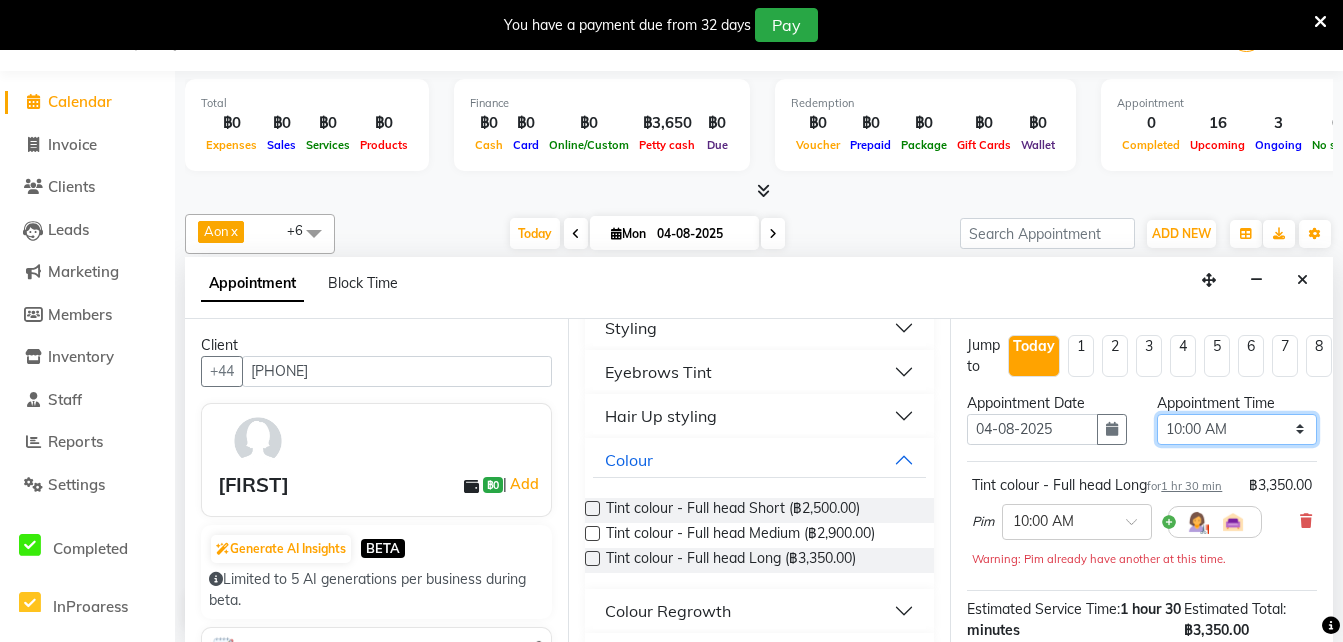 click on "Select 10:00 AM 10:05 AM 10:10 AM 10:15 AM 10:20 AM 10:25 AM 10:30 AM 10:35 AM 10:40 AM 10:45 AM 10:50 AM 10:55 AM 11:00 AM 11:05 AM 11:10 AM 11:15 AM 11:20 AM 11:25 AM 11:30 AM 11:35 AM 11:40 AM 11:45 AM 11:50 AM 11:55 AM 12:00 PM 12:05 PM 12:10 PM 12:15 PM 12:20 PM 12:25 PM 12:30 PM 12:35 PM 12:40 PM 12:45 PM 12:50 PM 12:55 PM 01:00 PM 01:05 PM 01:10 PM 01:15 PM 01:20 PM 01:25 PM 01:30 PM 01:35 PM 01:40 PM 01:45 PM 01:50 PM 01:55 PM 02:00 PM 02:05 PM 02:10 PM 02:15 PM 02:20 PM 02:25 PM 02:30 PM 02:35 PM 02:40 PM 02:45 PM 02:50 PM 02:55 PM 03:00 PM 03:05 PM 03:10 PM 03:15 PM 03:20 PM 03:25 PM 03:30 PM 03:35 PM 03:40 PM 03:45 PM 03:50 PM 03:55 PM 04:00 PM 04:05 PM 04:10 PM 04:15 PM 04:20 PM 04:25 PM 04:30 PM 04:35 PM 04:40 PM 04:45 PM 04:50 PM 04:55 PM 05:00 PM 05:05 PM 05:10 PM 05:15 PM 05:20 PM 05:25 PM 05:30 PM 05:35 PM 05:40 PM 05:45 PM 05:50 PM 05:55 PM 06:00 PM 06:05 PM 06:10 PM 06:15 PM 06:20 PM 06:25 PM 06:30 PM 06:35 PM 06:40 PM 06:45 PM 06:50 PM 06:55 PM 07:00 PM 07:05 PM 07:10 PM 07:15 PM 07:20 PM" at bounding box center [1237, 429] 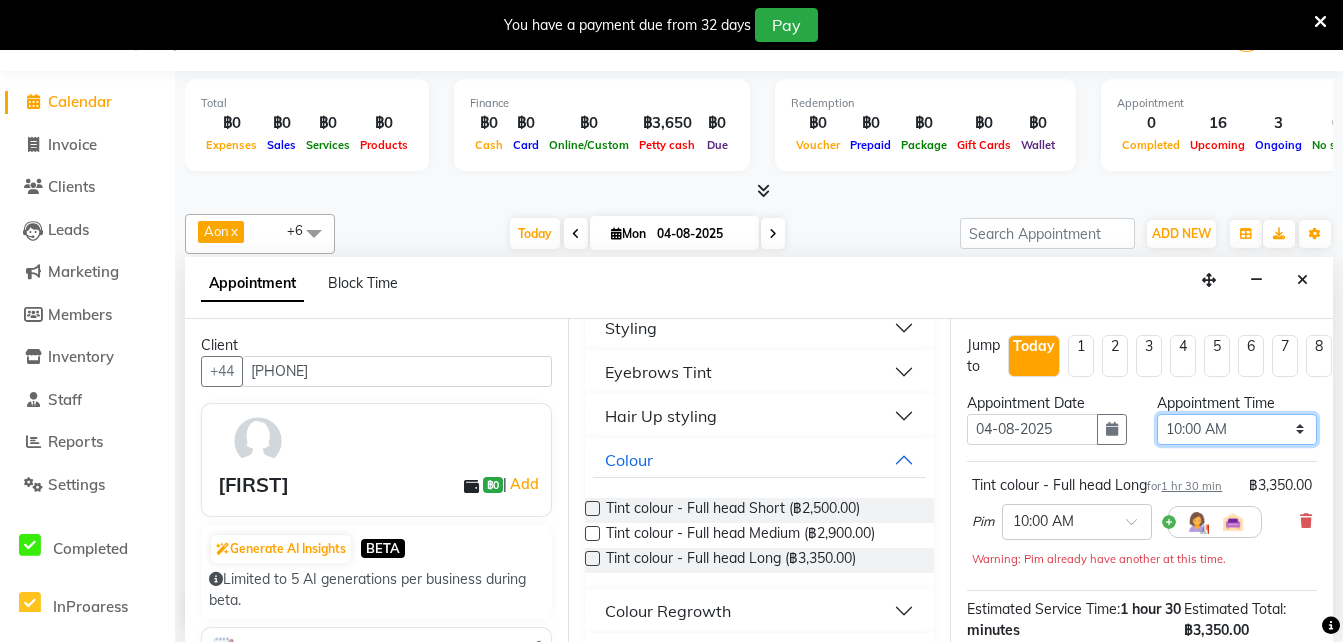 select on "900" 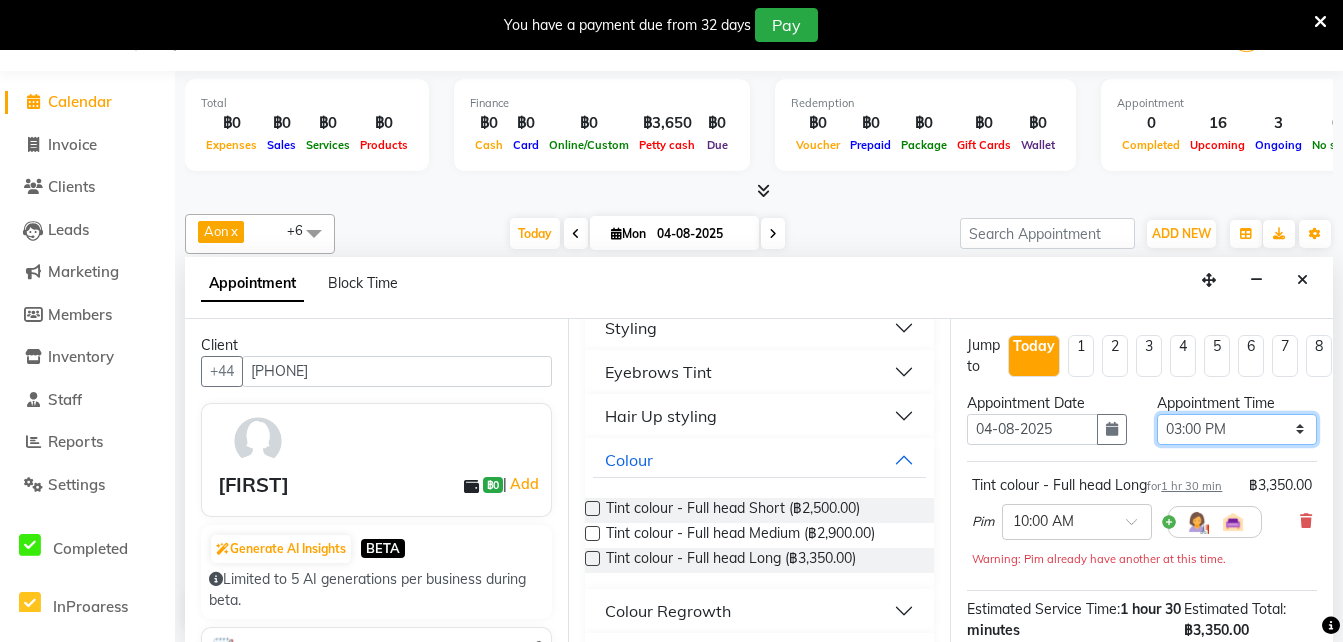 click on "Select 10:00 AM 10:05 AM 10:10 AM 10:15 AM 10:20 AM 10:25 AM 10:30 AM 10:35 AM 10:40 AM 10:45 AM 10:50 AM 10:55 AM 11:00 AM 11:05 AM 11:10 AM 11:15 AM 11:20 AM 11:25 AM 11:30 AM 11:35 AM 11:40 AM 11:45 AM 11:50 AM 11:55 AM 12:00 PM 12:05 PM 12:10 PM 12:15 PM 12:20 PM 12:25 PM 12:30 PM 12:35 PM 12:40 PM 12:45 PM 12:50 PM 12:55 PM 01:00 PM 01:05 PM 01:10 PM 01:15 PM 01:20 PM 01:25 PM 01:30 PM 01:35 PM 01:40 PM 01:45 PM 01:50 PM 01:55 PM 02:00 PM 02:05 PM 02:10 PM 02:15 PM 02:20 PM 02:25 PM 02:30 PM 02:35 PM 02:40 PM 02:45 PM 02:50 PM 02:55 PM 03:00 PM 03:05 PM 03:10 PM 03:15 PM 03:20 PM 03:25 PM 03:30 PM 03:35 PM 03:40 PM 03:45 PM 03:50 PM 03:55 PM 04:00 PM 04:05 PM 04:10 PM 04:15 PM 04:20 PM 04:25 PM 04:30 PM 04:35 PM 04:40 PM 04:45 PM 04:50 PM 04:55 PM 05:00 PM 05:05 PM 05:10 PM 05:15 PM 05:20 PM 05:25 PM 05:30 PM 05:35 PM 05:40 PM 05:45 PM 05:50 PM 05:55 PM 06:00 PM 06:05 PM 06:10 PM 06:15 PM 06:20 PM 06:25 PM 06:30 PM 06:35 PM 06:40 PM 06:45 PM 06:50 PM 06:55 PM 07:00 PM 07:05 PM 07:10 PM 07:15 PM 07:20 PM" at bounding box center [1237, 429] 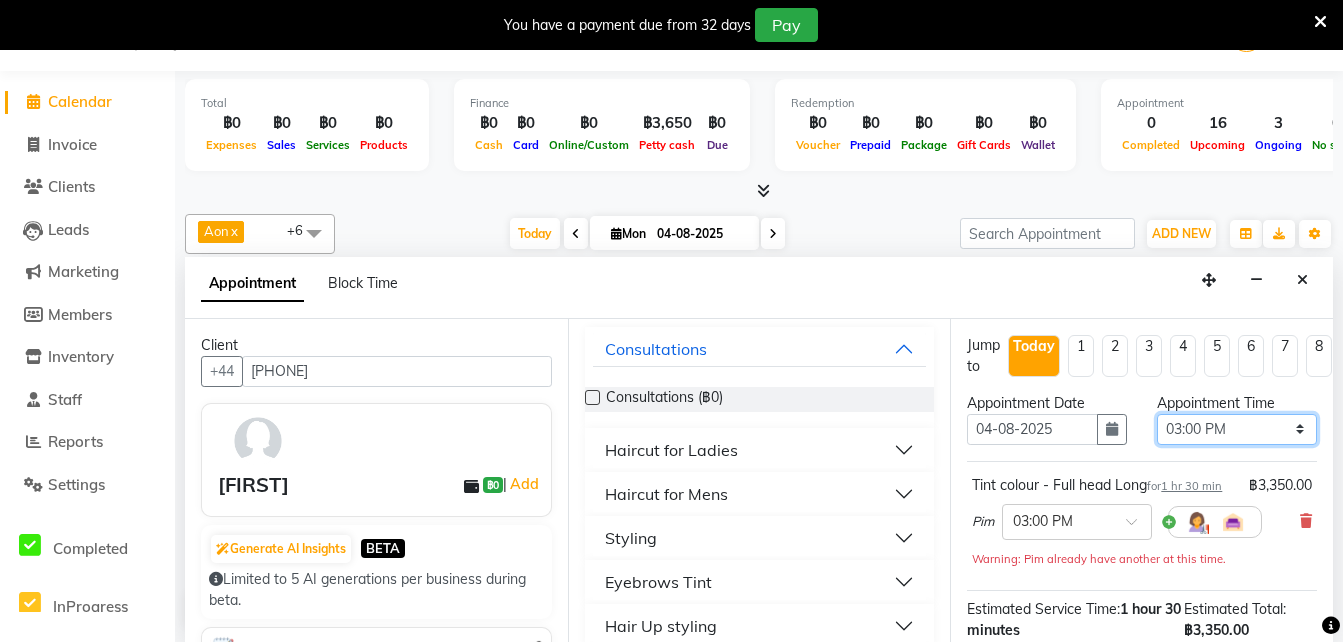 scroll, scrollTop: 196, scrollLeft: 0, axis: vertical 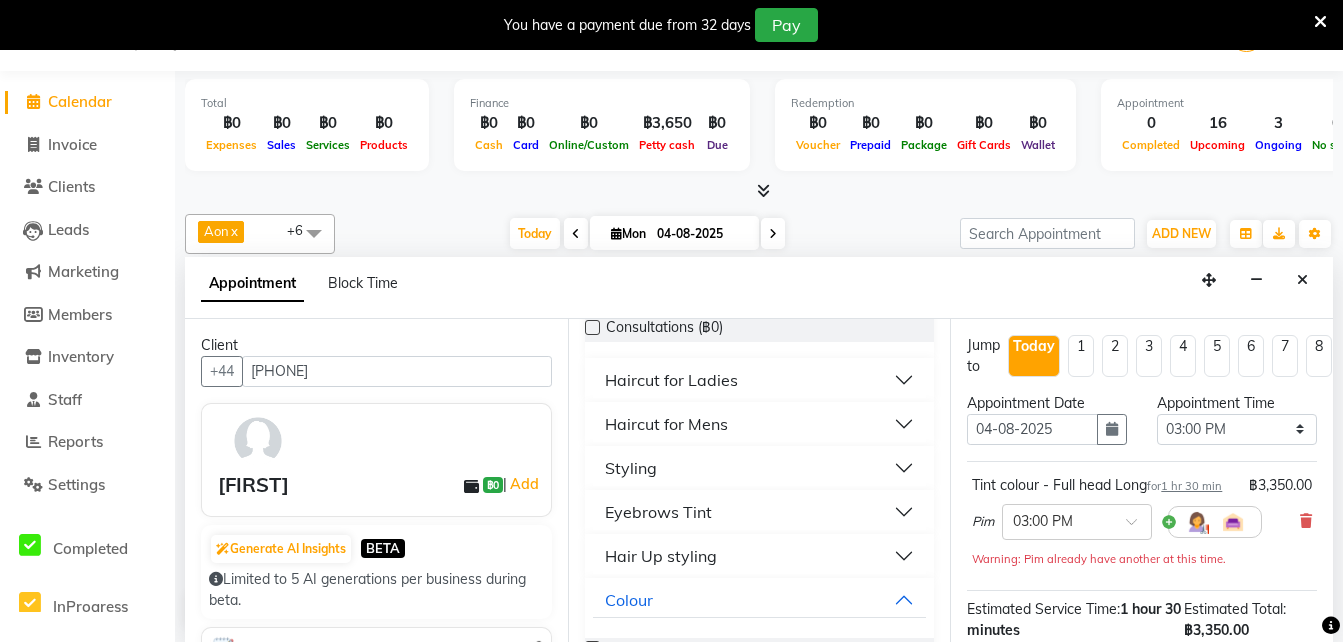 click on "Haircut for Ladies" at bounding box center [671, 380] 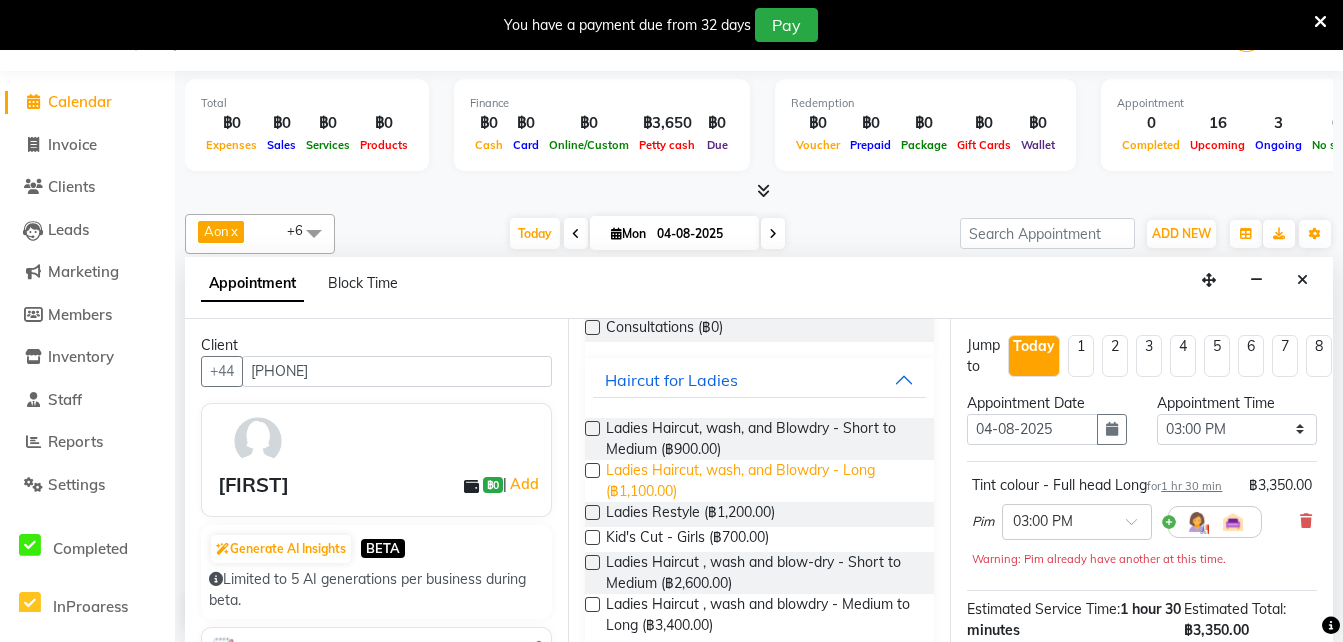 click on "Ladies Haircut, wash, and Blowdry - Long (฿1,100.00)" at bounding box center [762, 481] 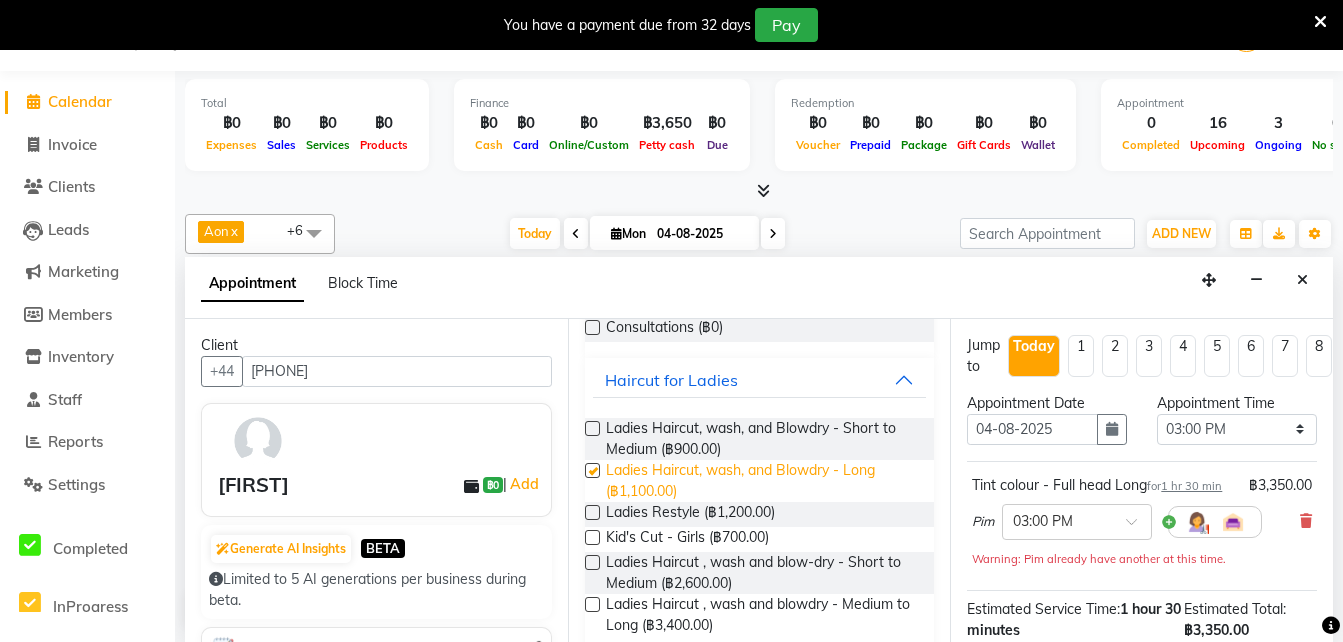 checkbox on "false" 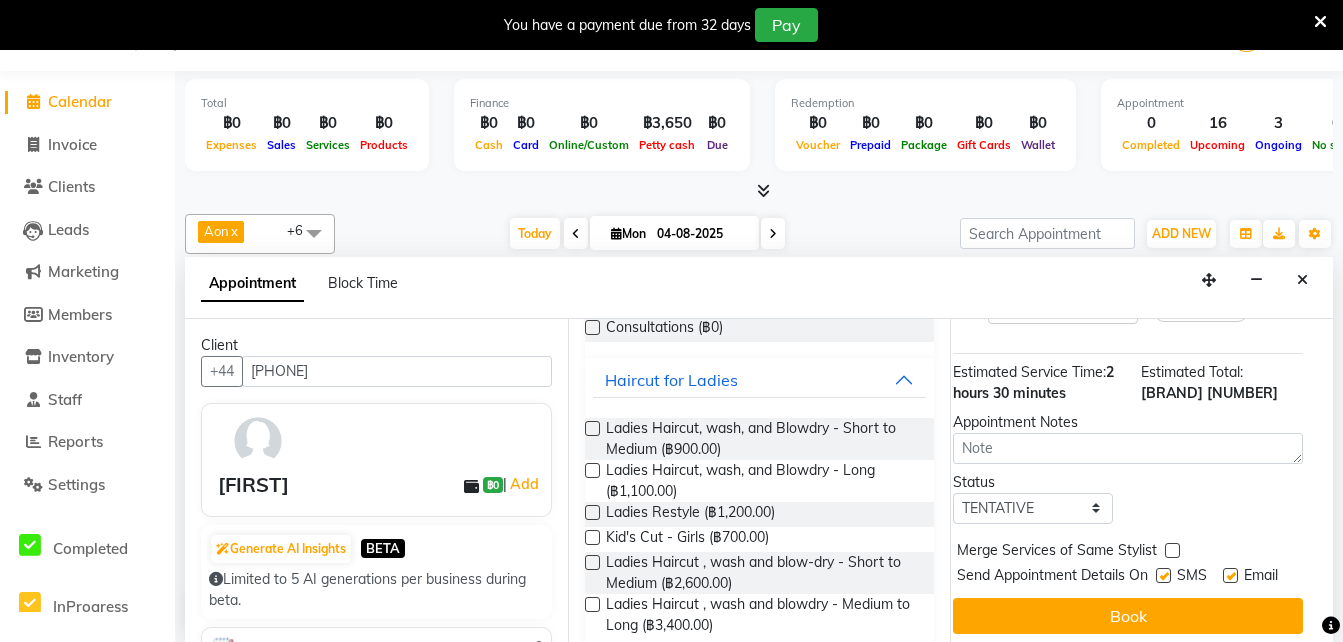 scroll, scrollTop: 353, scrollLeft: 15, axis: both 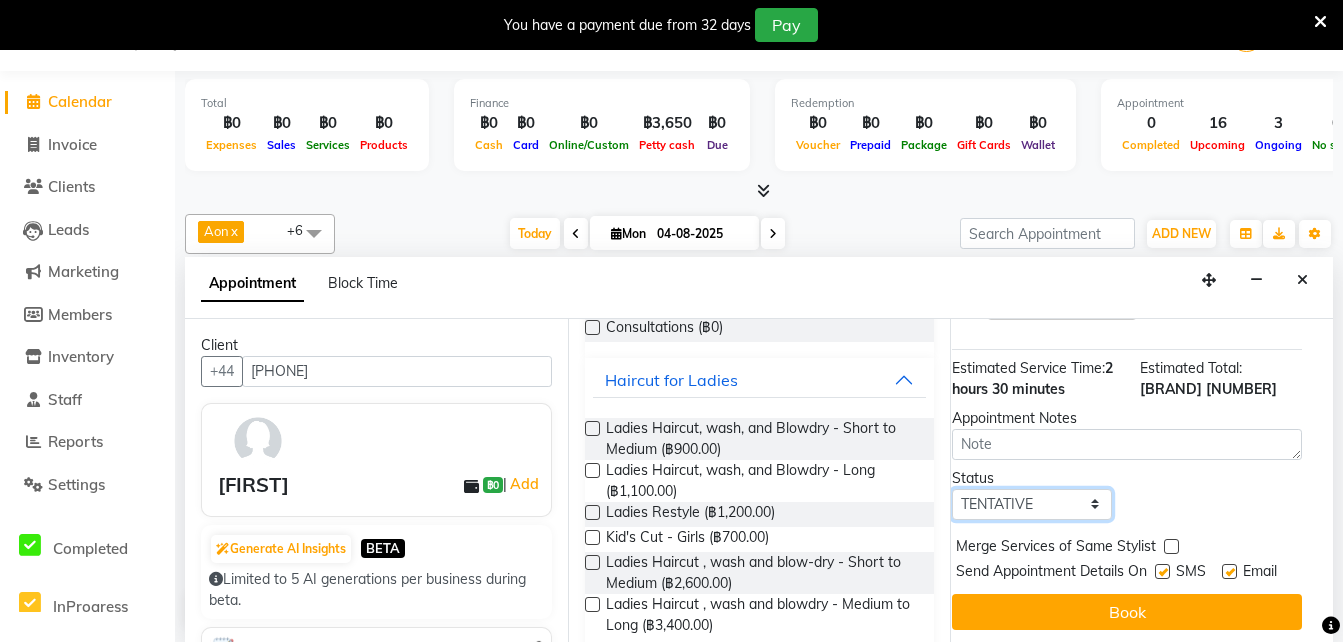 click on "Select TENTATIVE CONFIRM CHECK-IN UPCOMING" at bounding box center [1032, 504] 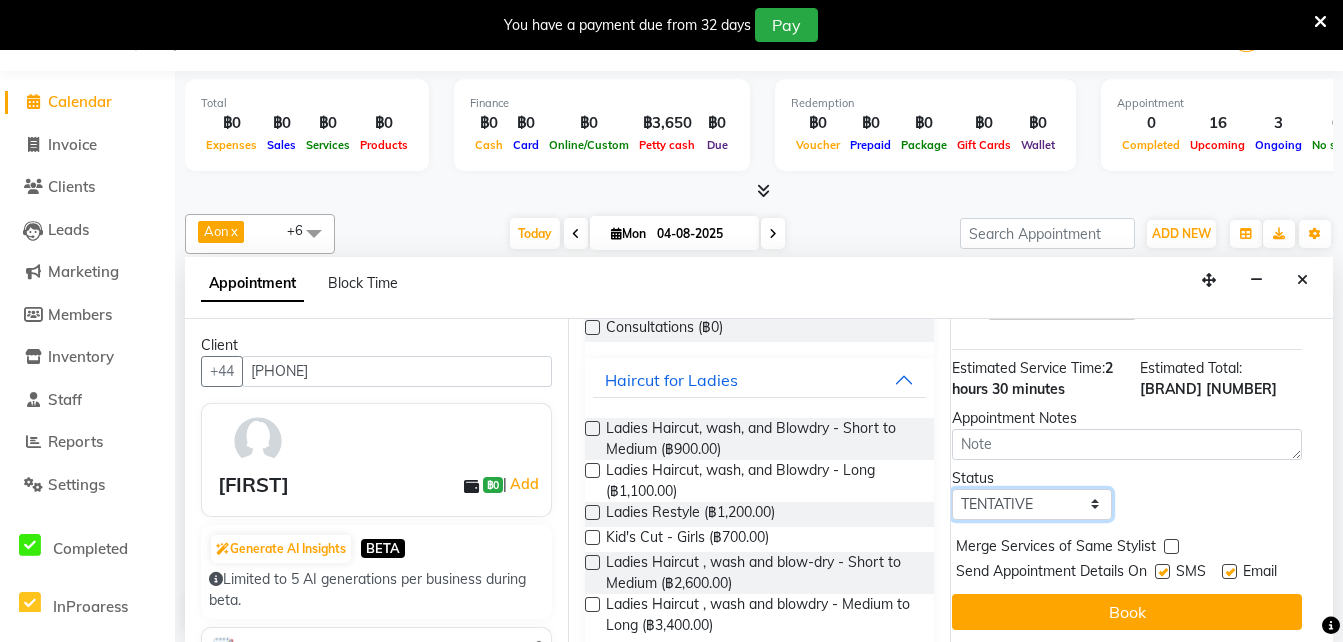 select on "confirm booking" 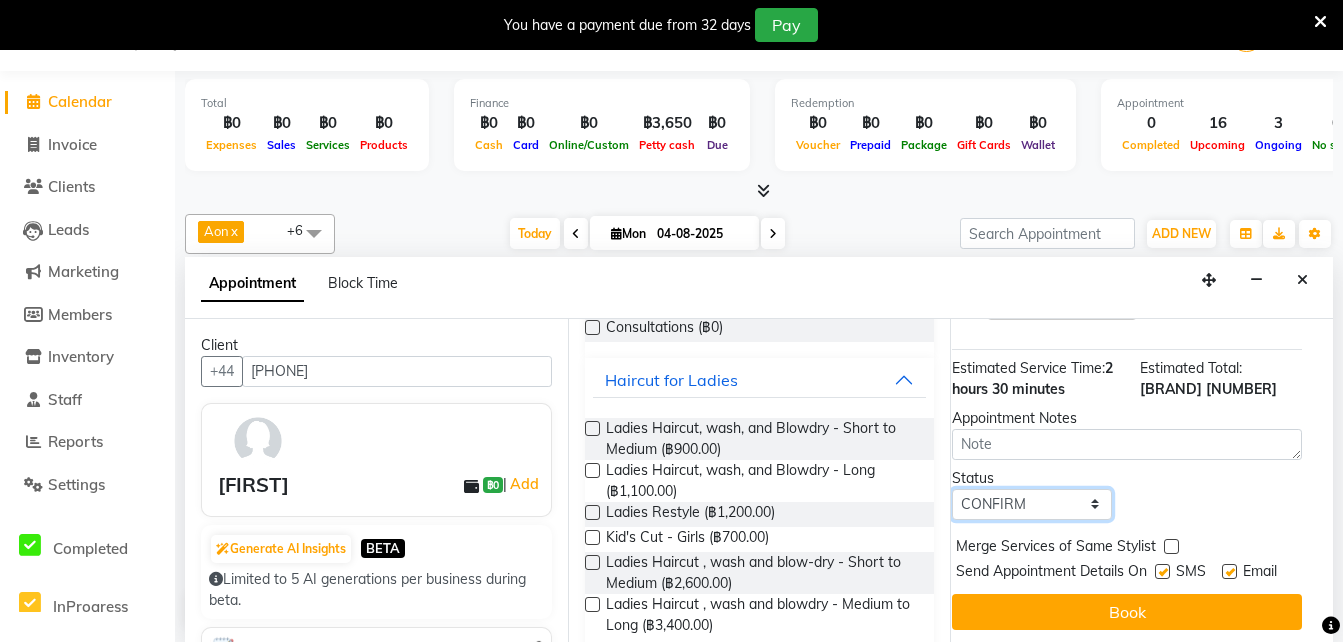 click on "Select TENTATIVE CONFIRM CHECK-IN UPCOMING" at bounding box center (1032, 504) 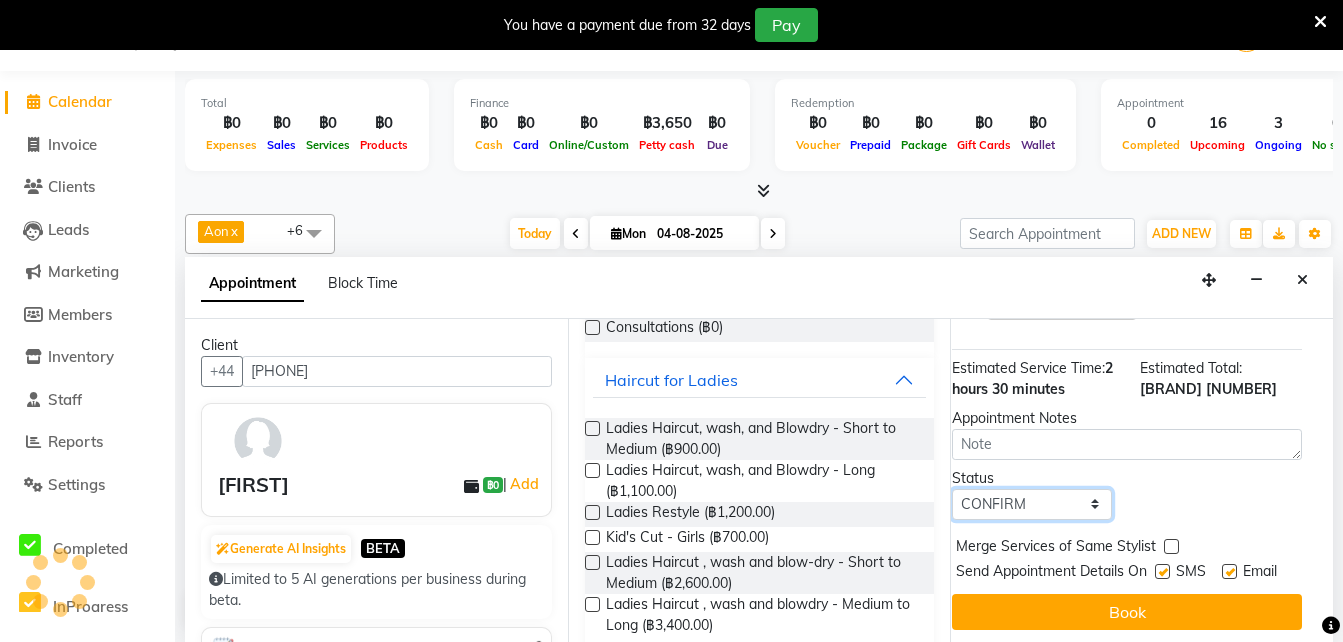 scroll, scrollTop: 410, scrollLeft: 15, axis: both 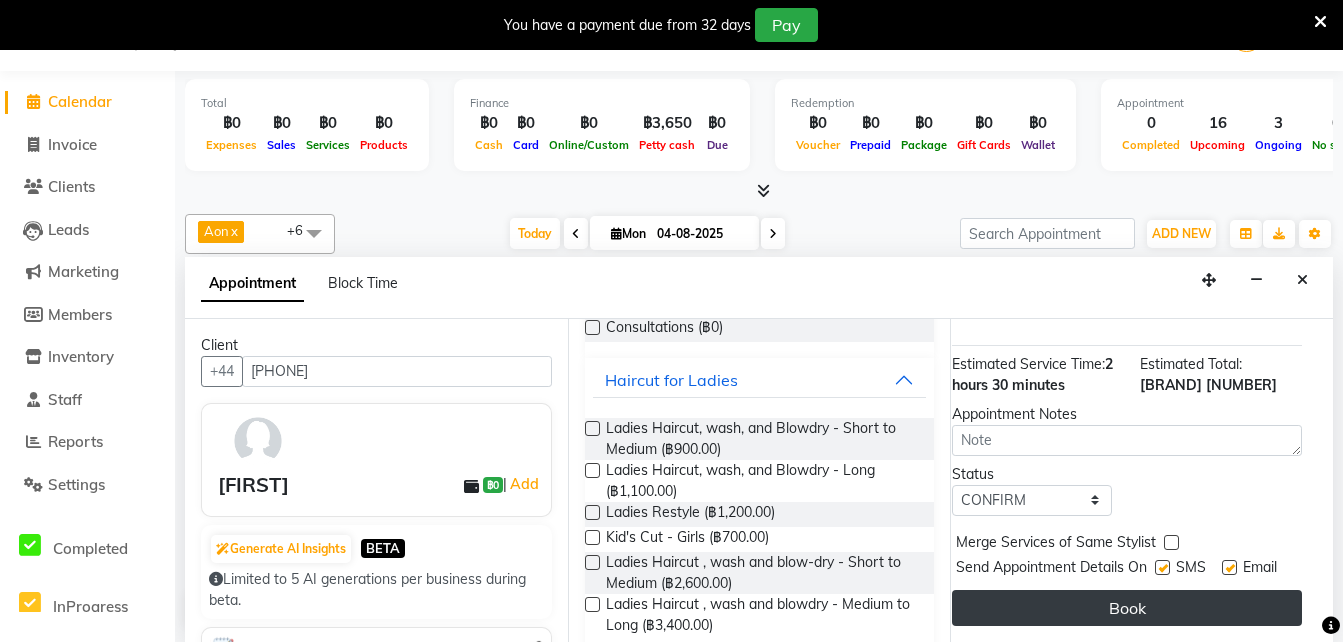 click on "Book" at bounding box center (1127, 608) 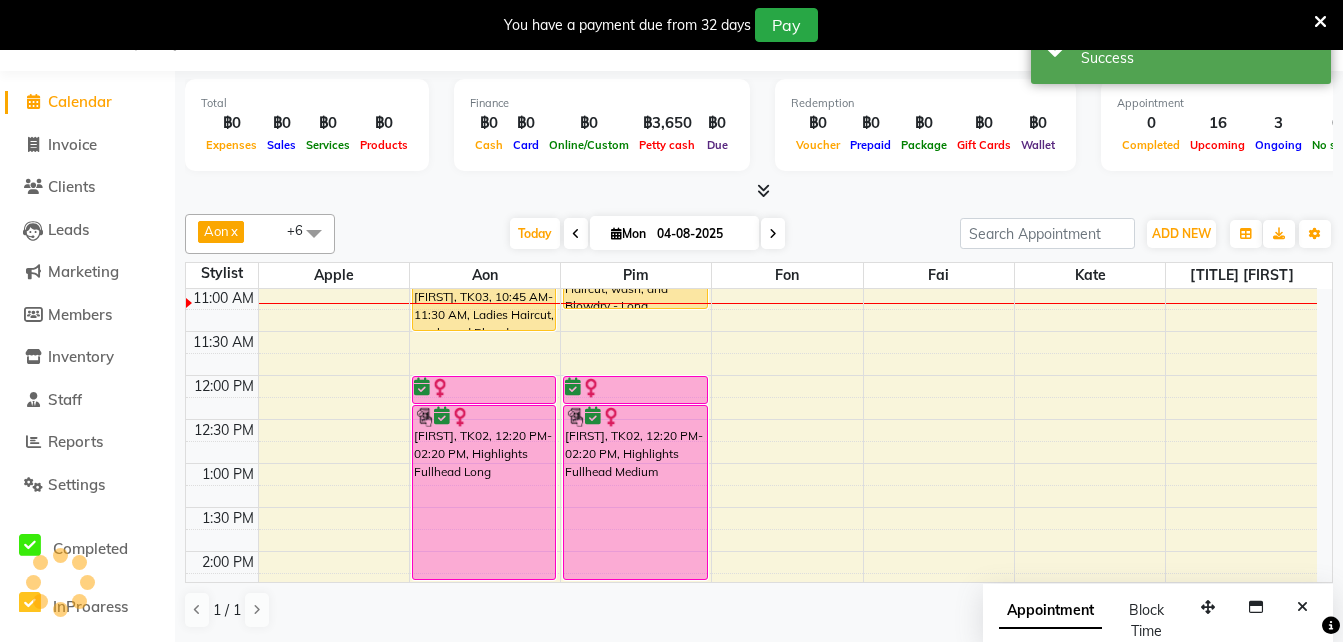 scroll, scrollTop: 0, scrollLeft: 0, axis: both 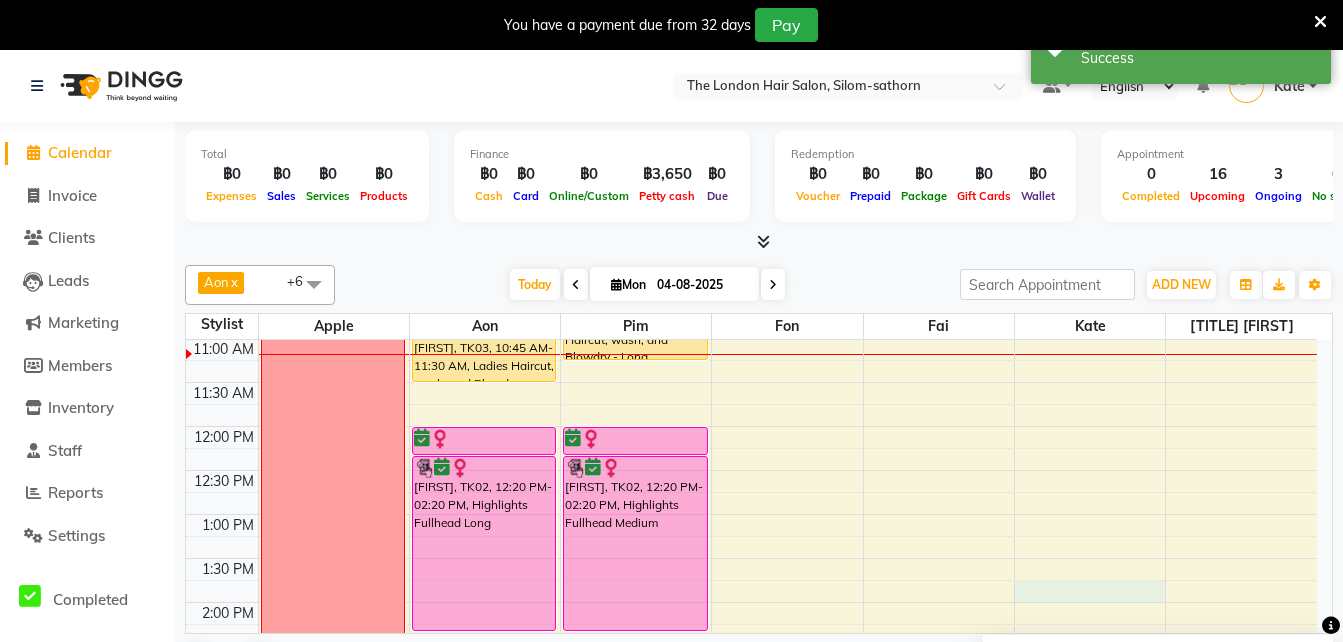 click on "[TIME] [TIME] [TIME] [TIME] [TIME] [TIME] [TIME] [TIME] [TIME] [TIME] [TIME] [TIME] [TIME] [TIME] [TIME] [TIME] [TIME] [TIME] [TIME] [TIME] [TIME] [TIME] [TIME] [TIME]      Day Off      [FIRST], TK03, [TIME]-[TIME], Toner Long (Only)     [FIRST], TK03, [TIME]-[TIME], Ladies Haircut, wash, and Blowdry - Long     [FIRST], TK02, [TIME]-[TIME], Consultations      [FIRST], TK02, [TIME]-[TIME], Highlights Fullhead Long     [FIRST], TK01, [TIME]-[TIME], Balayage Long     [FIRST], TK01, [TIME]-[TIME], Toner Long     [FIRST], TK01, [TIME]-[TIME], Olaplex No.1+No.2     [FIRST], TK01, [TIME]-[TIME], Volume Treatment      [FIRST], TK08, [TIME]-[TIME], Tint colour - Full head Long     [FIRST], TK06, [TIME]-[TIME], Colour Regrowth Short     [FIRST], TK08, [TIME]-[TIME], Ladies Haircut, wash, and Blowdry - Long     [FIRST], TK06, [TIME]-[TIME], Toner Short     [FIRST], TK06, [TIME]-[TIME], Ladies Blow dry Medium" at bounding box center [751, 690] 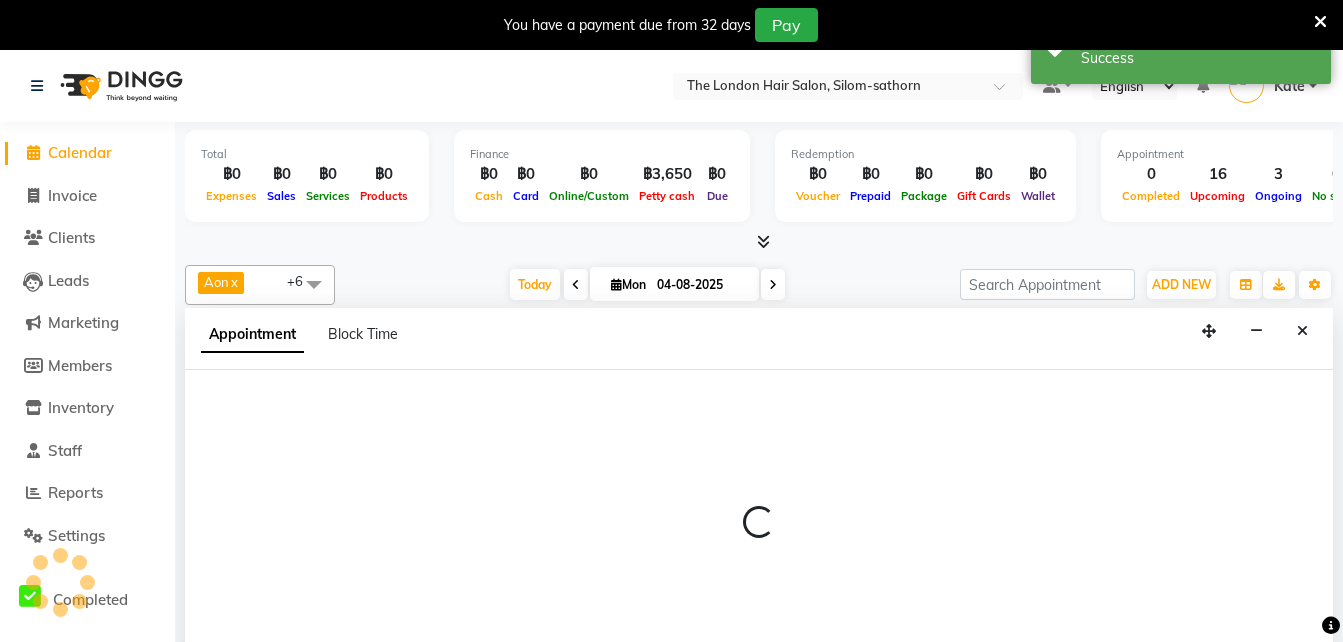 select on "56708" 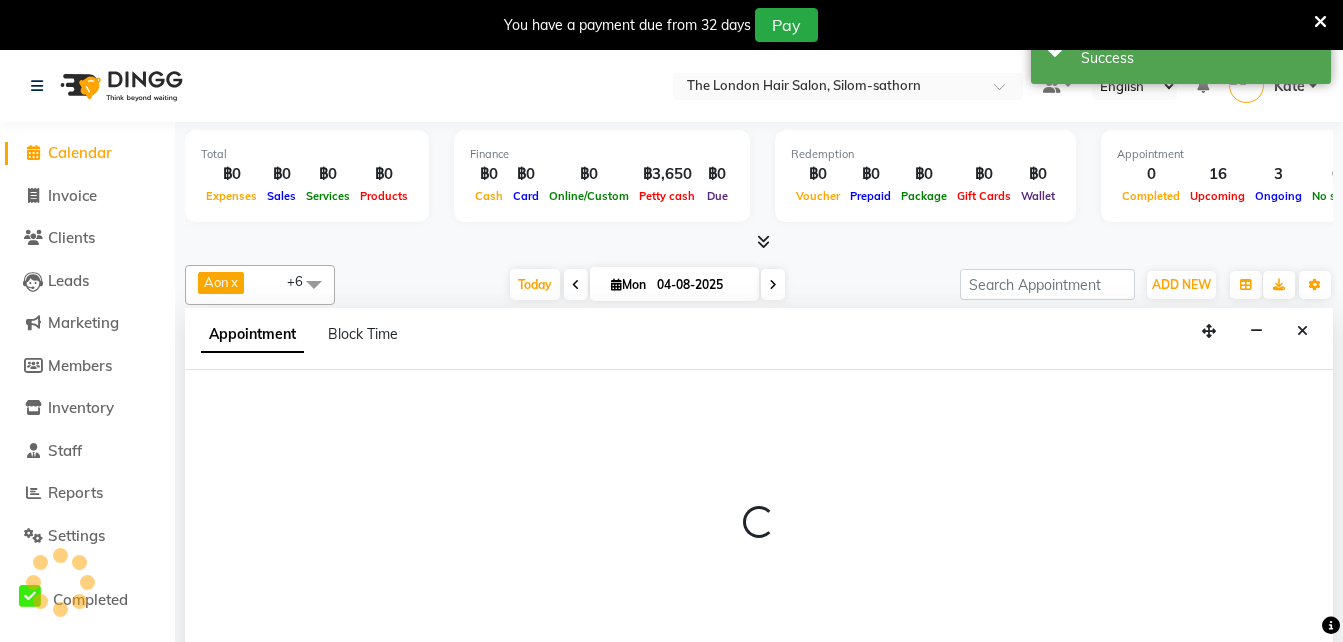 select on "tentative" 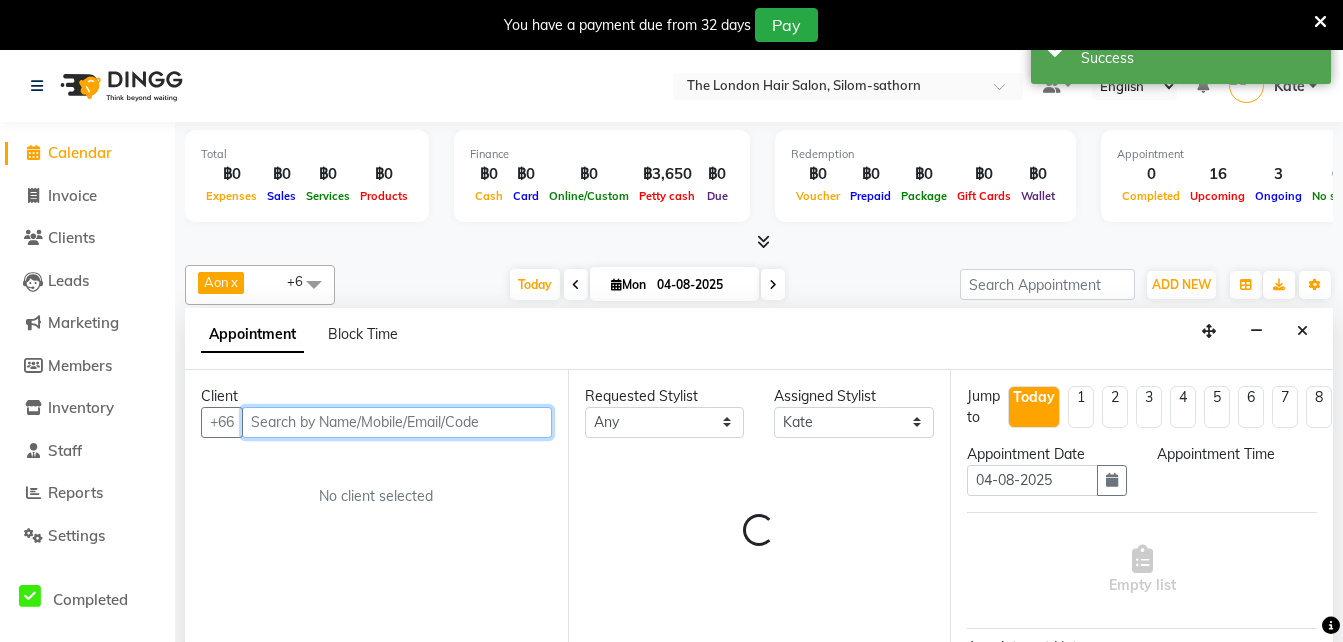 scroll, scrollTop: 51, scrollLeft: 0, axis: vertical 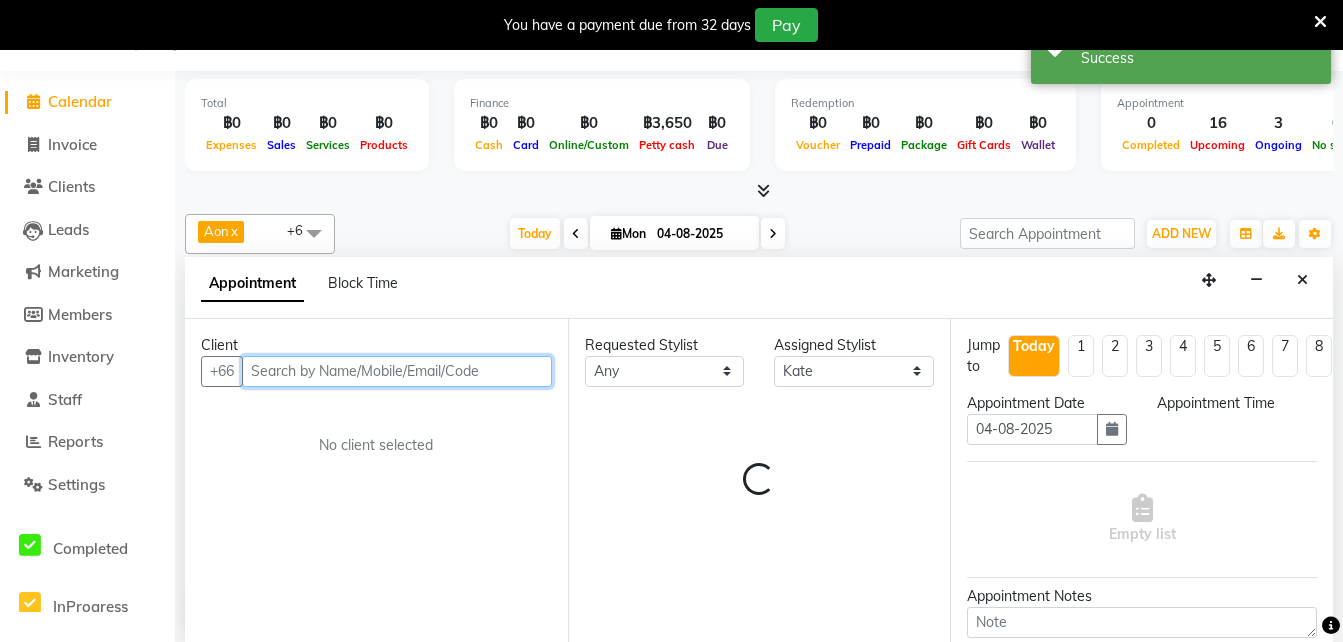 select on "825" 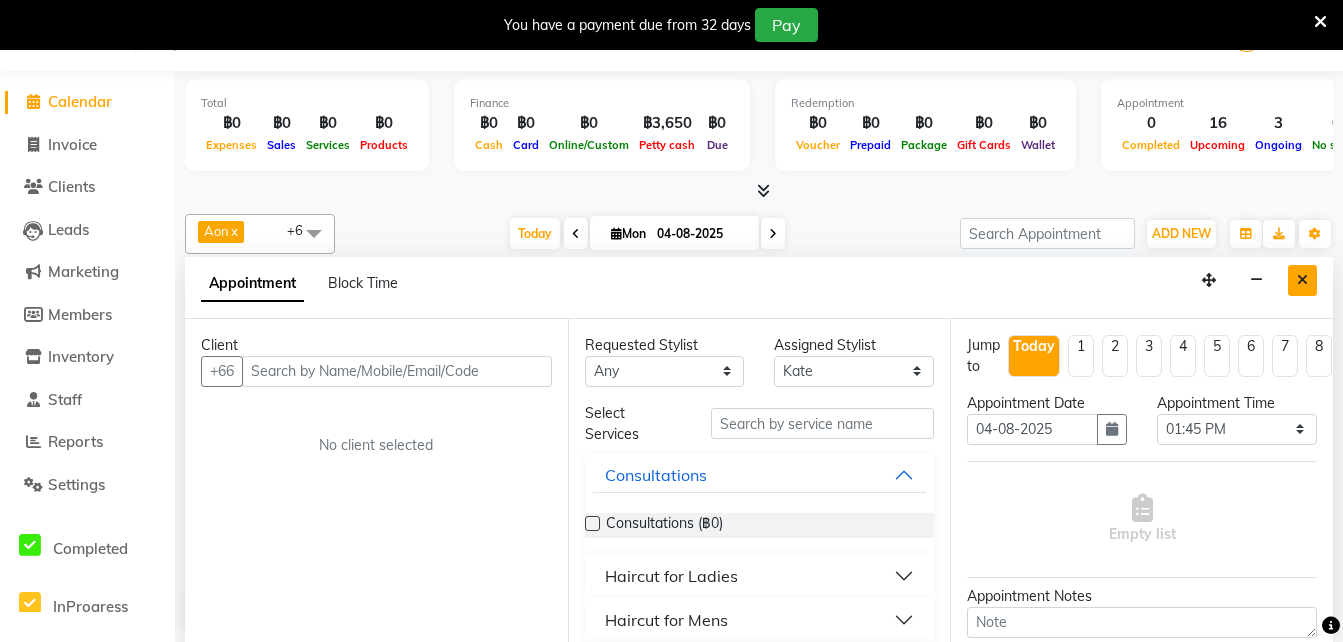 click at bounding box center (1302, 280) 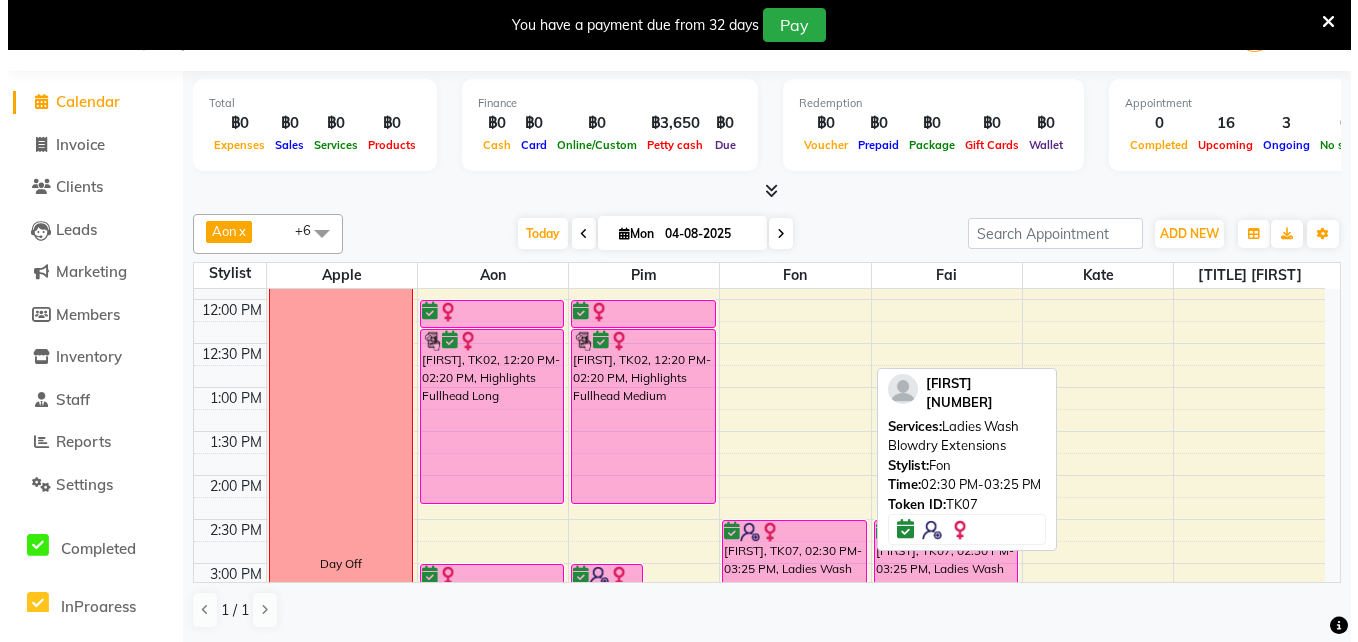 scroll, scrollTop: 0, scrollLeft: 0, axis: both 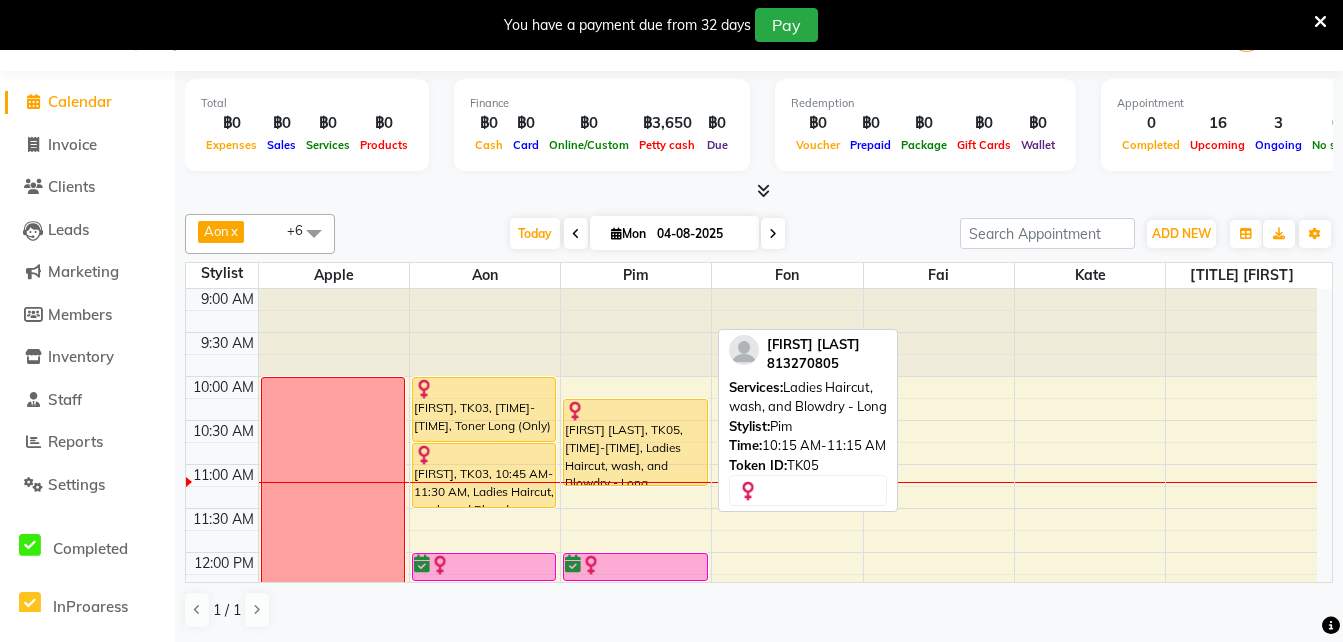 click on "[FIRST] [LAST], TK05, [TIME]-[TIME], Ladies Haircut, wash, and Blowdry - Long" at bounding box center [635, 442] 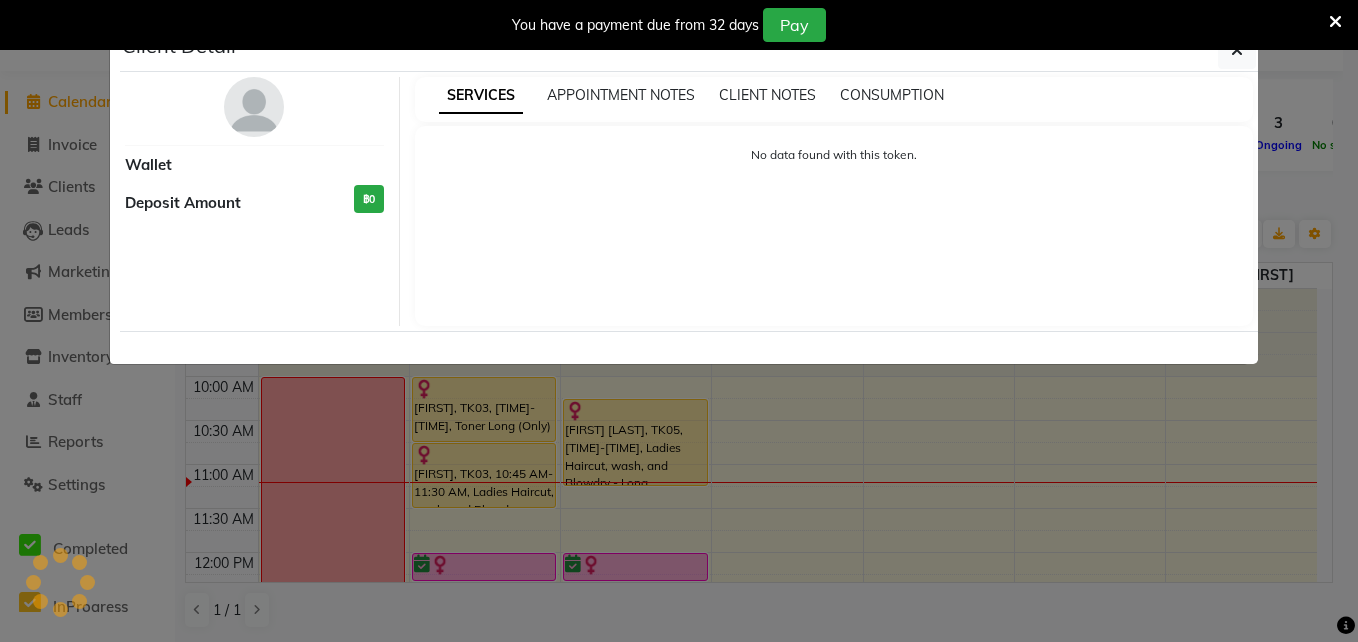 select on "1" 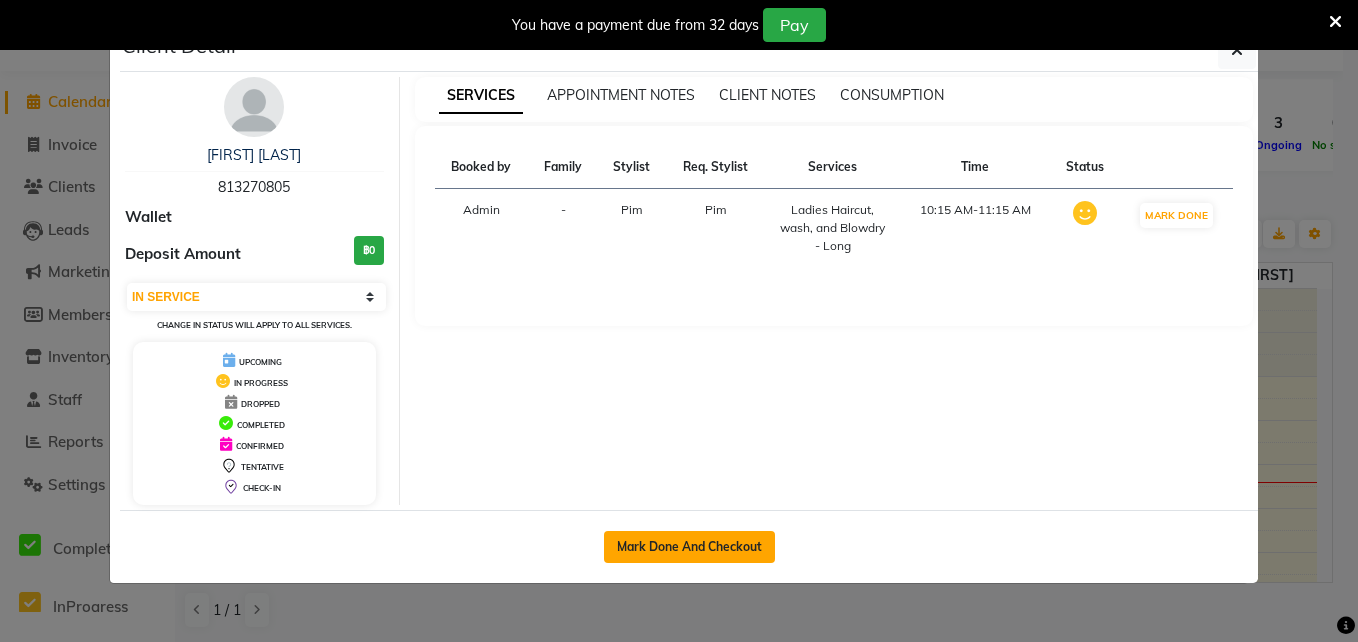 click on "Mark Done And Checkout" 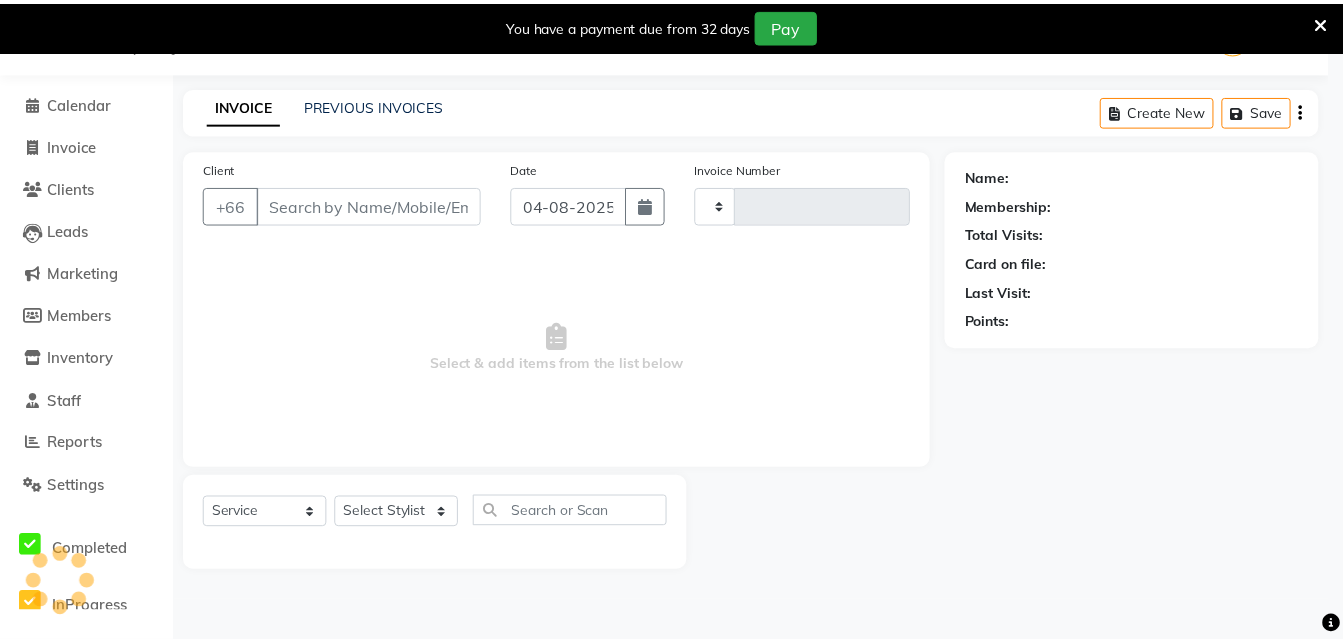 scroll, scrollTop: 50, scrollLeft: 0, axis: vertical 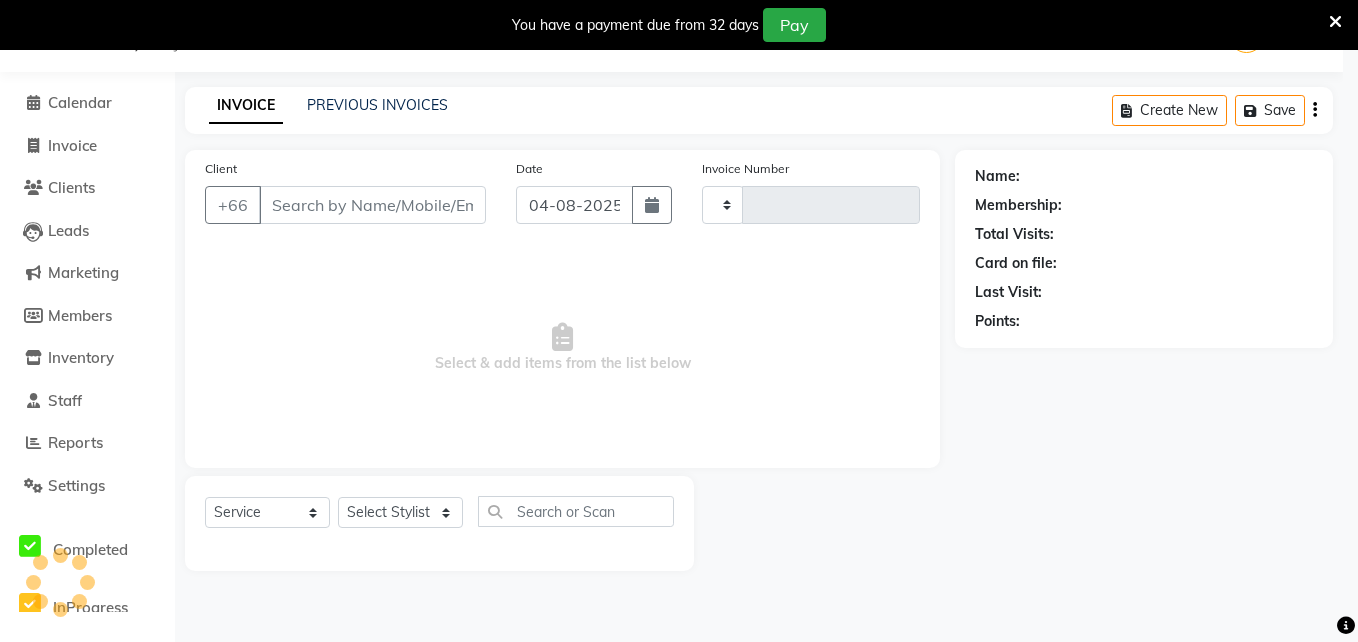 type on "1226" 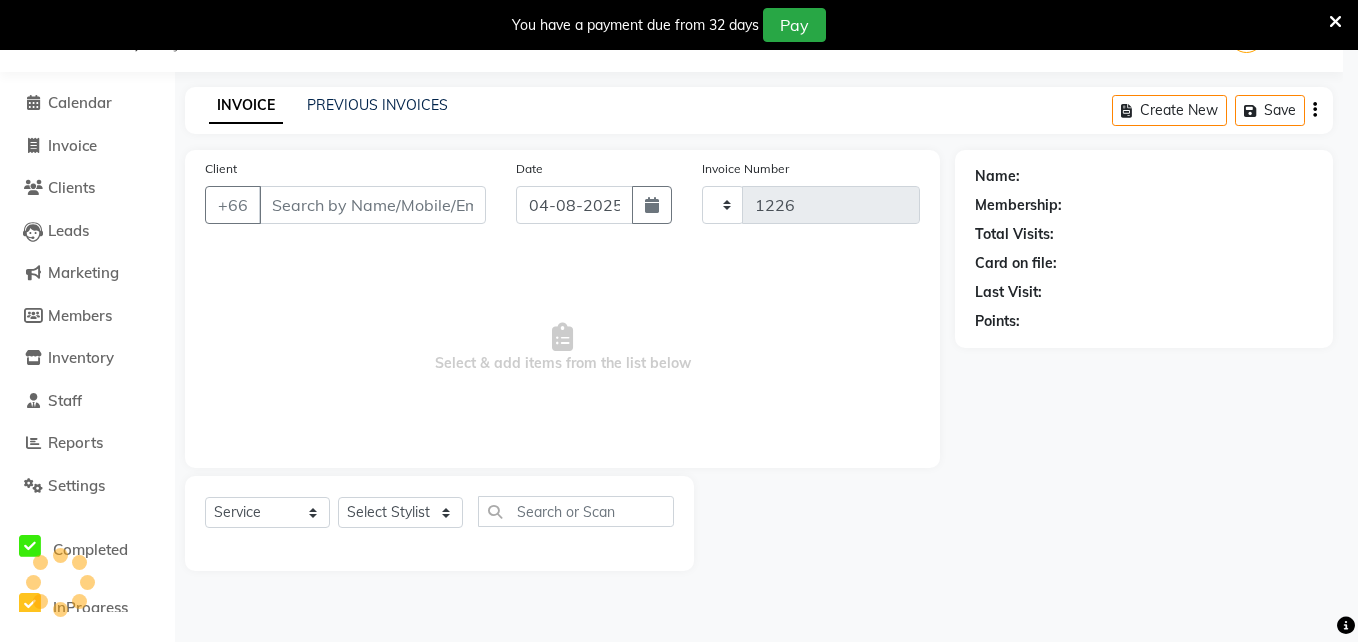 select on "6977" 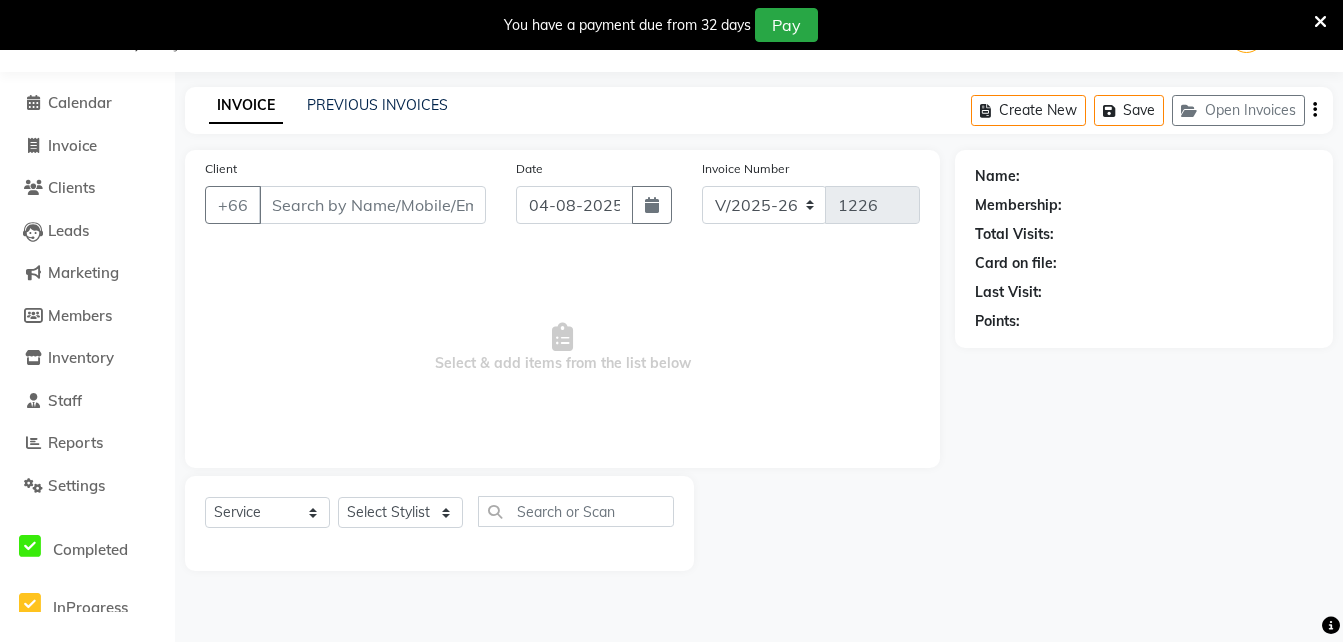 type on "813270805" 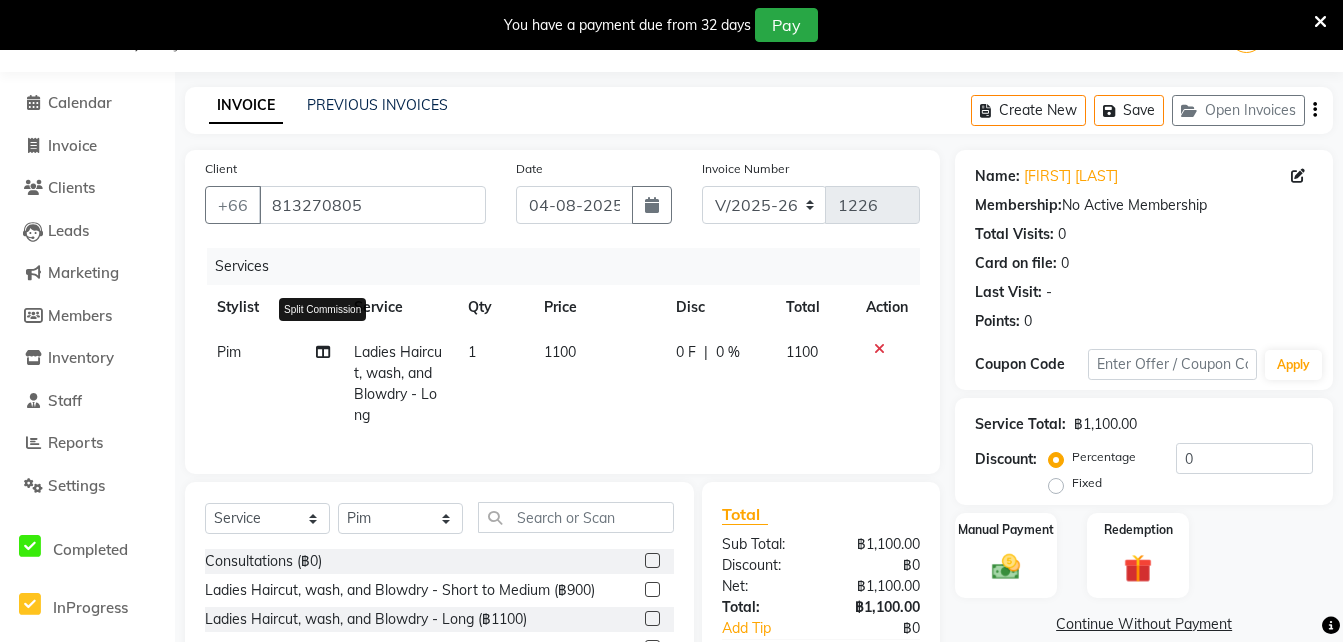 click 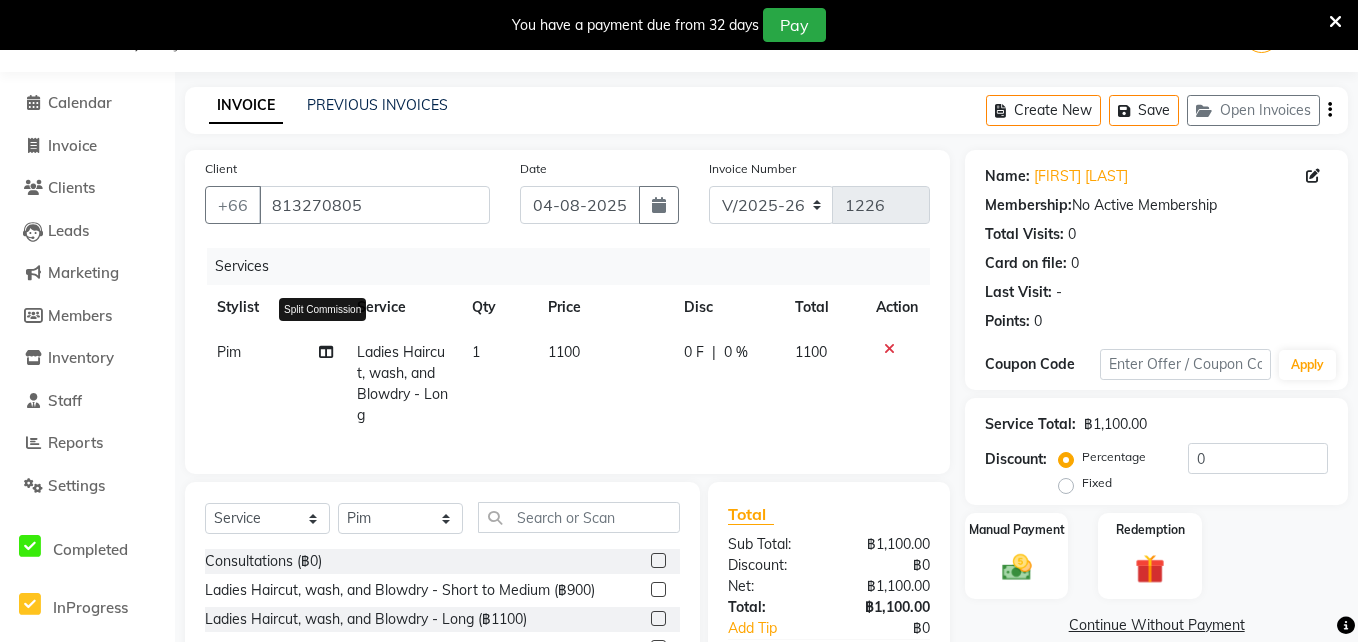 select on "65351" 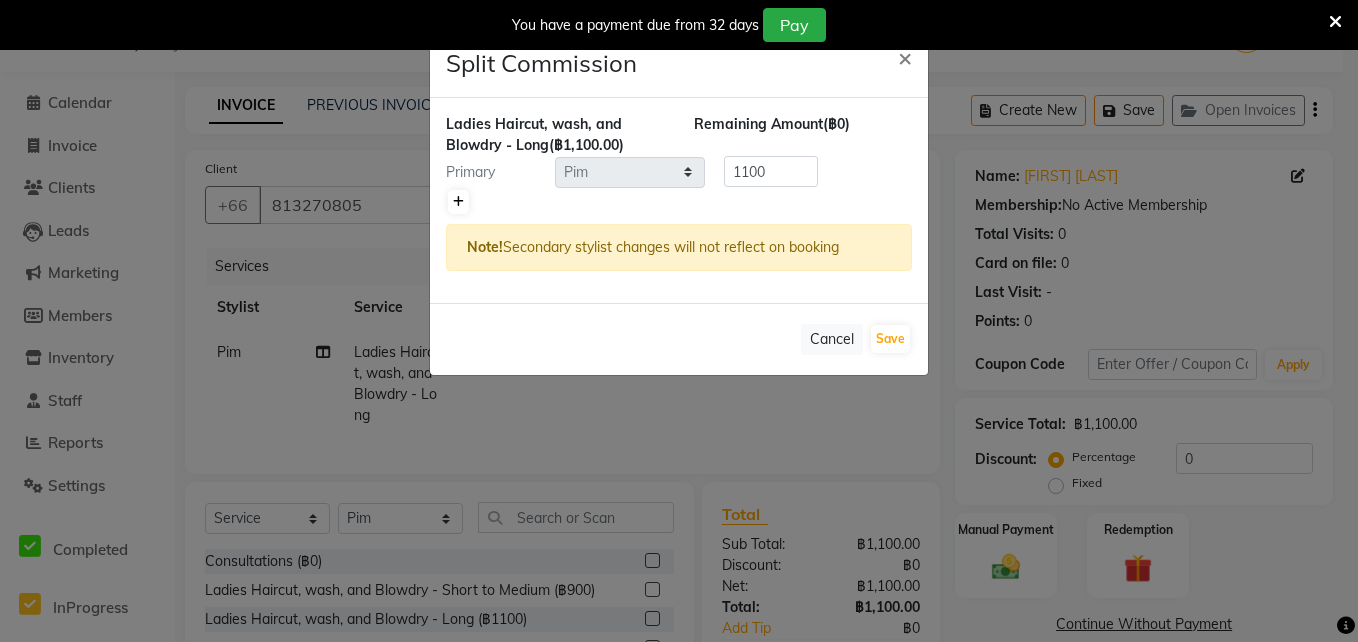 click 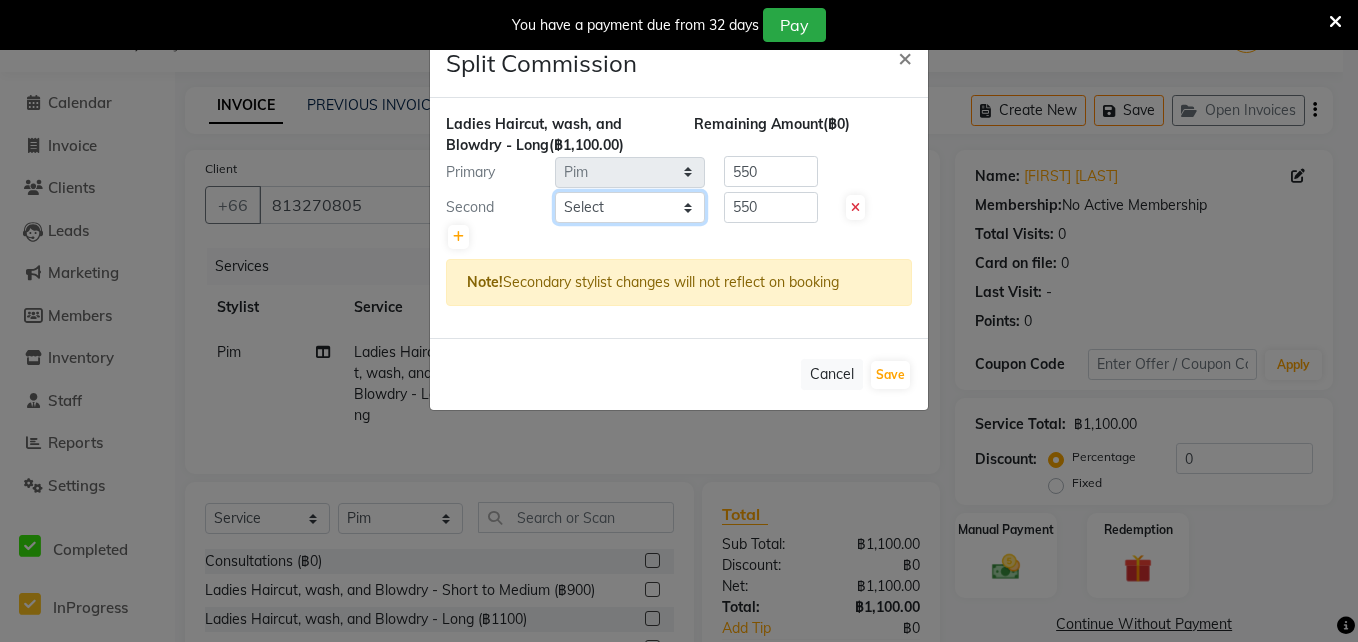 click on "Select  Aon   Apple     Boss Luke   Fai    Fon   Kate    Pim" 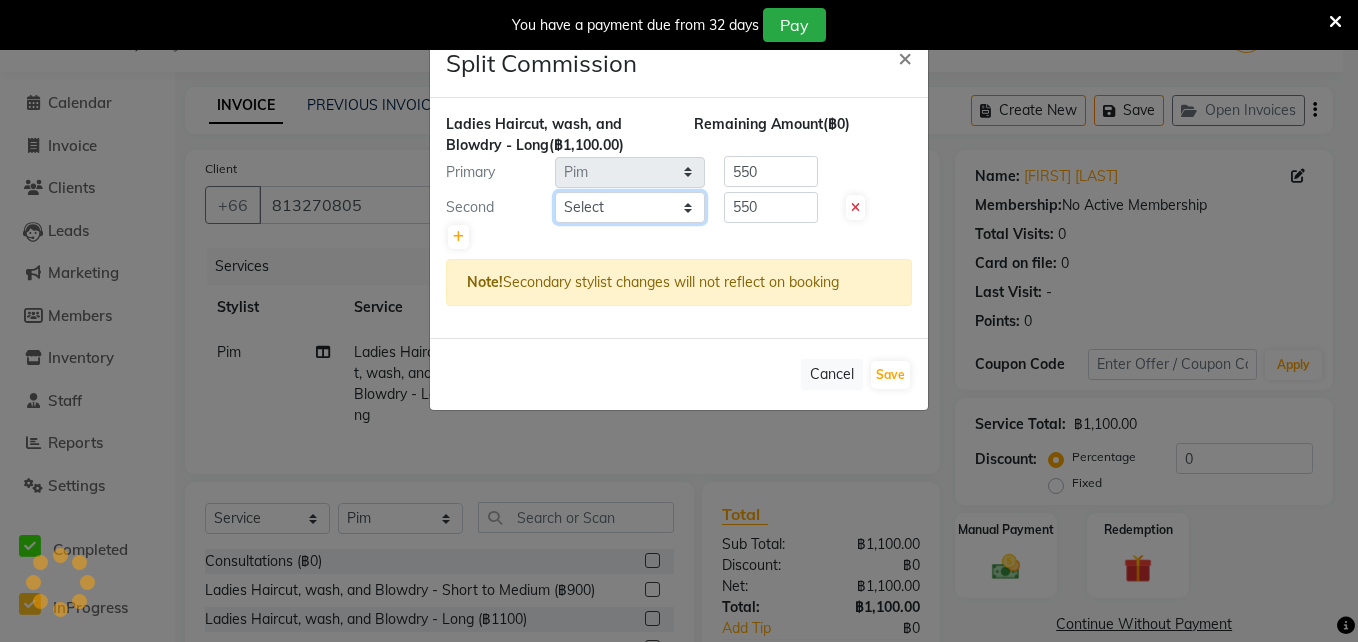 select on "56711" 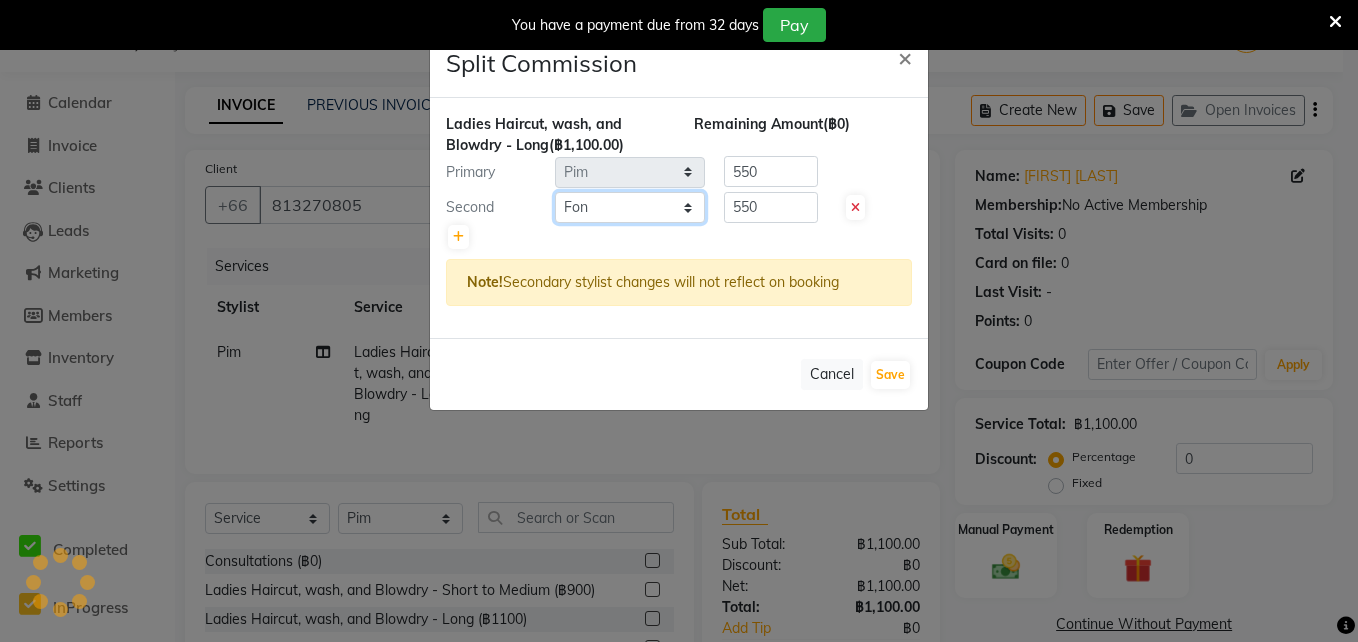click on "Select  Aon   Apple     Boss Luke   Fai    Fon   Kate    Pim" 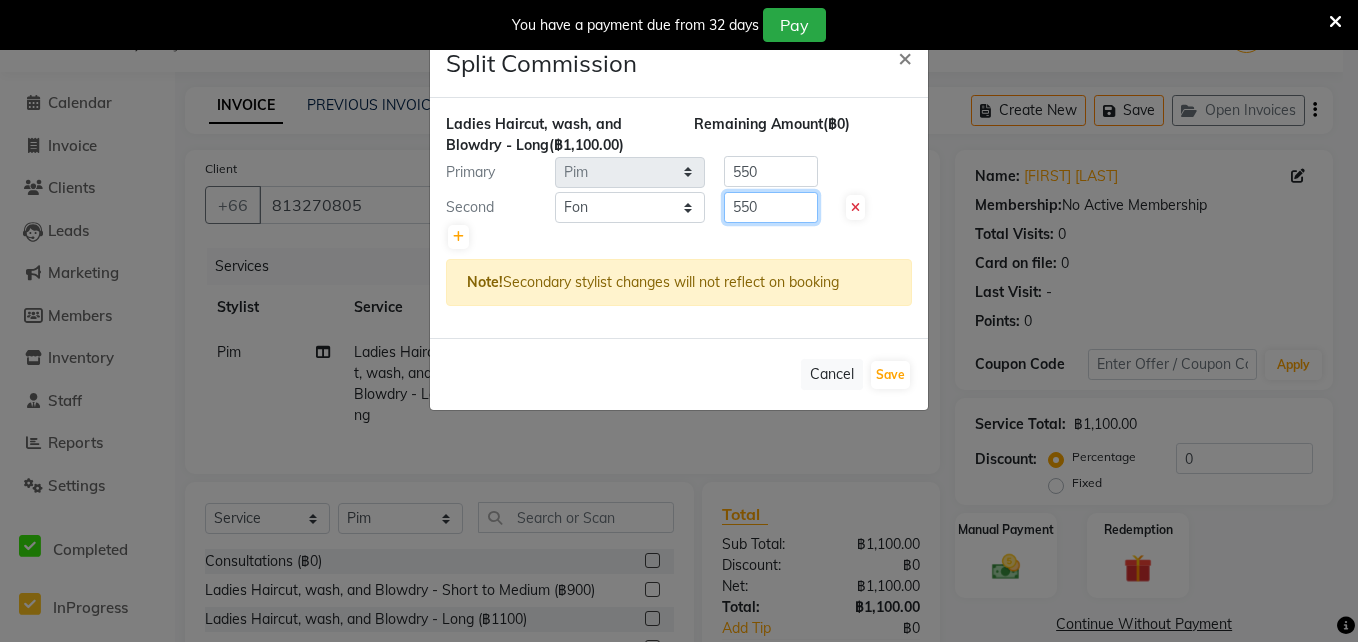 click on "550" 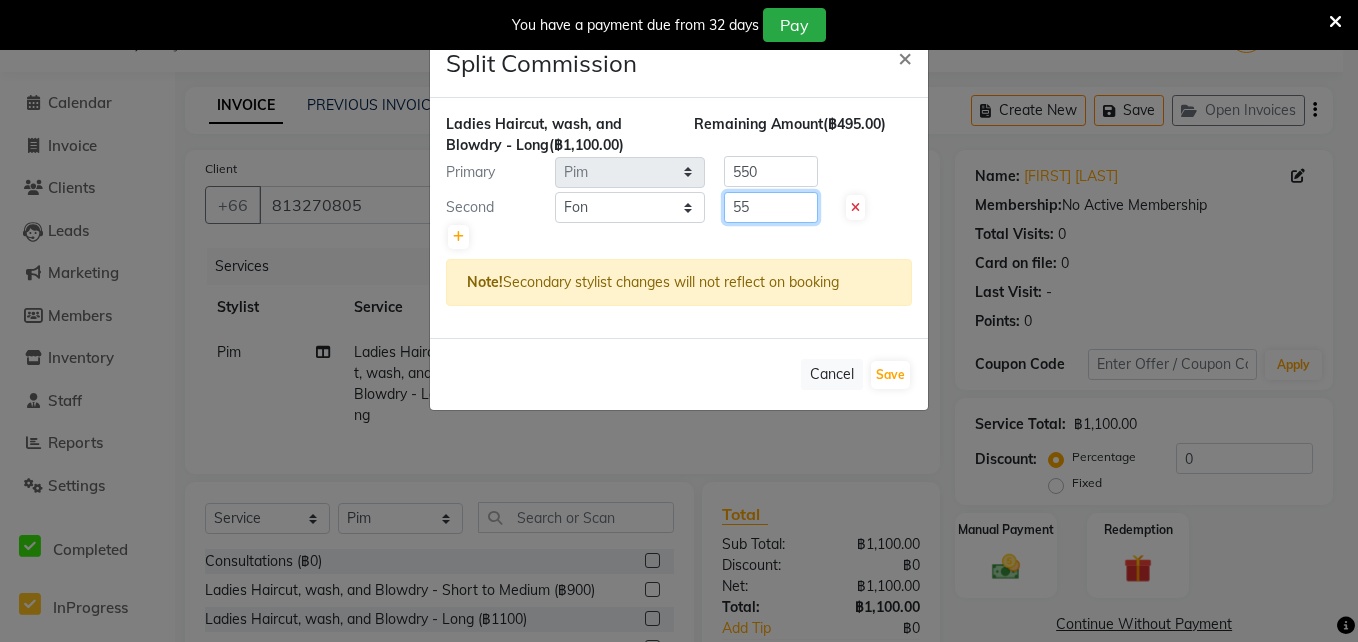 type on "5" 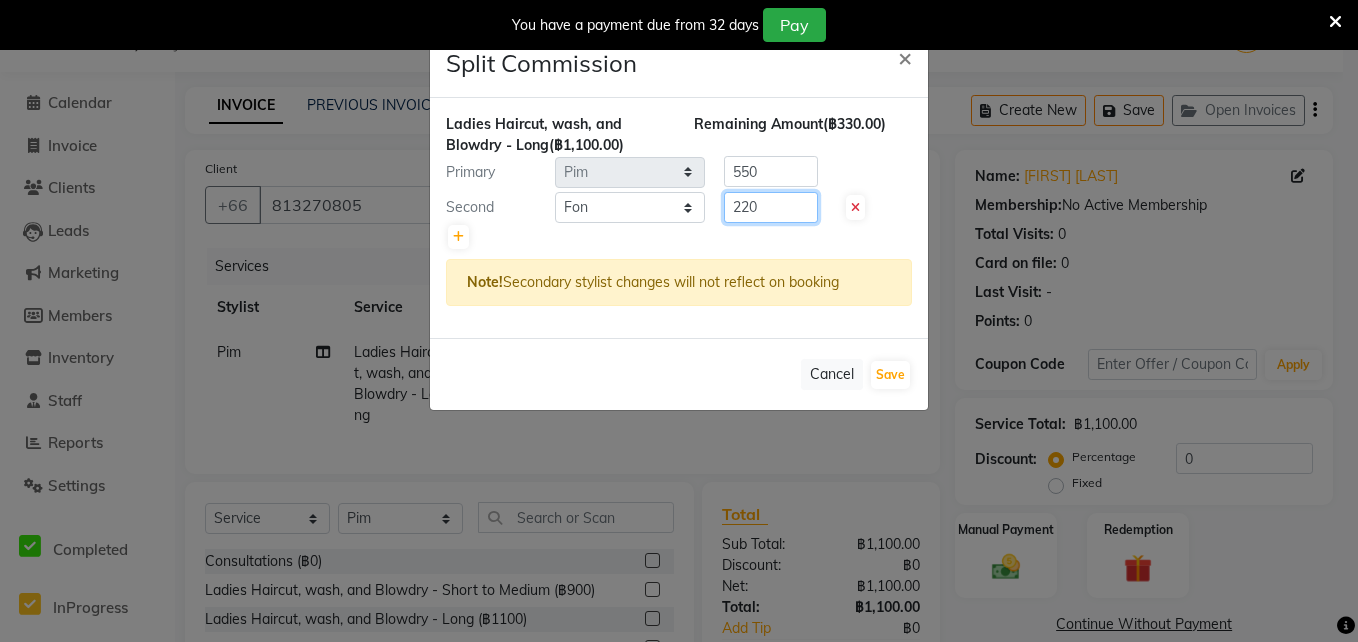 type on "220" 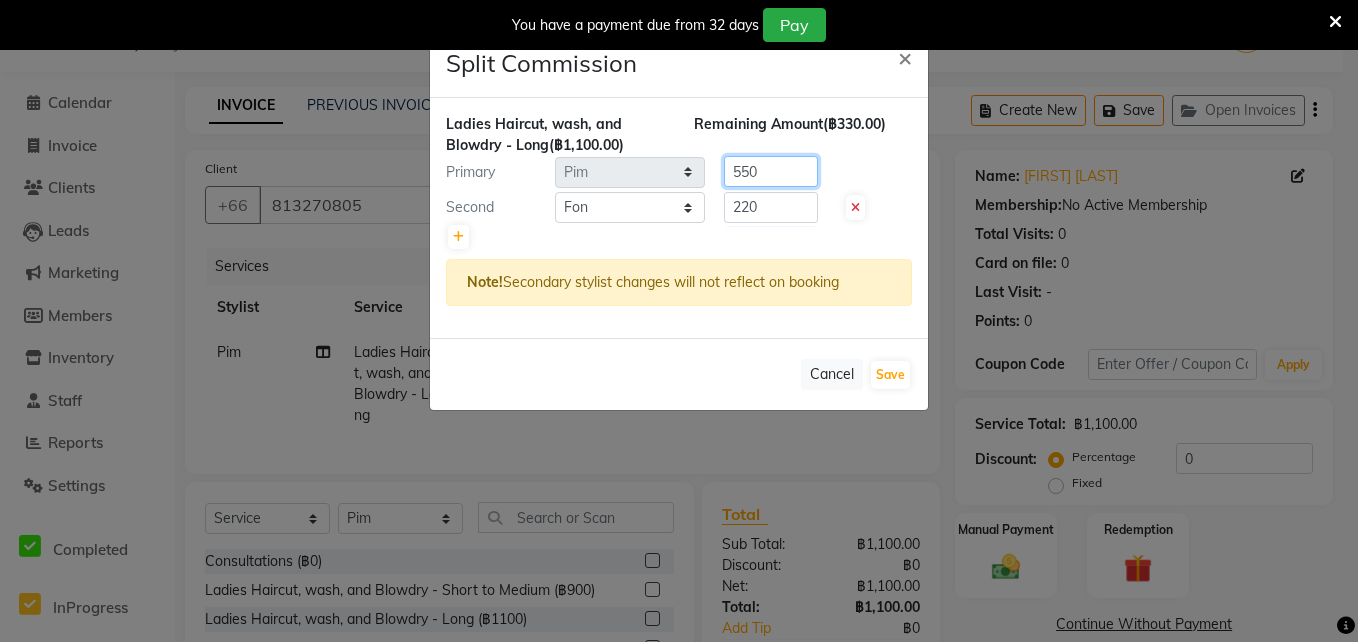 click on "550" 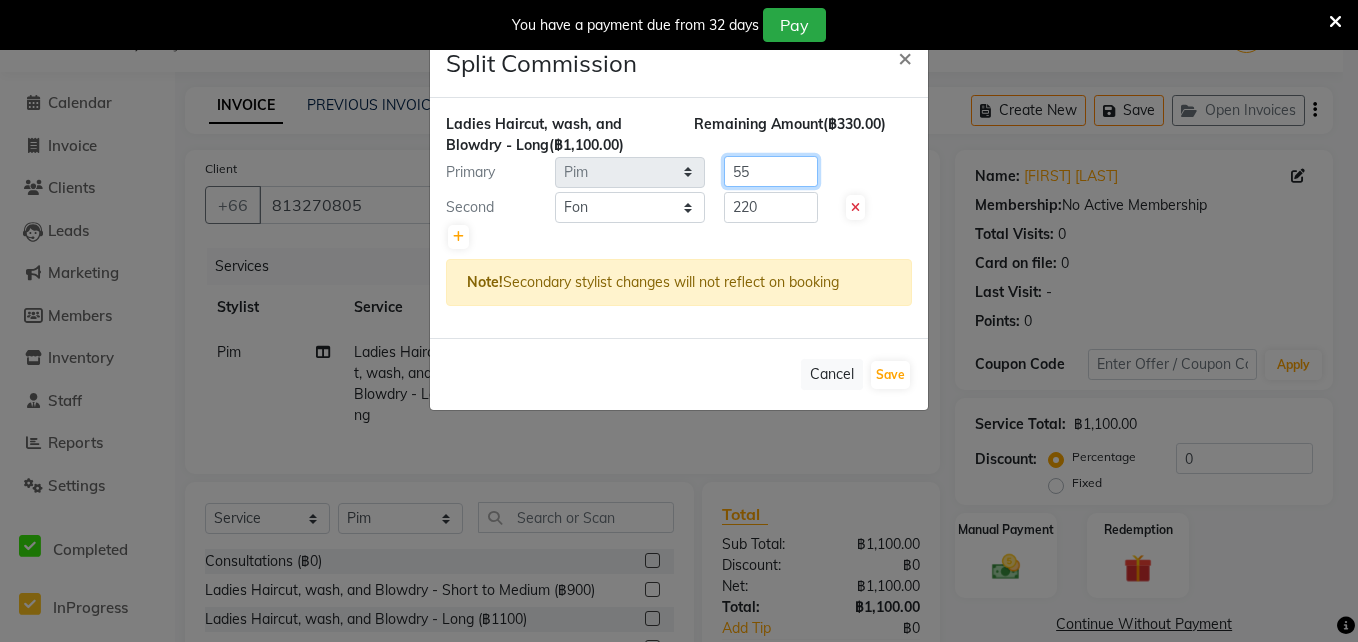 type on "5" 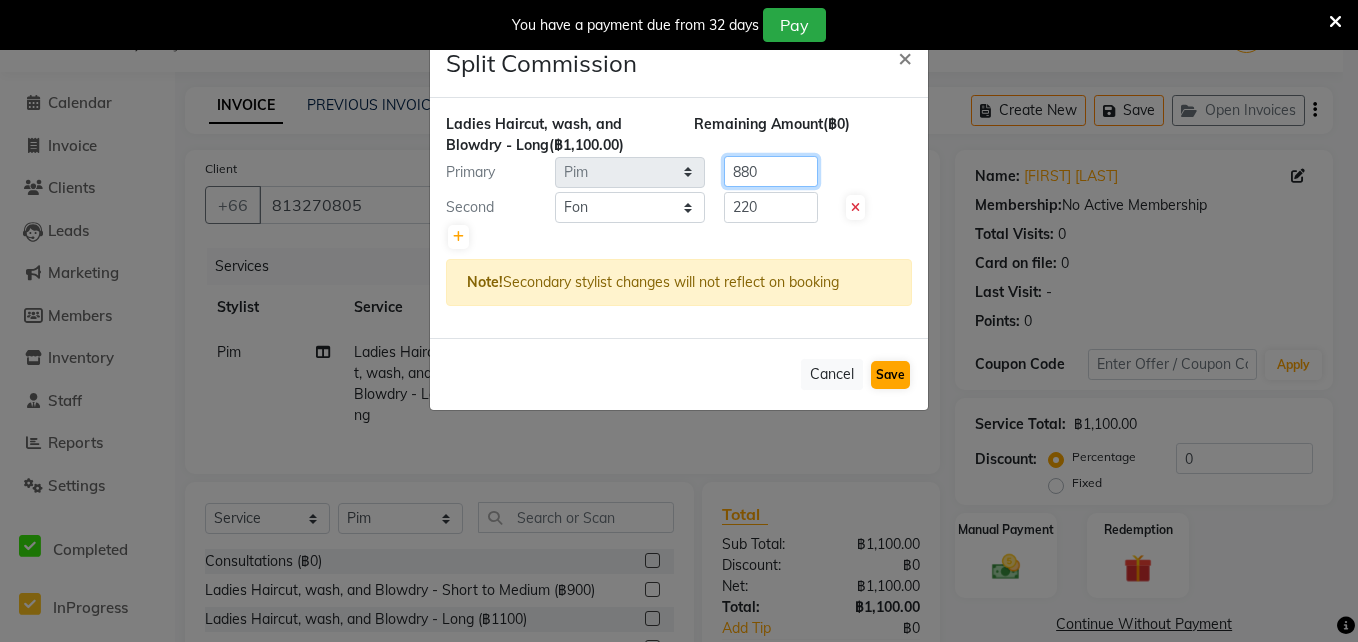 type on "880" 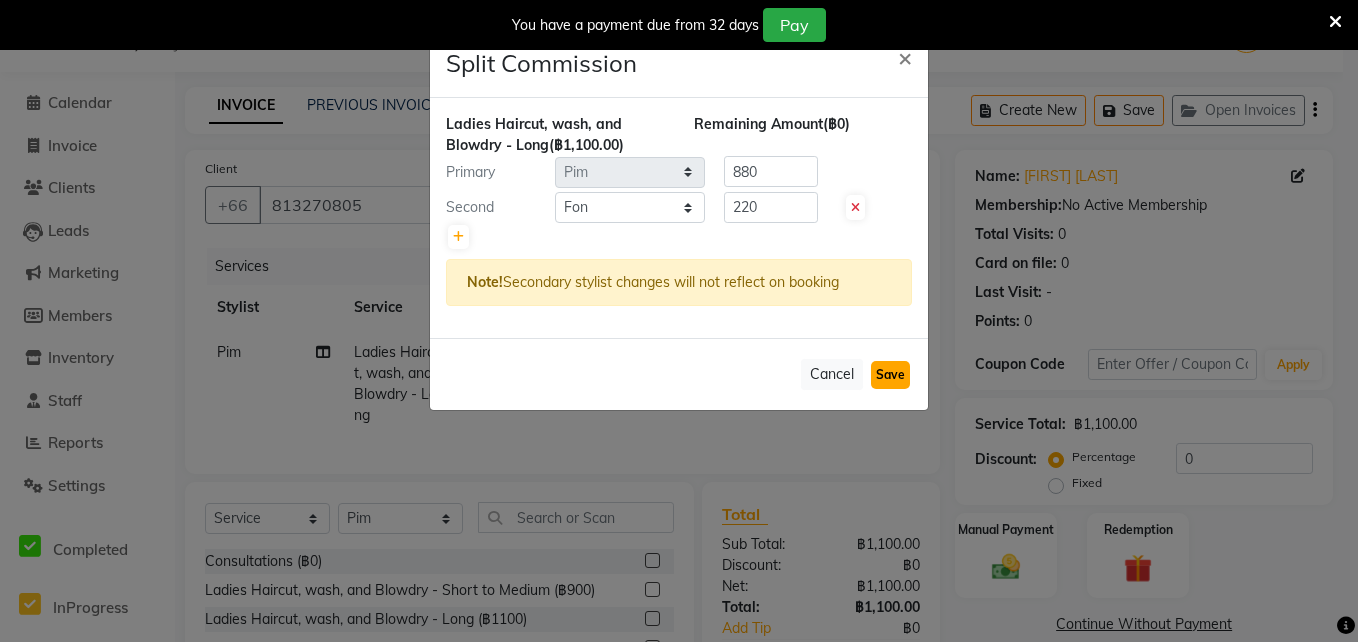 click on "Save" 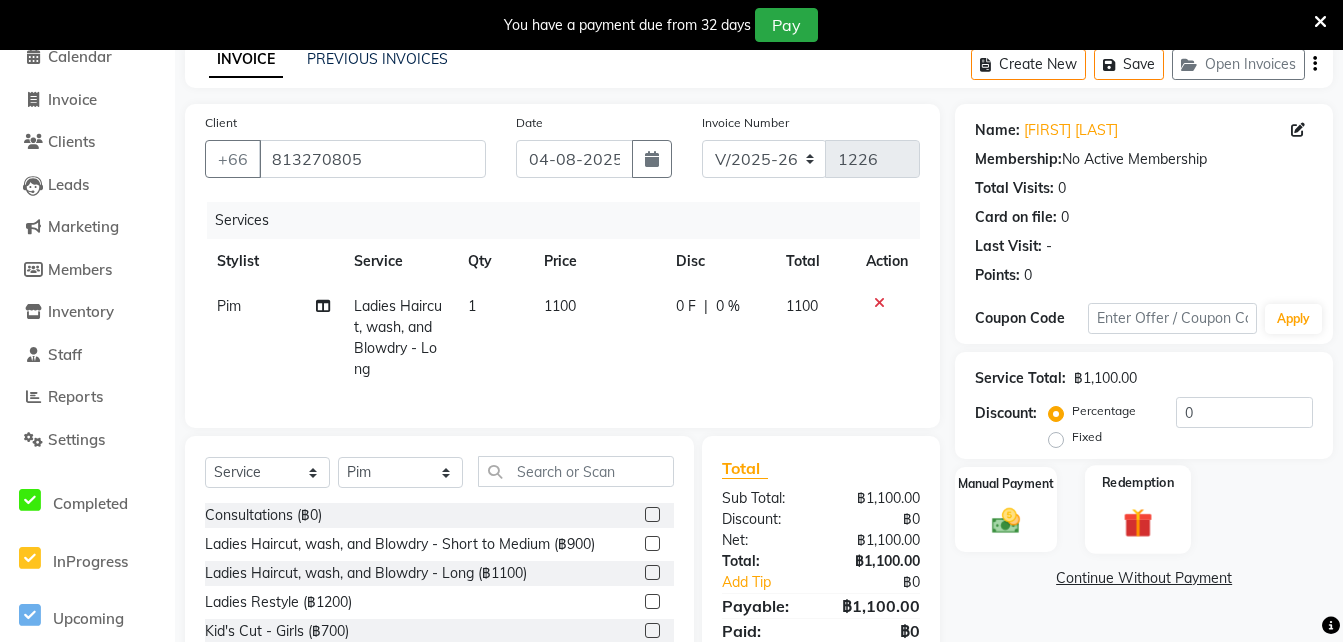 scroll, scrollTop: 214, scrollLeft: 0, axis: vertical 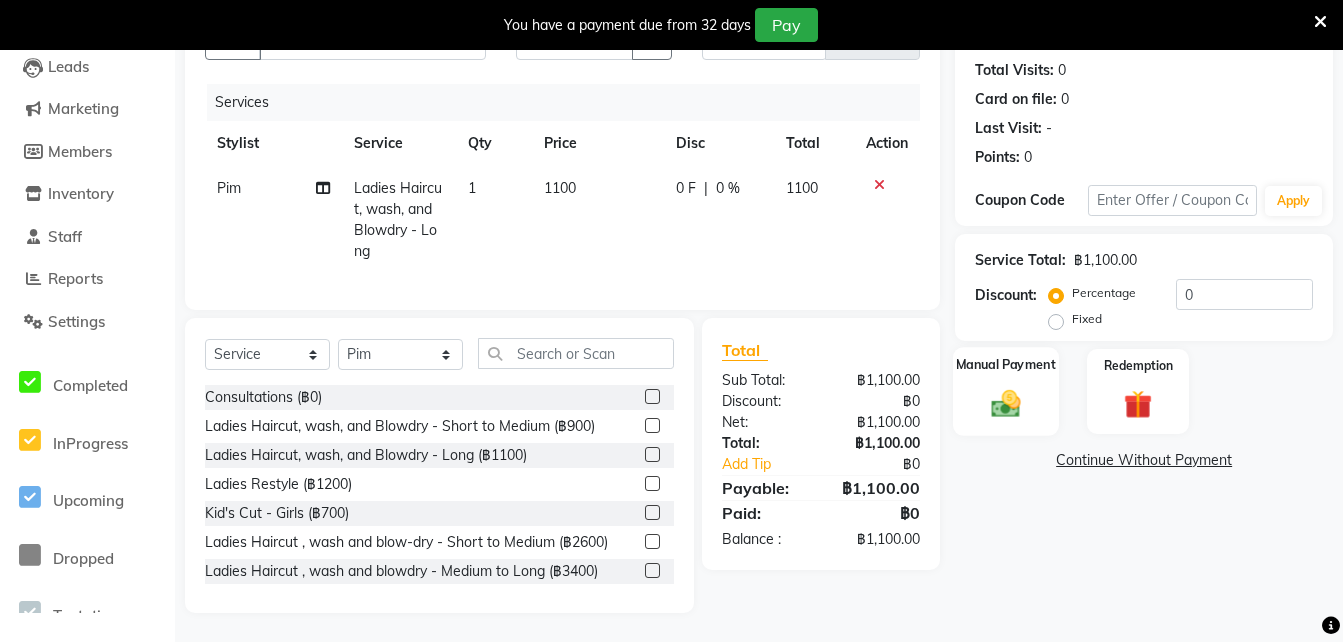 click 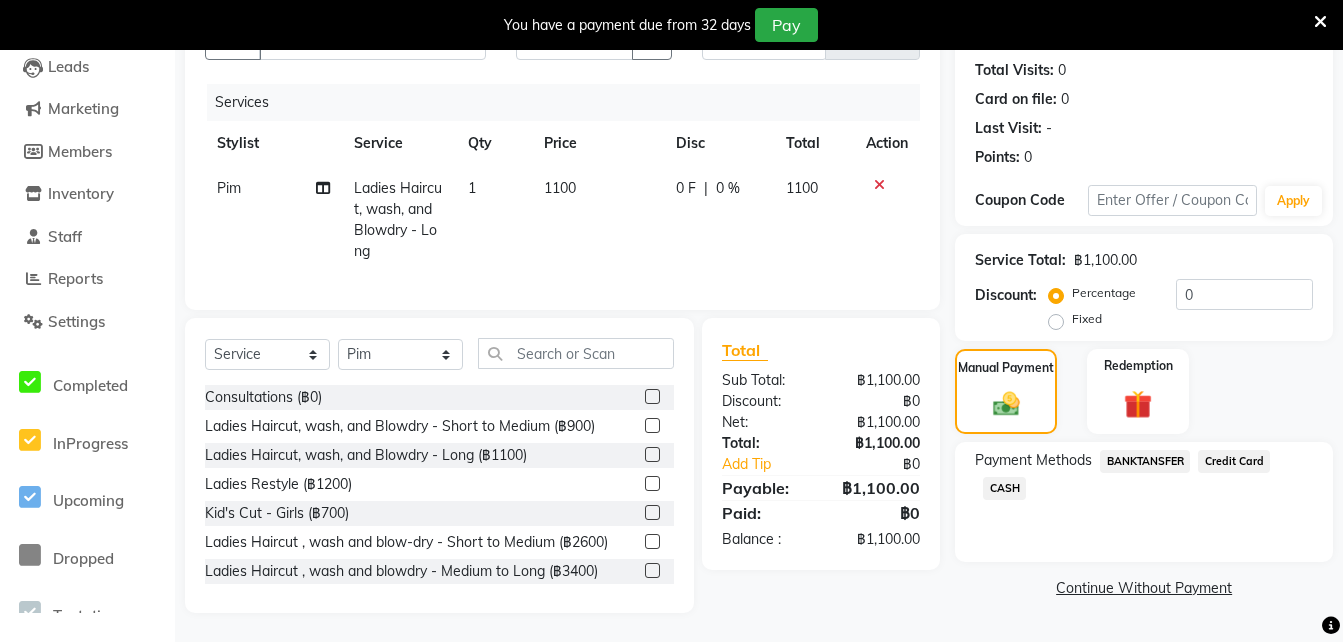 click on "Credit Card" 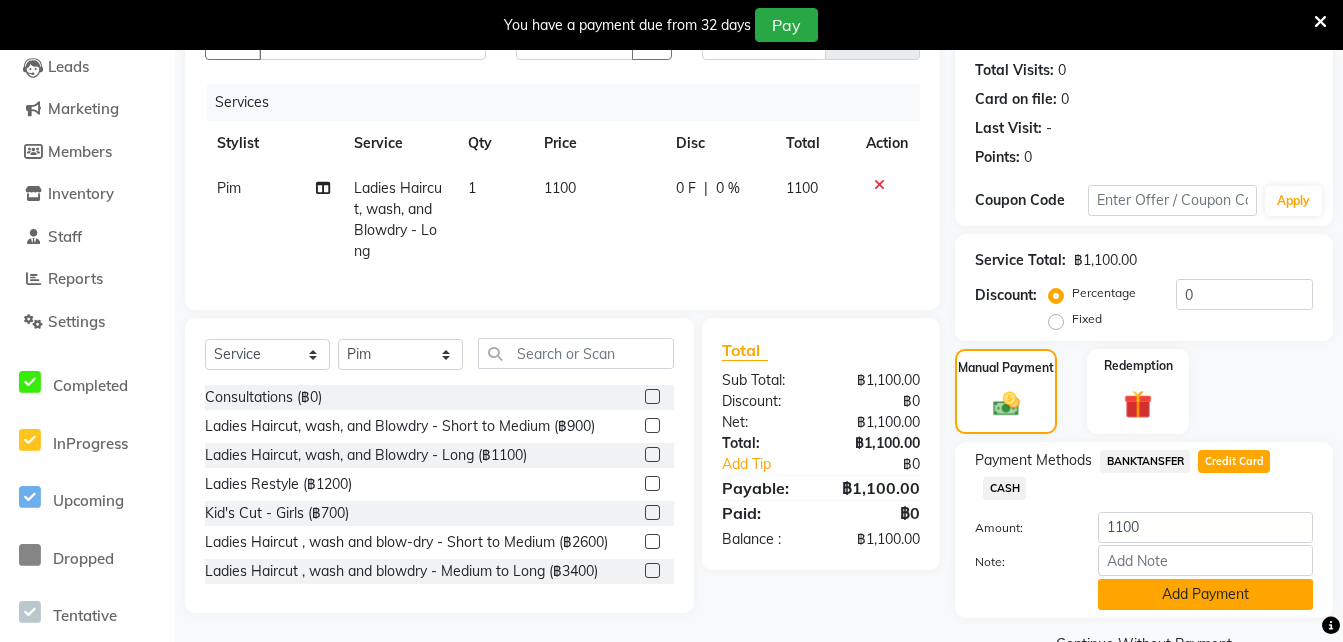 click on "Add Payment" 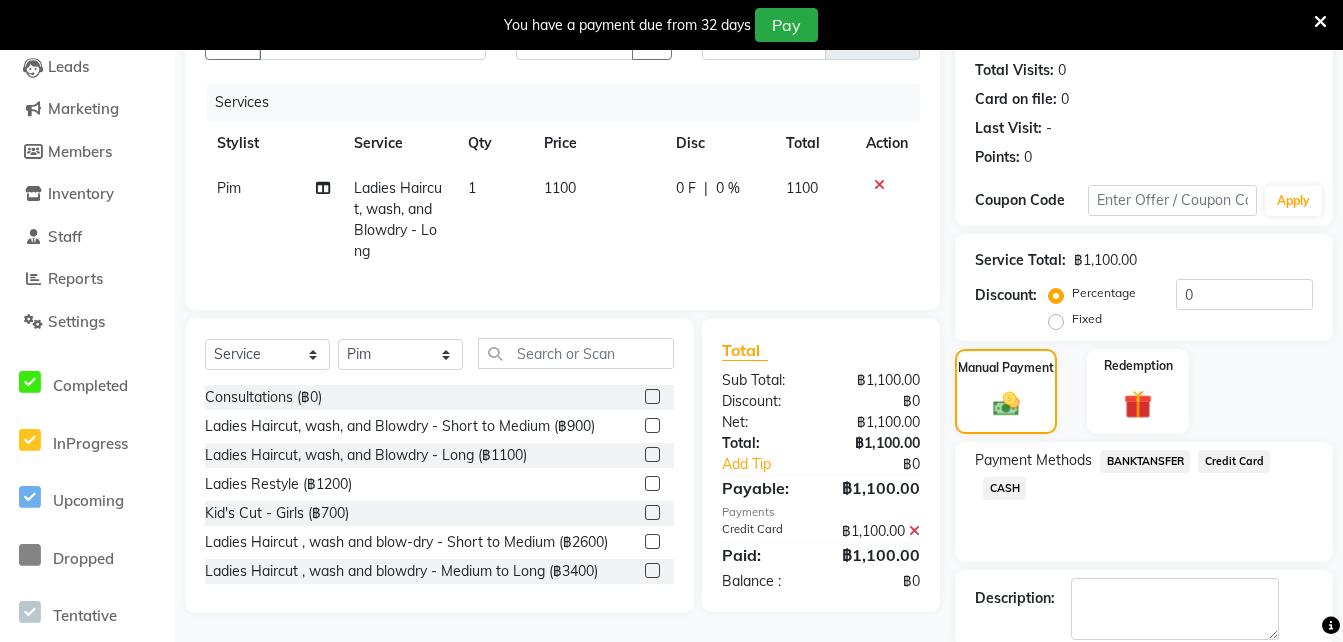 scroll, scrollTop: 318, scrollLeft: 0, axis: vertical 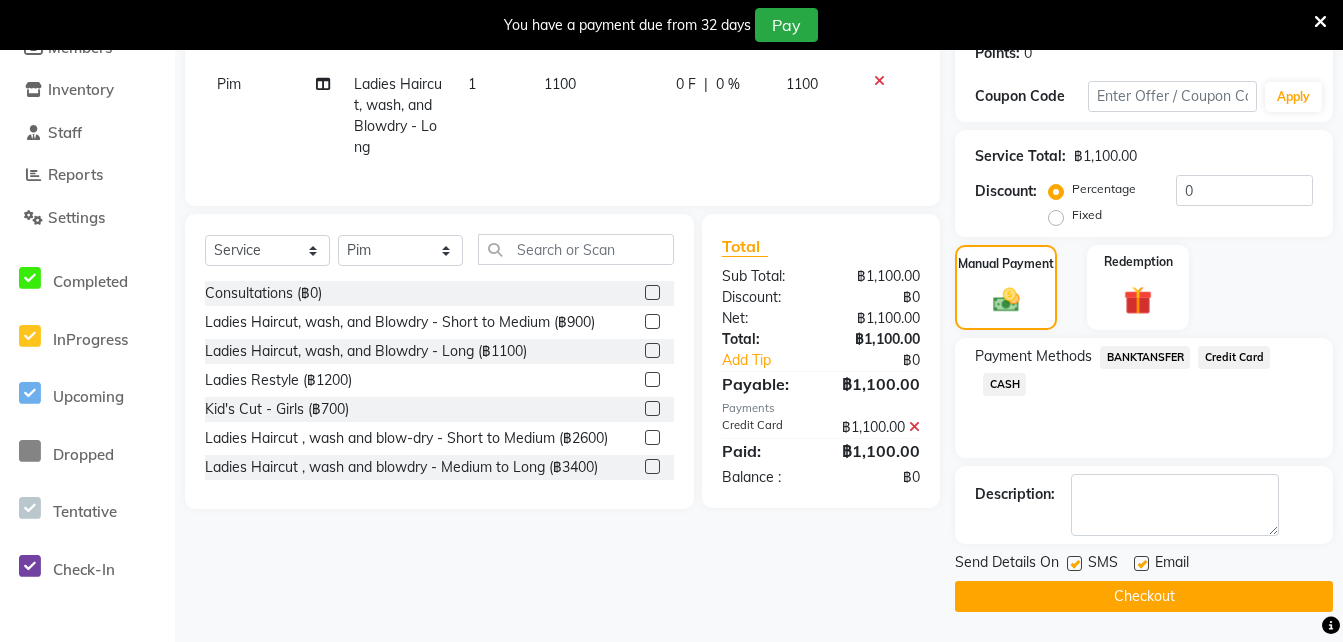 click on "Checkout" 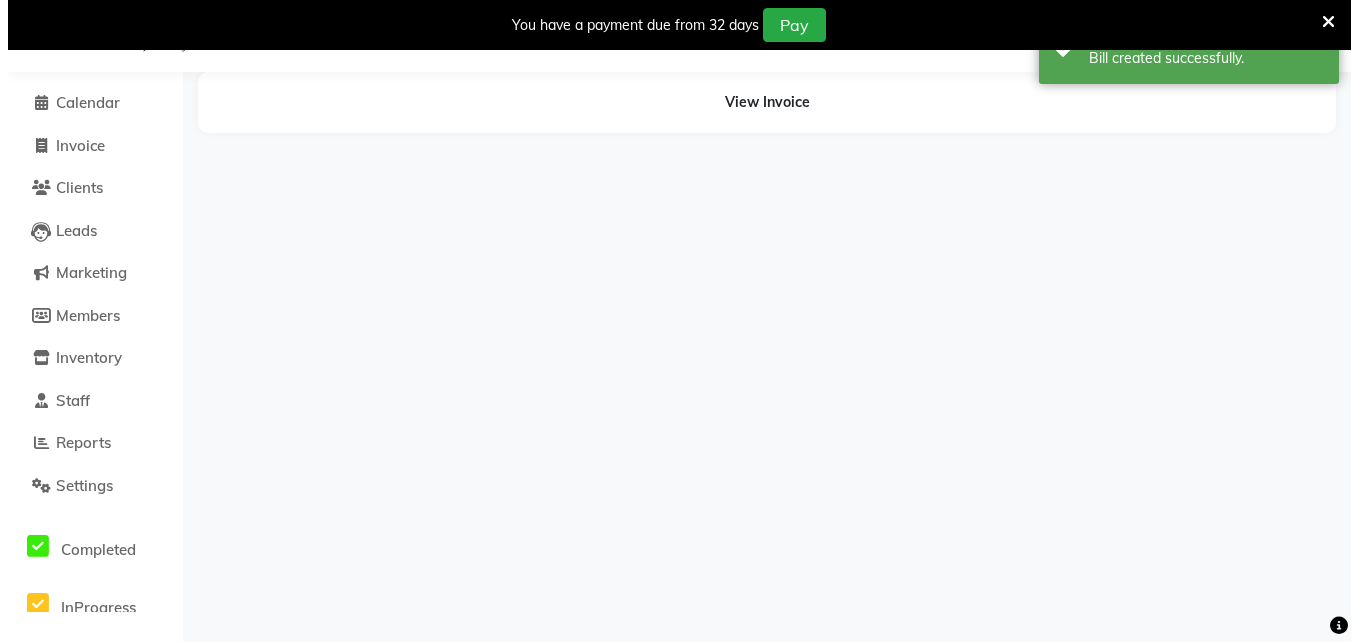 scroll, scrollTop: 50, scrollLeft: 0, axis: vertical 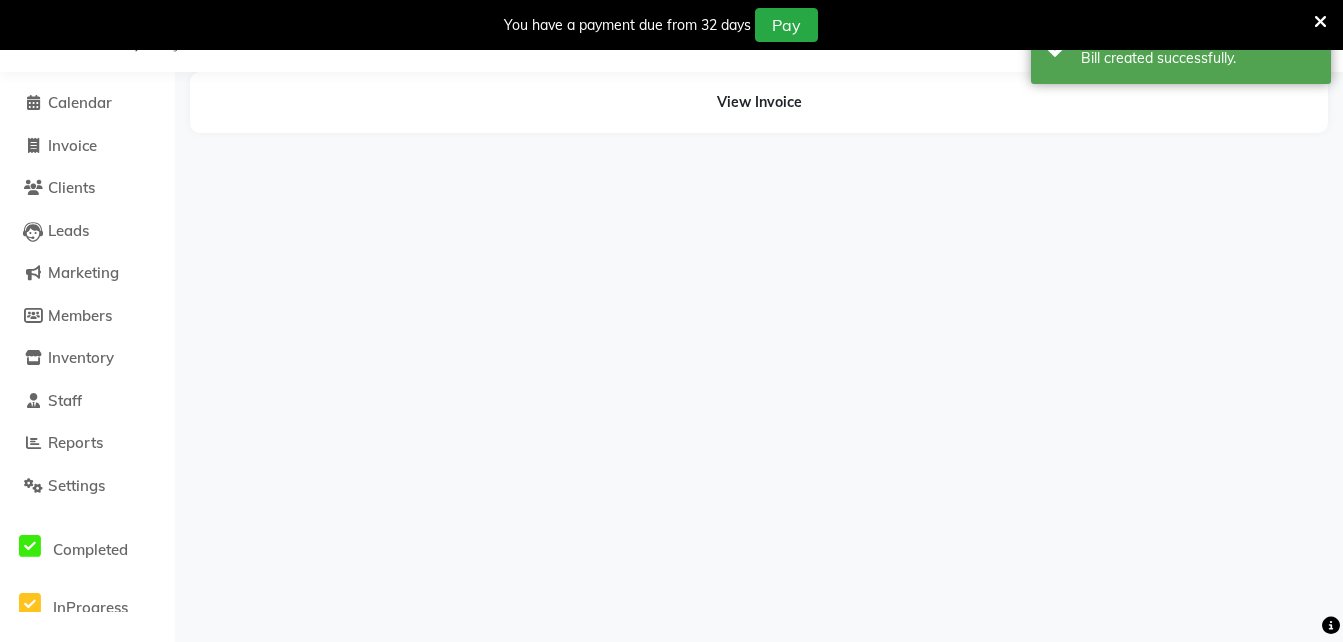 select on "65351" 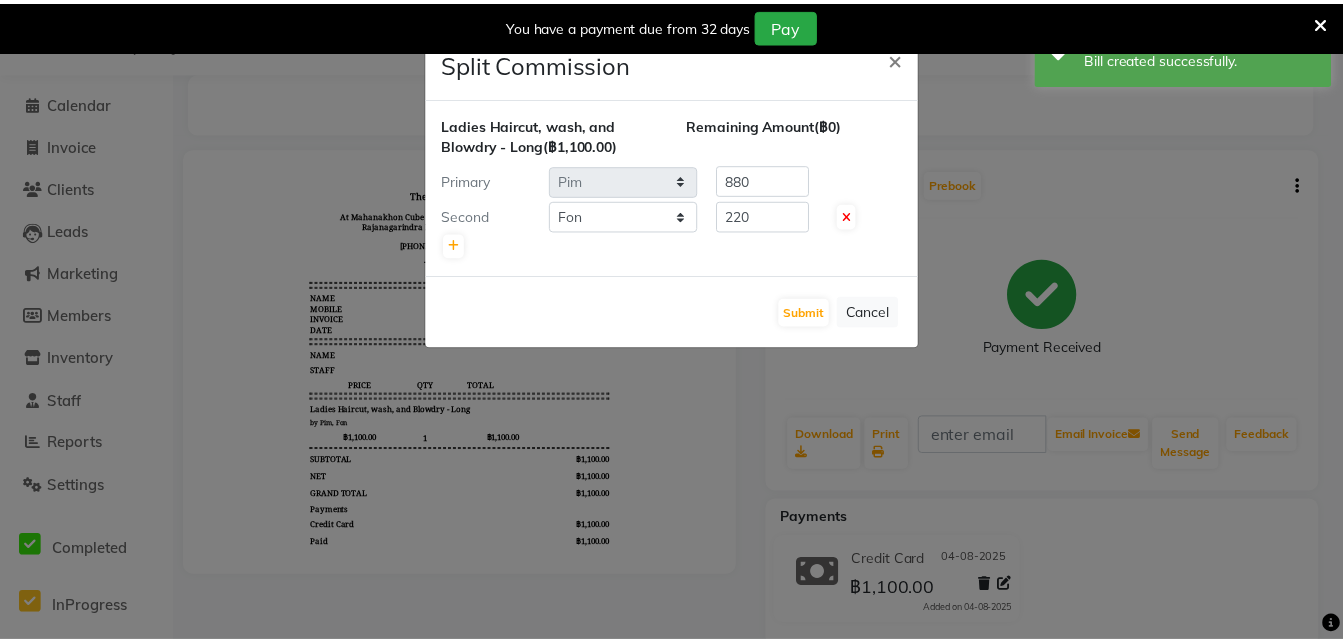 scroll, scrollTop: 0, scrollLeft: 0, axis: both 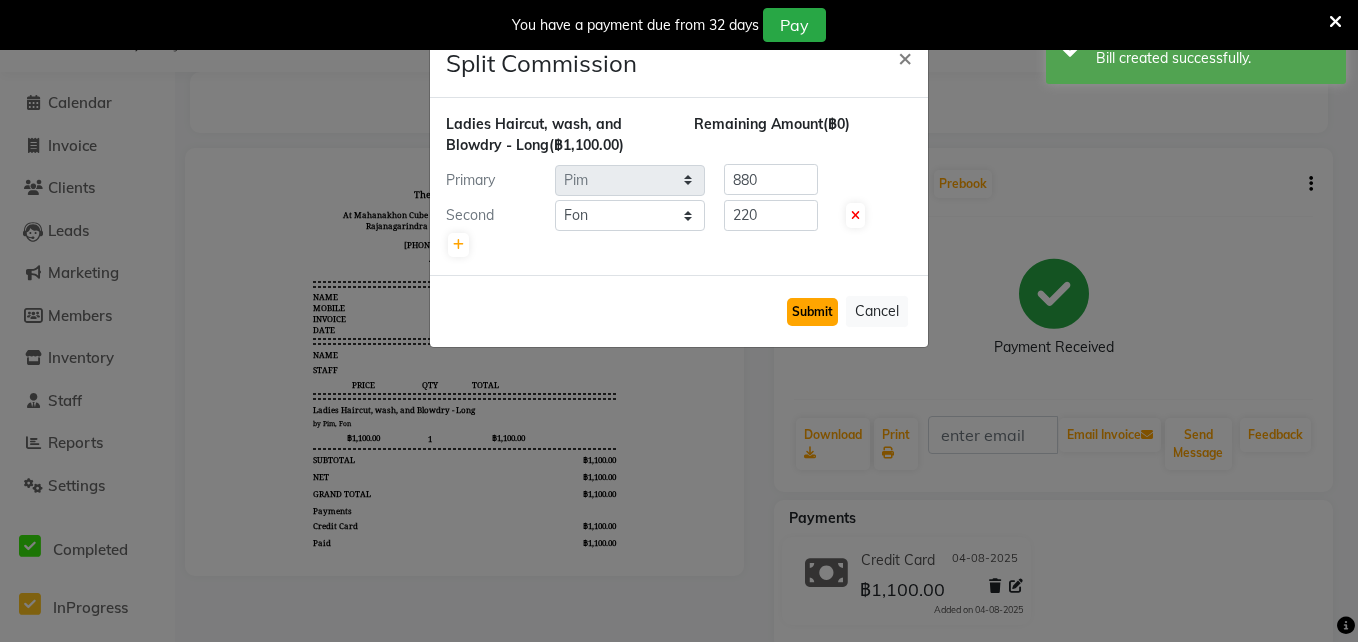 click on "Submit" 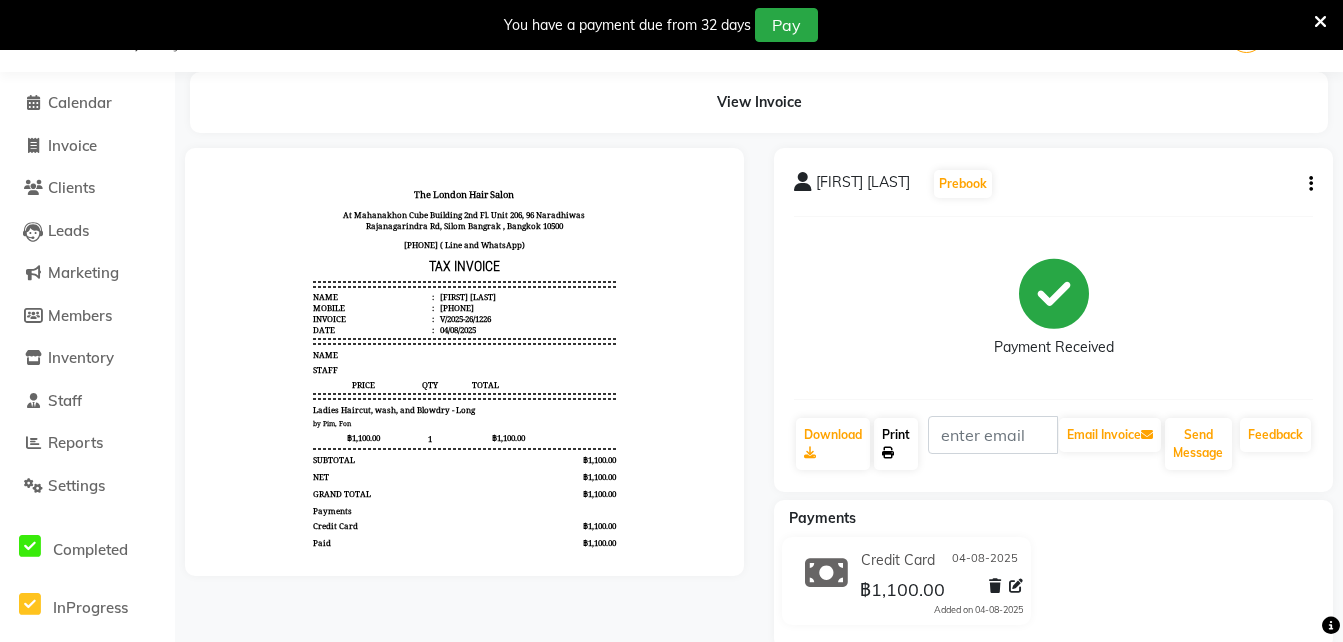 click on "Print" 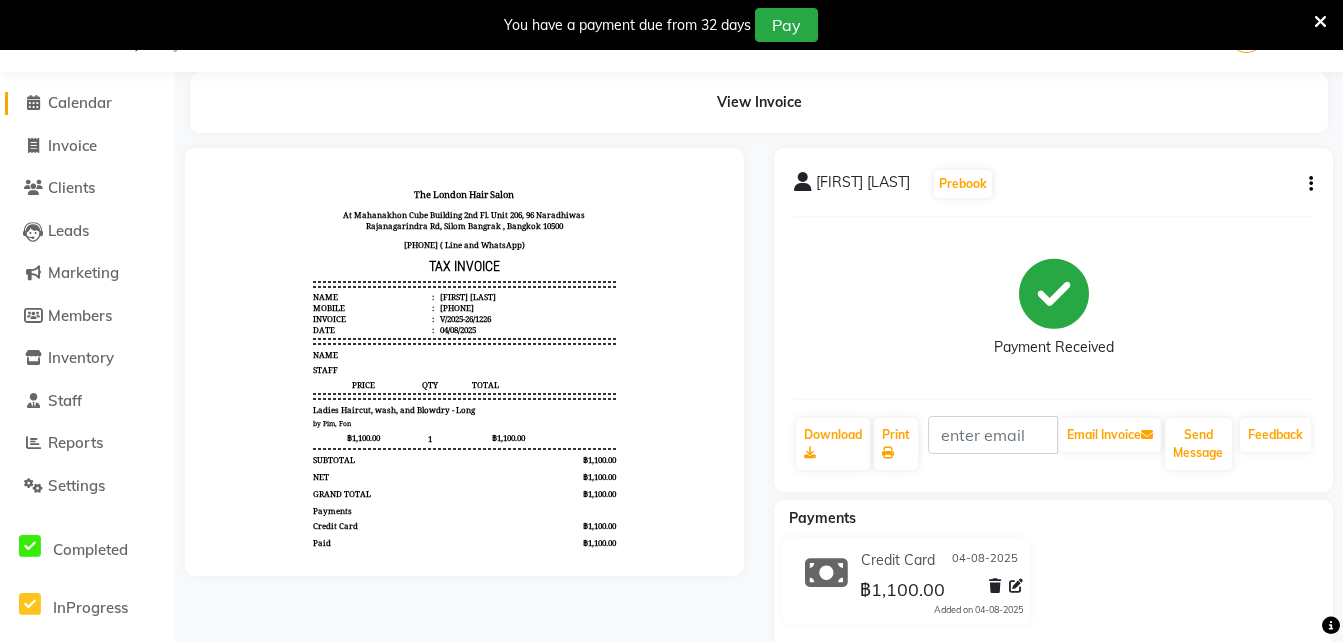 click on "Calendar" 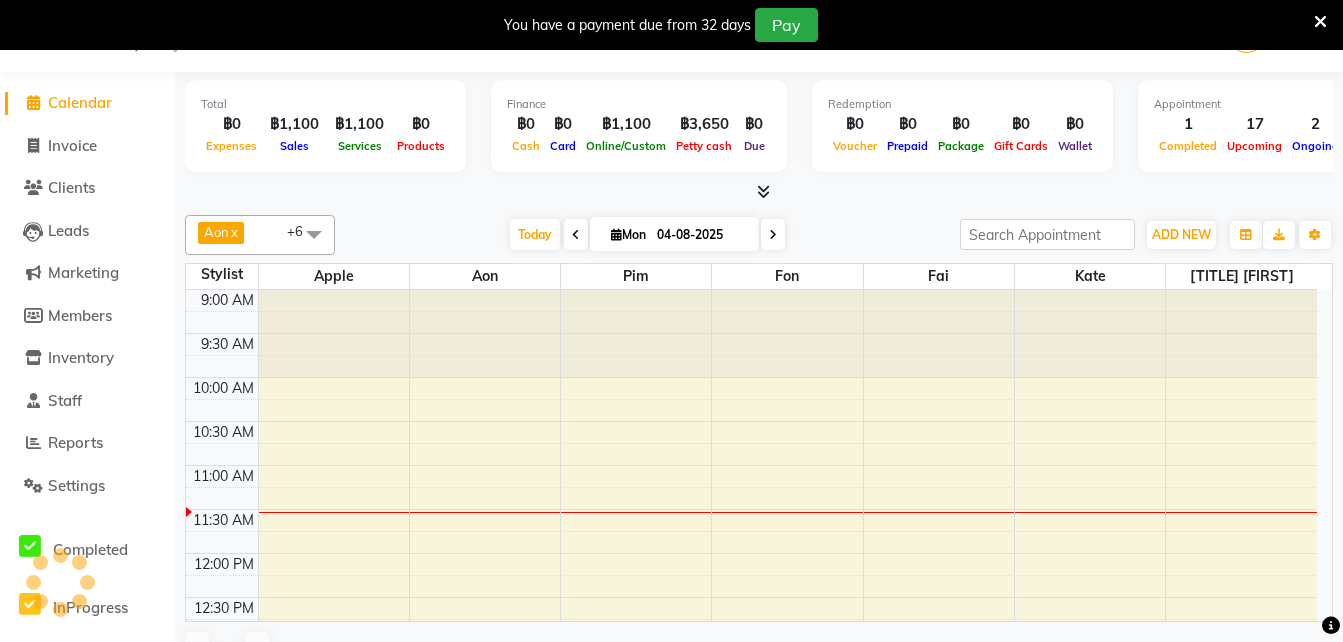 scroll, scrollTop: 177, scrollLeft: 0, axis: vertical 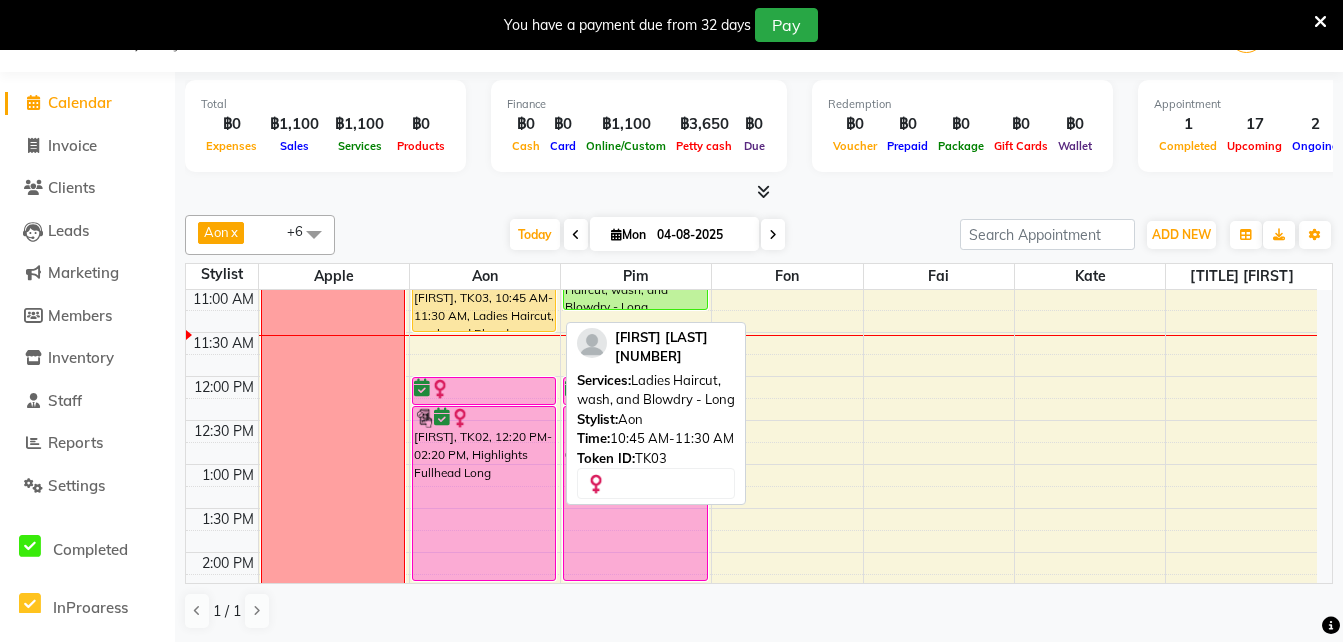 click on "[FIRST], TK03, 10:45 AM-11:30 AM, Ladies Haircut, wash, and Blowdry - Long" at bounding box center (484, 299) 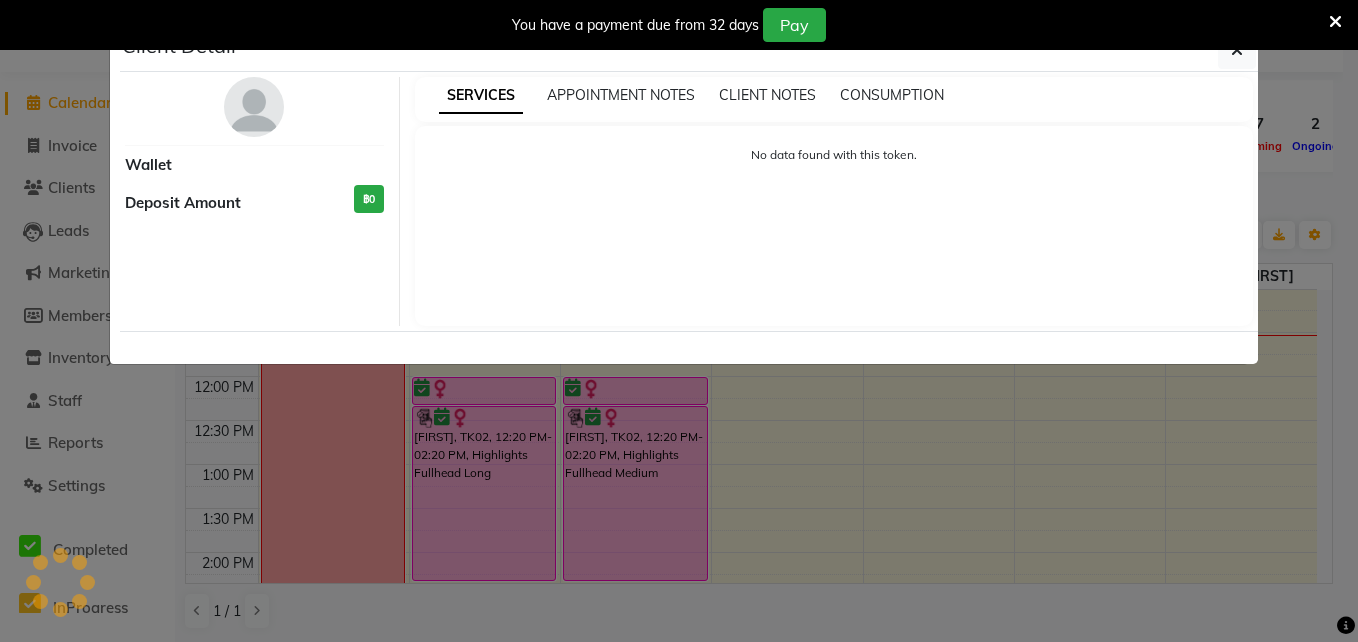 select on "1" 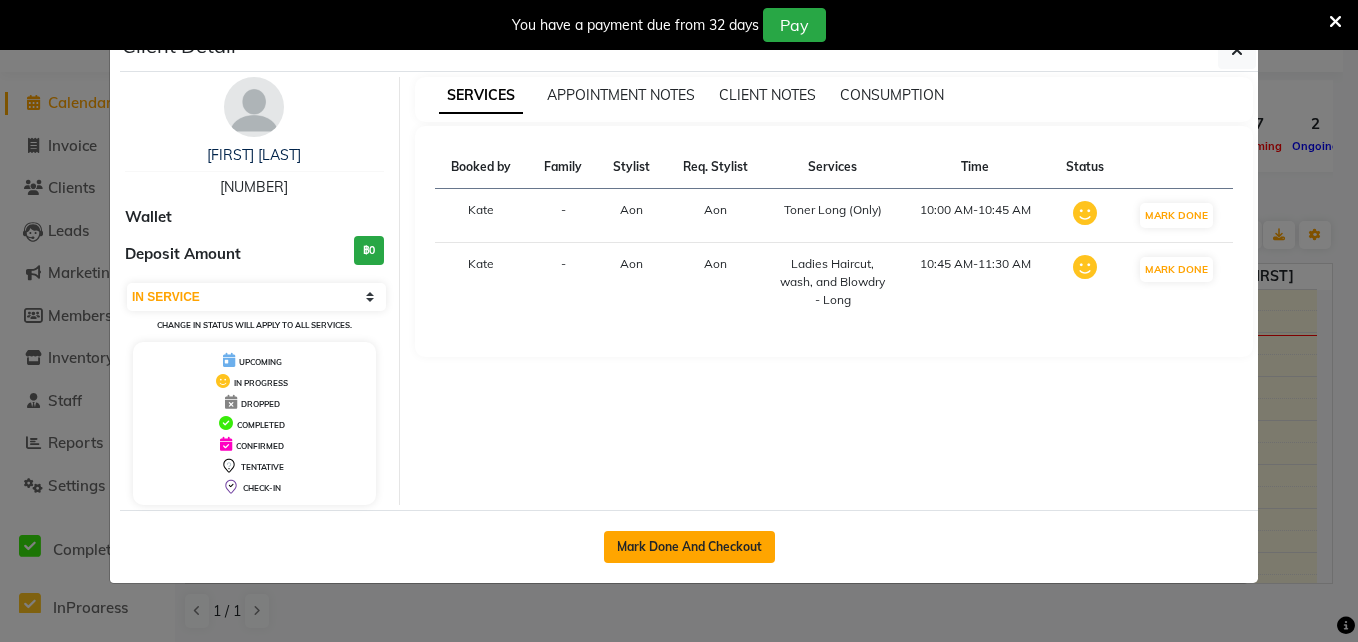 click on "Mark Done And Checkout" 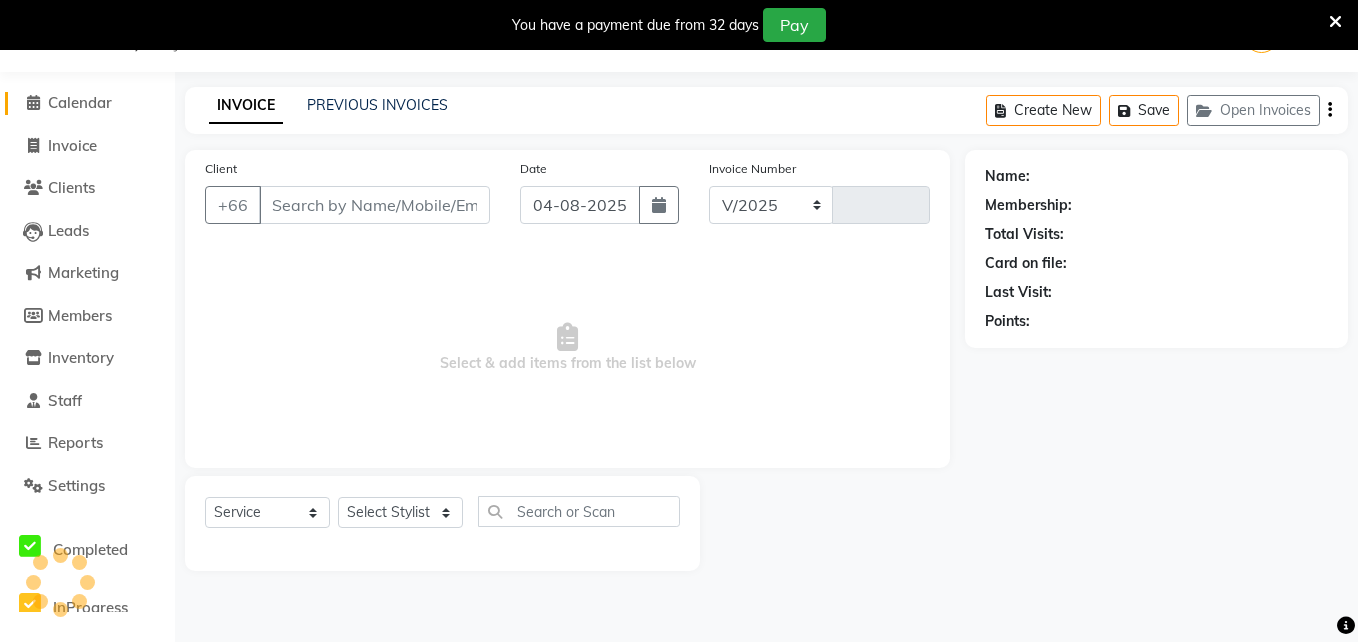 select on "6977" 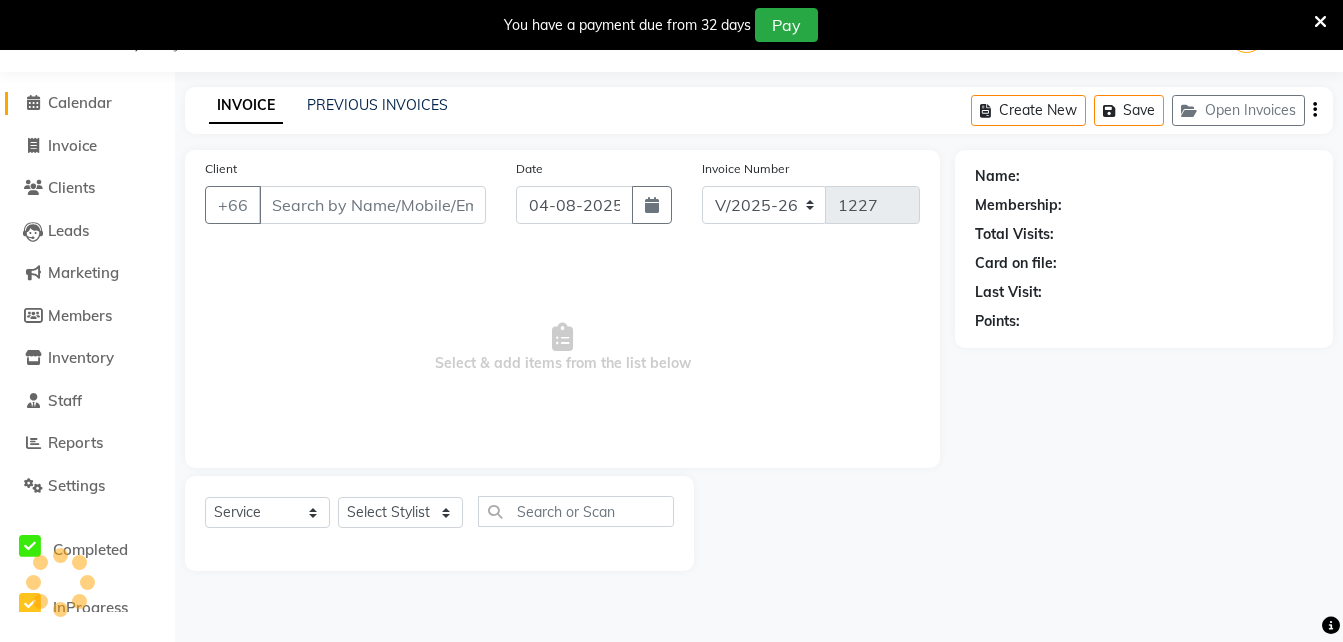 type on "[NUMBER]" 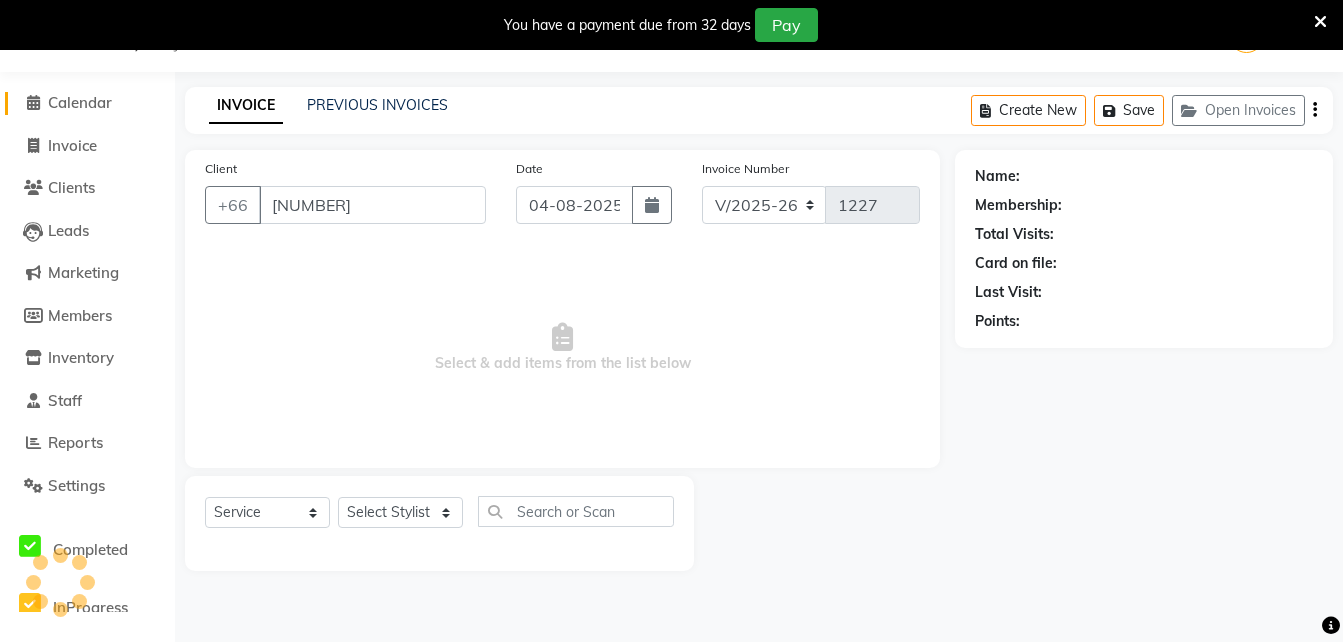 select on "56709" 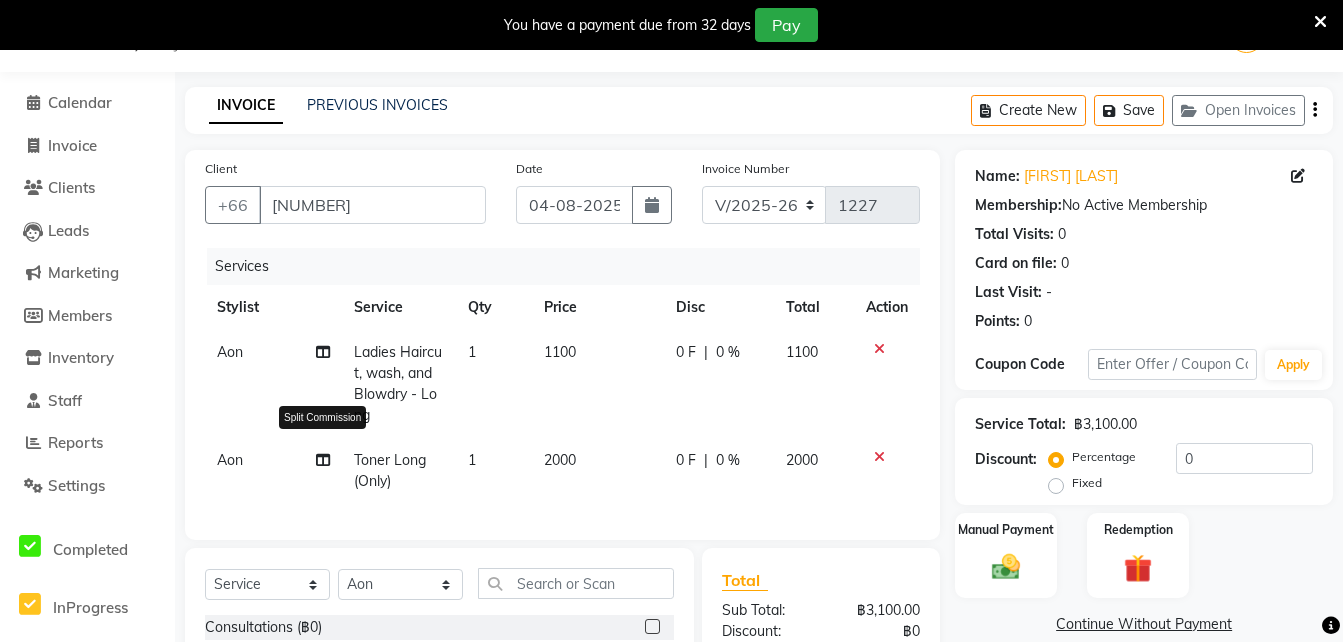 click 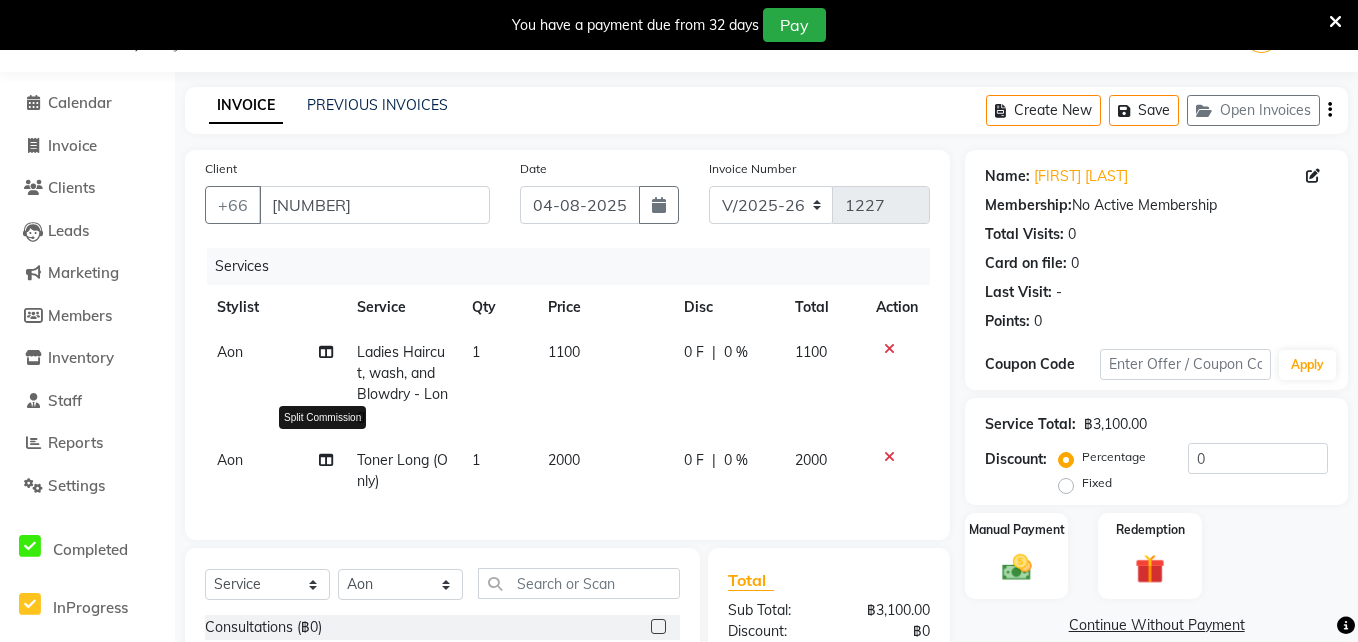 select on "56709" 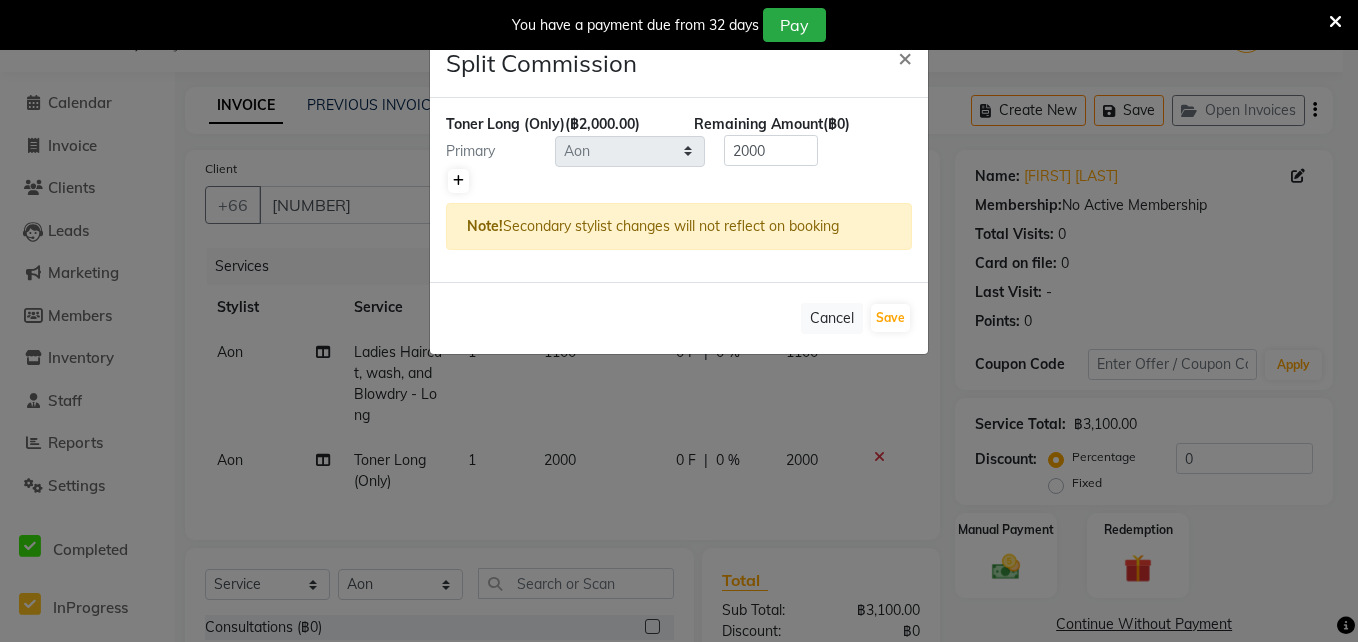 click 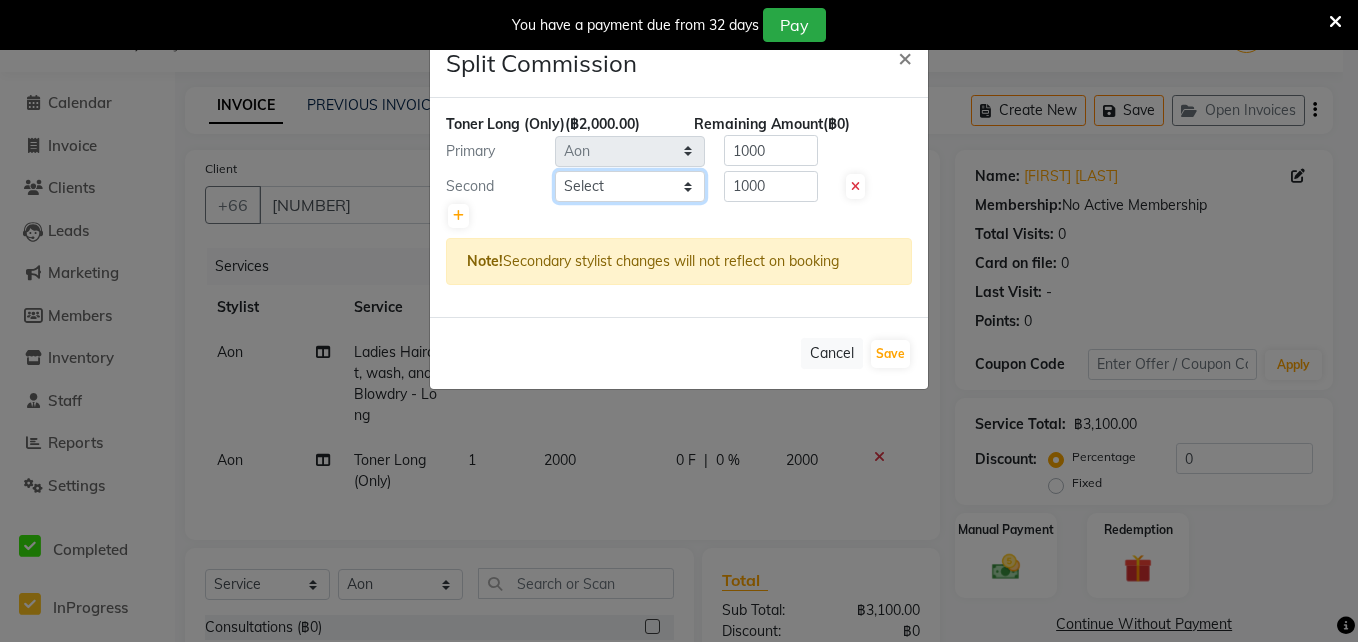 click on "Select  Aon   Apple     Boss Luke   Fai    Fon   Kate    Pim" 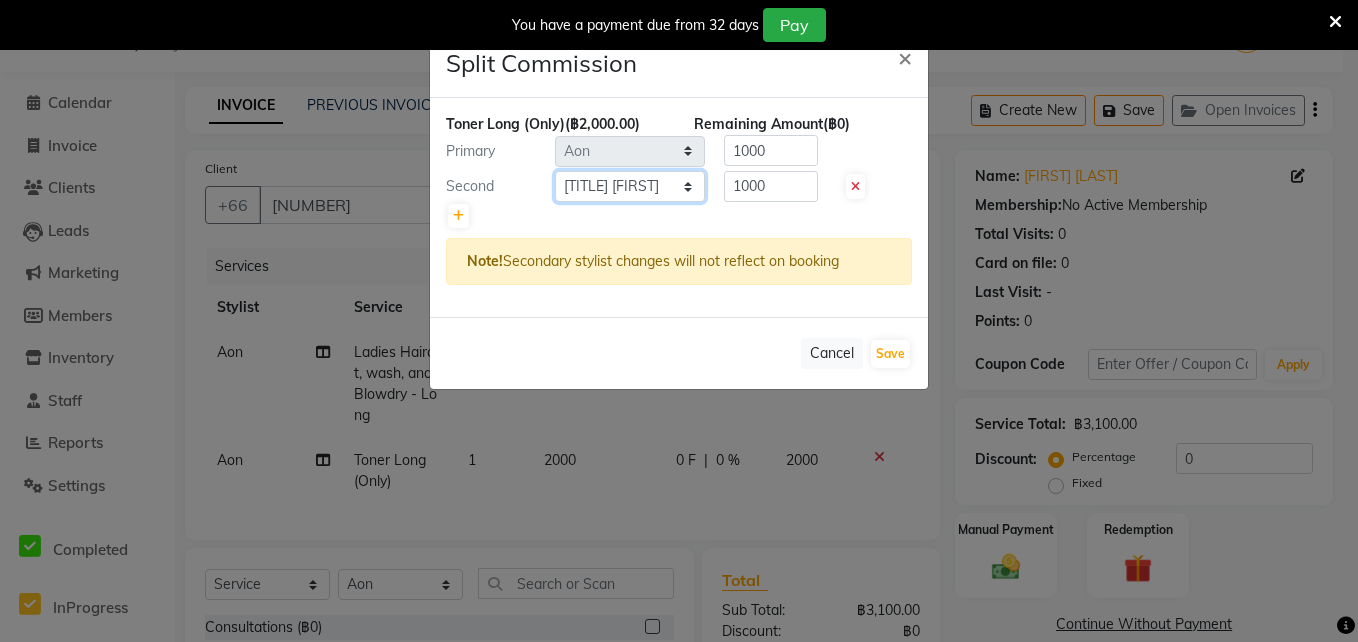 click on "Select  Aon   Apple     Boss Luke   Fai    Fon   Kate    Pim" 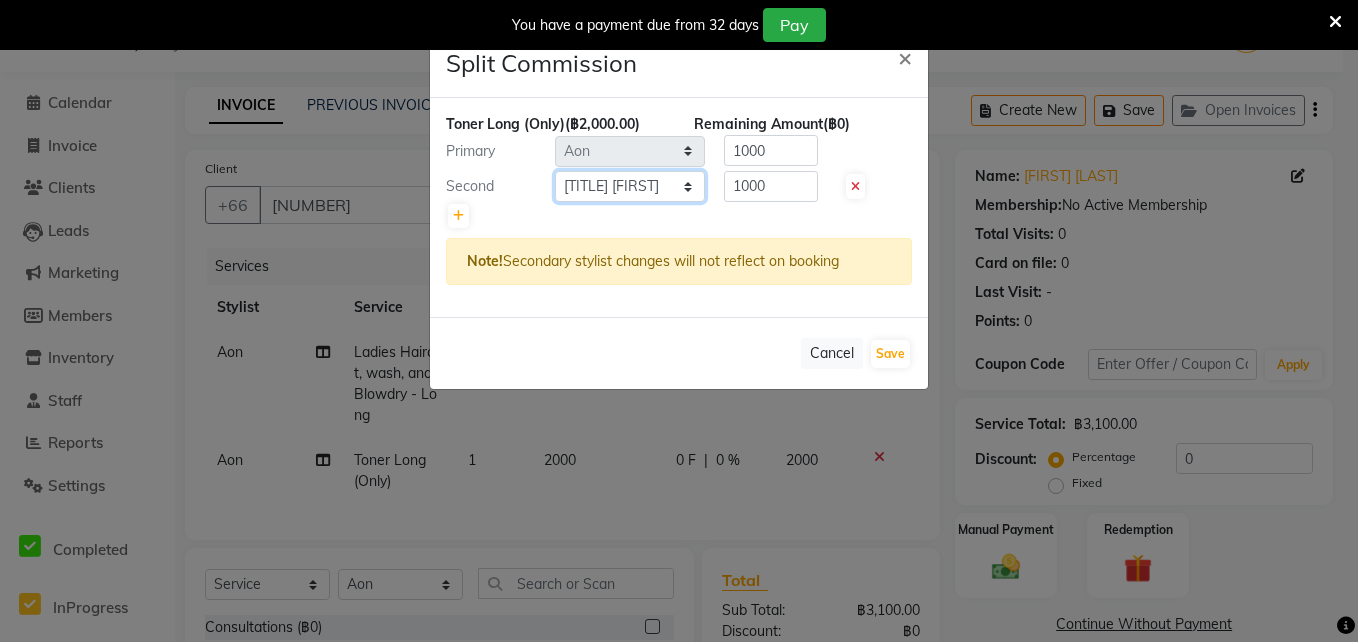 click on "Select  Aon   Apple     Boss Luke   Fai    Fon   Kate    Pim" 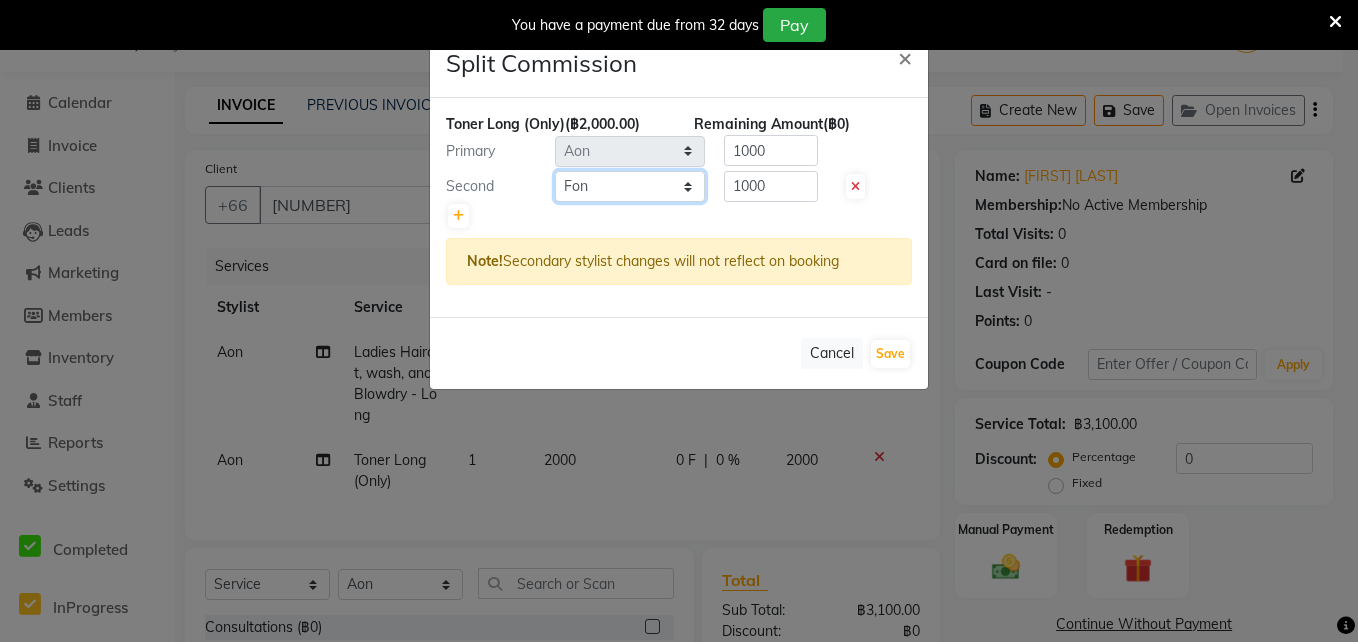 click on "Select  Aon   Apple     Boss Luke   Fai    Fon   Kate    Pim" 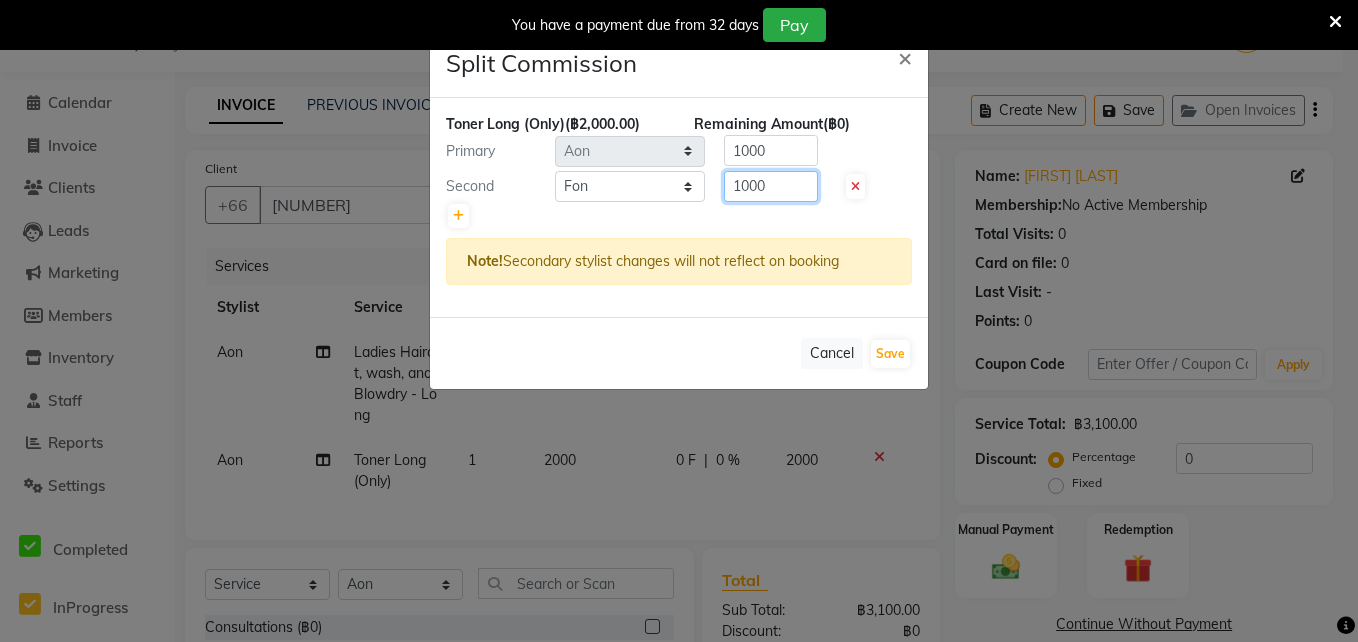 click on "1000" 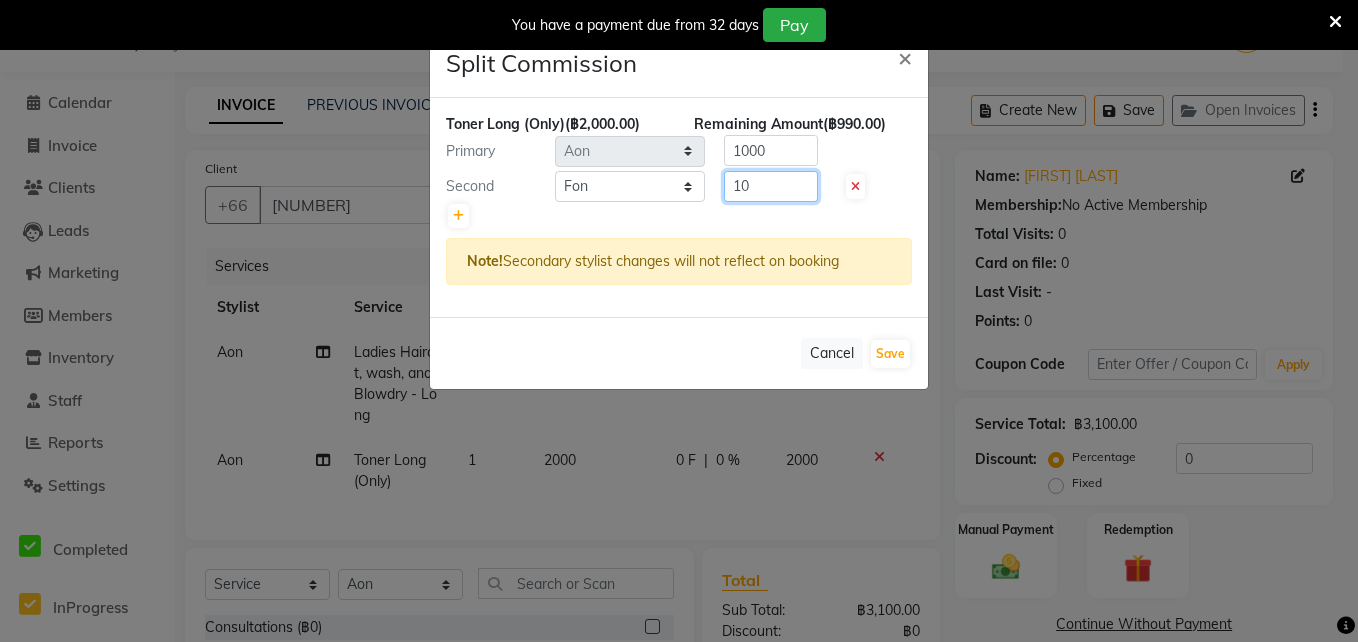 type on "1" 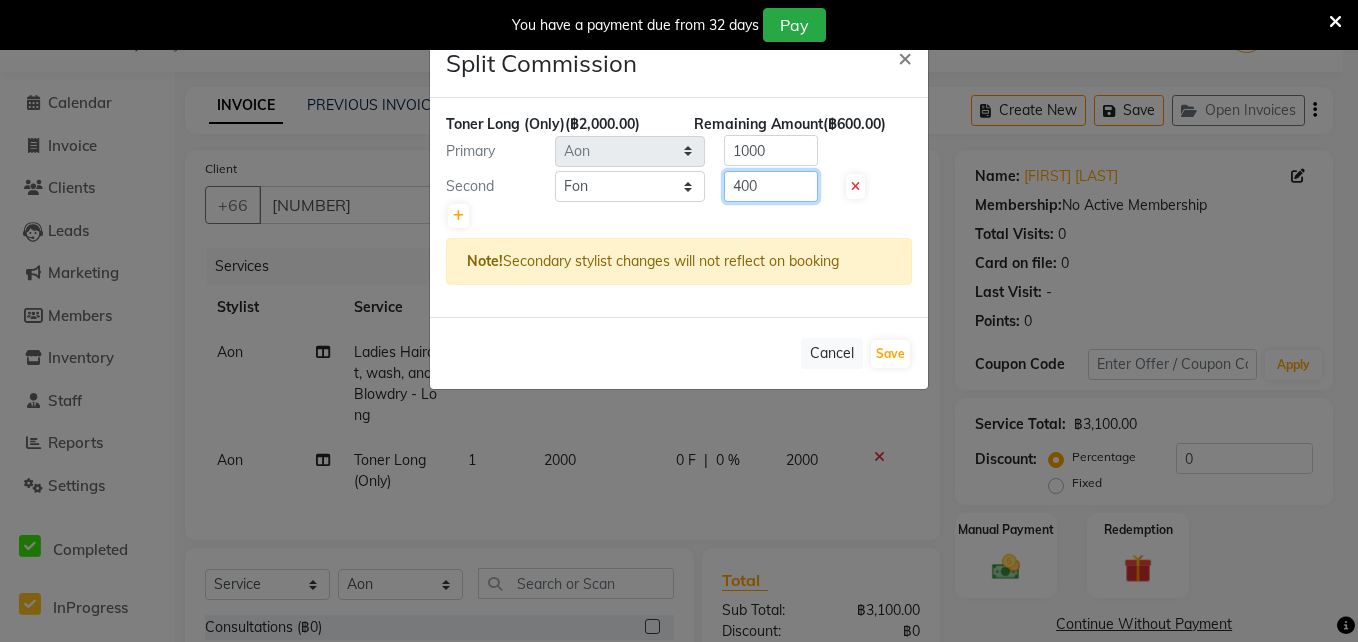 type on "400" 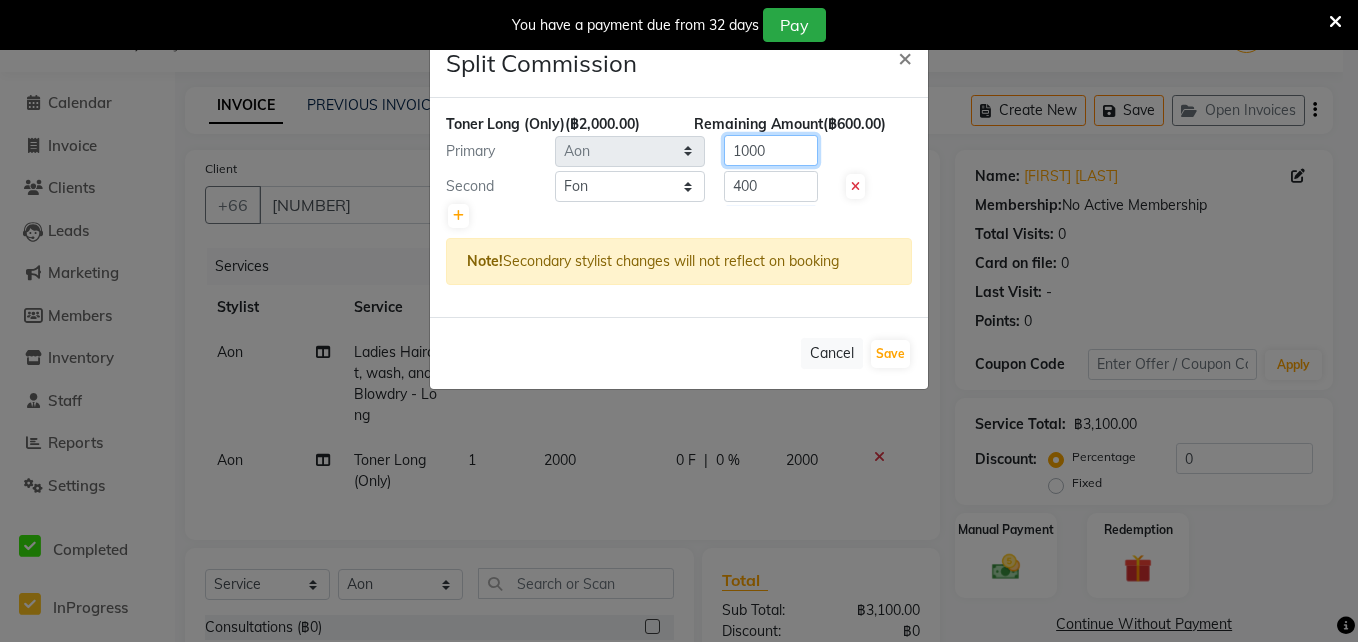 click on "1000" 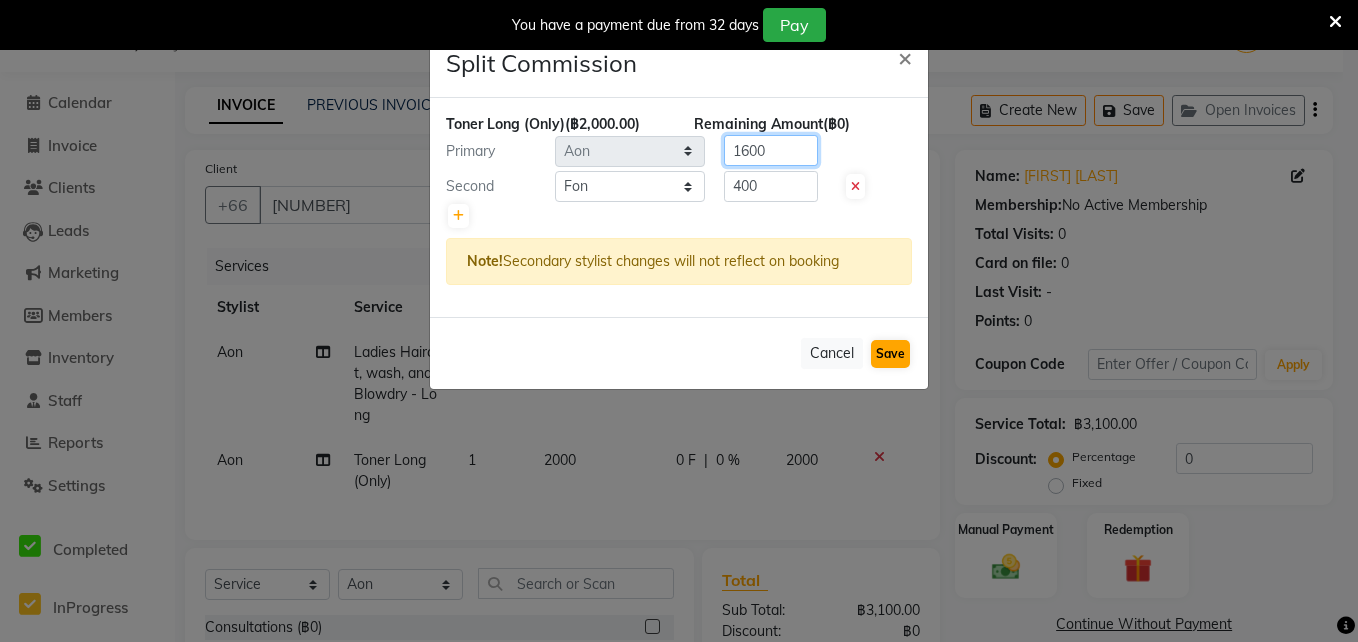 type on "1600" 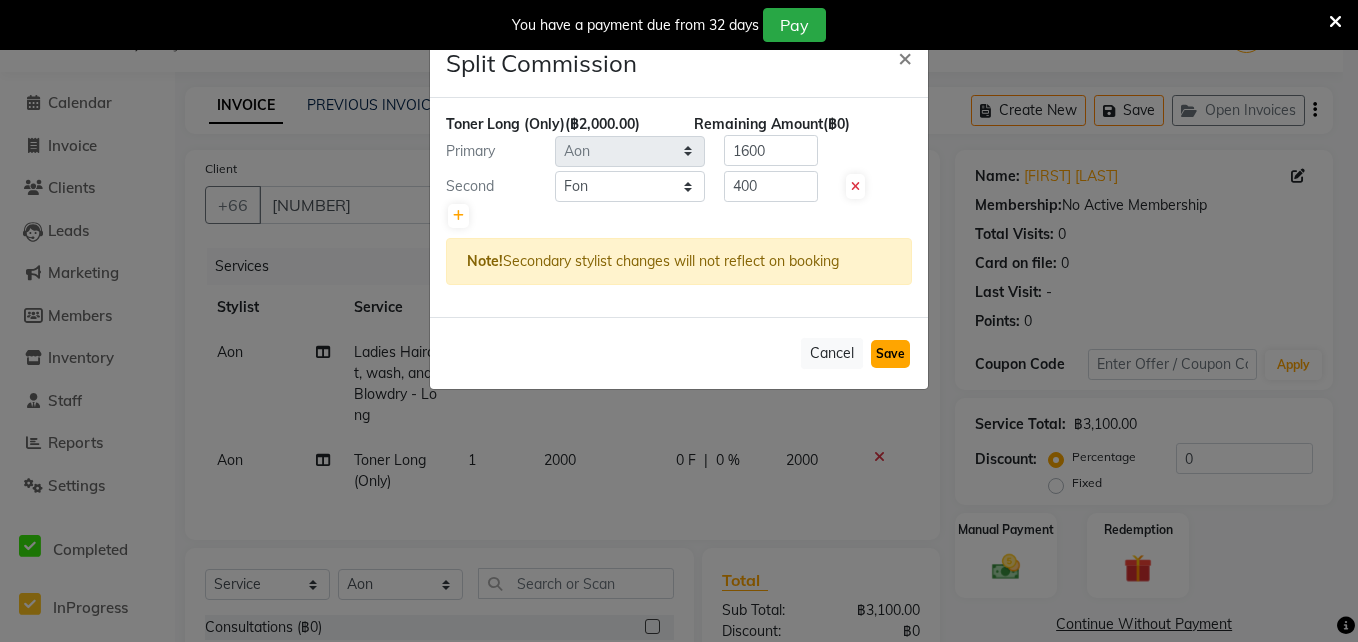 click on "Save" 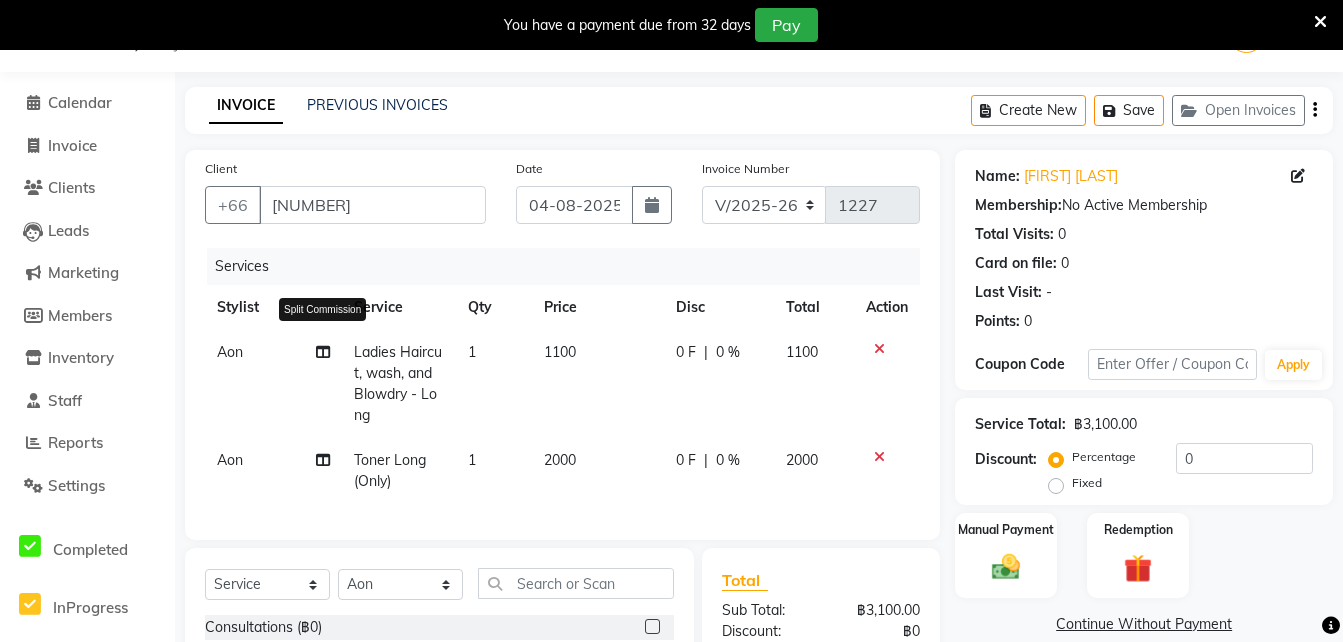 click 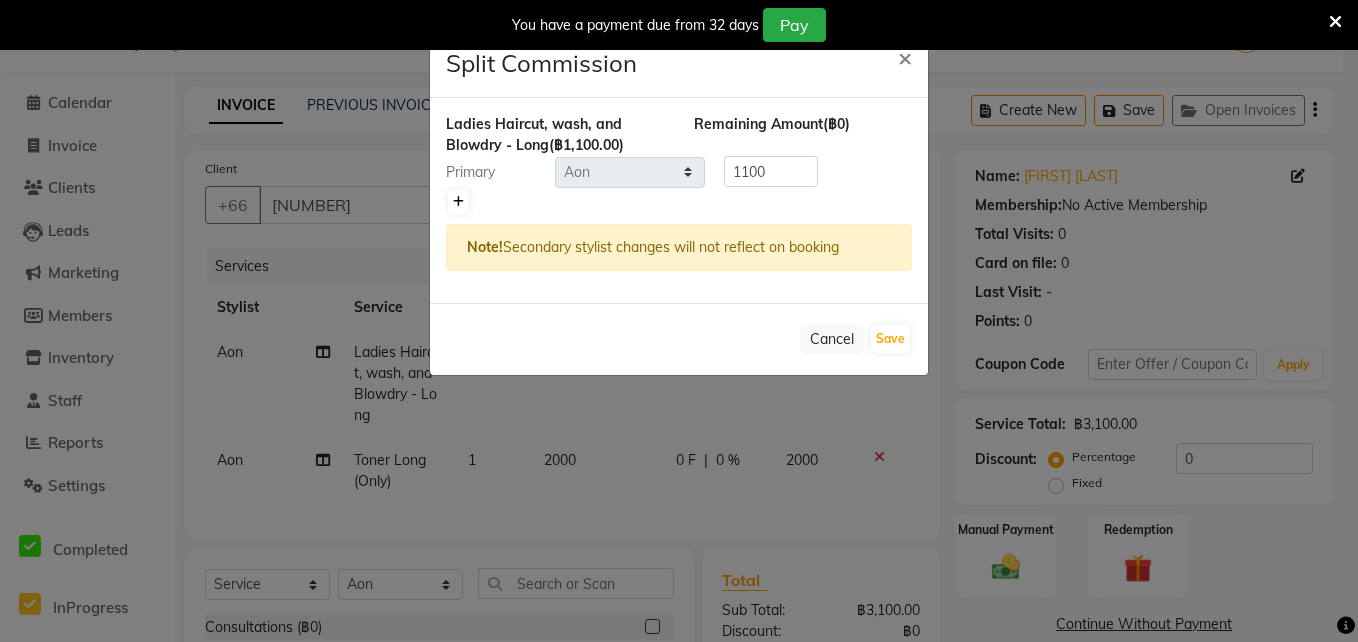 click 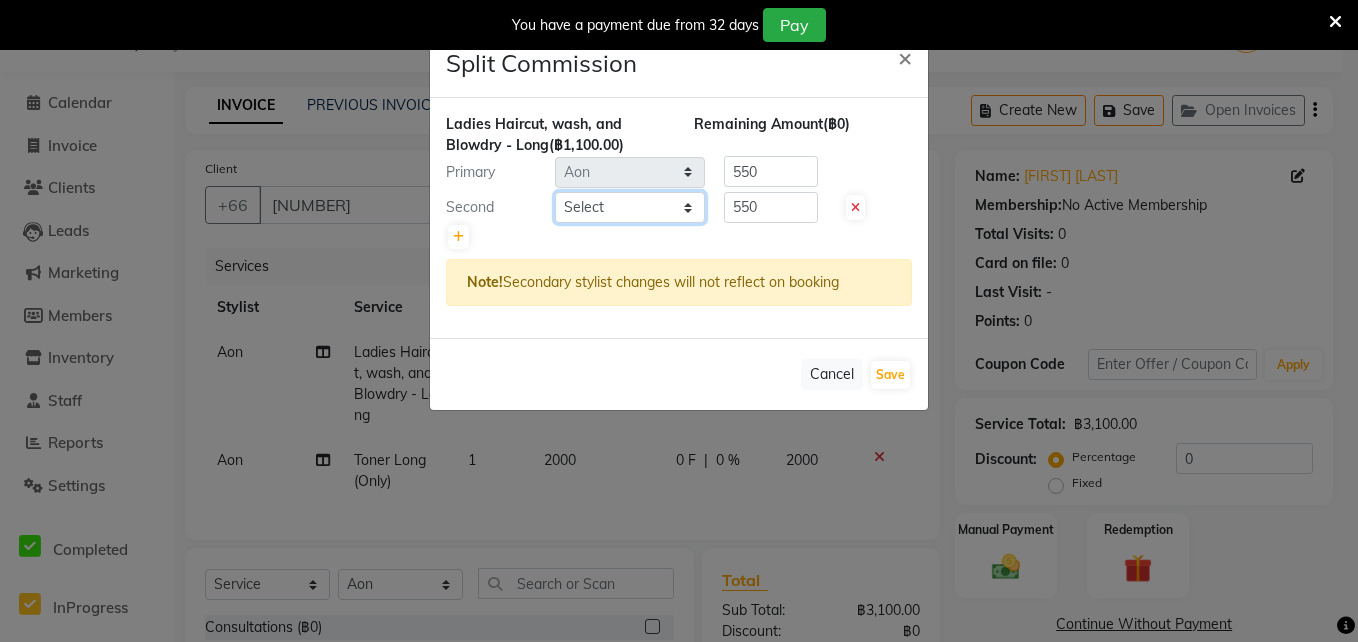 click on "Select  Aon   Apple     Boss Luke   Fai    Fon   Kate    Pim" 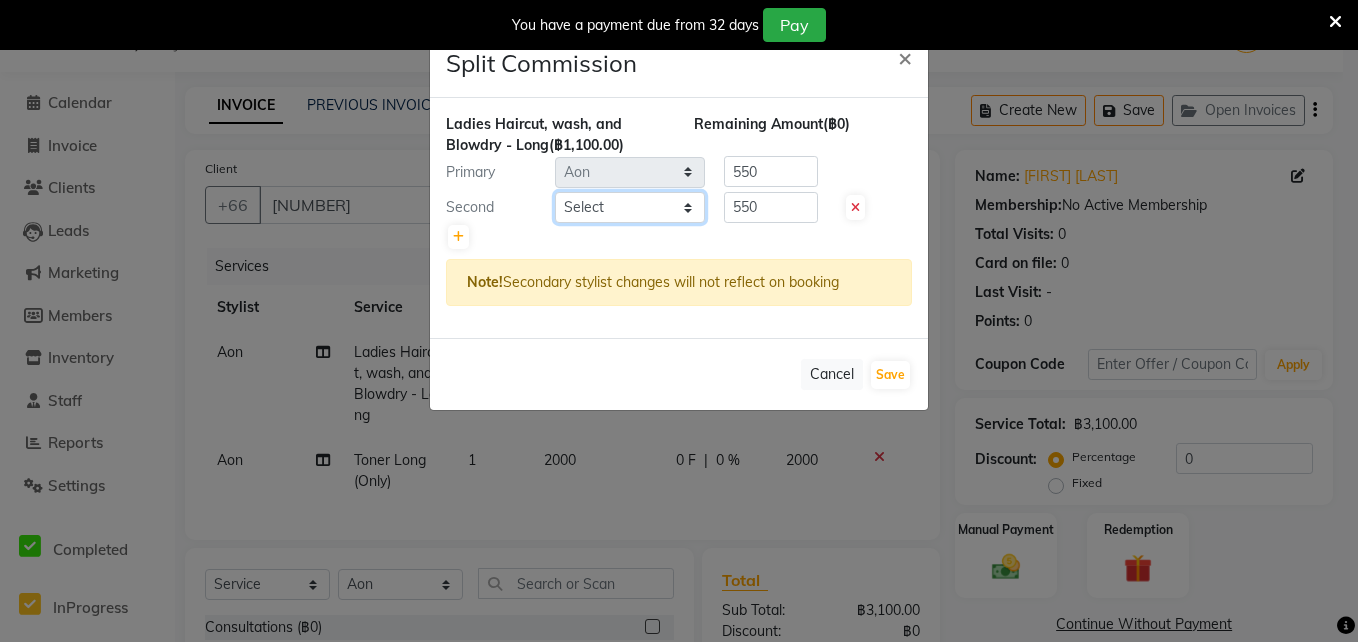 select on "83403" 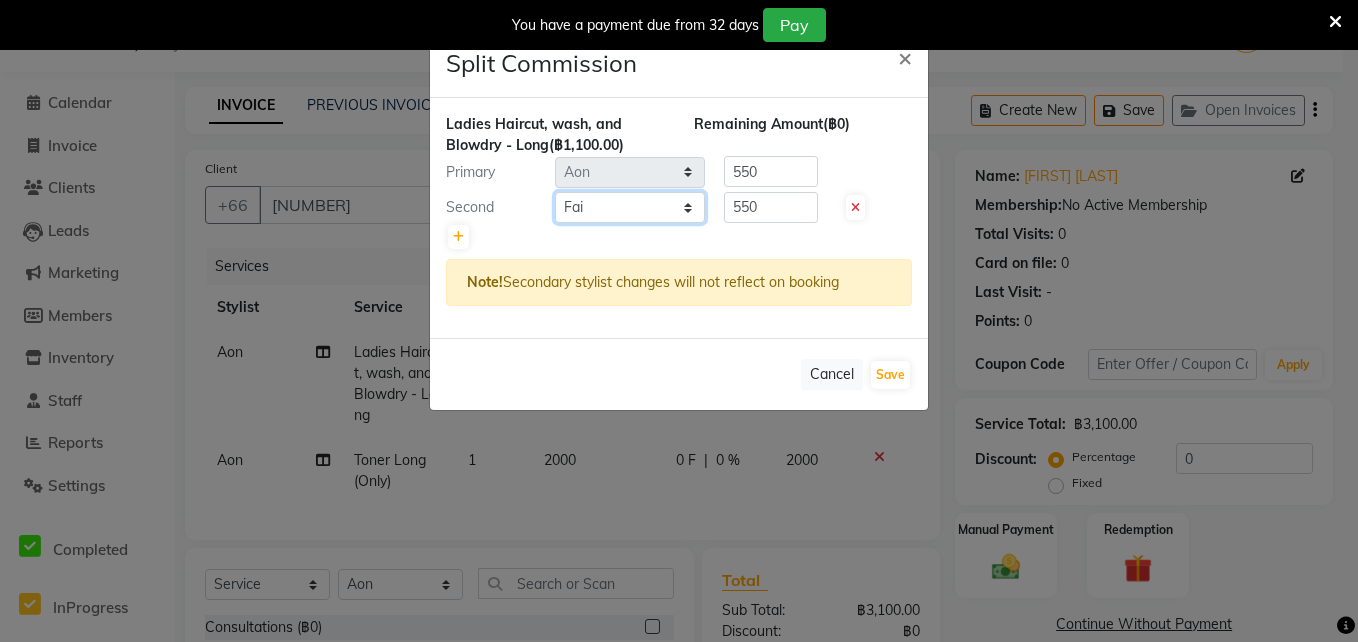 click on "Select  Aon   Apple     Boss Luke   Fai    Fon   Kate    Pim" 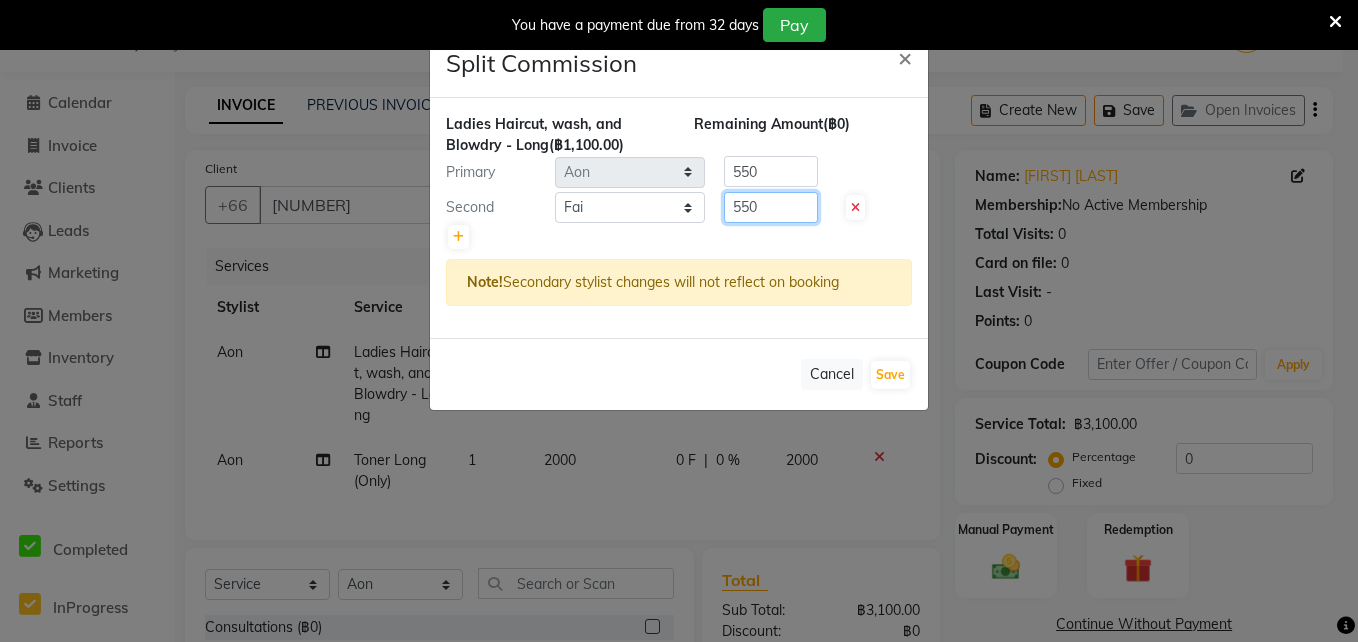 click on "550" 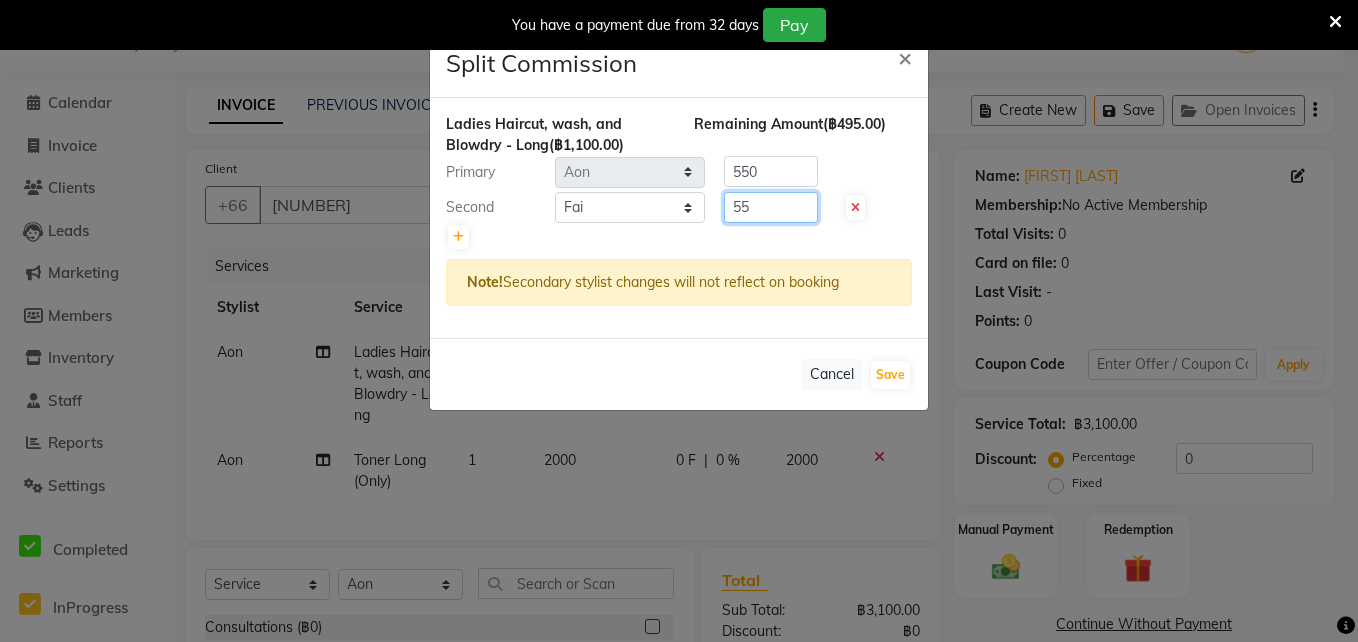 type on "5" 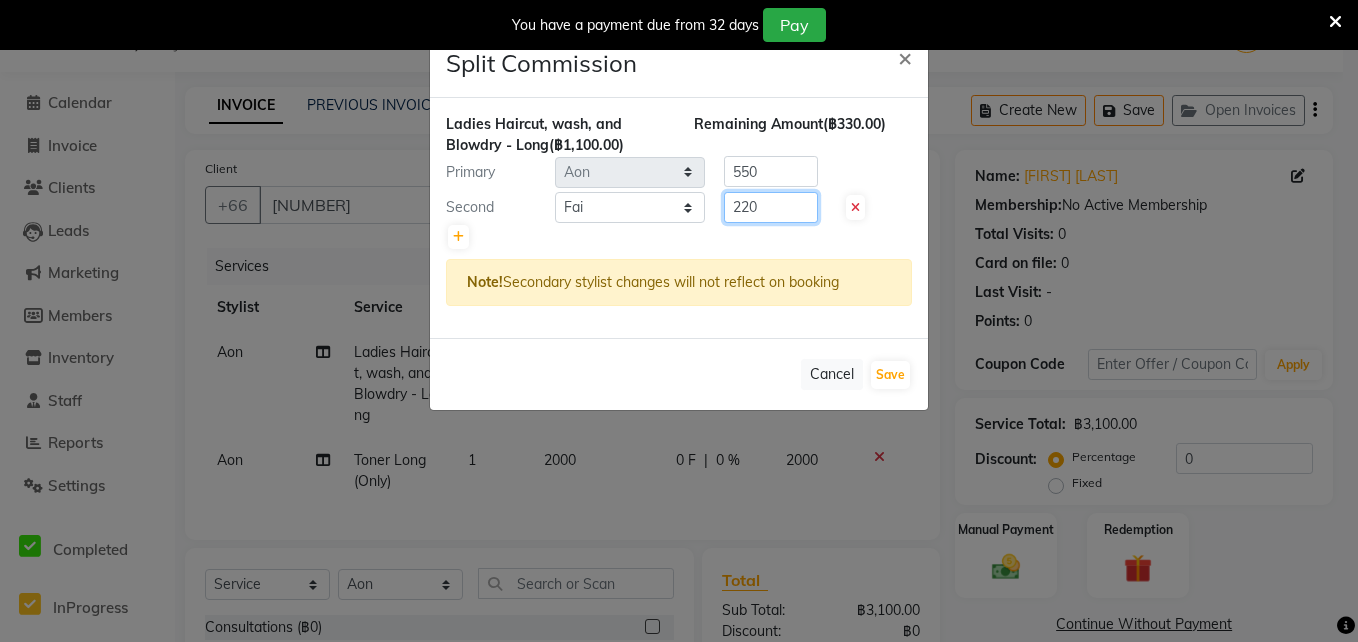 type on "220" 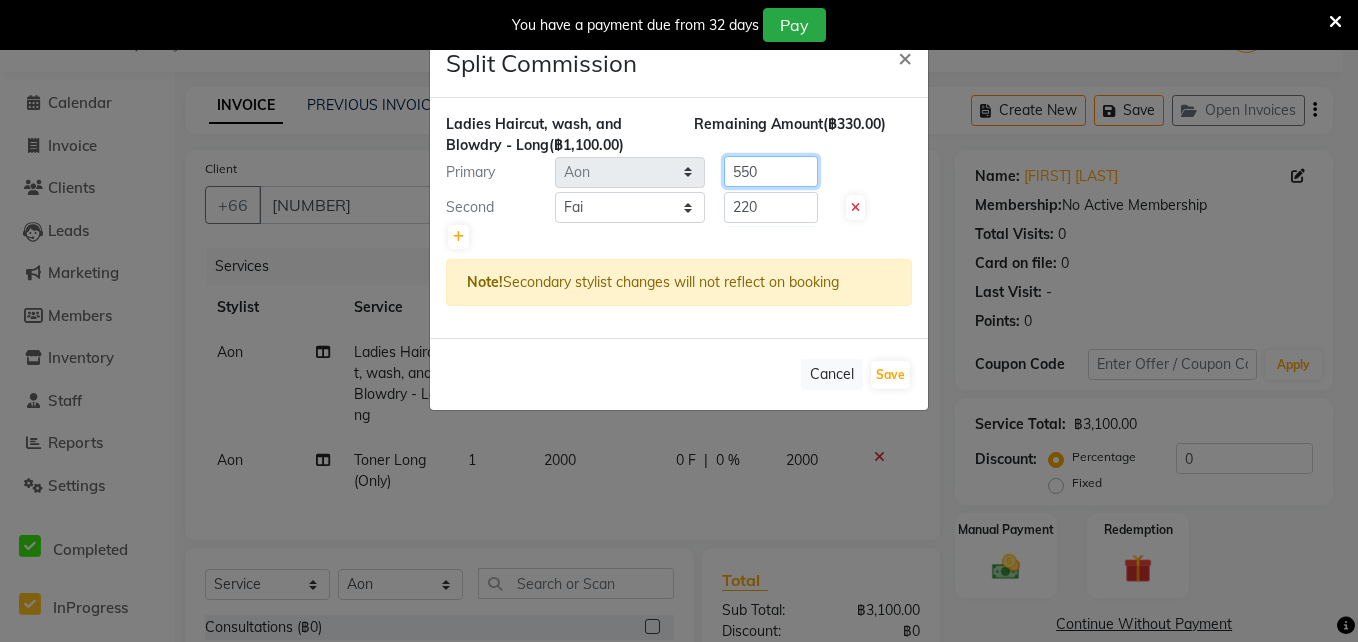 click on "550" 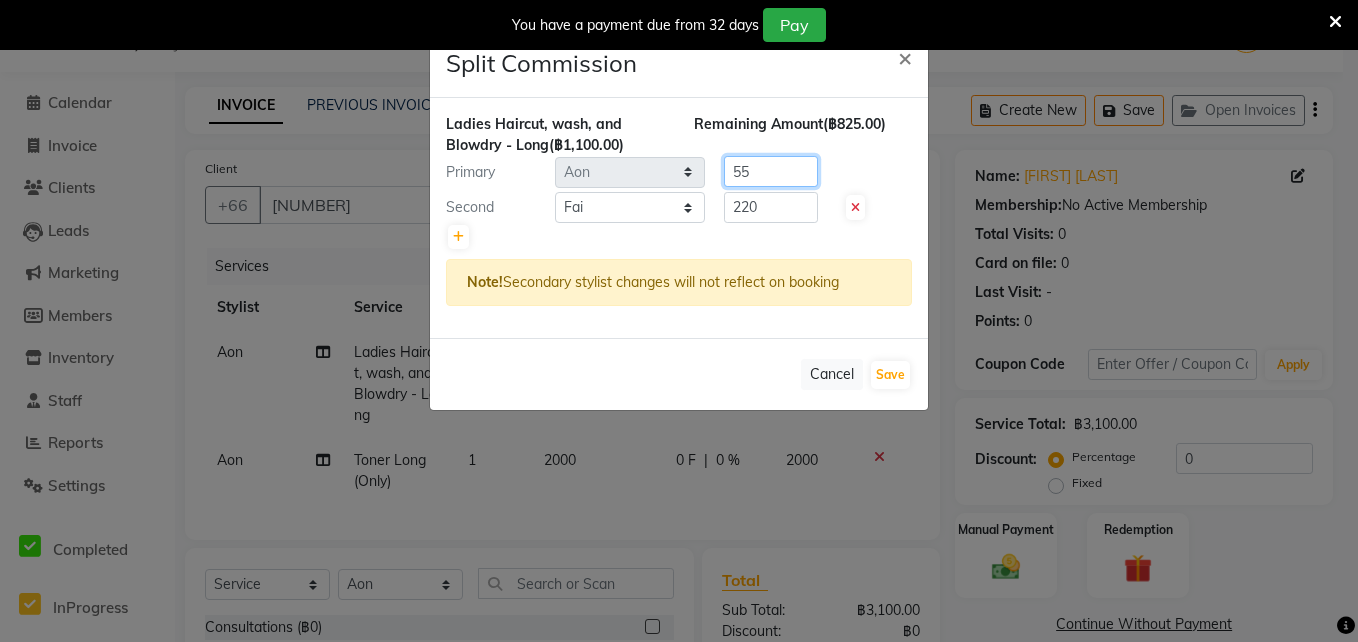type on "5" 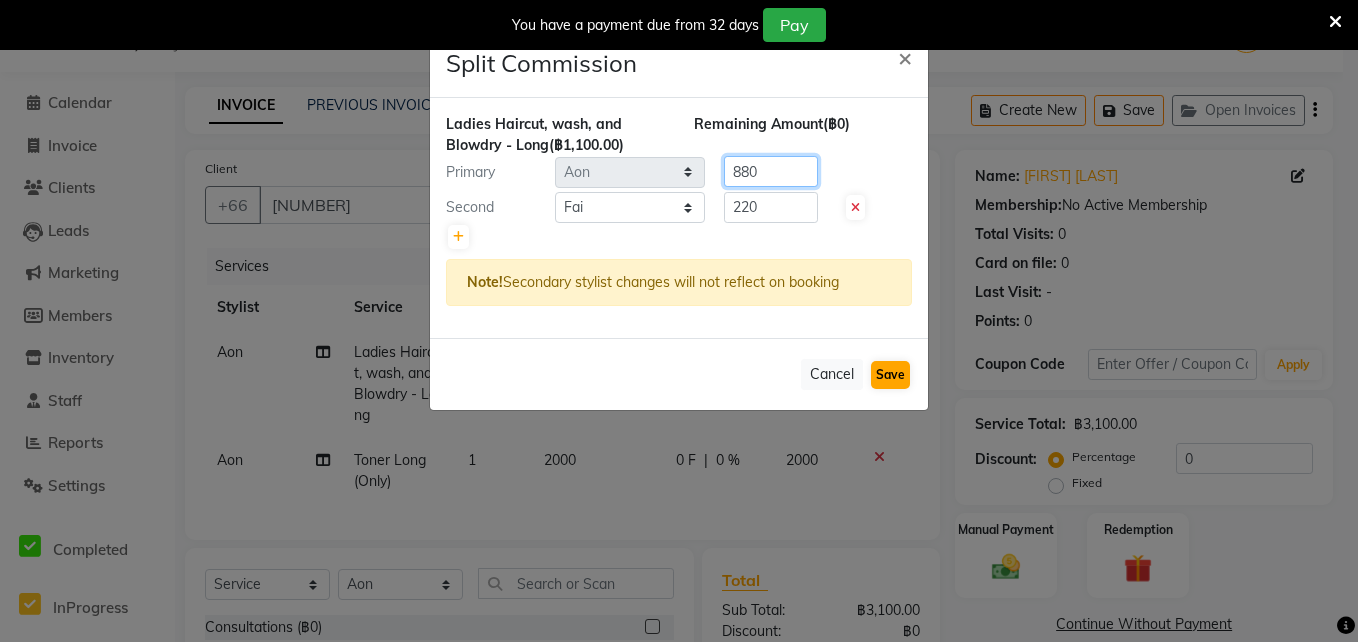 type on "880" 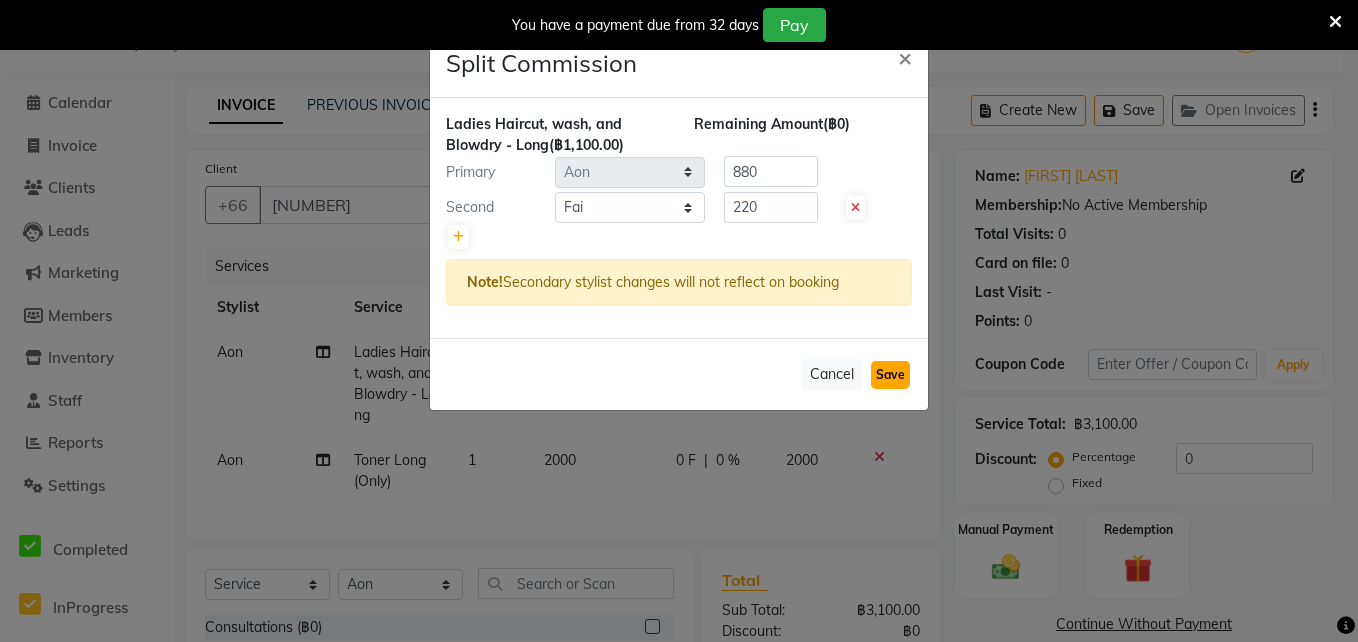 click on "Save" 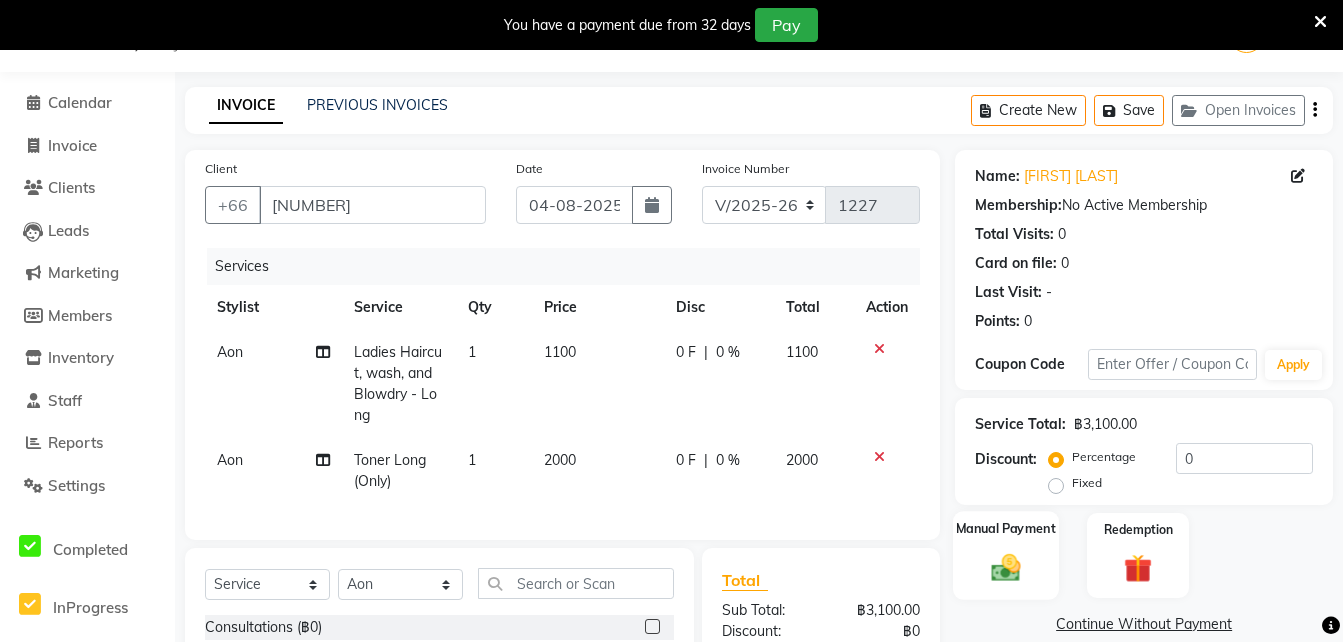 click 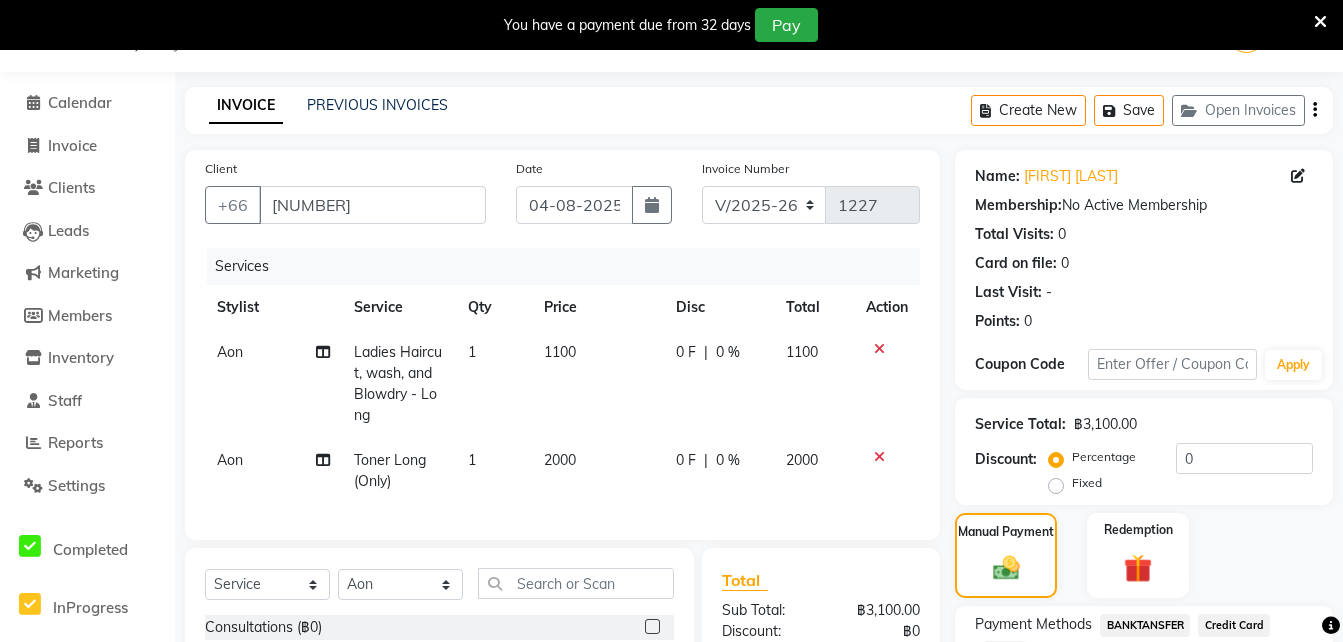 scroll, scrollTop: 138, scrollLeft: 0, axis: vertical 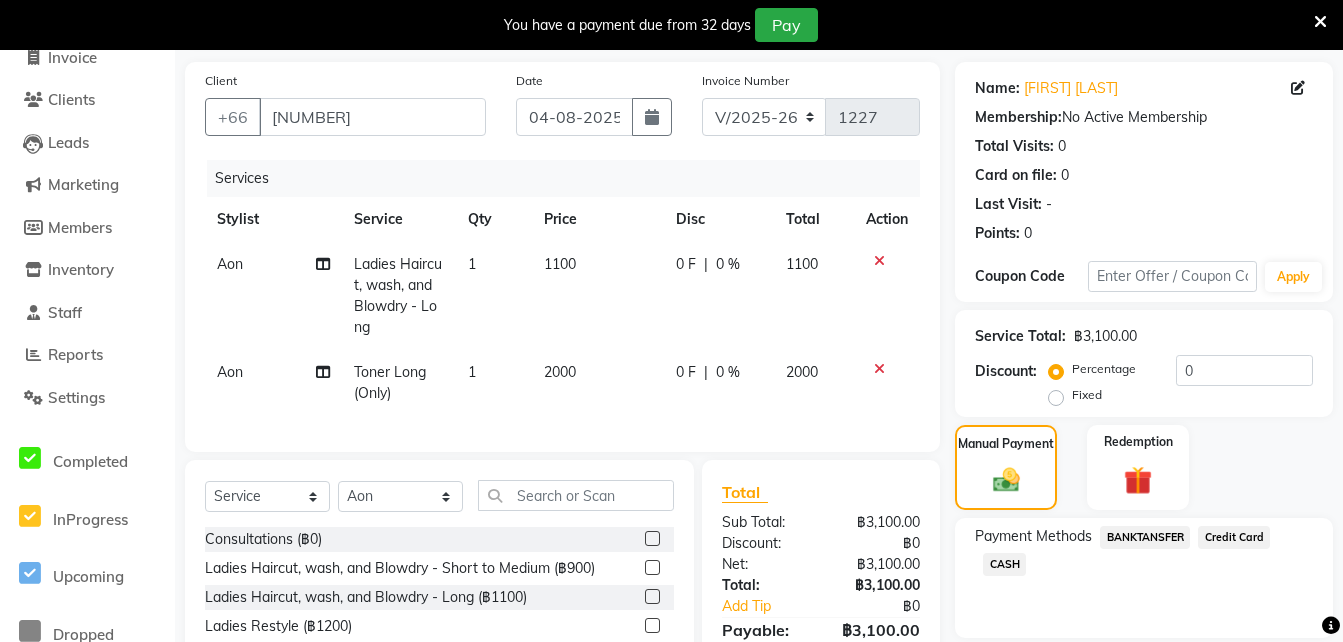 click on "Credit Card" 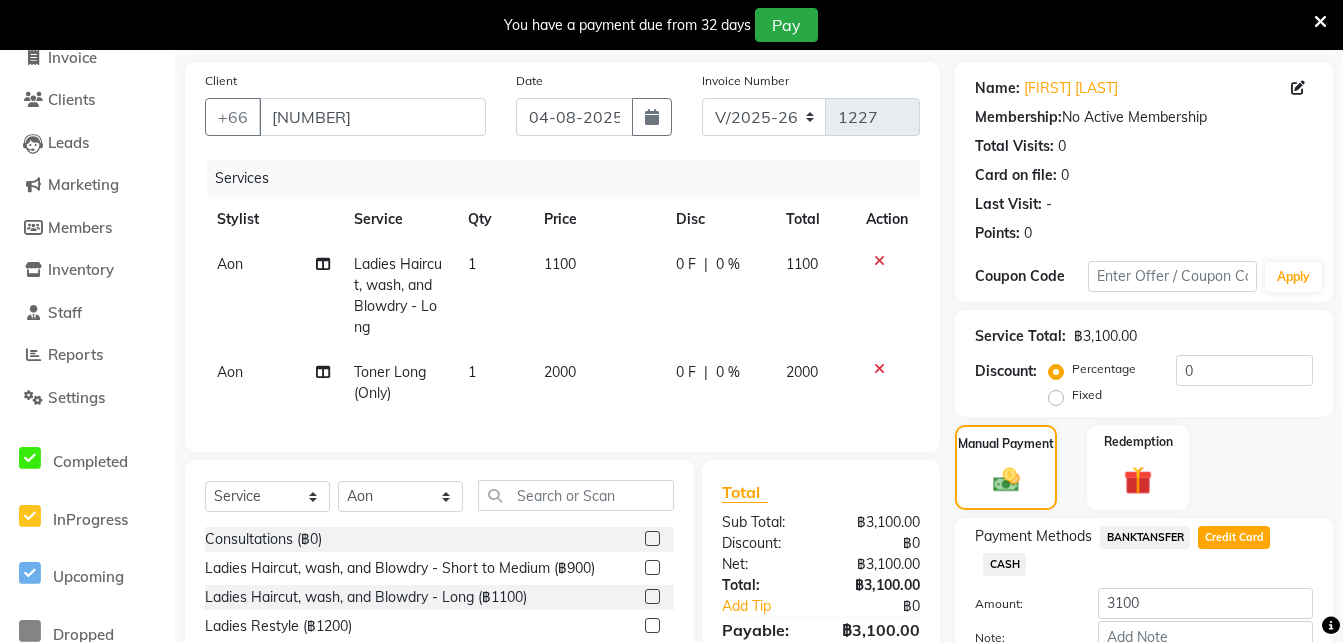 scroll, scrollTop: 241, scrollLeft: 0, axis: vertical 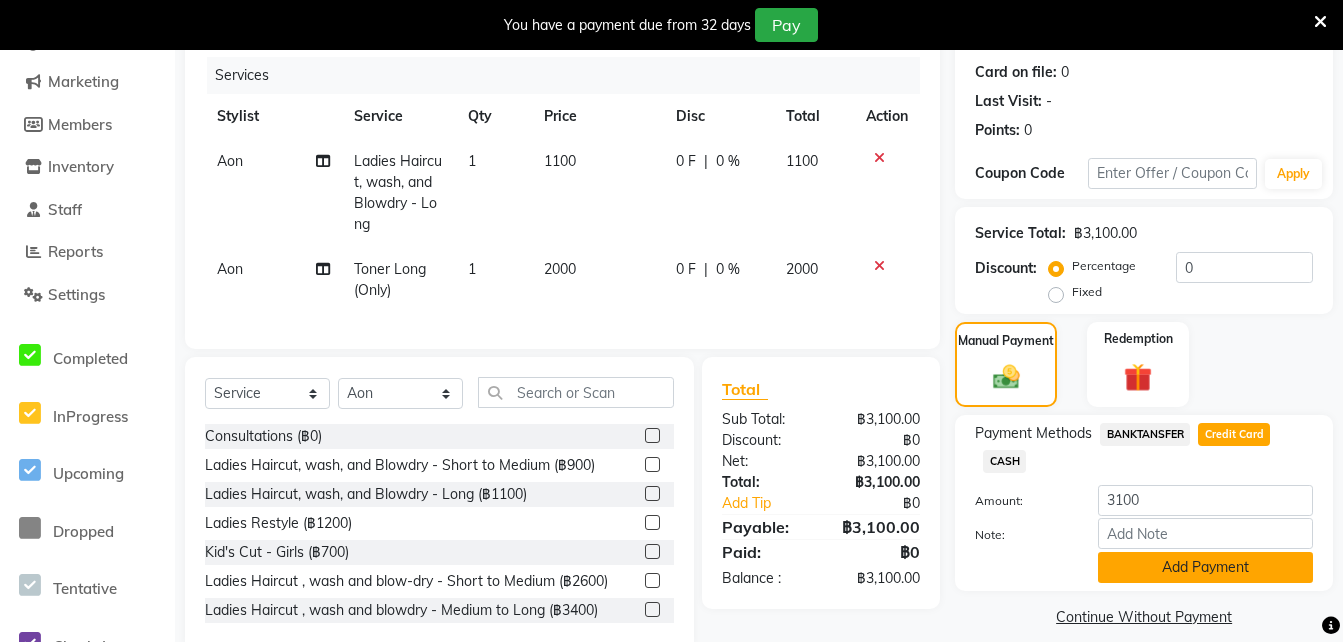 click on "Add Payment" 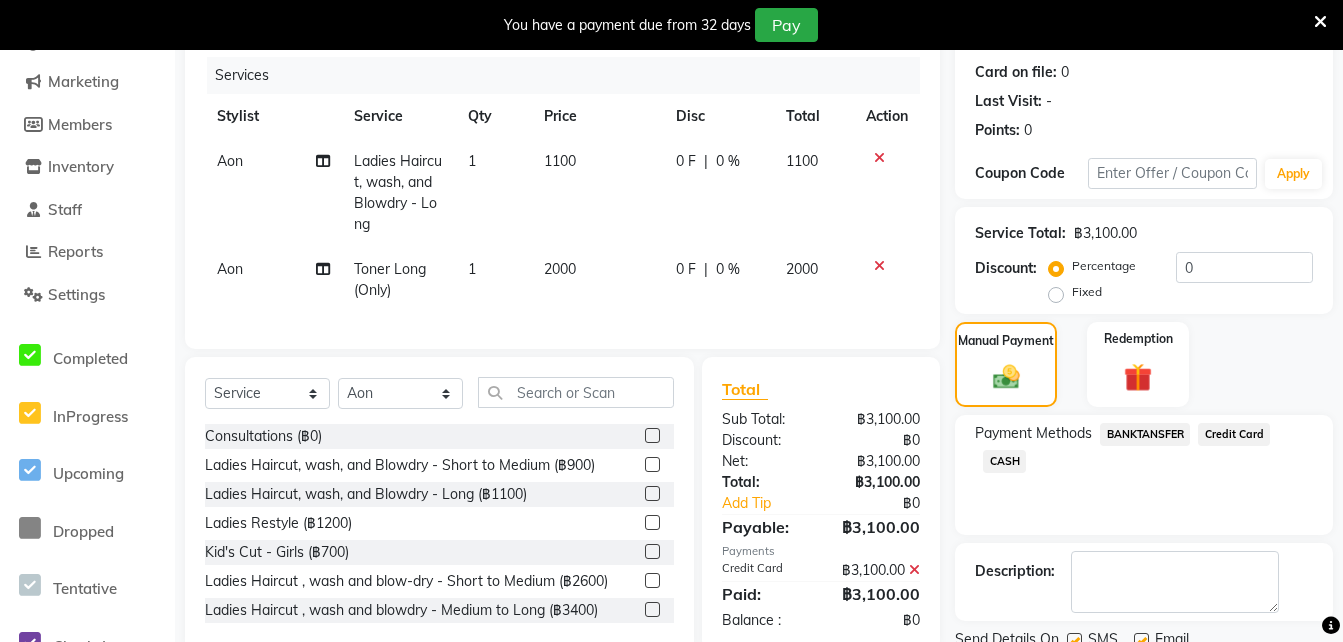 scroll, scrollTop: 318, scrollLeft: 0, axis: vertical 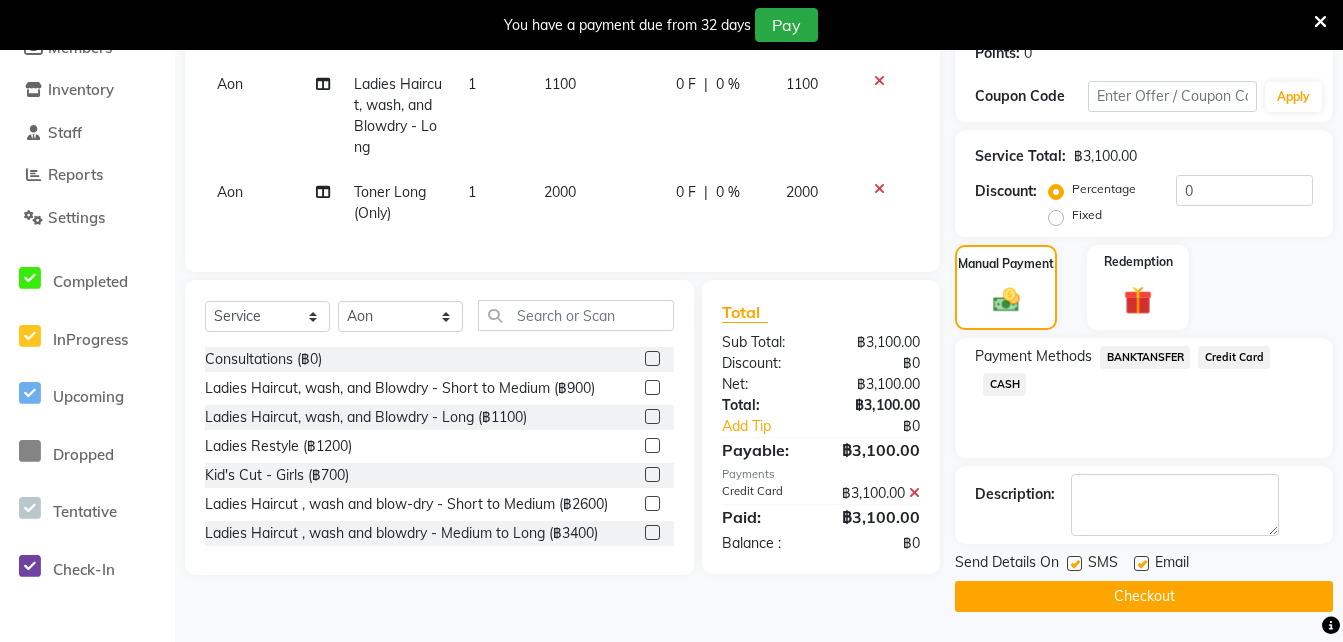 click on "Checkout" 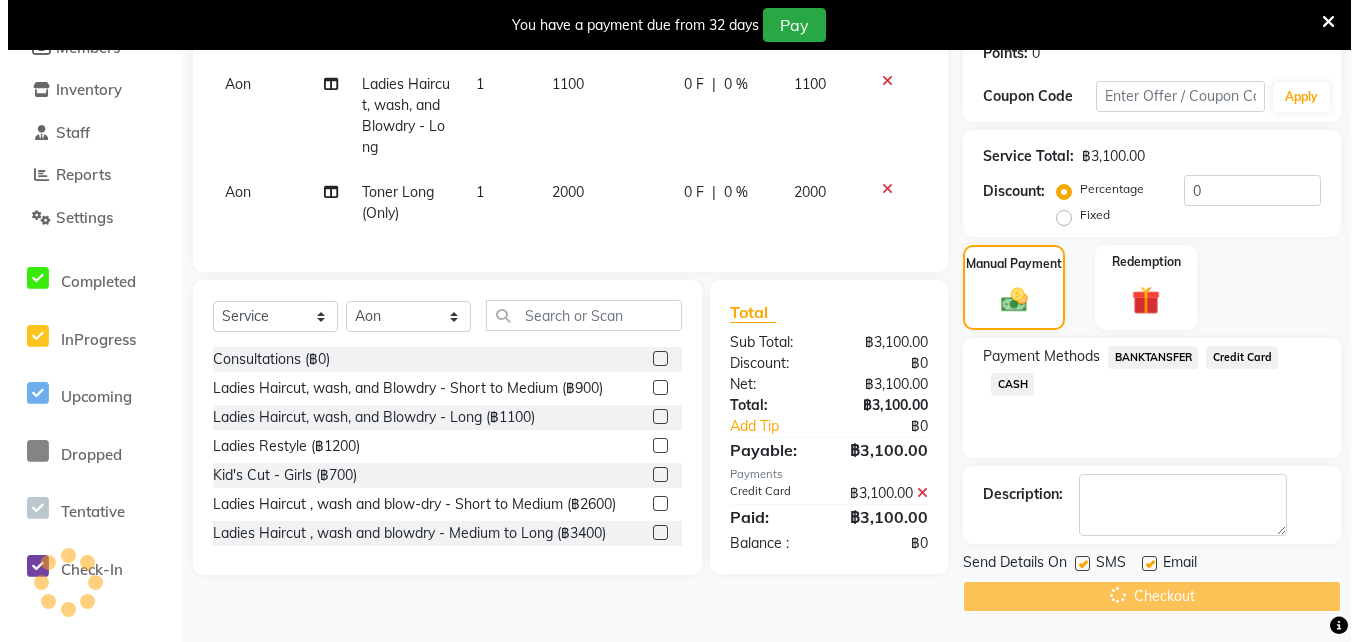 scroll, scrollTop: 50, scrollLeft: 0, axis: vertical 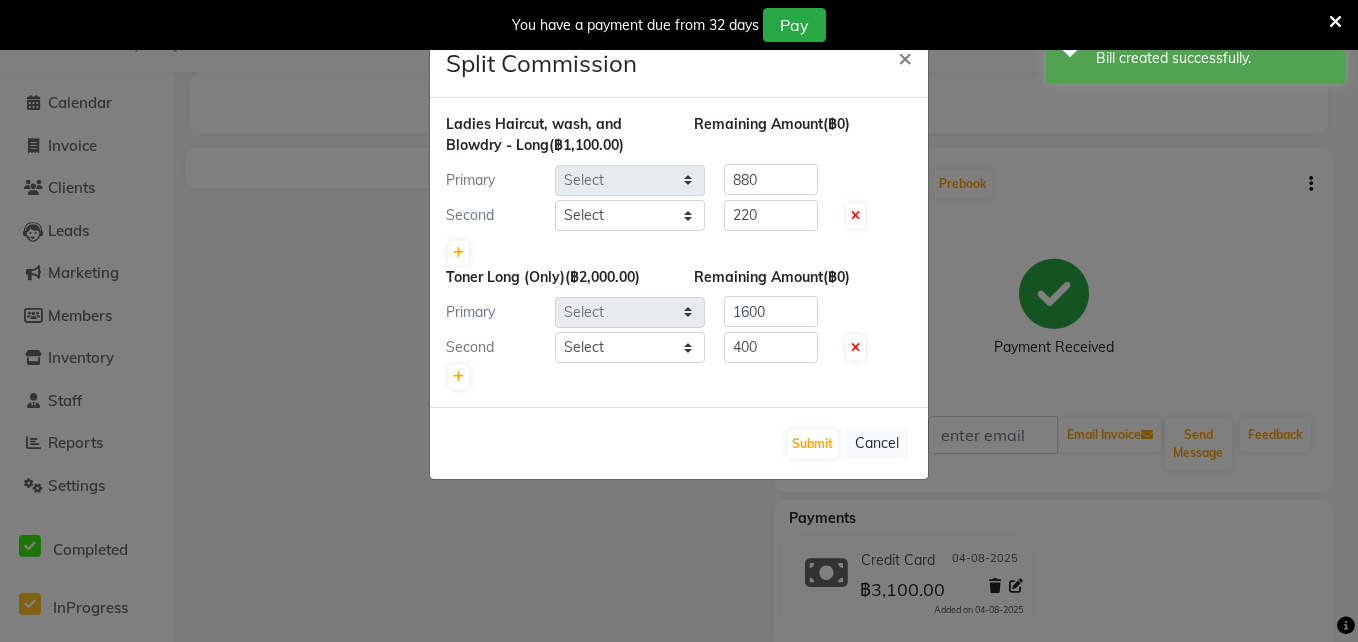 select on "56709" 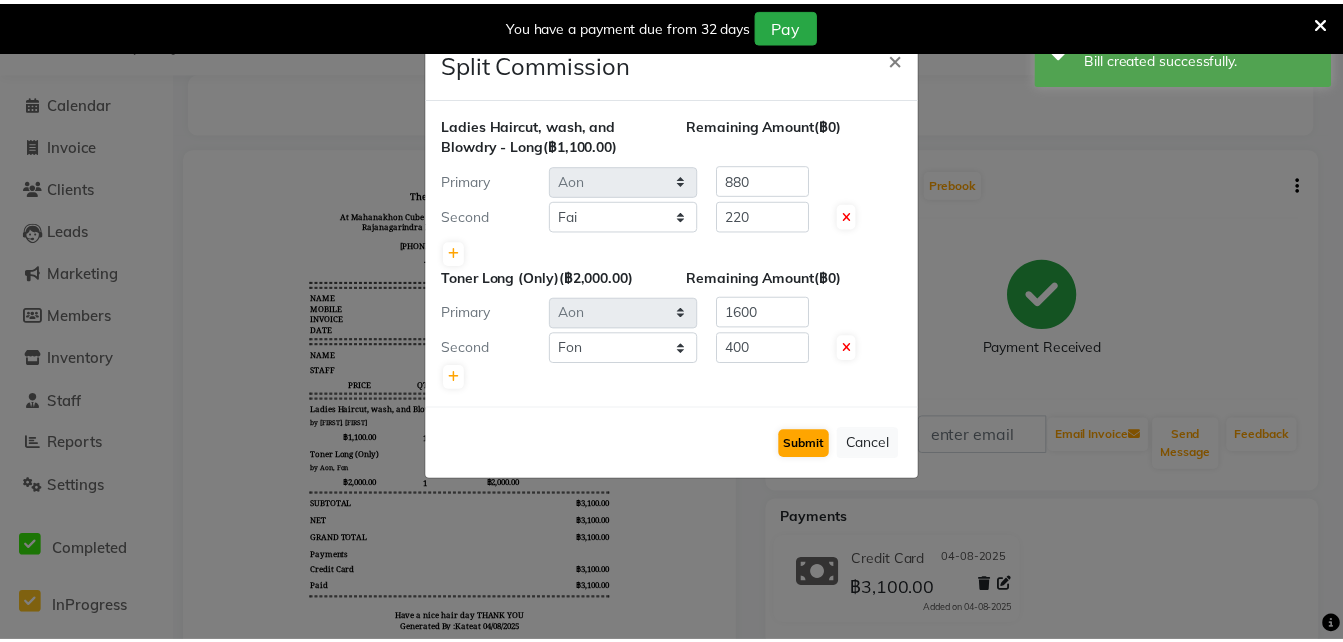 scroll, scrollTop: 0, scrollLeft: 0, axis: both 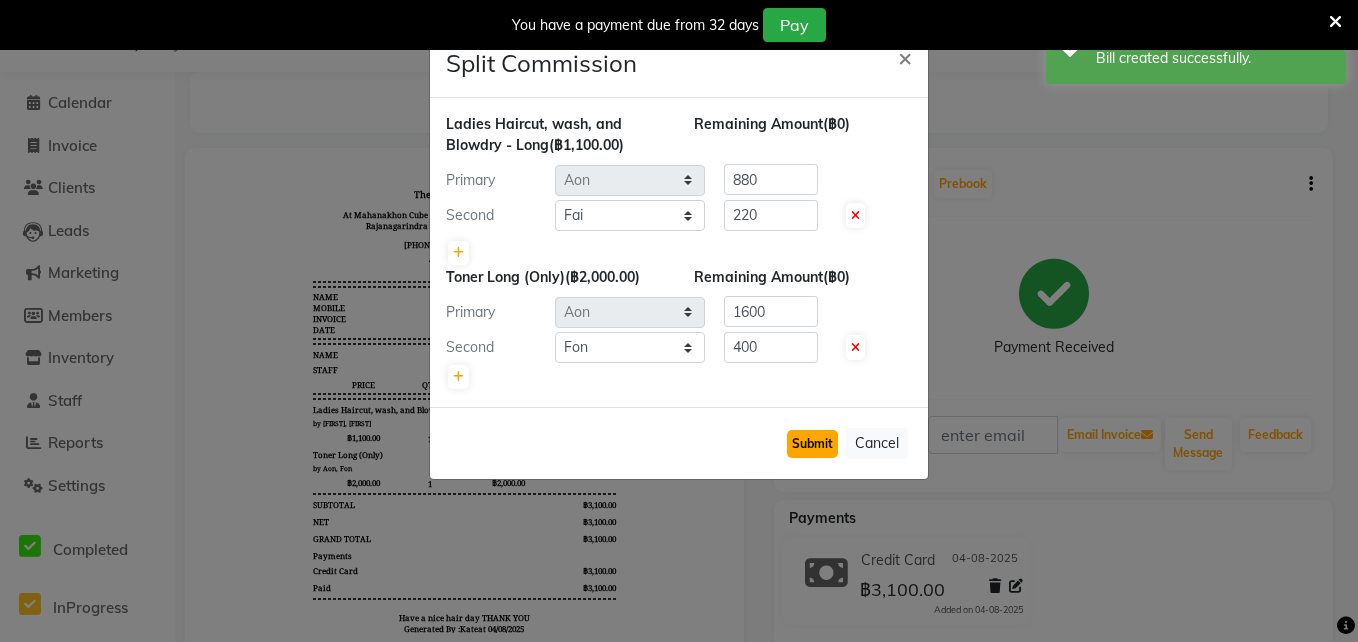 click on "Submit" 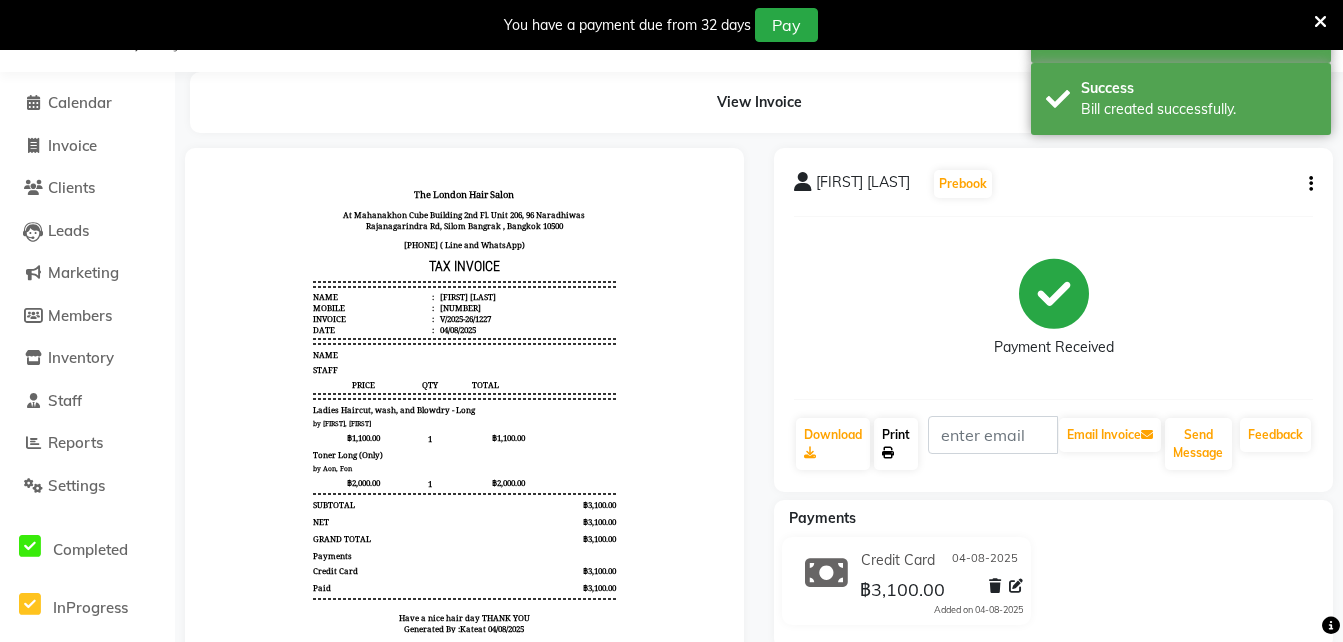 click on "Print" 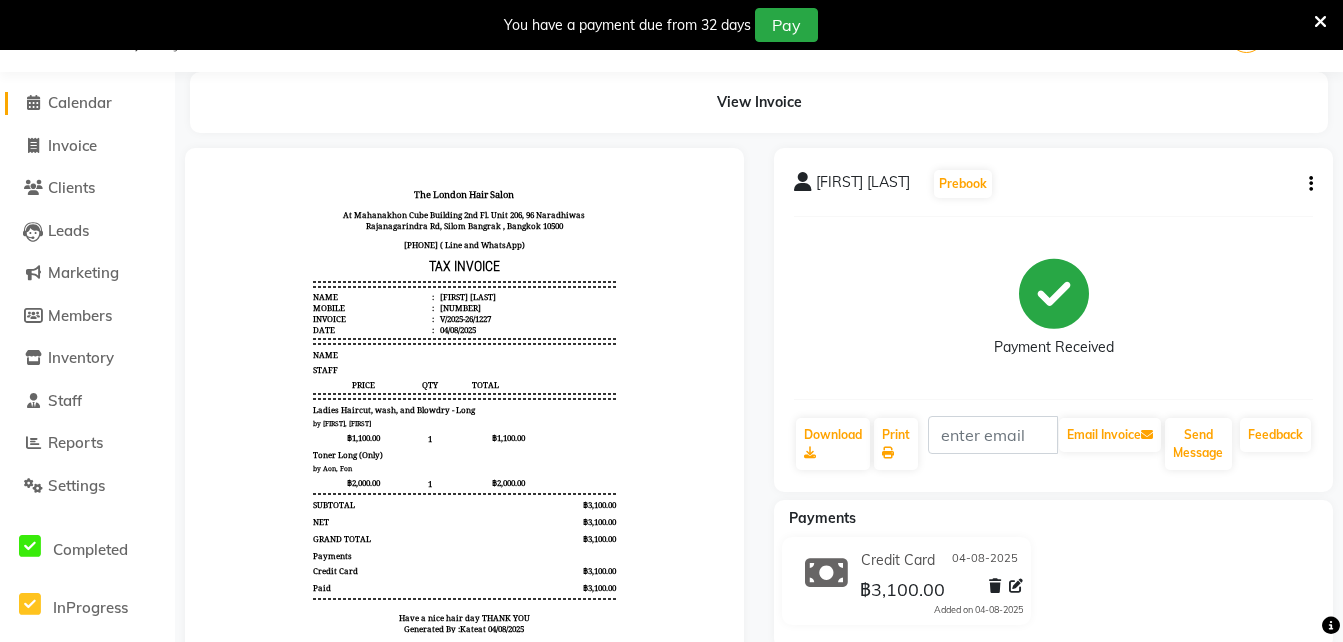 click on "Calendar" 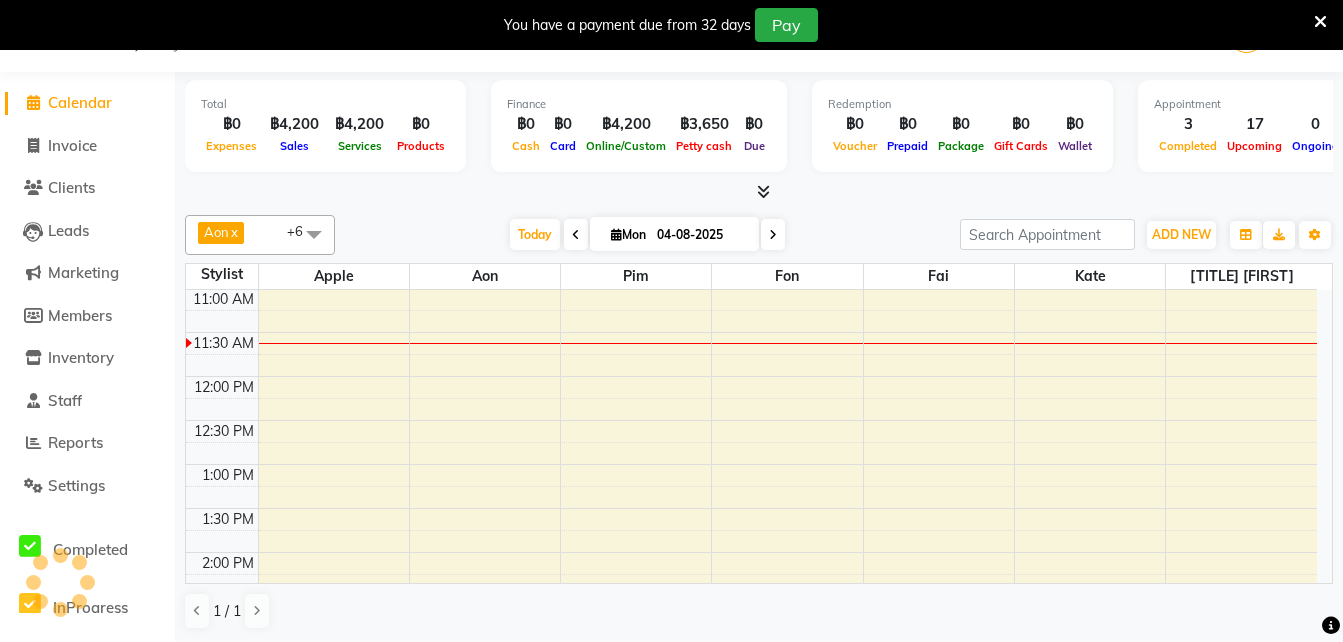 scroll, scrollTop: 0, scrollLeft: 0, axis: both 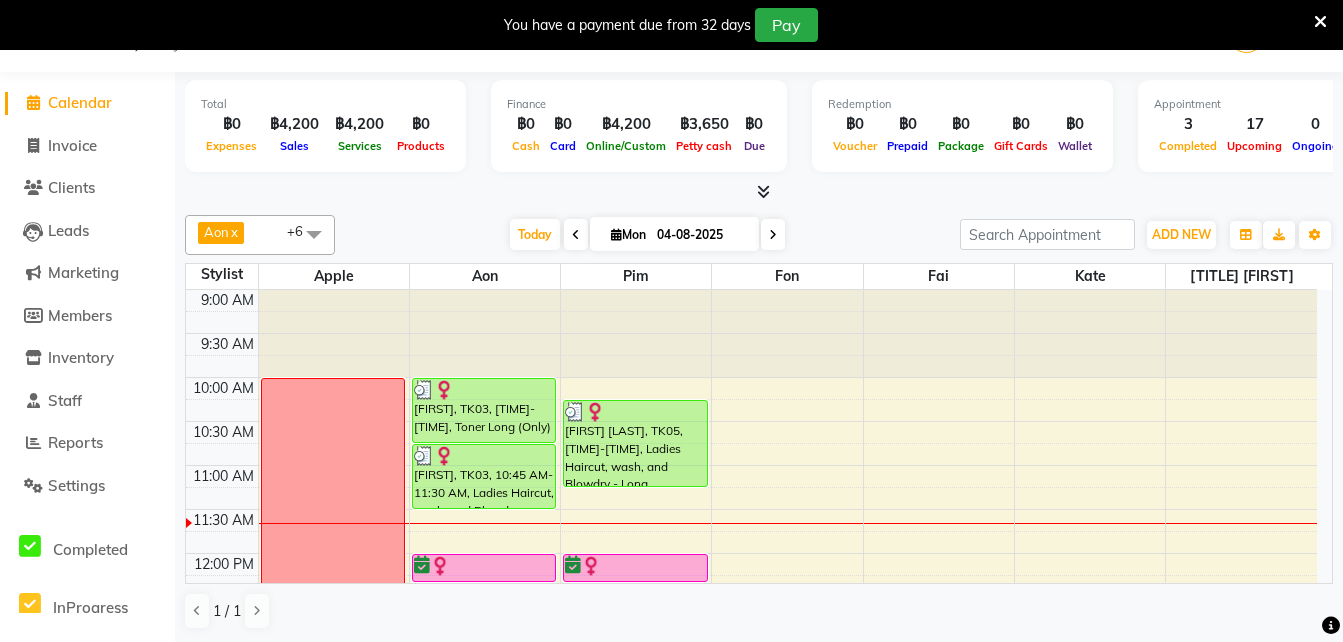 click on "Mon" at bounding box center (628, 234) 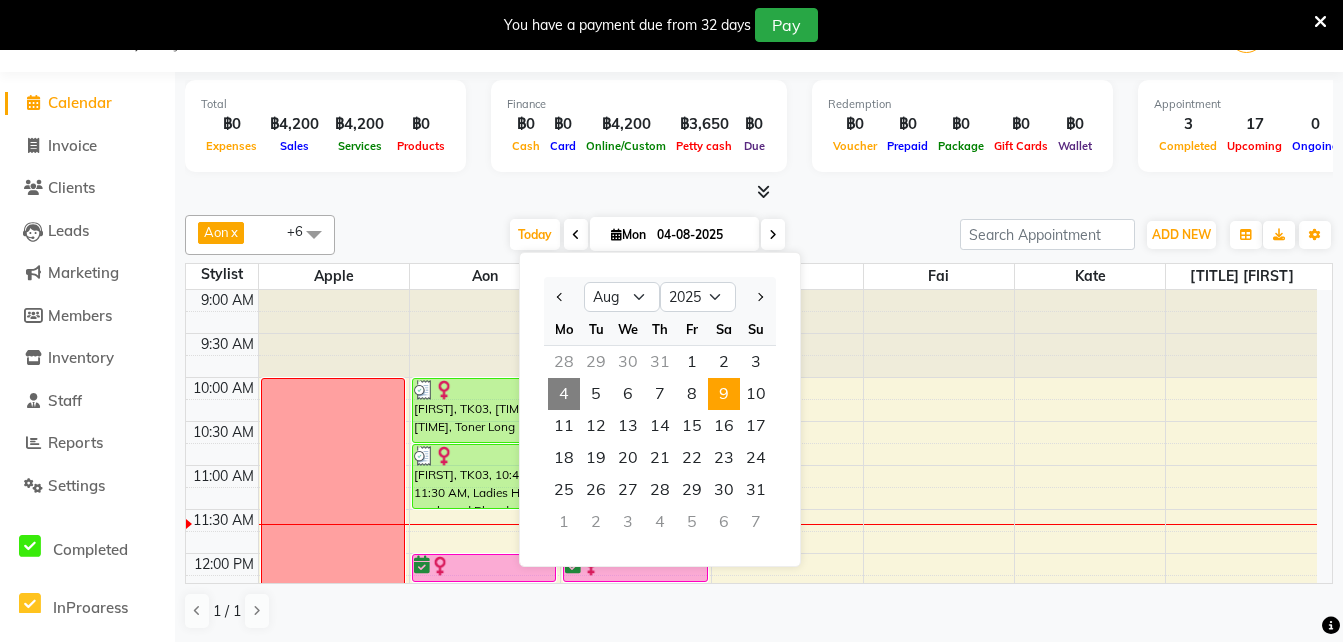 click on "9" at bounding box center (724, 394) 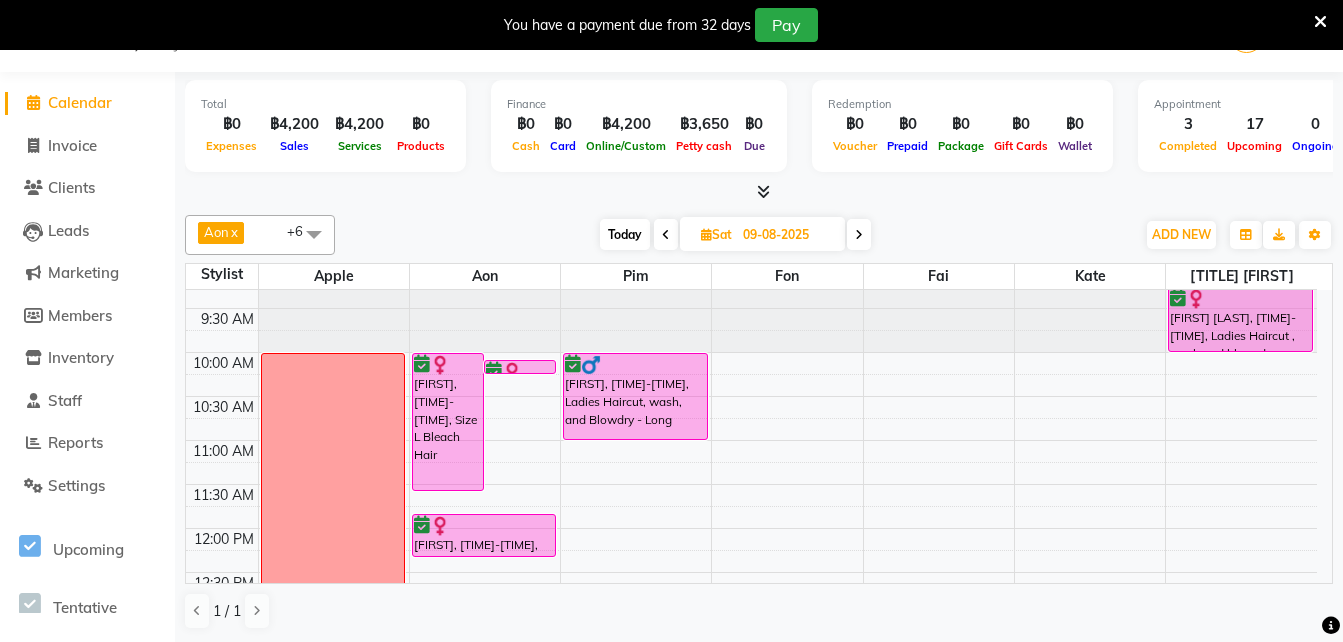 scroll, scrollTop: 1, scrollLeft: 0, axis: vertical 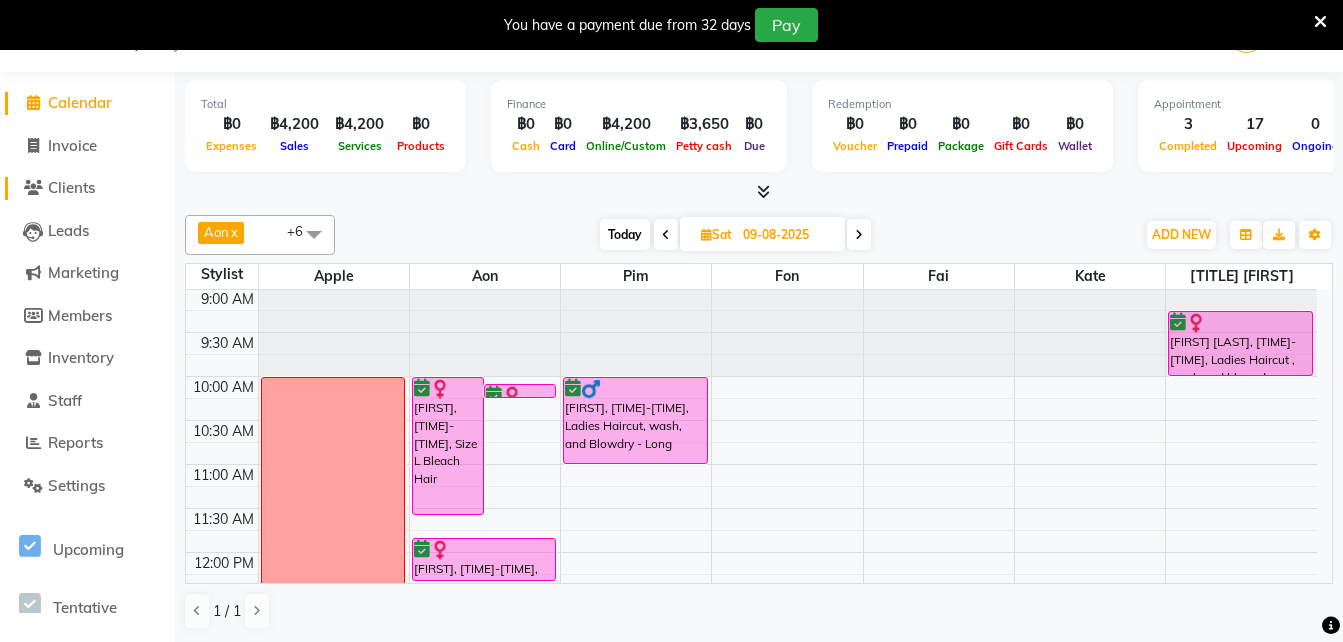 click on "Clients" 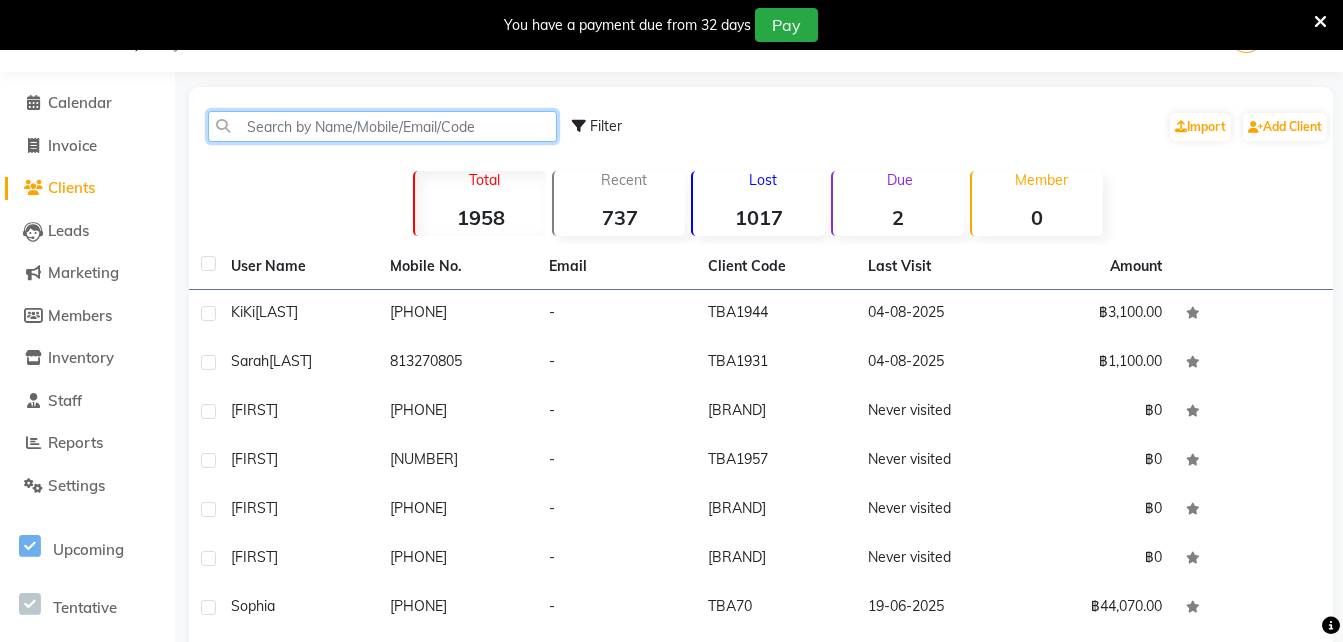 click 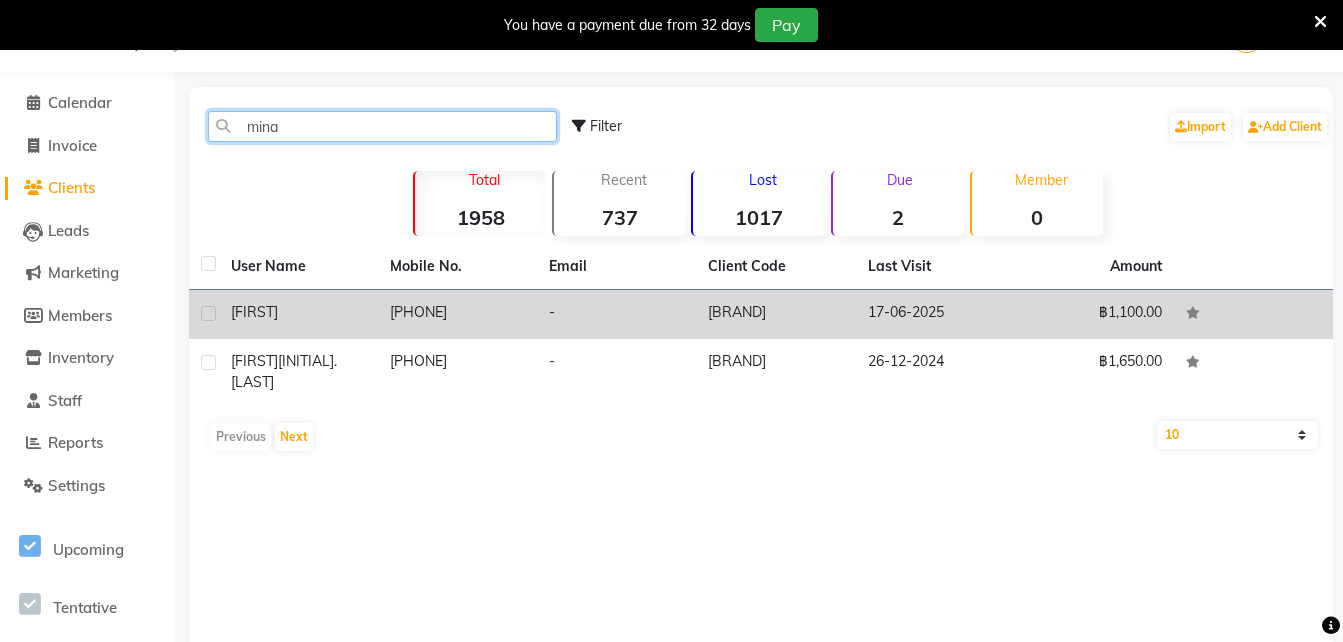 type on "mina" 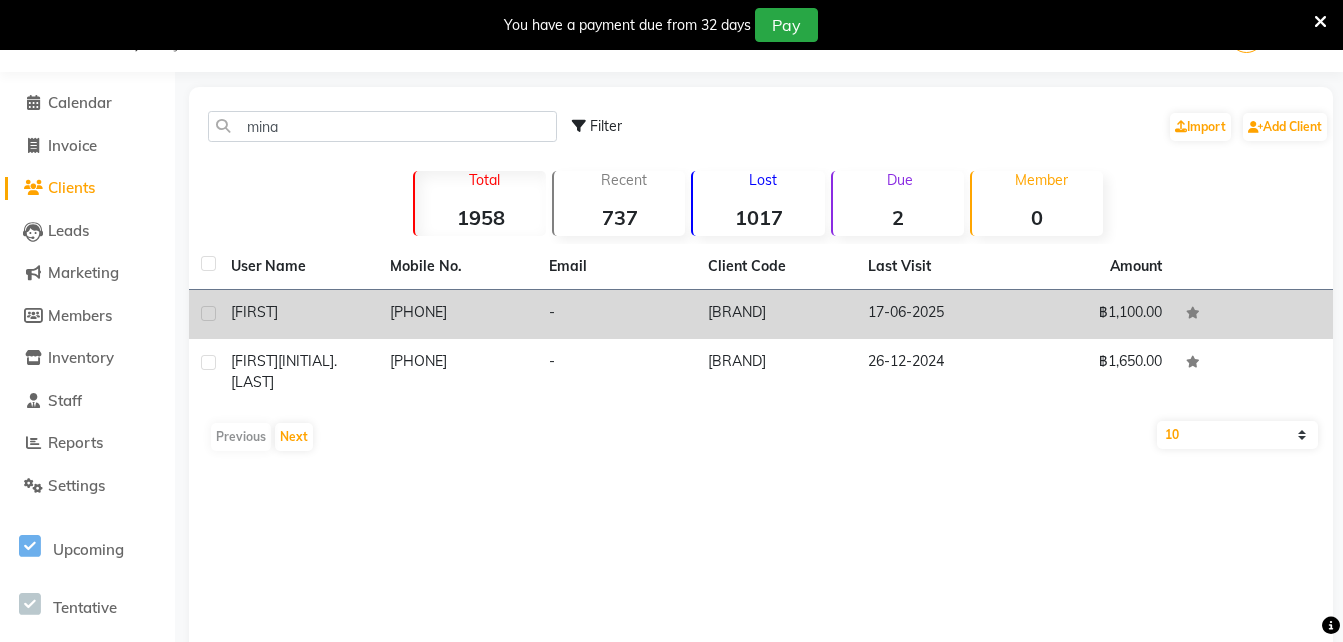 click on "[PHONE]" 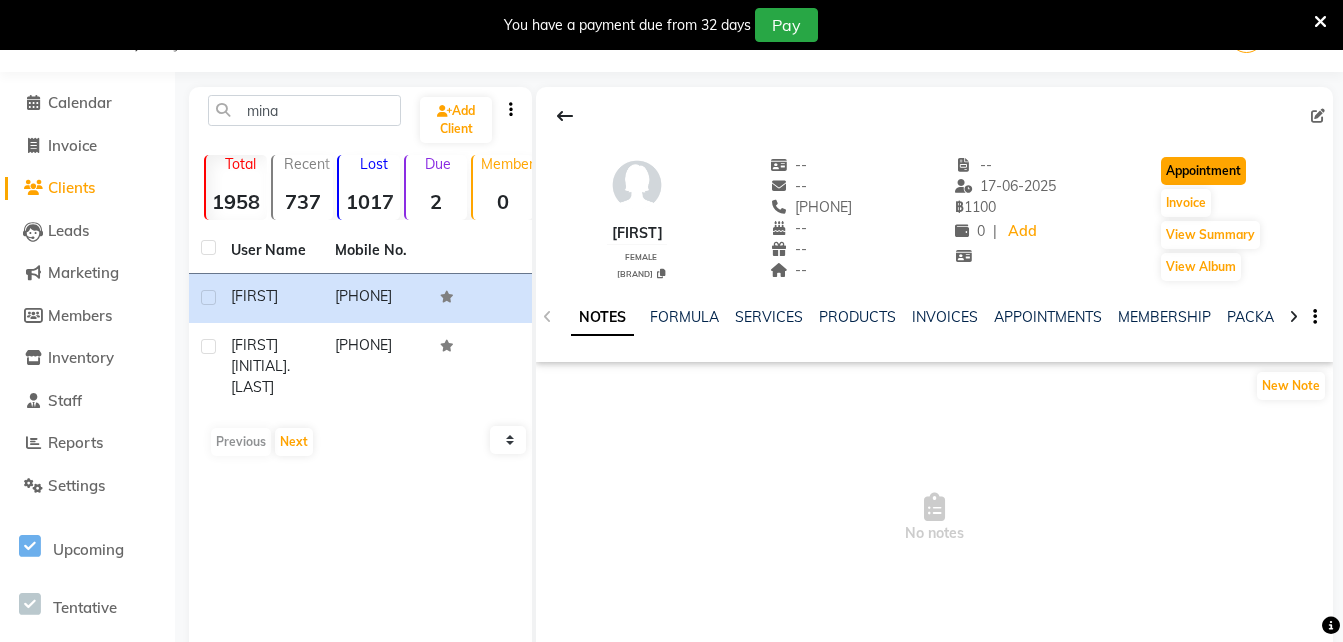 click on "Appointment" 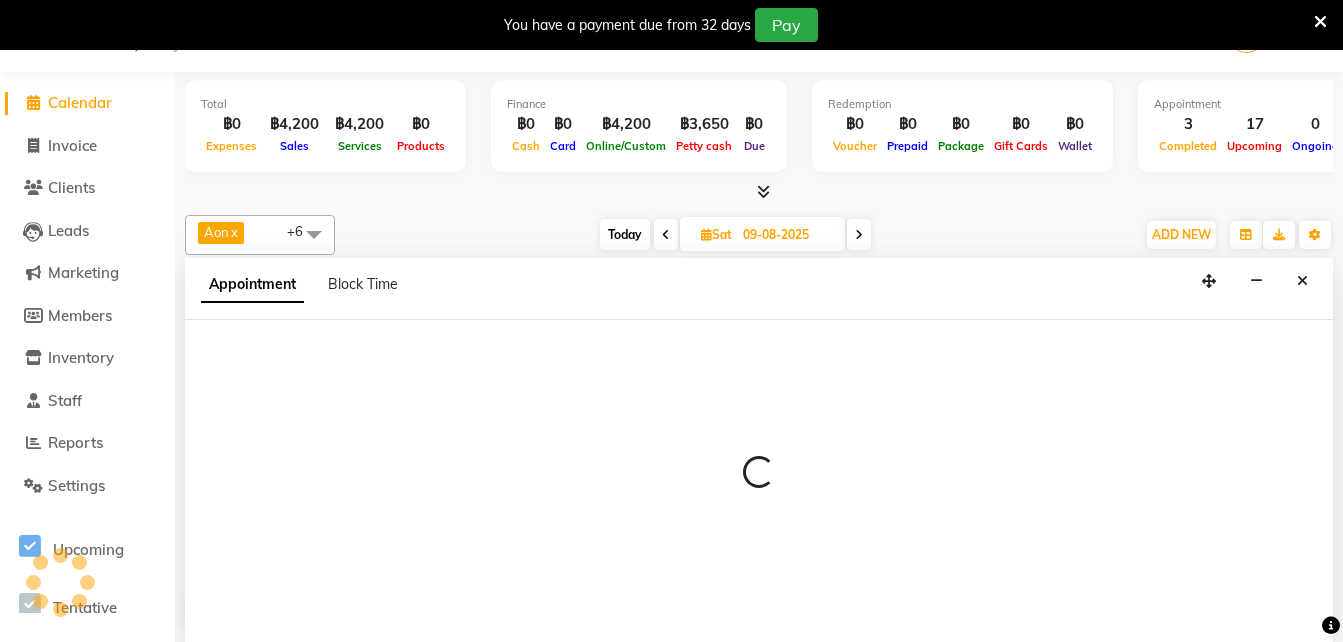 scroll, scrollTop: 0, scrollLeft: 0, axis: both 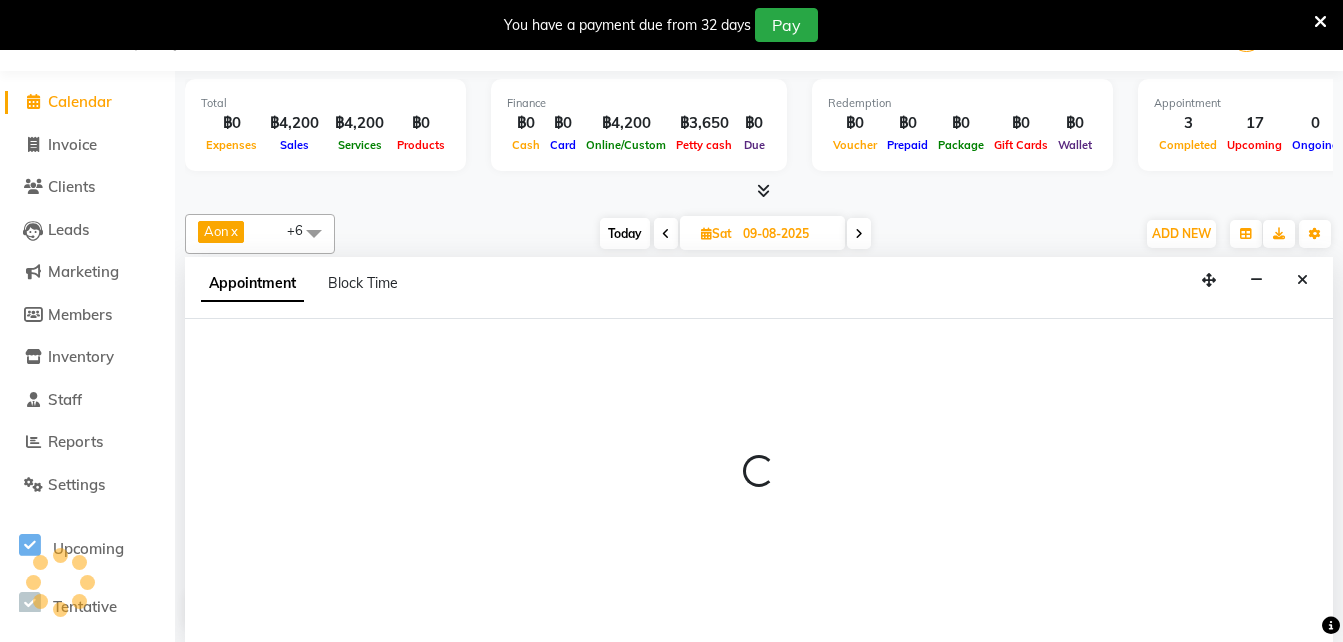 type on "04-08-2025" 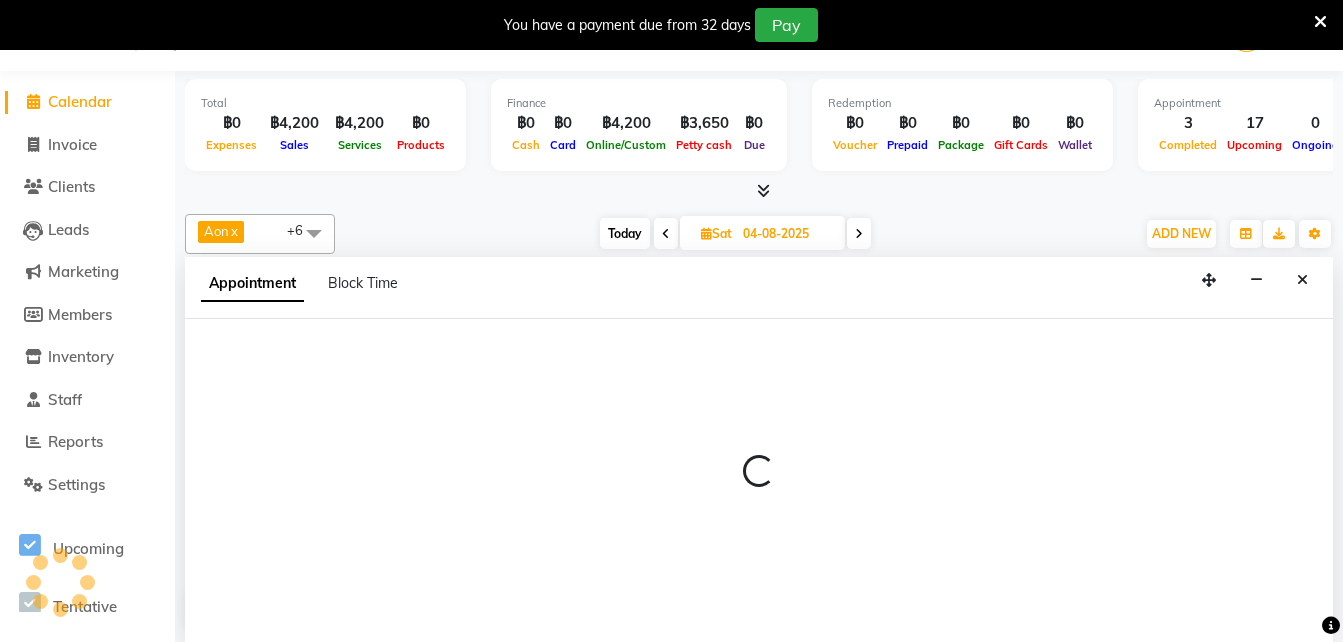 select on "600" 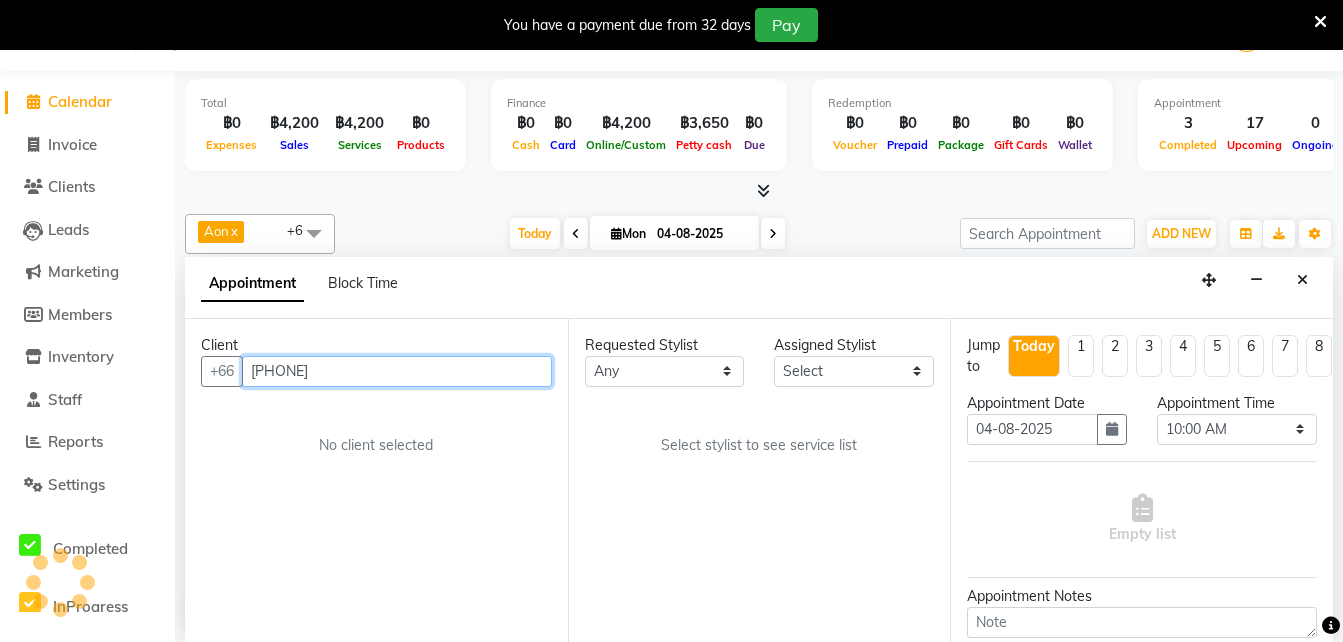 scroll, scrollTop: 177, scrollLeft: 0, axis: vertical 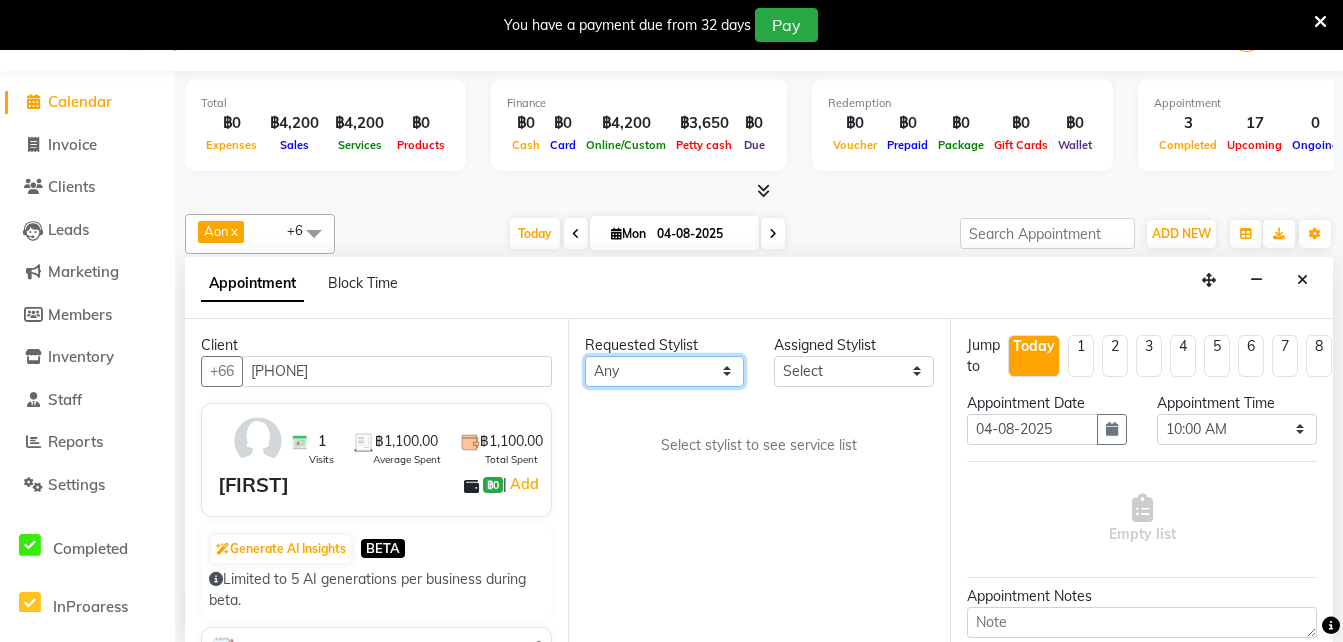 click on "Any Aon Apple   Boss Luke Fai  Fon Kate  Pim" at bounding box center (665, 371) 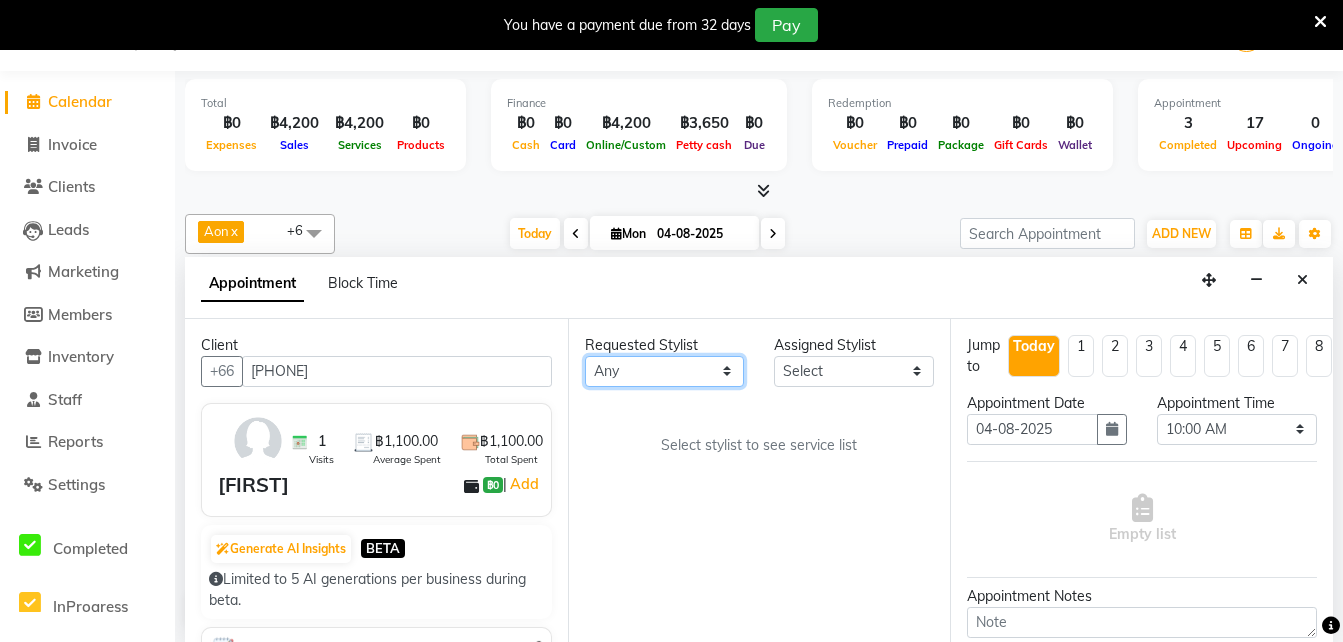 select on "65351" 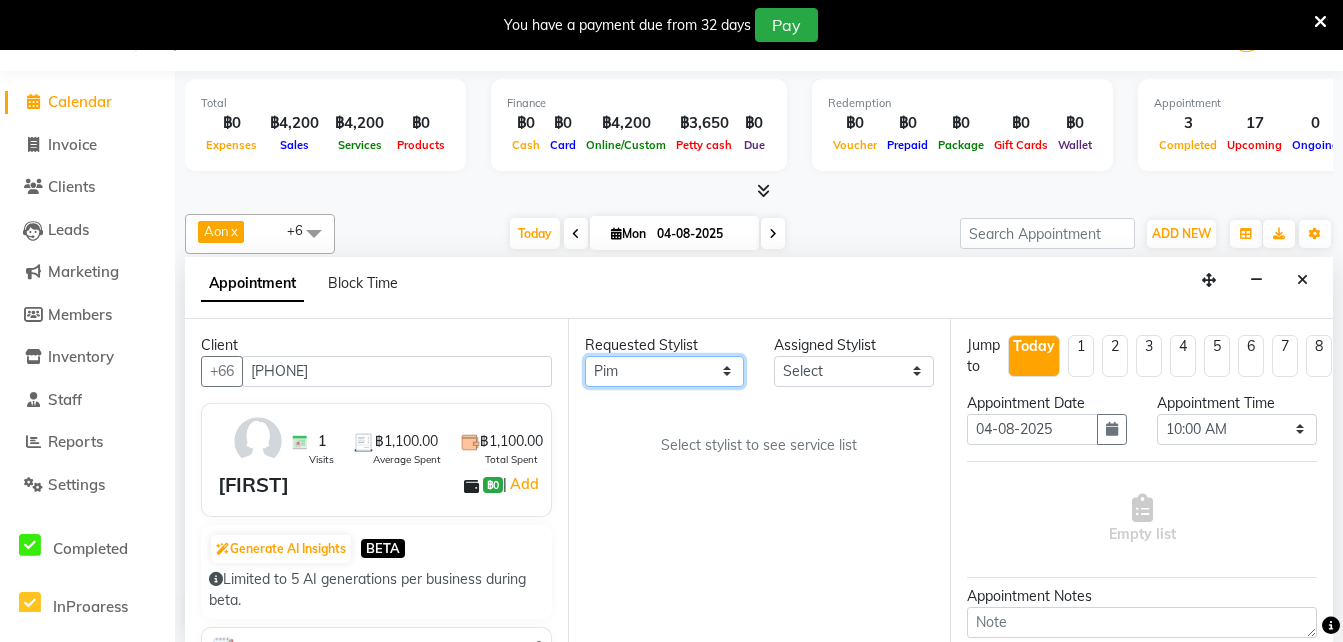 click on "Any Aon Apple   Boss Luke Fai  Fon Kate  Pim" at bounding box center [665, 371] 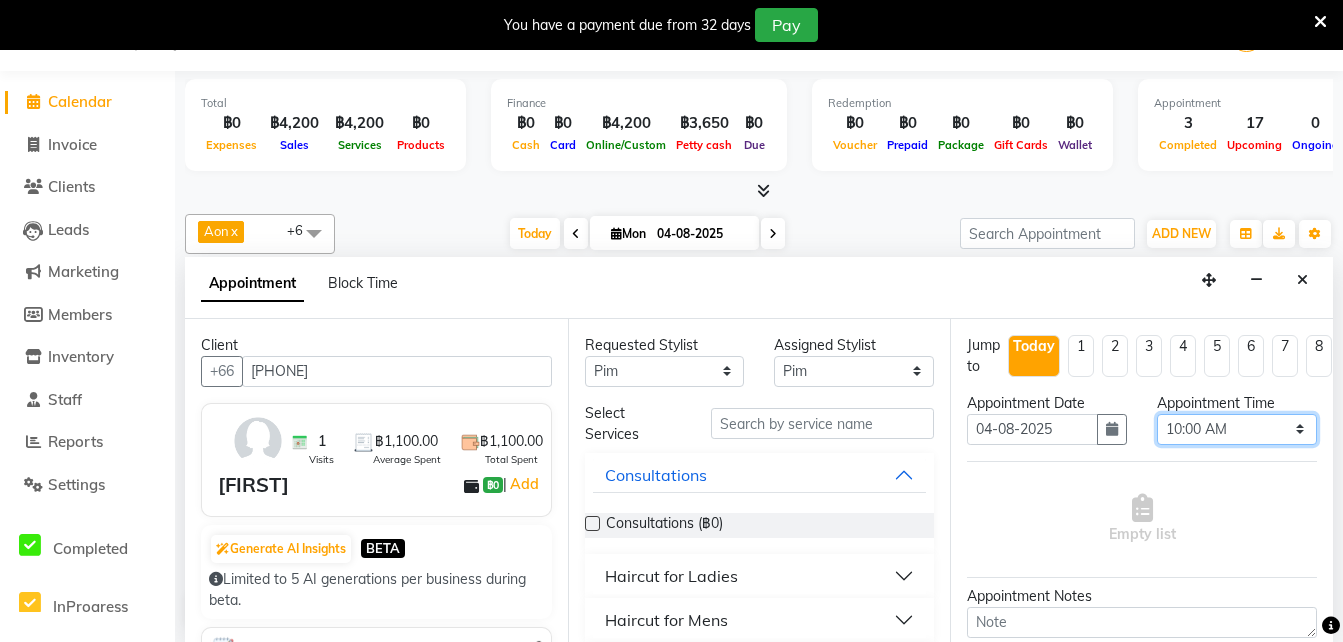 click on "Select 10:00 AM 10:05 AM 10:10 AM 10:15 AM 10:20 AM 10:25 AM 10:30 AM 10:35 AM 10:40 AM 10:45 AM 10:50 AM 10:55 AM 11:00 AM 11:05 AM 11:10 AM 11:15 AM 11:20 AM 11:25 AM 11:30 AM 11:35 AM 11:40 AM 11:45 AM 11:50 AM 11:55 AM 12:00 PM 12:05 PM 12:10 PM 12:15 PM 12:20 PM 12:25 PM 12:30 PM 12:35 PM 12:40 PM 12:45 PM 12:50 PM 12:55 PM 01:00 PM 01:05 PM 01:10 PM 01:15 PM 01:20 PM 01:25 PM 01:30 PM 01:35 PM 01:40 PM 01:45 PM 01:50 PM 01:55 PM 02:00 PM 02:05 PM 02:10 PM 02:15 PM 02:20 PM 02:25 PM 02:30 PM 02:35 PM 02:40 PM 02:45 PM 02:50 PM 02:55 PM 03:00 PM 03:05 PM 03:10 PM 03:15 PM 03:20 PM 03:25 PM 03:30 PM 03:35 PM 03:40 PM 03:45 PM 03:50 PM 03:55 PM 04:00 PM 04:05 PM 04:10 PM 04:15 PM 04:20 PM 04:25 PM 04:30 PM 04:35 PM 04:40 PM 04:45 PM 04:50 PM 04:55 PM 05:00 PM 05:05 PM 05:10 PM 05:15 PM 05:20 PM 05:25 PM 05:30 PM 05:35 PM 05:40 PM 05:45 PM 05:50 PM 05:55 PM 06:00 PM 06:05 PM 06:10 PM 06:15 PM 06:20 PM 06:25 PM 06:30 PM 06:35 PM 06:40 PM 06:45 PM 06:50 PM 06:55 PM 07:00 PM 07:05 PM 07:10 PM 07:15 PM 07:20 PM" at bounding box center (1237, 429) 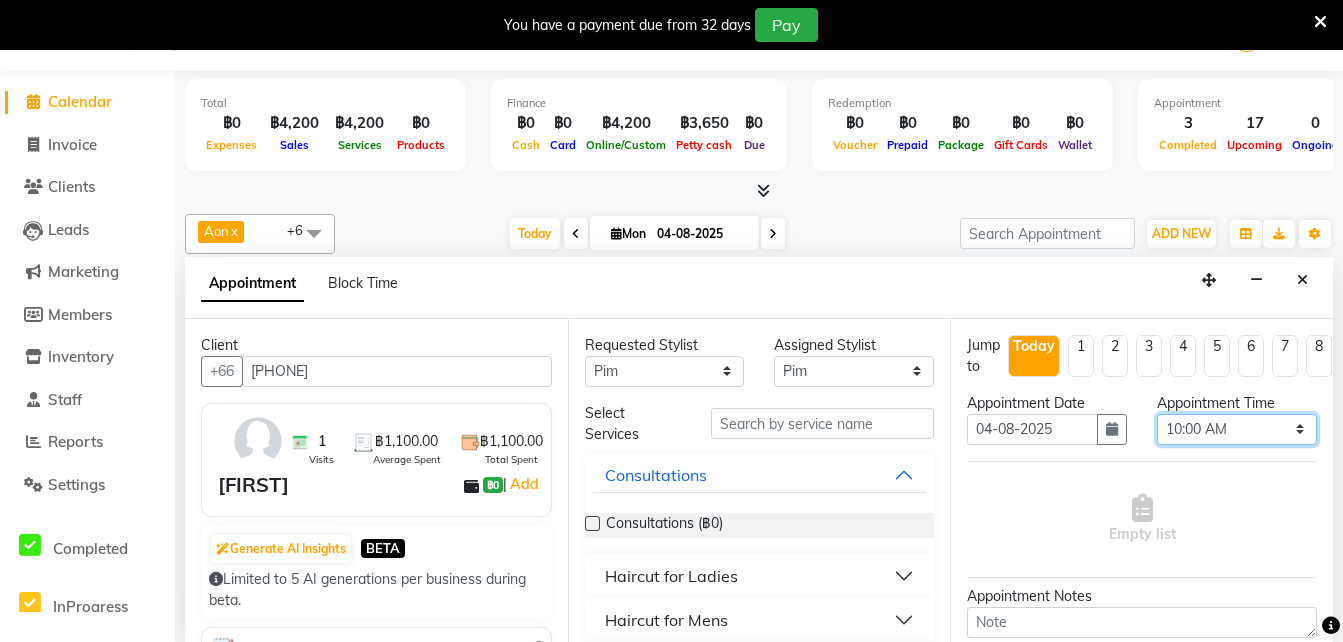 select on "775" 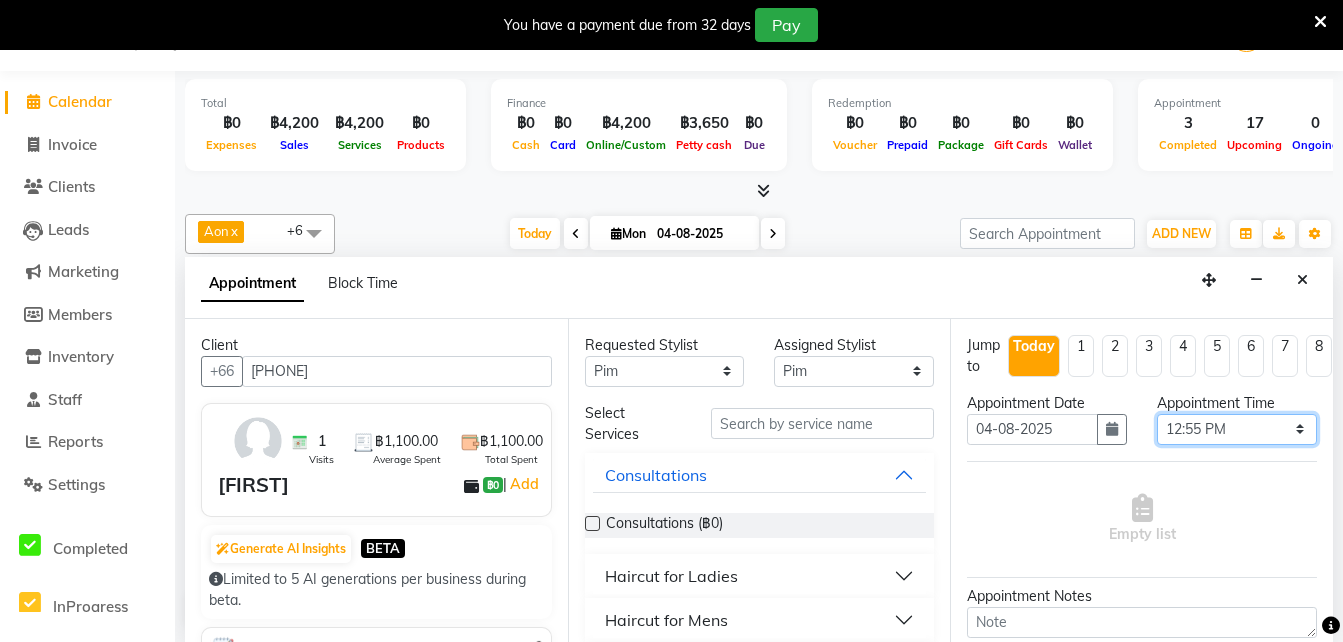 click on "Select 10:00 AM 10:05 AM 10:10 AM 10:15 AM 10:20 AM 10:25 AM 10:30 AM 10:35 AM 10:40 AM 10:45 AM 10:50 AM 10:55 AM 11:00 AM 11:05 AM 11:10 AM 11:15 AM 11:20 AM 11:25 AM 11:30 AM 11:35 AM 11:40 AM 11:45 AM 11:50 AM 11:55 AM 12:00 PM 12:05 PM 12:10 PM 12:15 PM 12:20 PM 12:25 PM 12:30 PM 12:35 PM 12:40 PM 12:45 PM 12:50 PM 12:55 PM 01:00 PM 01:05 PM 01:10 PM 01:15 PM 01:20 PM 01:25 PM 01:30 PM 01:35 PM 01:40 PM 01:45 PM 01:50 PM 01:55 PM 02:00 PM 02:05 PM 02:10 PM 02:15 PM 02:20 PM 02:25 PM 02:30 PM 02:35 PM 02:40 PM 02:45 PM 02:50 PM 02:55 PM 03:00 PM 03:05 PM 03:10 PM 03:15 PM 03:20 PM 03:25 PM 03:30 PM 03:35 PM 03:40 PM 03:45 PM 03:50 PM 03:55 PM 04:00 PM 04:05 PM 04:10 PM 04:15 PM 04:20 PM 04:25 PM 04:30 PM 04:35 PM 04:40 PM 04:45 PM 04:50 PM 04:55 PM 05:00 PM 05:05 PM 05:10 PM 05:15 PM 05:20 PM 05:25 PM 05:30 PM 05:35 PM 05:40 PM 05:45 PM 05:50 PM 05:55 PM 06:00 PM 06:05 PM 06:10 PM 06:15 PM 06:20 PM 06:25 PM 06:30 PM 06:35 PM 06:40 PM 06:45 PM 06:50 PM 06:55 PM 07:00 PM 07:05 PM 07:10 PM 07:15 PM 07:20 PM" at bounding box center (1237, 429) 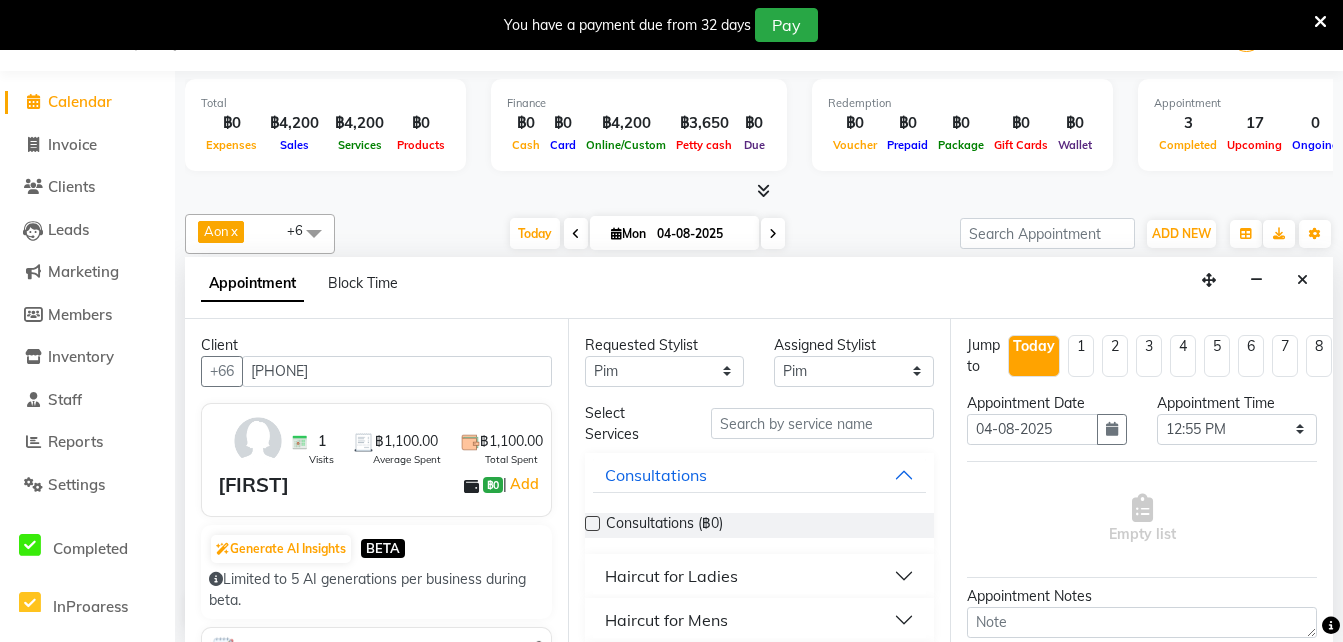click on "Haircut for Ladies" at bounding box center [671, 576] 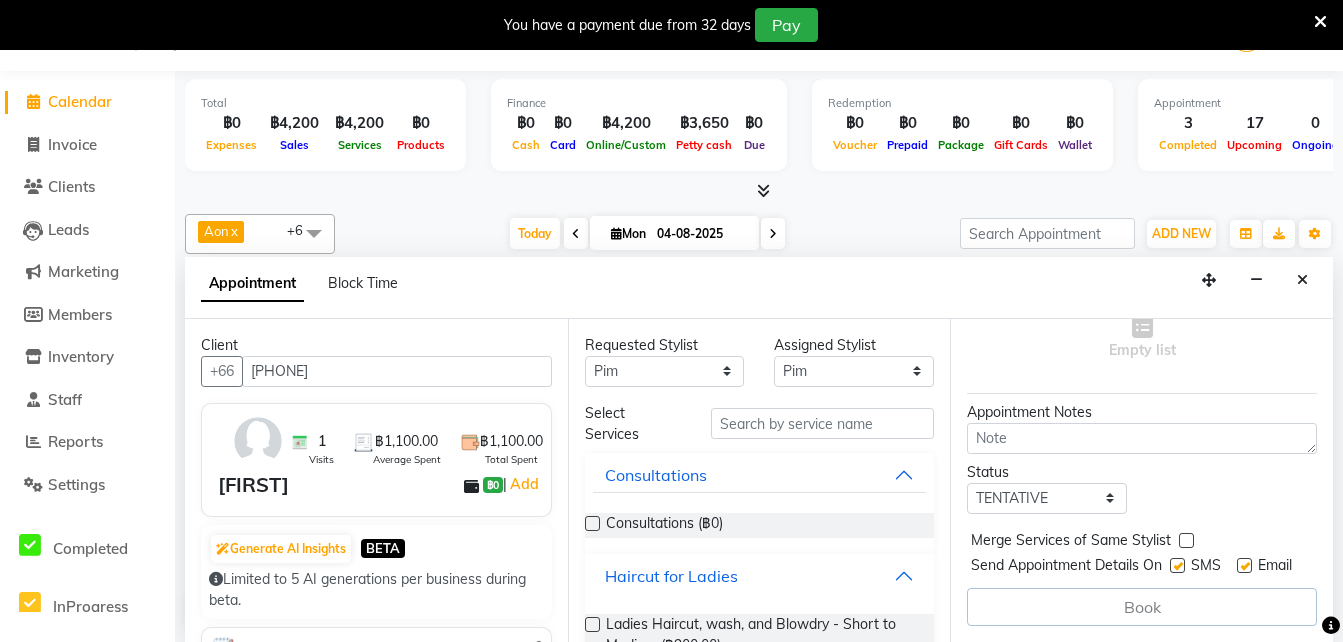 scroll, scrollTop: 216, scrollLeft: 0, axis: vertical 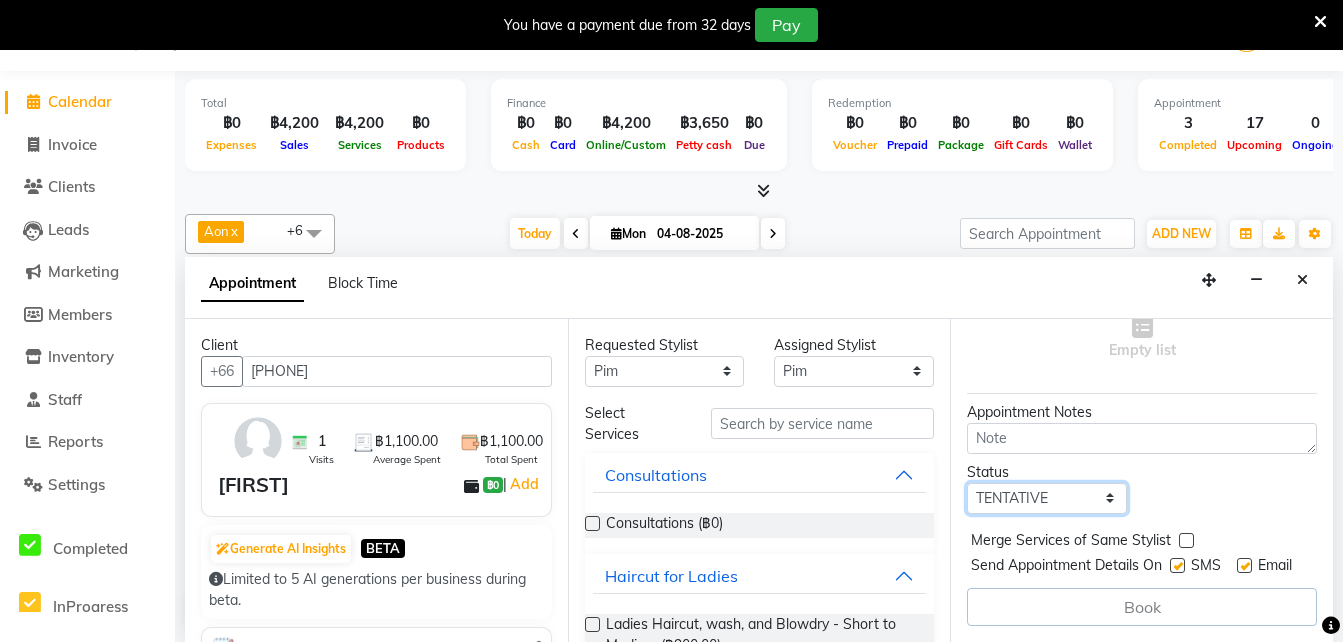 click on "Select TENTATIVE CONFIRM CHECK-IN UPCOMING" at bounding box center (1047, 498) 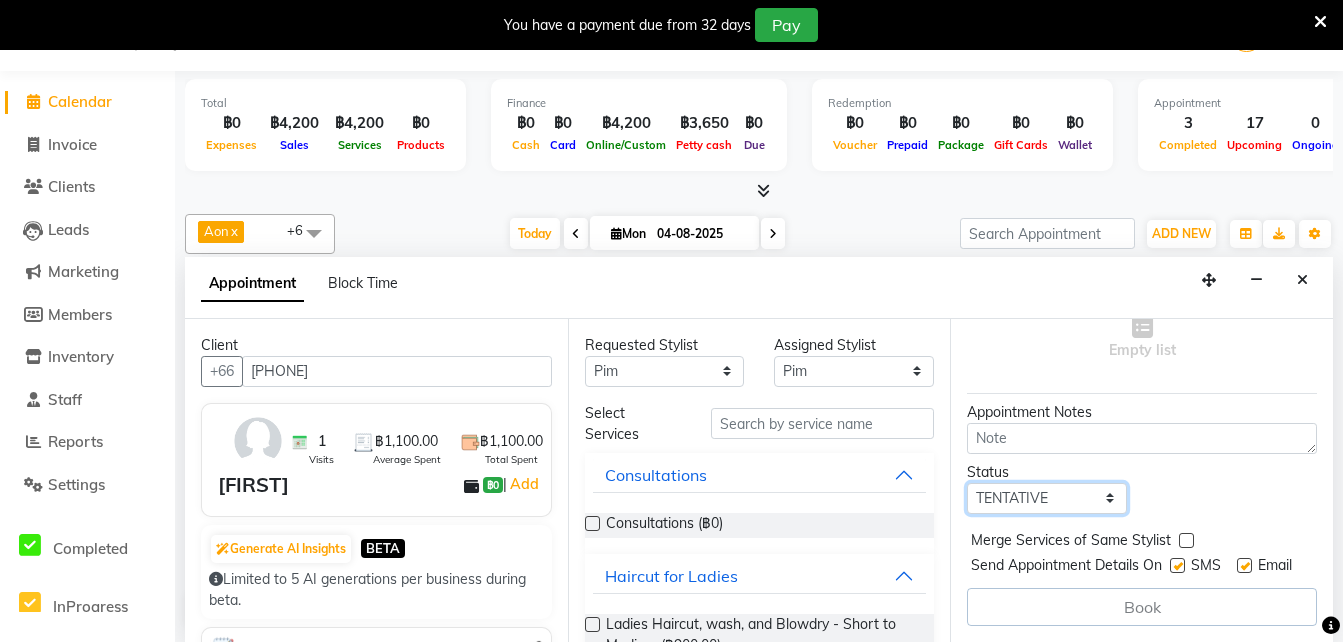 select on "confirm booking" 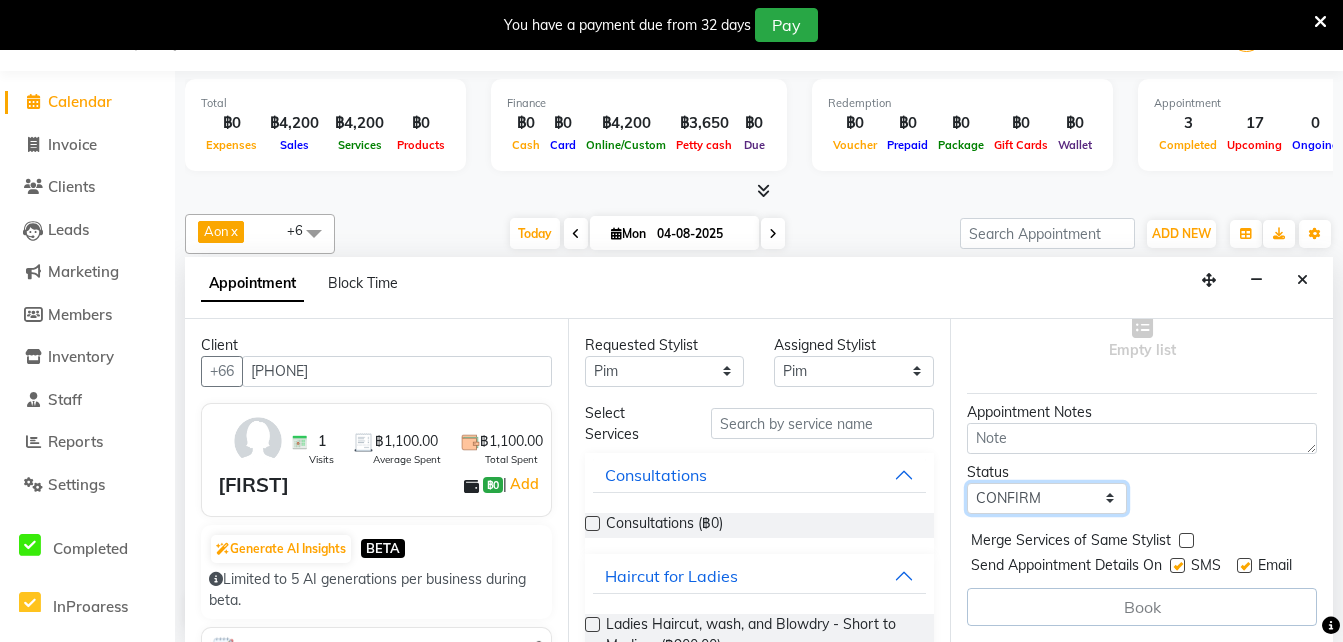 click on "Select TENTATIVE CONFIRM CHECK-IN UPCOMING" at bounding box center [1047, 498] 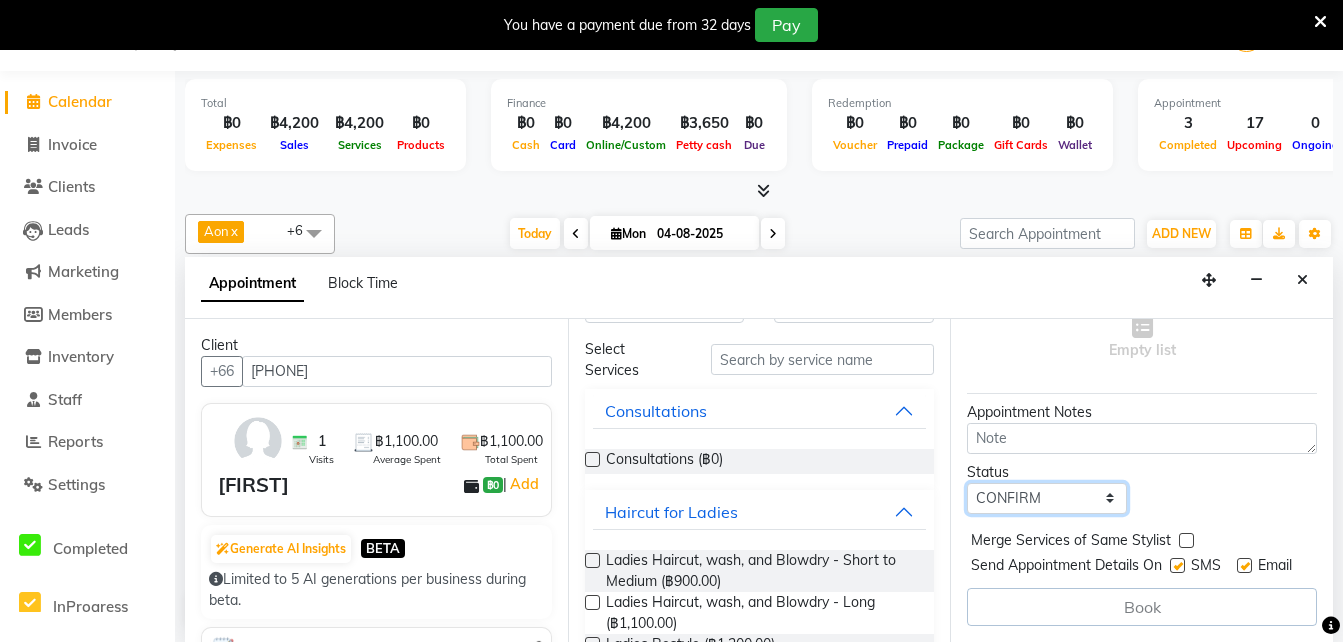 scroll, scrollTop: 67, scrollLeft: 0, axis: vertical 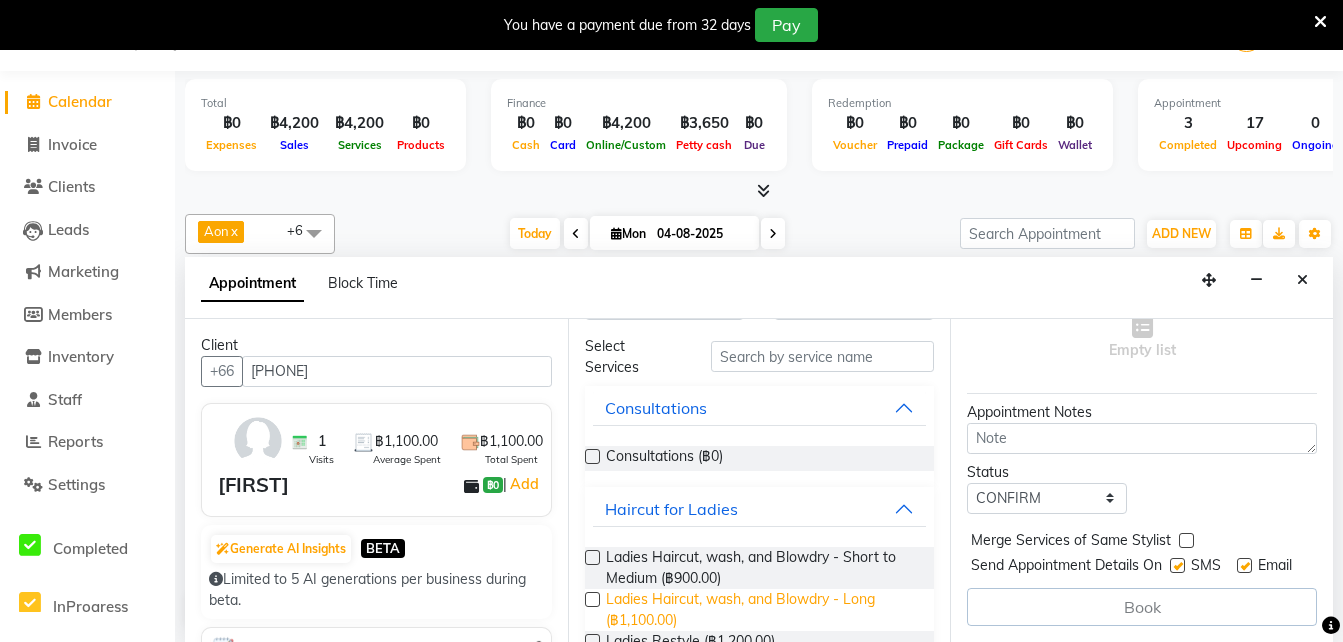 click on "Ladies Haircut, wash, and Blowdry - Long (฿1,100.00)" at bounding box center (762, 610) 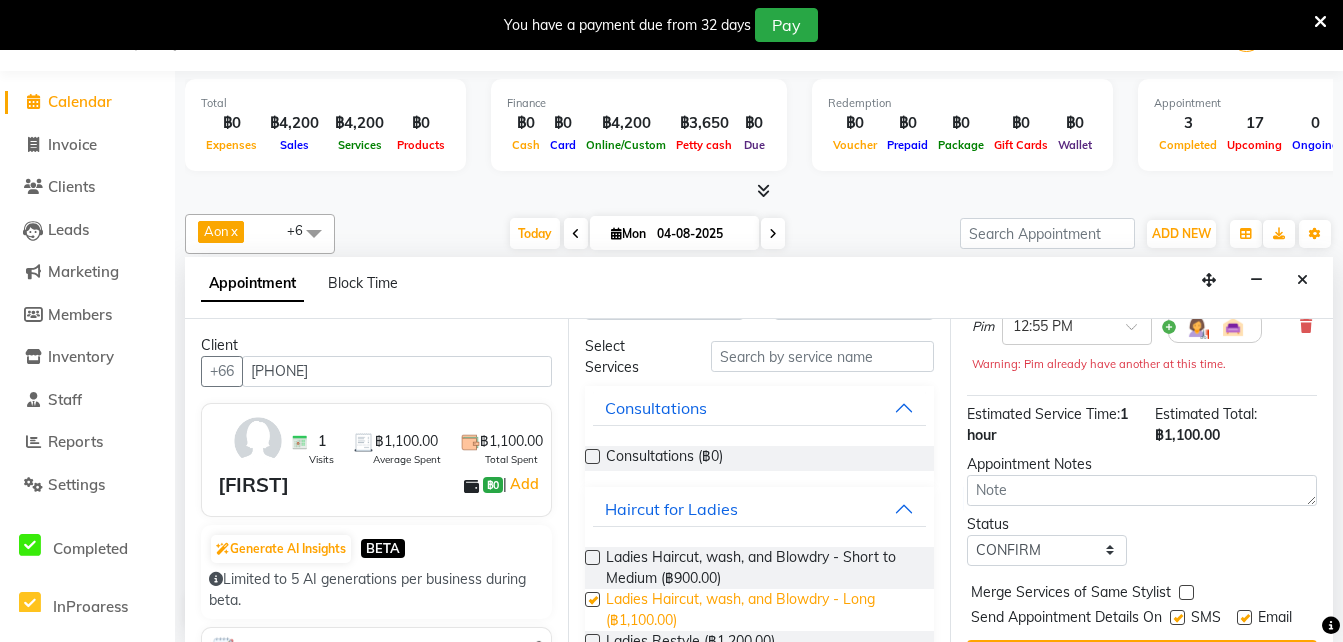 checkbox on "false" 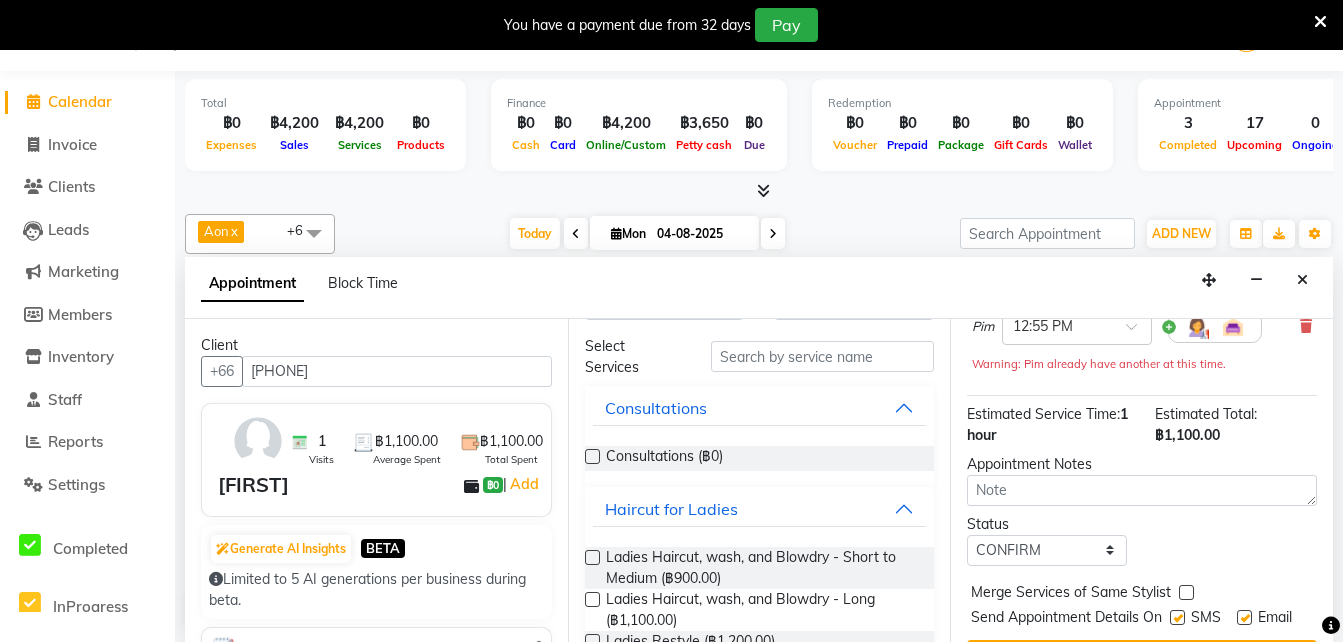 scroll, scrollTop: 298, scrollLeft: 0, axis: vertical 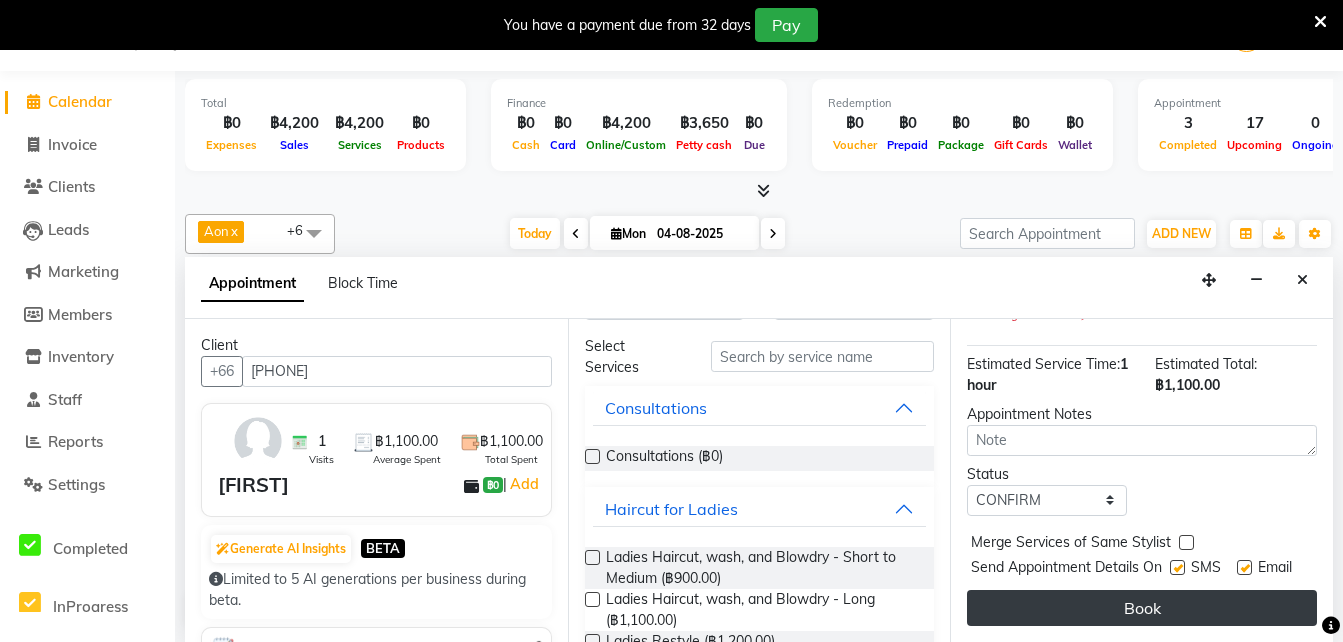 click on "Book" at bounding box center [1142, 608] 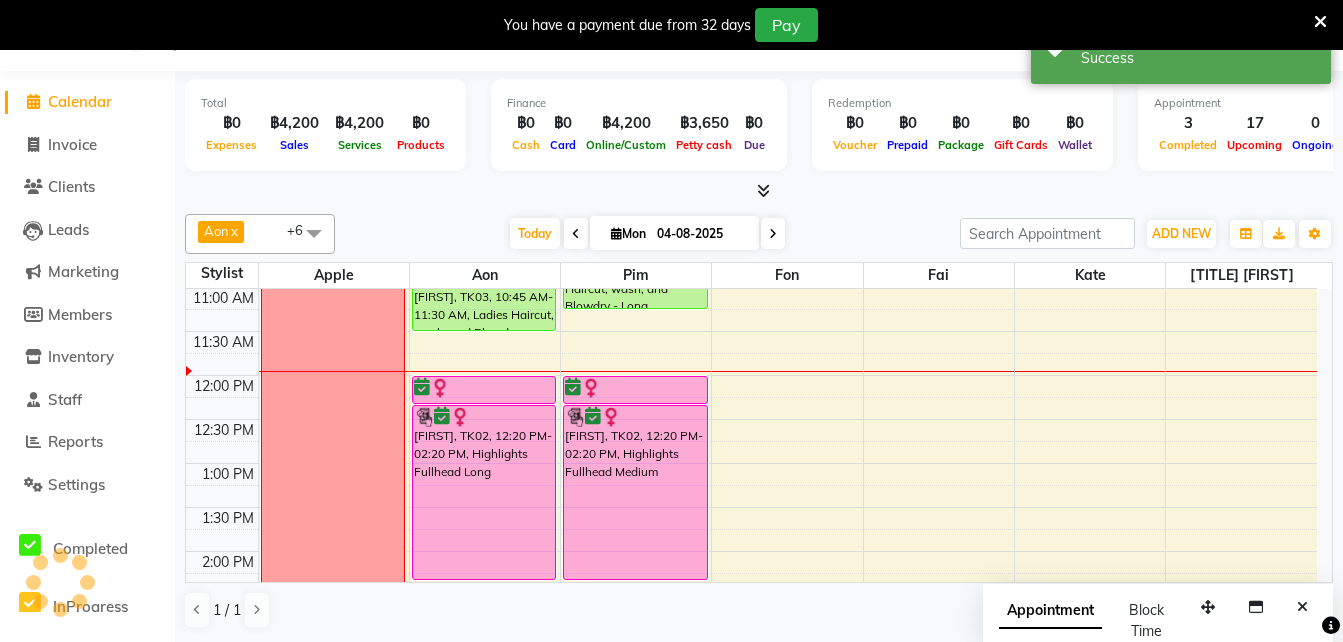 scroll, scrollTop: 0, scrollLeft: 0, axis: both 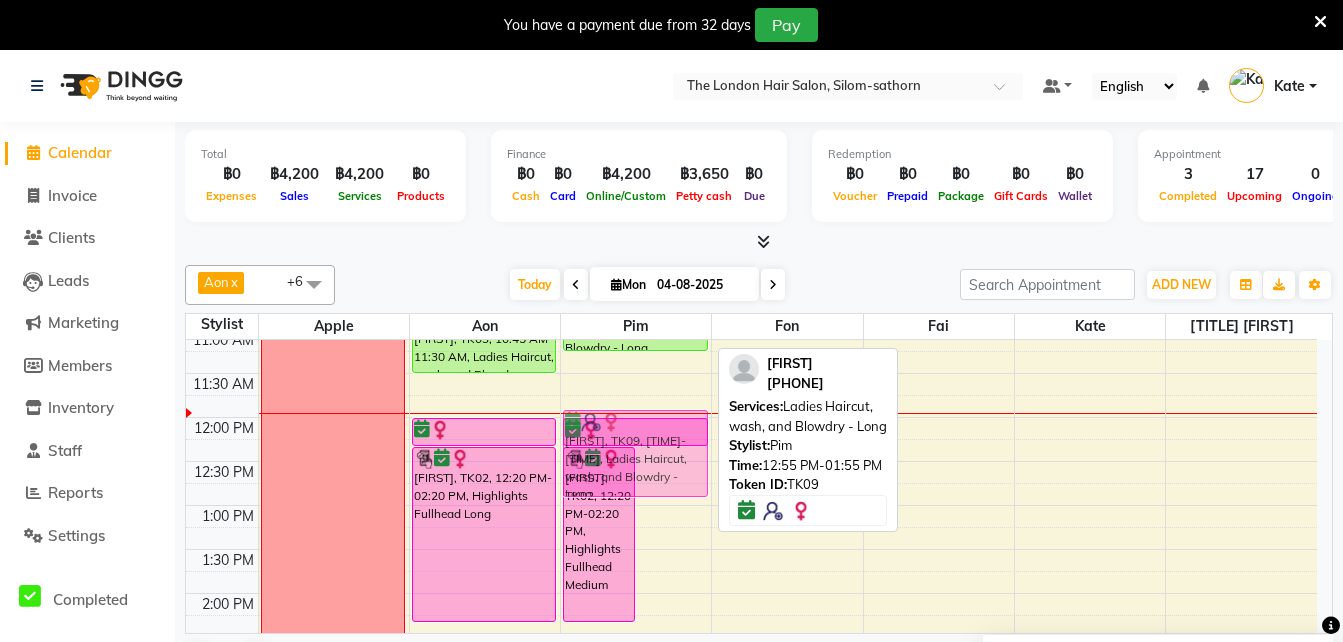 drag, startPoint x: 673, startPoint y: 538, endPoint x: 683, endPoint y: 440, distance: 98.50888 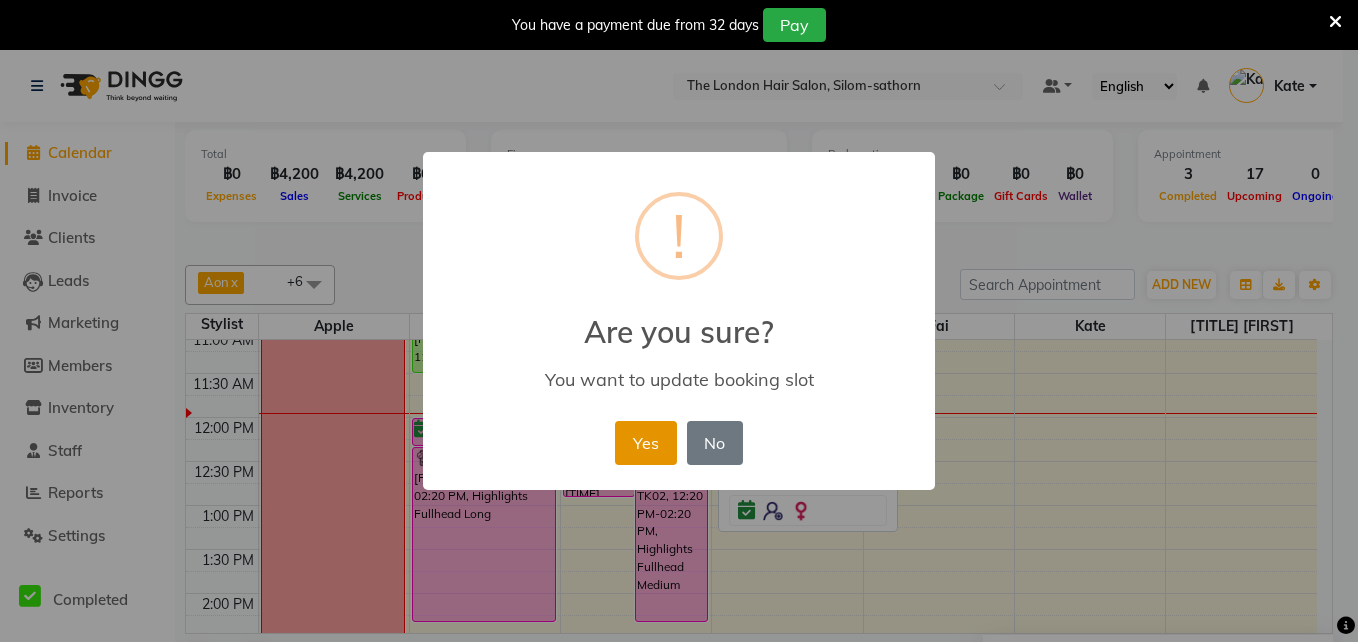 click on "Yes" at bounding box center [645, 443] 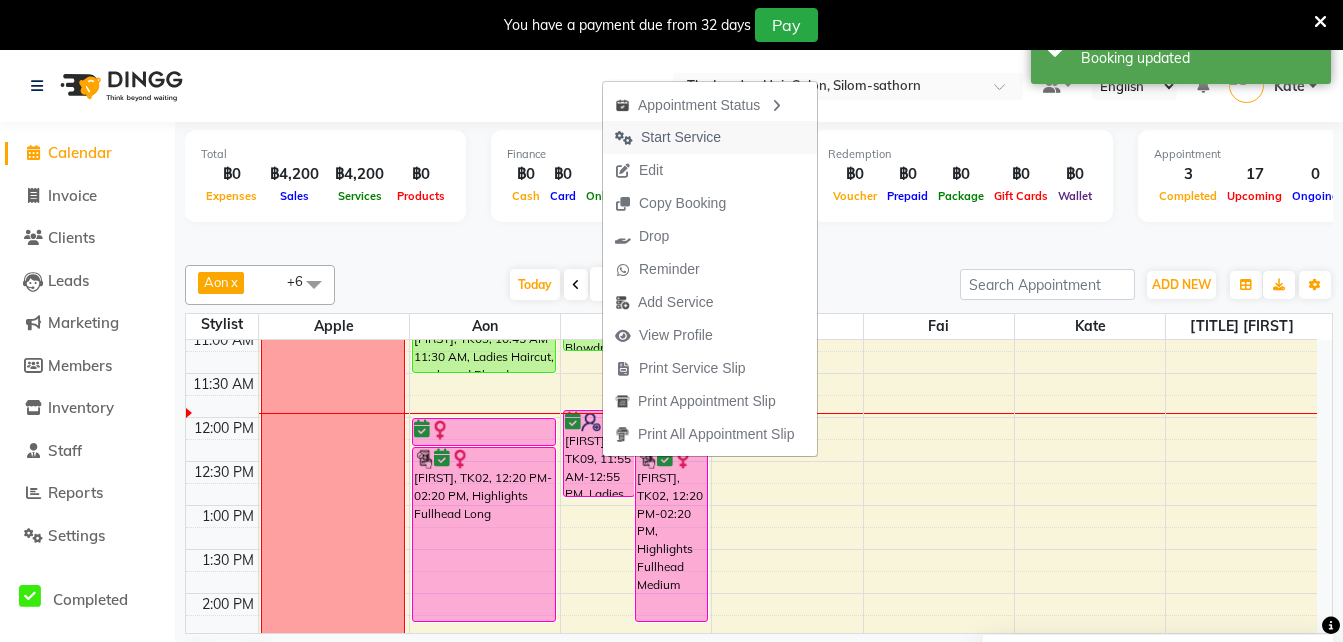 click on "Start Service" at bounding box center (681, 137) 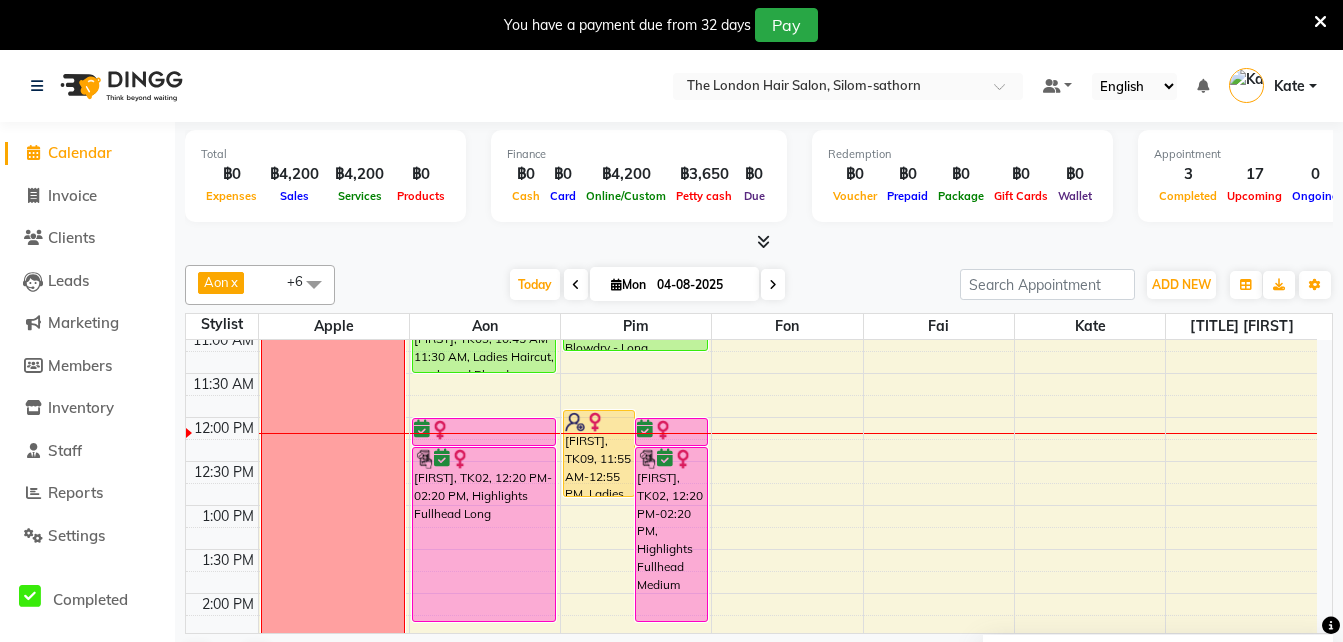 click on "Mon" at bounding box center (628, 284) 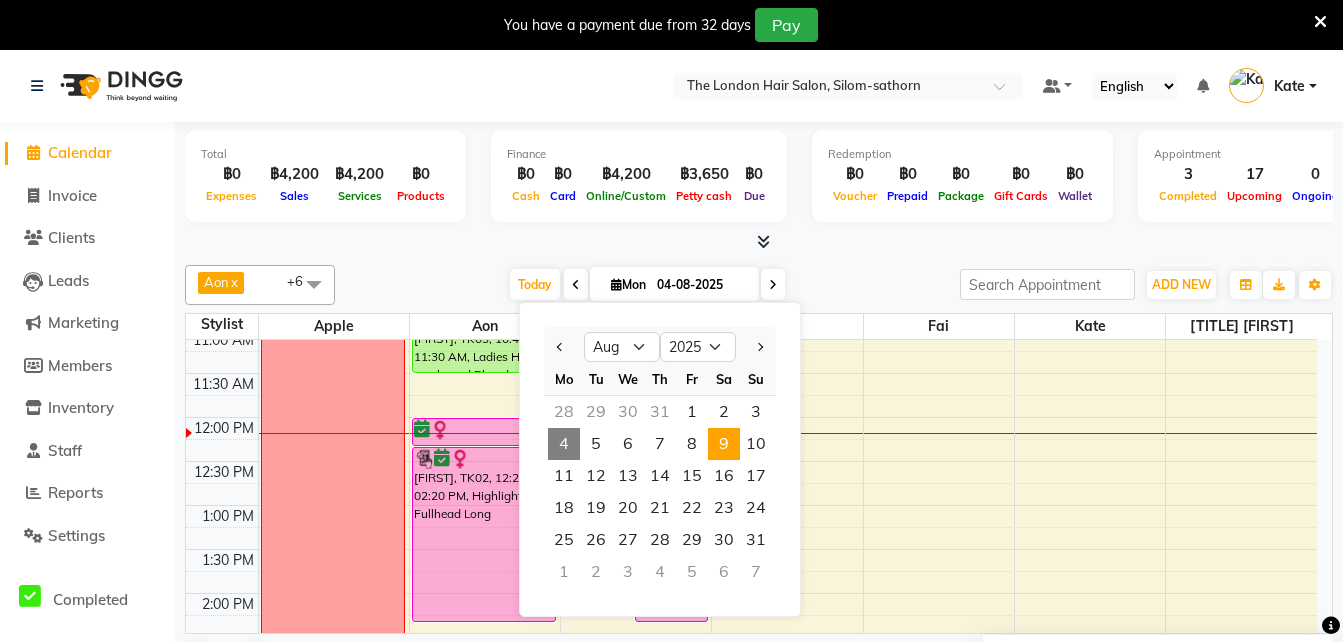 click on "9" at bounding box center [724, 444] 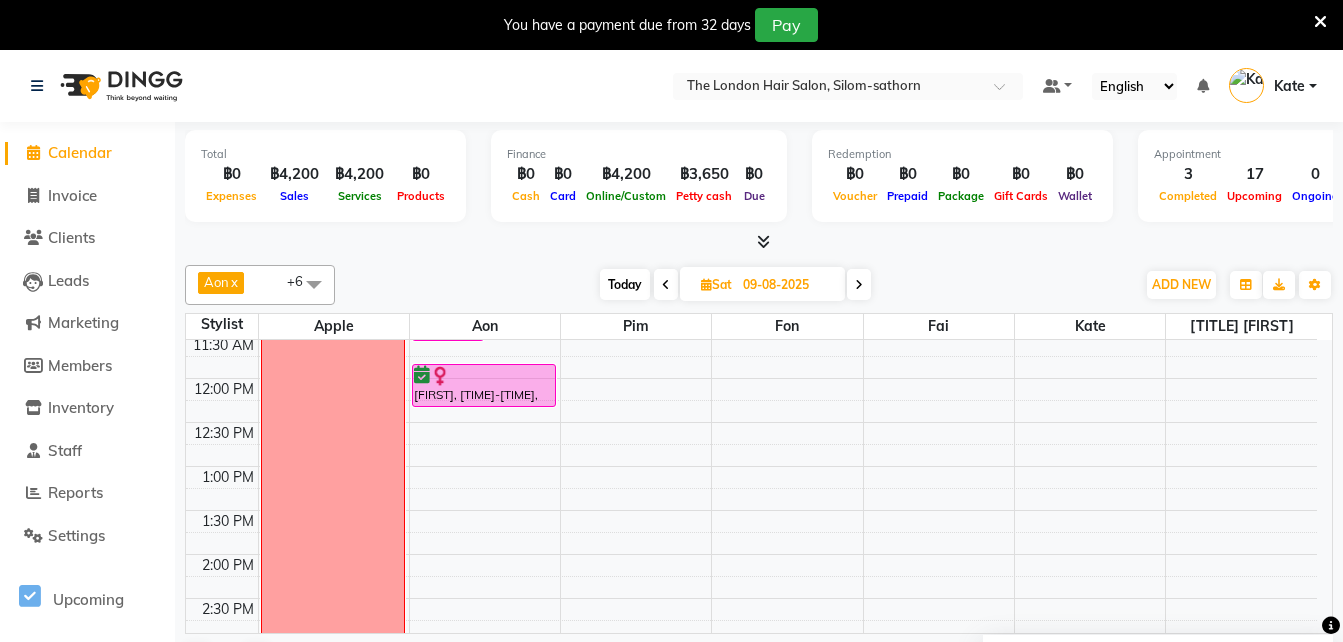 scroll, scrollTop: 239, scrollLeft: 0, axis: vertical 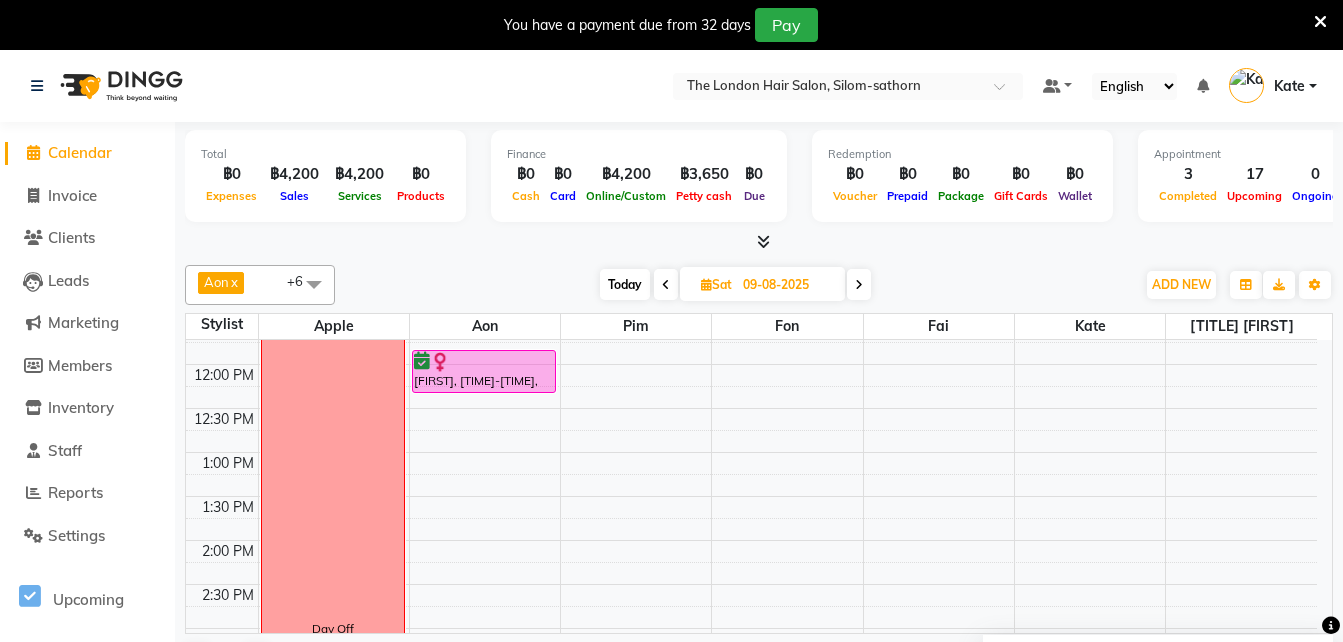 click at bounding box center (859, 284) 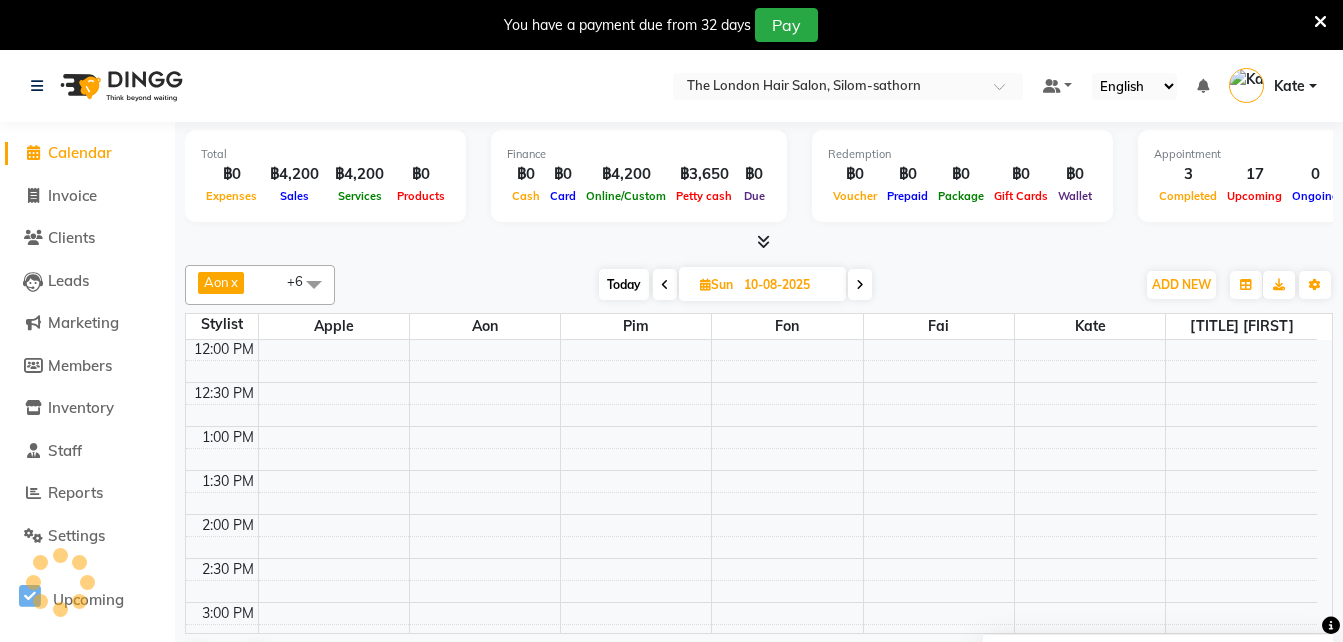 scroll, scrollTop: 0, scrollLeft: 0, axis: both 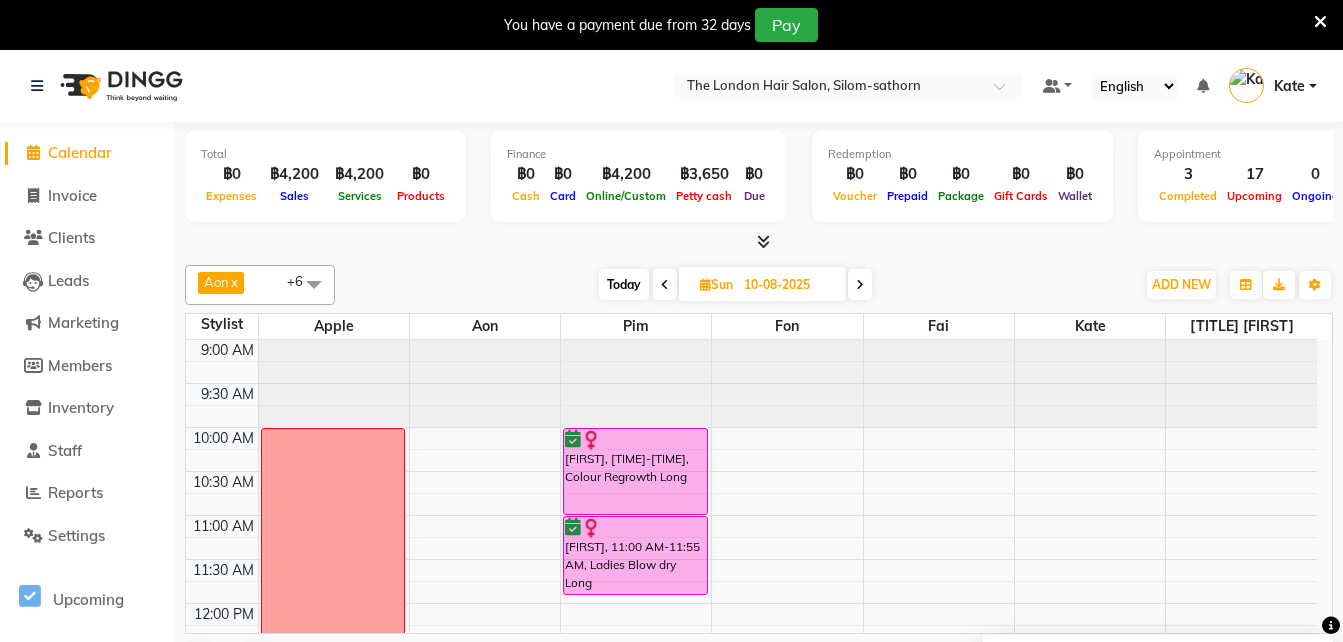 click at bounding box center [860, 285] 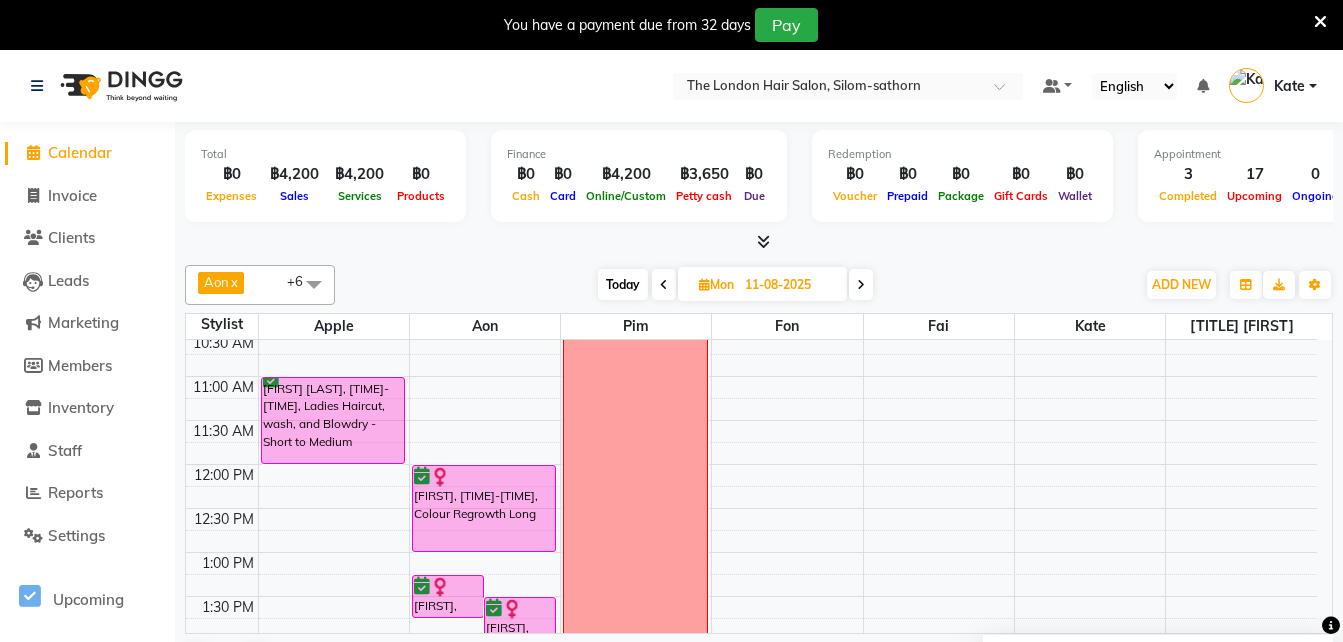 scroll, scrollTop: 0, scrollLeft: 0, axis: both 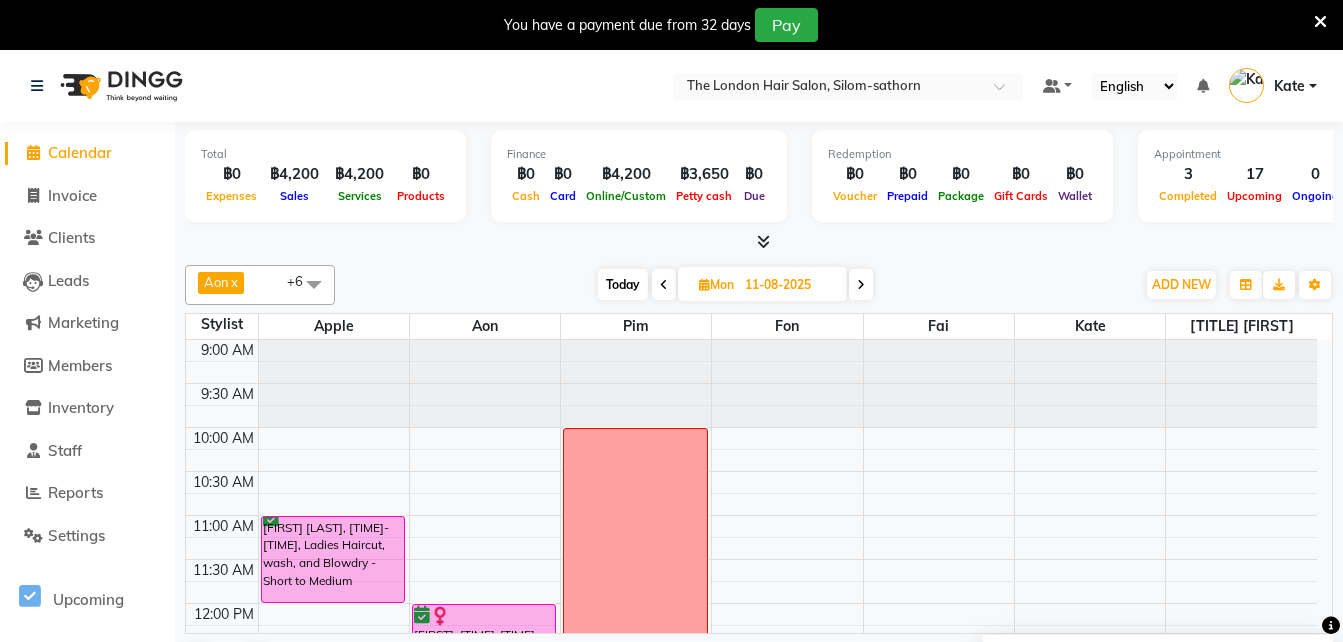 click at bounding box center (861, 284) 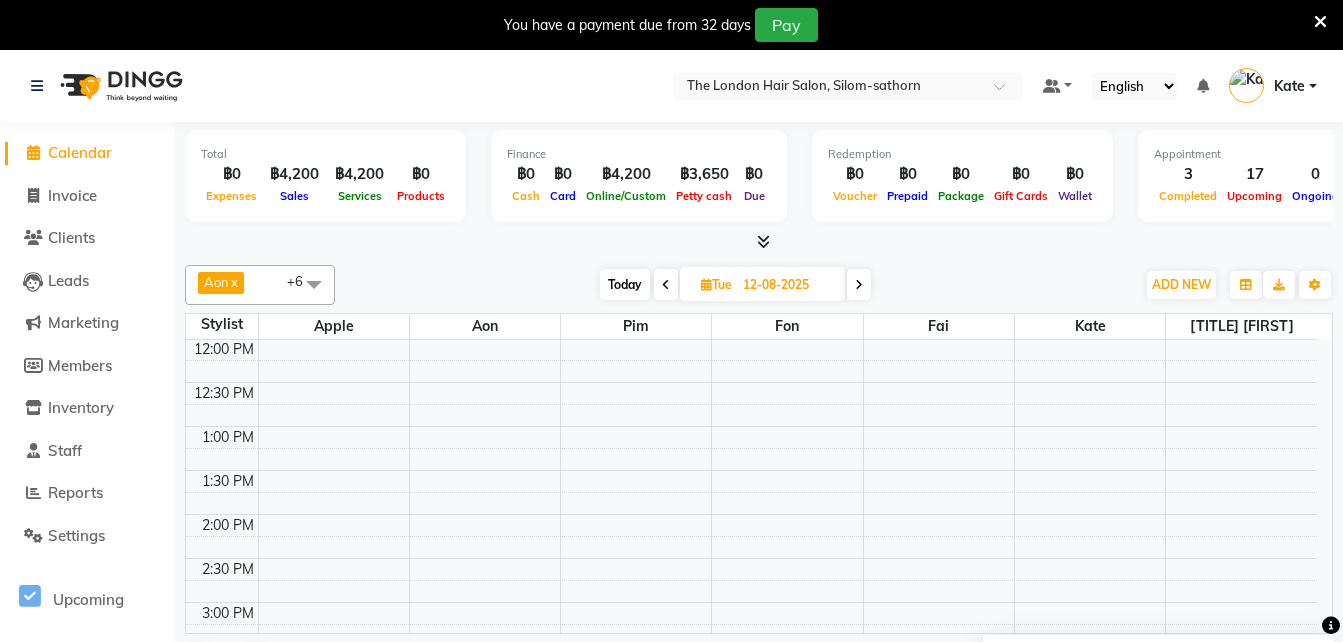 scroll, scrollTop: 0, scrollLeft: 0, axis: both 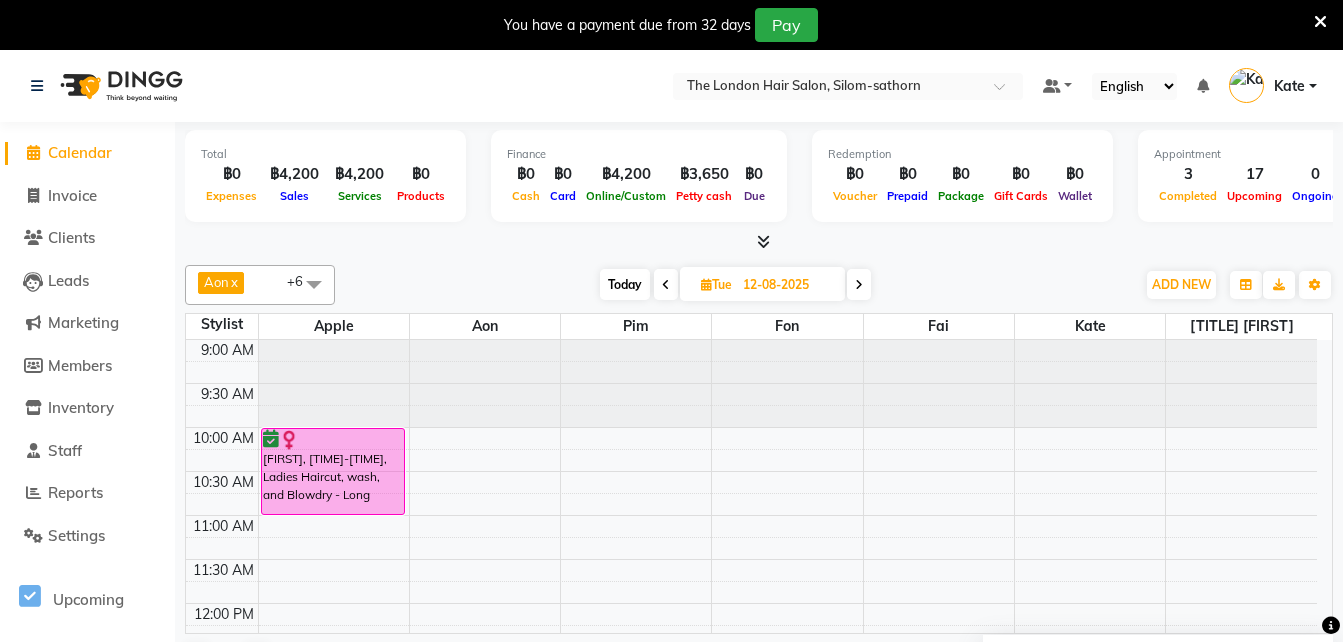 click on "12-08-2025" at bounding box center (787, 285) 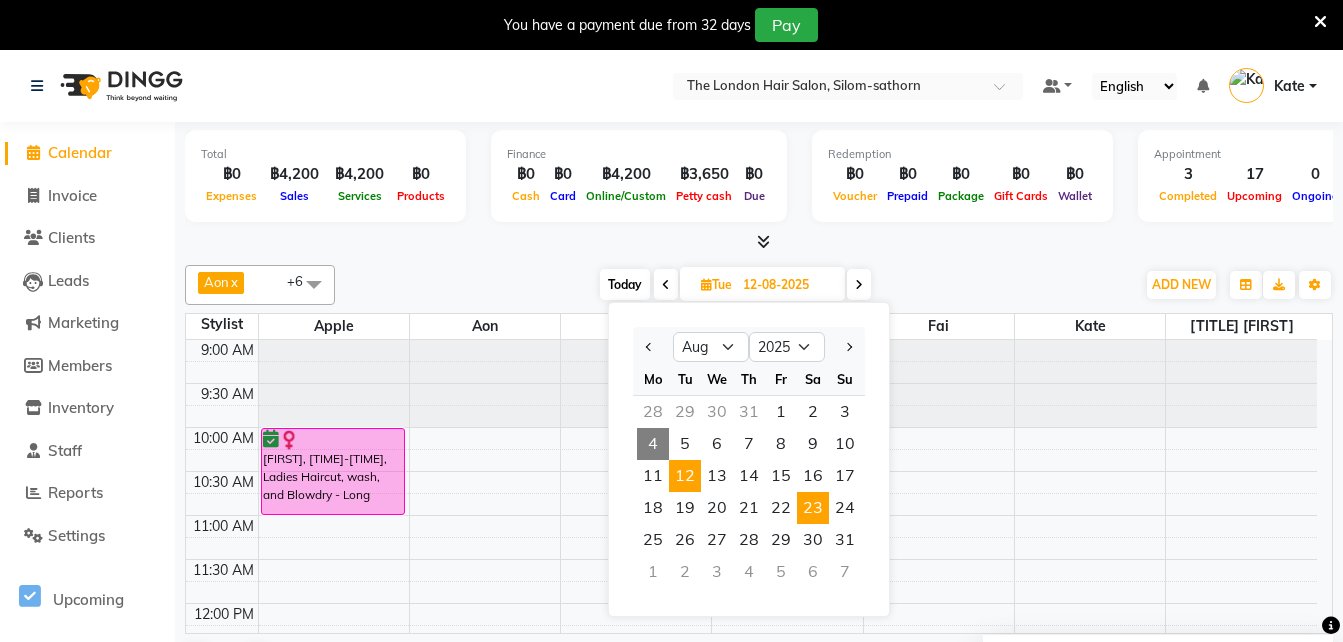 click on "23" at bounding box center (813, 508) 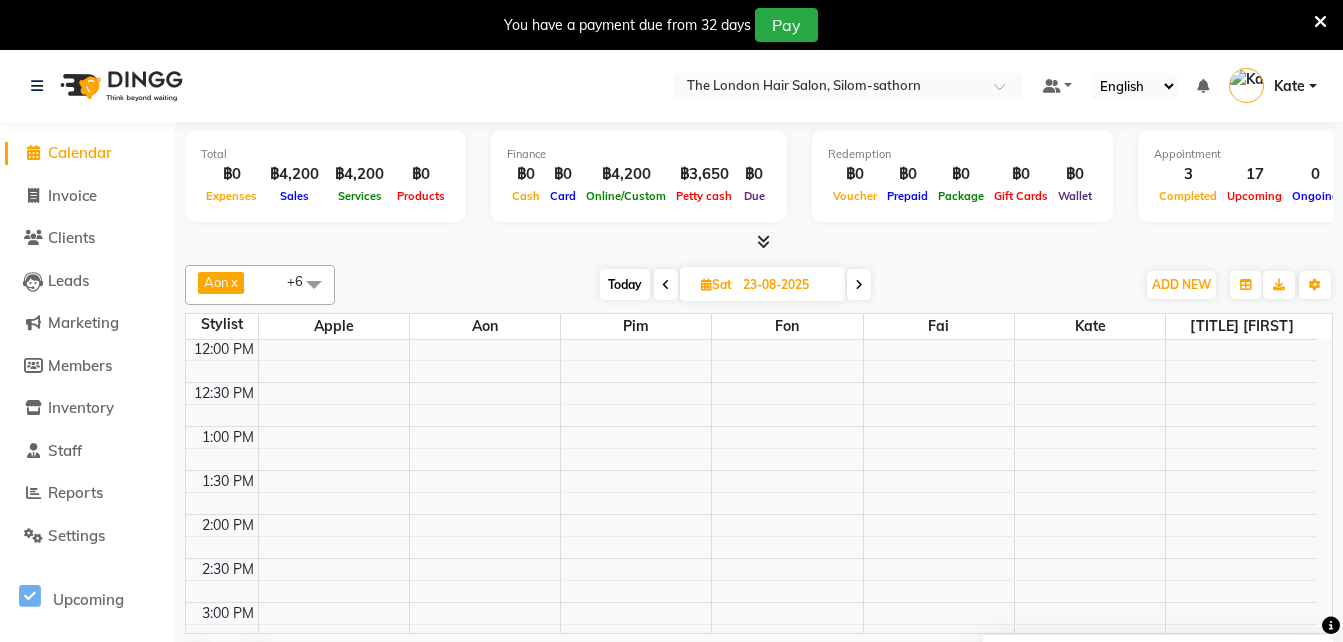scroll, scrollTop: 0, scrollLeft: 0, axis: both 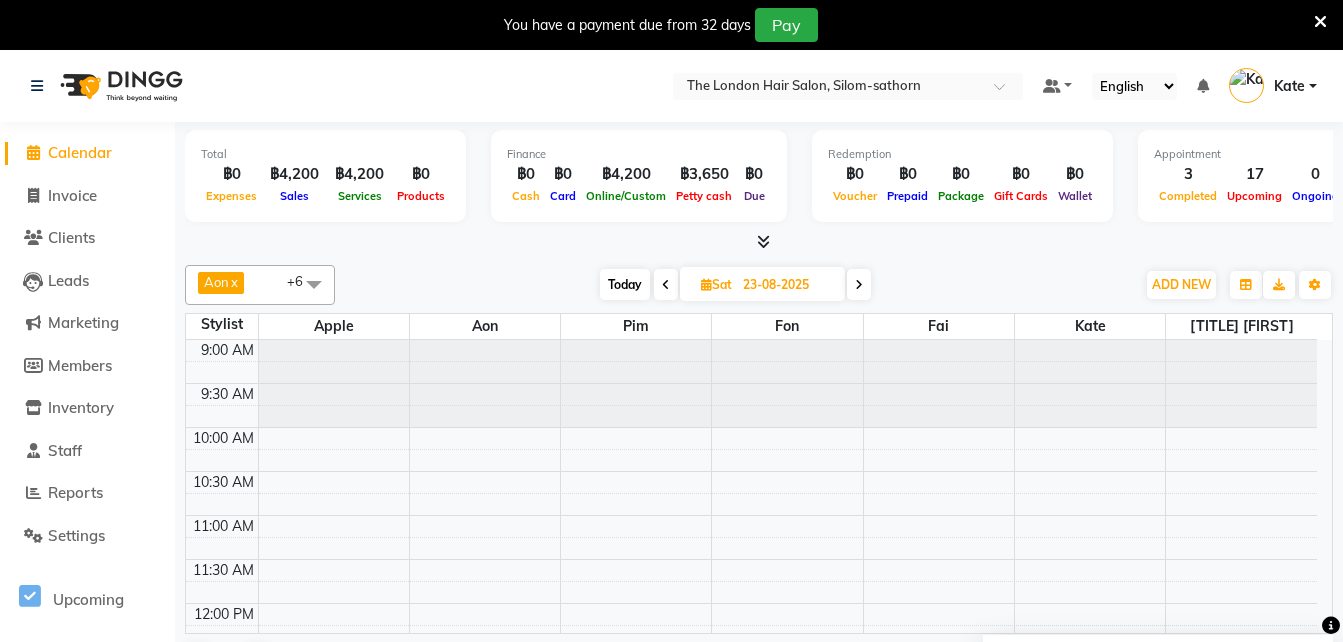 click on "Today" at bounding box center [625, 284] 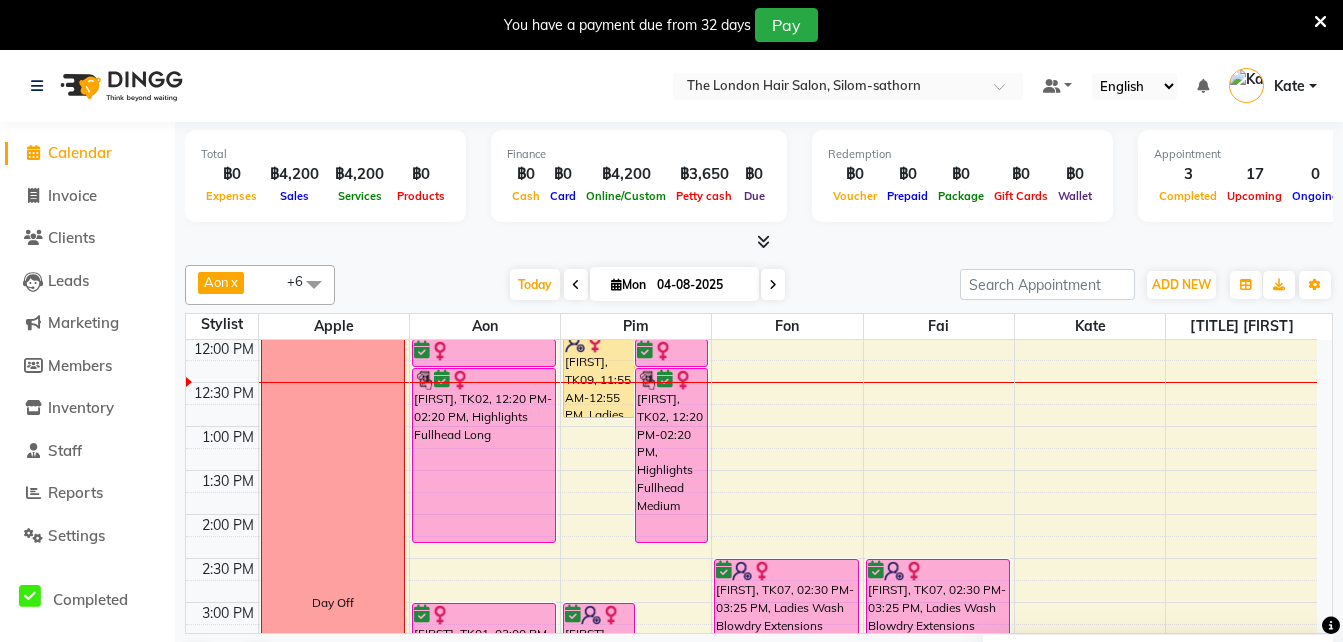 scroll, scrollTop: 182, scrollLeft: 0, axis: vertical 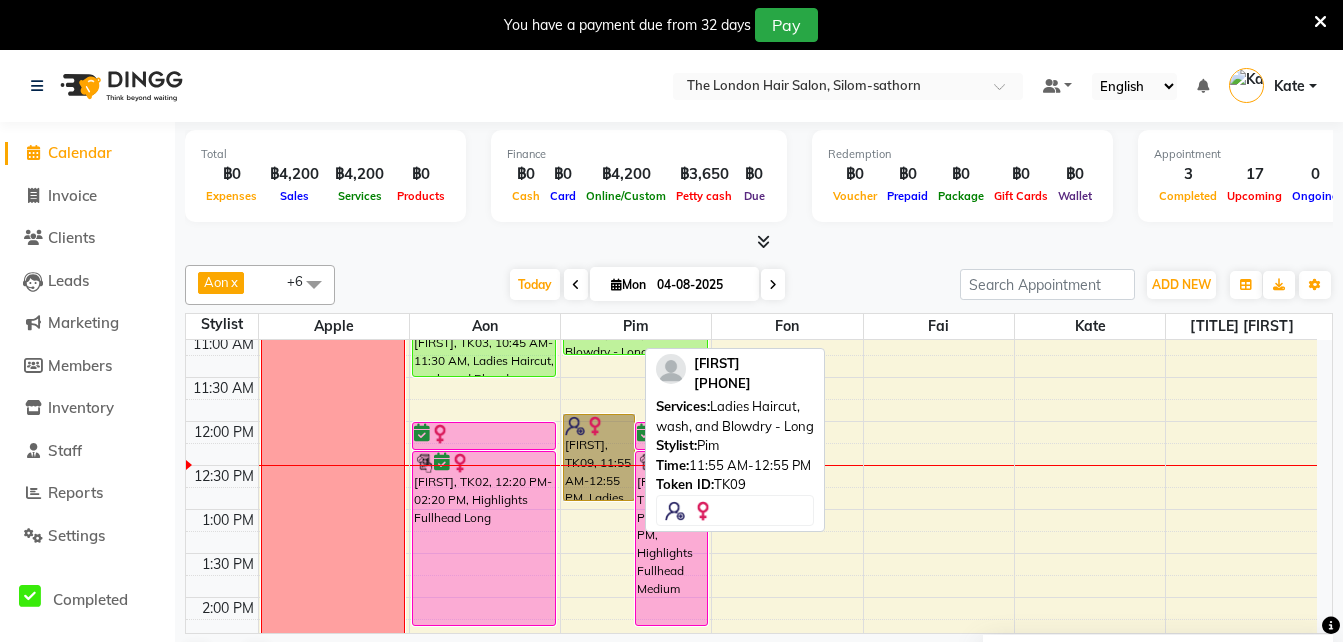 drag, startPoint x: 597, startPoint y: 502, endPoint x: 599, endPoint y: 474, distance: 28.071337 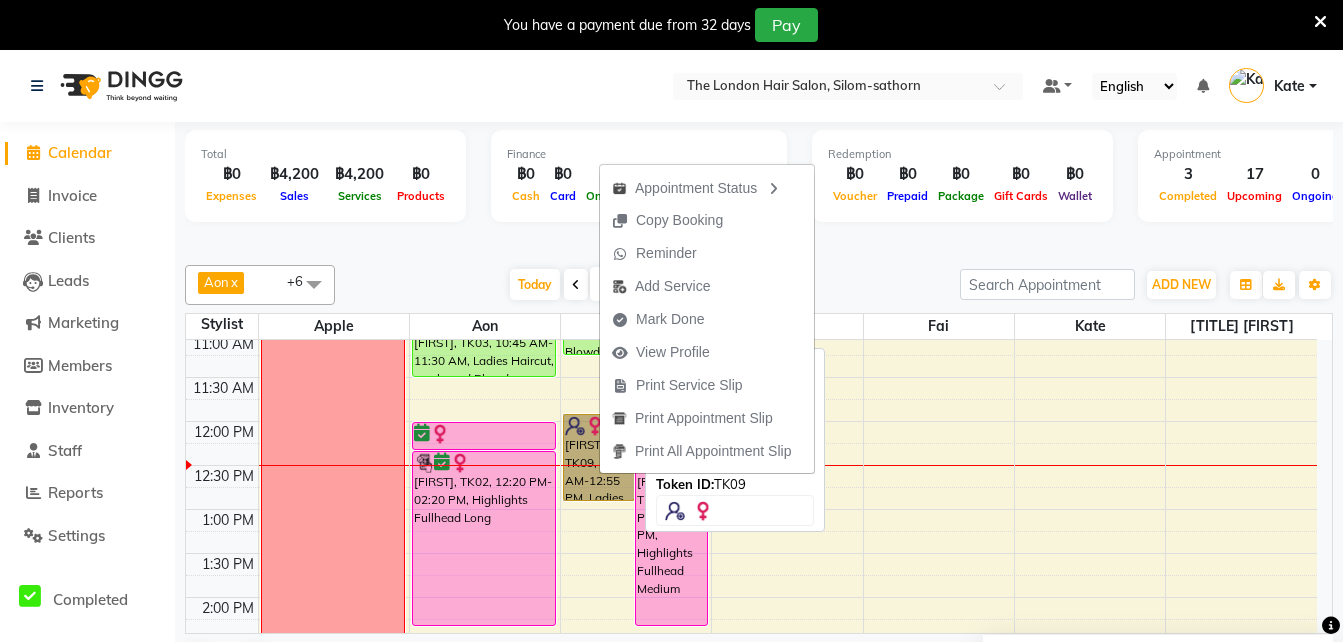 drag, startPoint x: 582, startPoint y: 499, endPoint x: 598, endPoint y: 509, distance: 18.867962 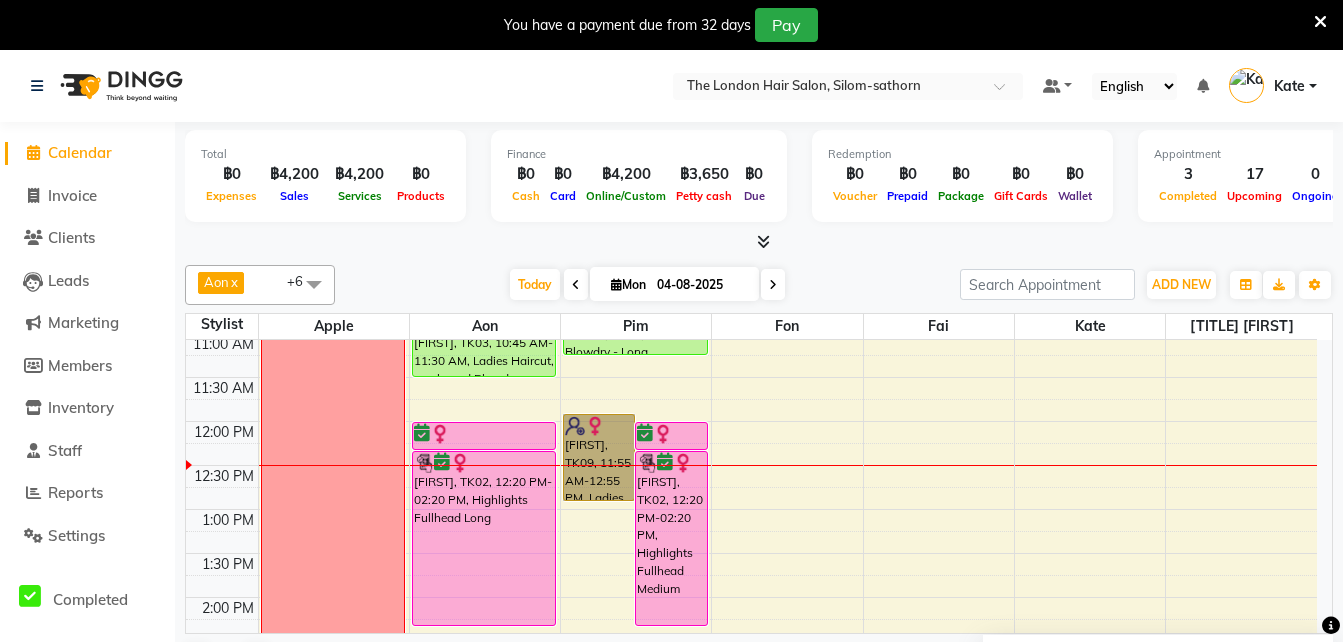 drag, startPoint x: 598, startPoint y: 509, endPoint x: 585, endPoint y: 492, distance: 21.400934 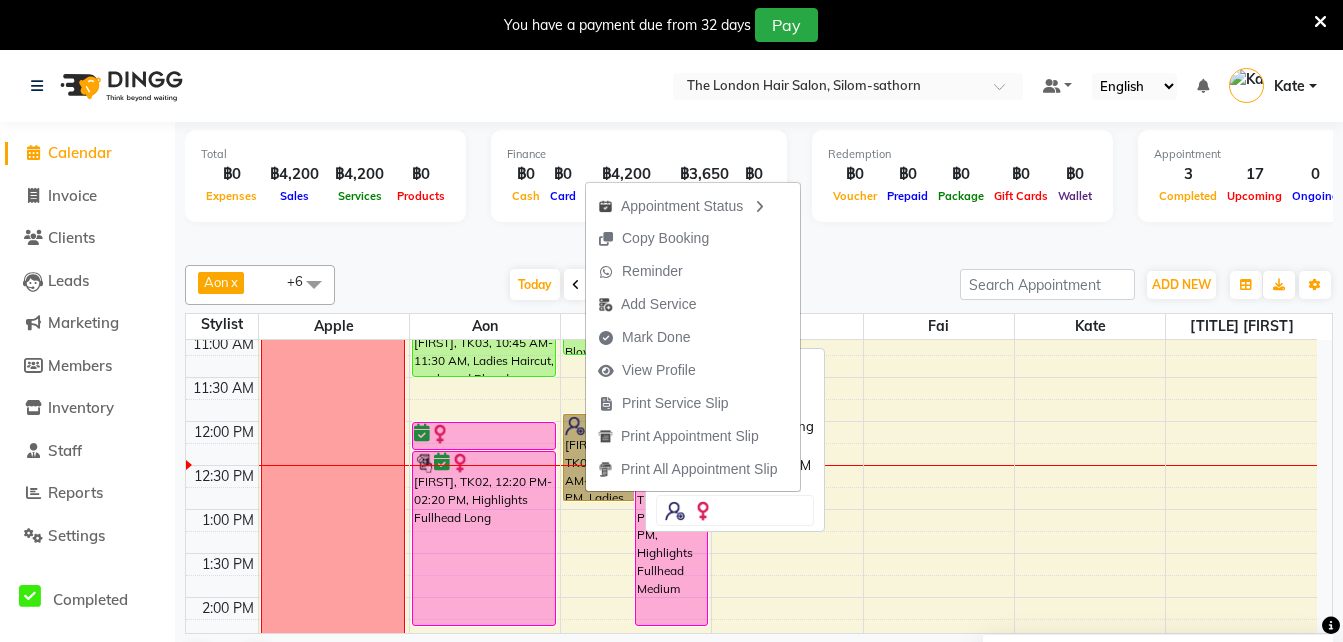 drag, startPoint x: 570, startPoint y: 498, endPoint x: 575, endPoint y: 470, distance: 28.442924 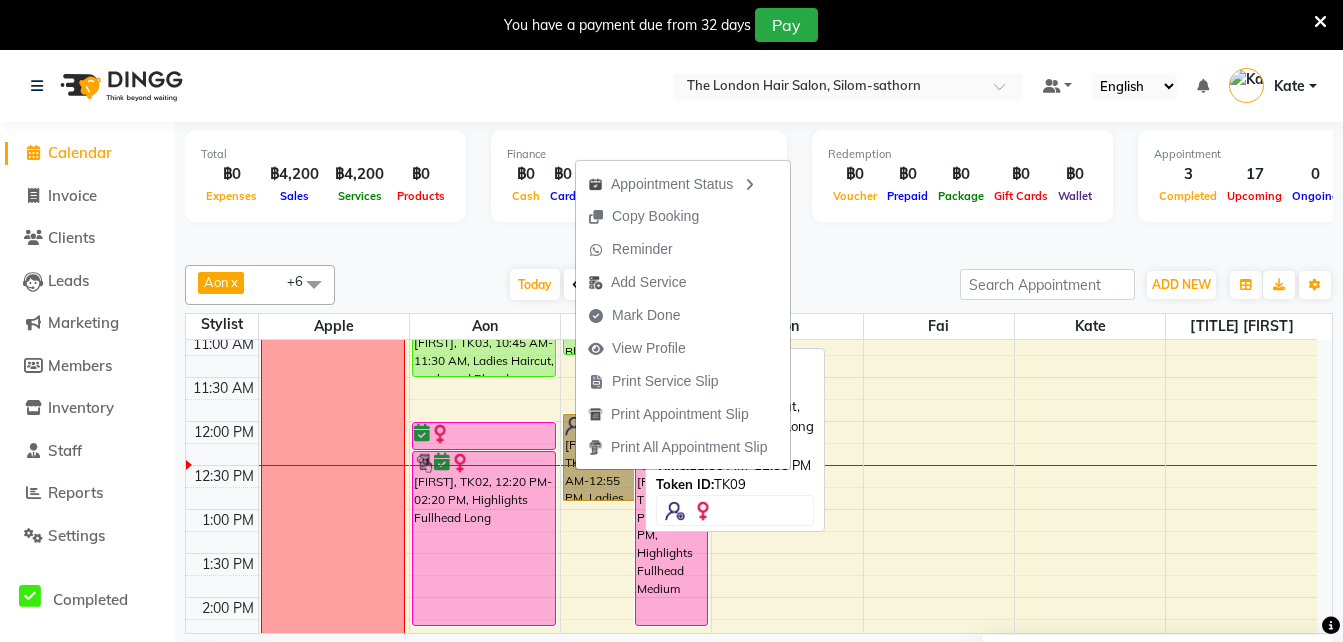 drag, startPoint x: 582, startPoint y: 499, endPoint x: 581, endPoint y: 476, distance: 23.021729 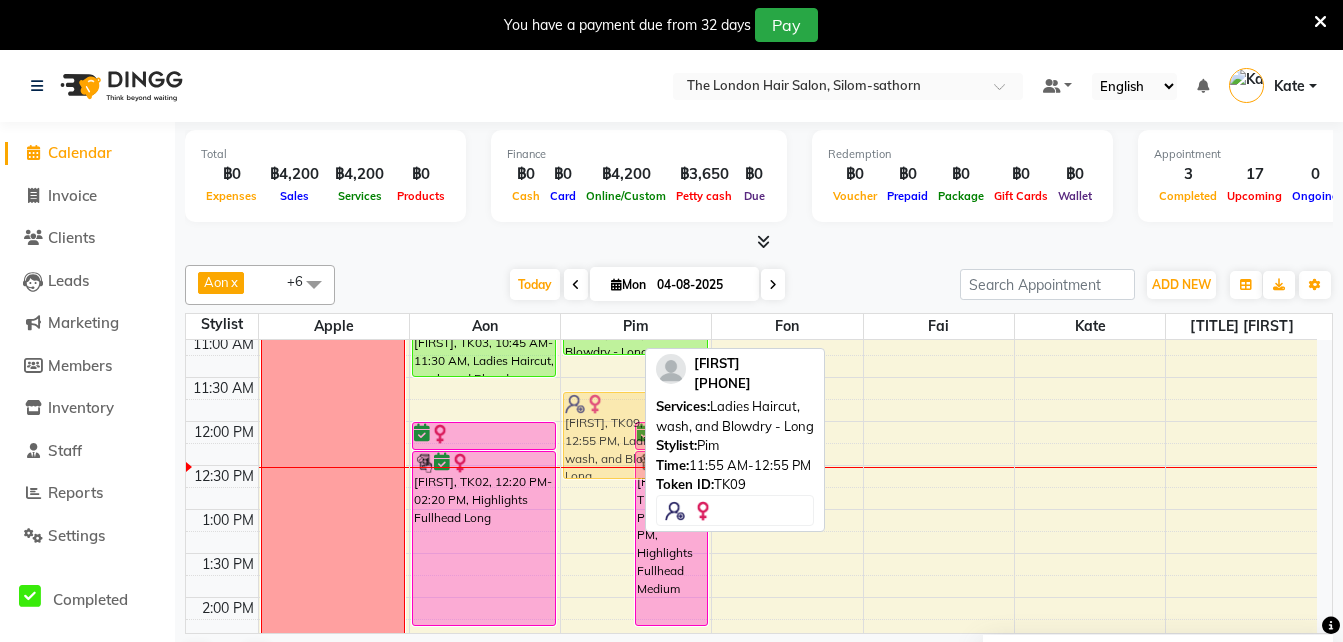 drag, startPoint x: 598, startPoint y: 526, endPoint x: 594, endPoint y: 482, distance: 44.181442 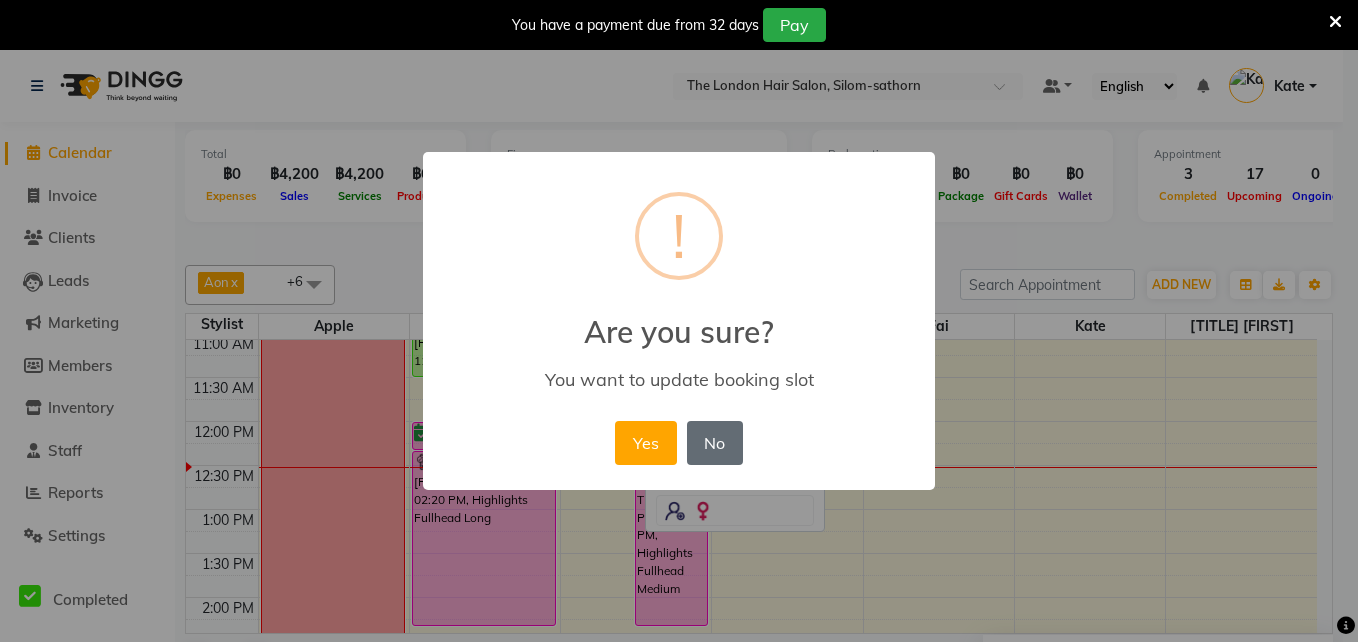 click on "No" at bounding box center (715, 443) 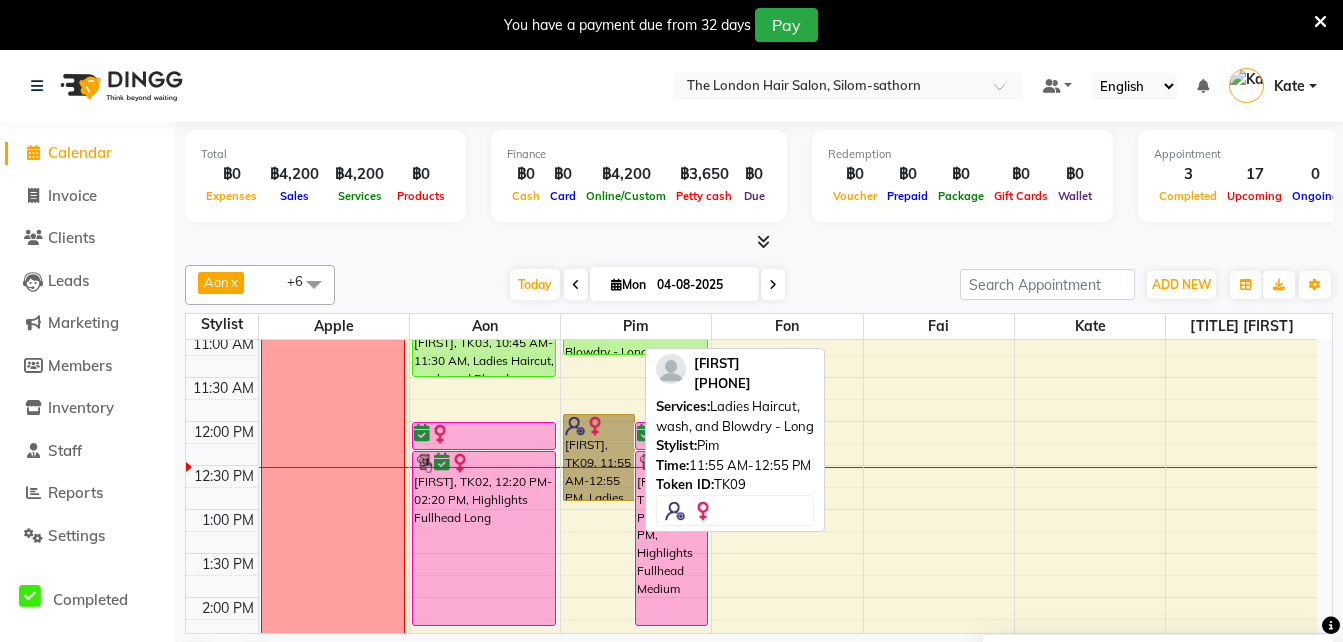 drag, startPoint x: 599, startPoint y: 503, endPoint x: 613, endPoint y: 495, distance: 16.124516 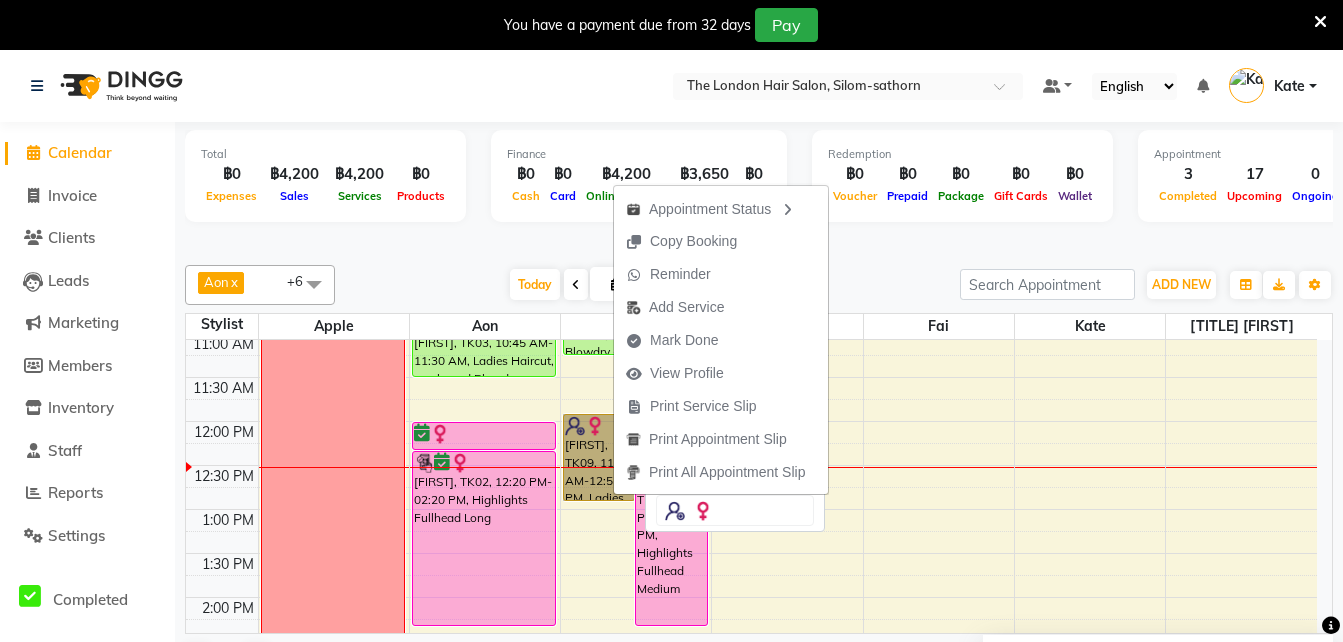 drag, startPoint x: 587, startPoint y: 499, endPoint x: 588, endPoint y: 428, distance: 71.00704 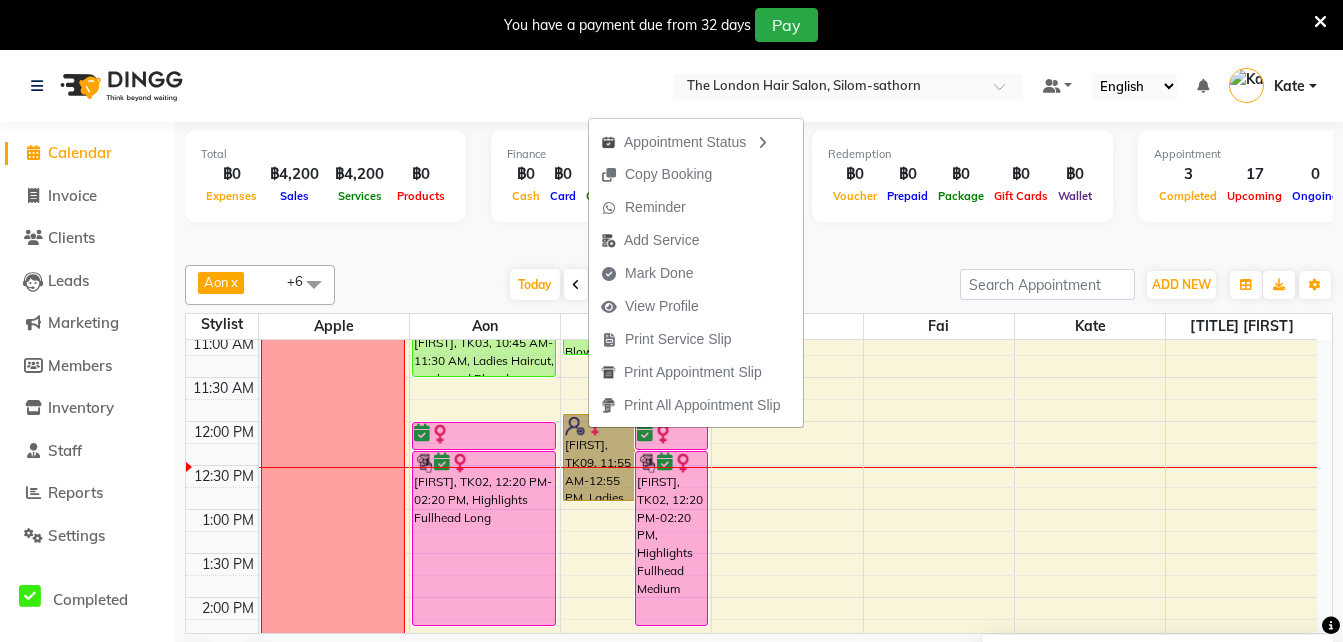 click on "9:00 AM 9:30 AM 10:00 AM 10:30 AM 11:00 AM 11:30 AM 12:00 PM 12:30 PM 1:00 PM 1:30 PM 2:00 PM 2:30 PM 3:00 PM 3:30 PM 4:00 PM 4:30 PM 5:00 PM 5:30 PM 6:00 PM 6:30 PM 7:00 PM 7:30 PM 8:00 PM 8:30 PM  Day Off      [FIRST], TK03, 10:00 AM-10:45 AM, Toner Long (Only)     [FIRST], TK03, 10:45 AM-11:30 AM, Ladies Haircut, wash, and Blowdry - Long     [FIRST], TK02, 12:00 PM-12:20 PM, Consultations      [FIRST], TK02, 12:20 PM-02:20 PM, Highlights Fullhead Long     [FIRST], TK01, 03:00 PM-05:00 PM, Balayage Long     [FIRST], TK01, 05:00 PM-05:30 PM, Toner Long     [FIRST], TK01, 05:30 PM-05:50 PM, Olaplex No.1+No.2     [FIRST], TK01, 05:50 PM-06:50 PM, Volume Treatment      [FIRST], TK09, 11:55 AM-12:55 PM, Ladies Haircut, wash, and Blowdry - Long     [FIRST], TK02, 12:00 PM-12:20 PM, Consultations      [FIRST], TK02, 12:20 PM-02:20 PM, Highlights Fullhead Medium     [FIRST], TK08, 03:00 PM-04:30 PM, Tint colour - Full head Long     [FIRST], TK06, 04:00 PM-04:45 PM, Colour Regrowth Short" at bounding box center (751, 685) 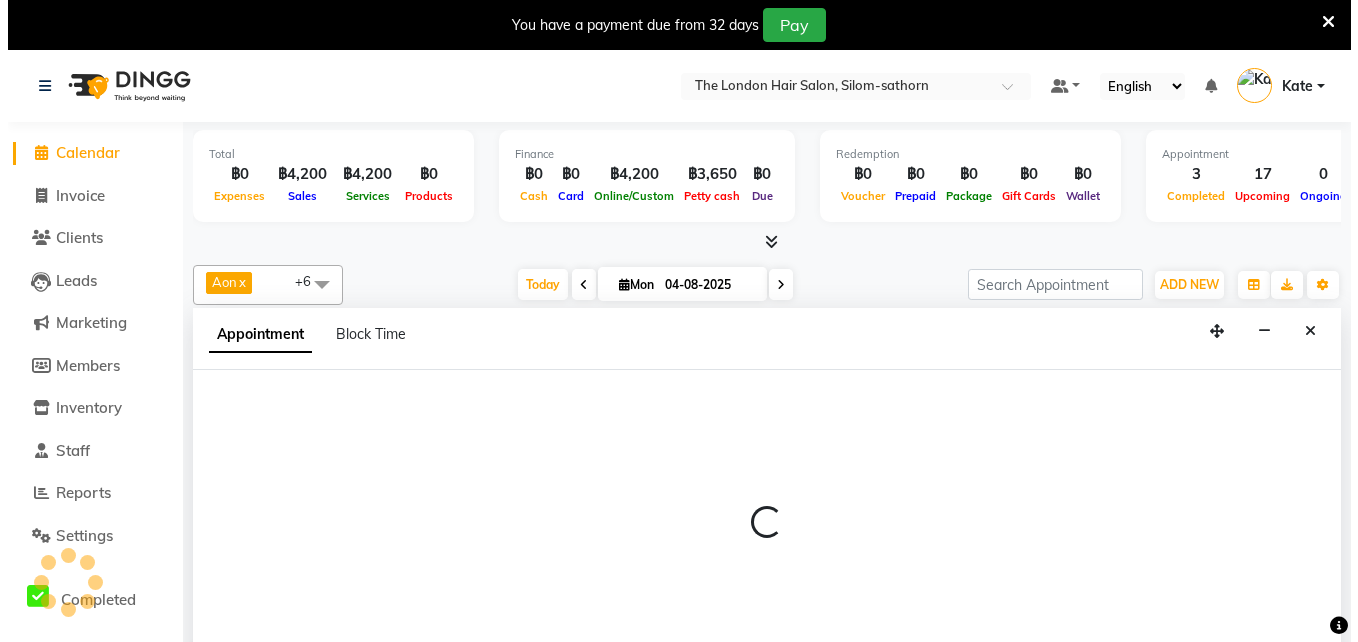scroll, scrollTop: 51, scrollLeft: 0, axis: vertical 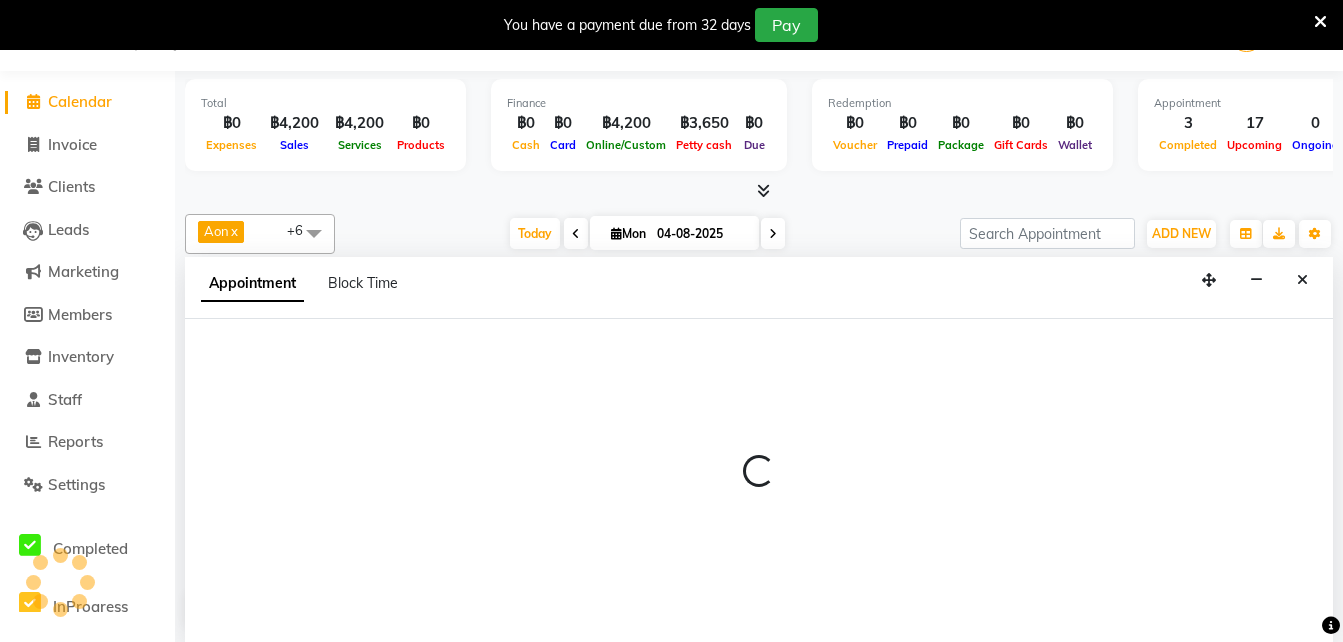 select on "65351" 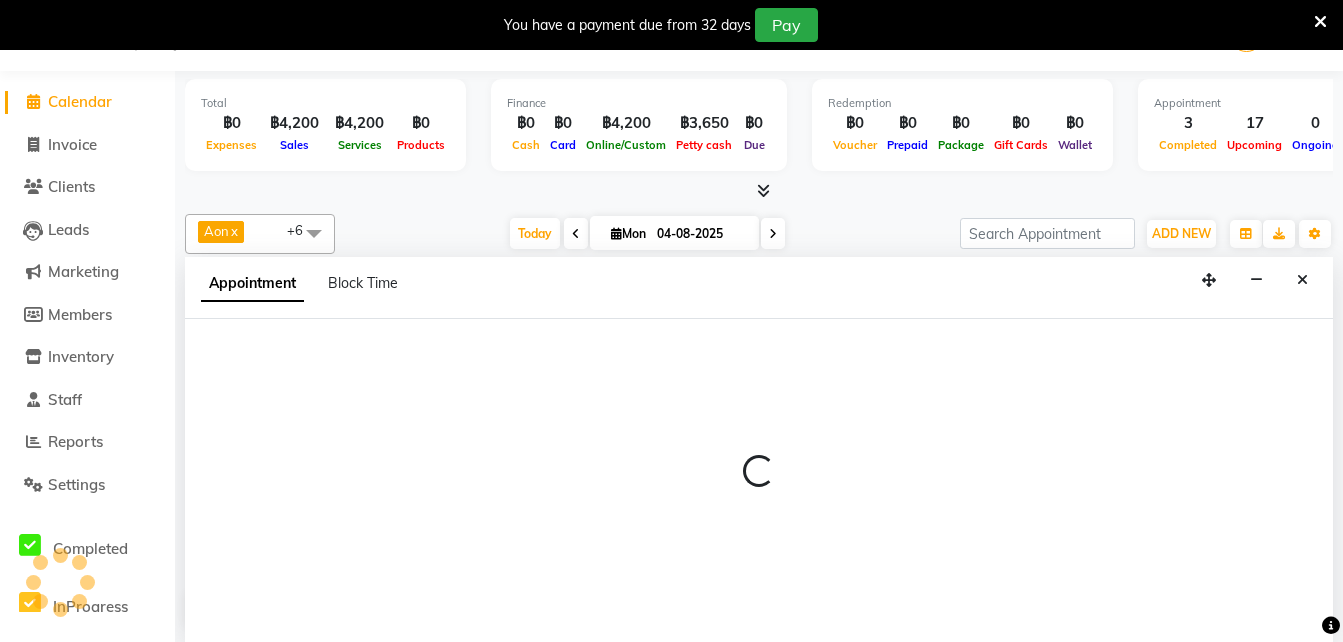 select on "690" 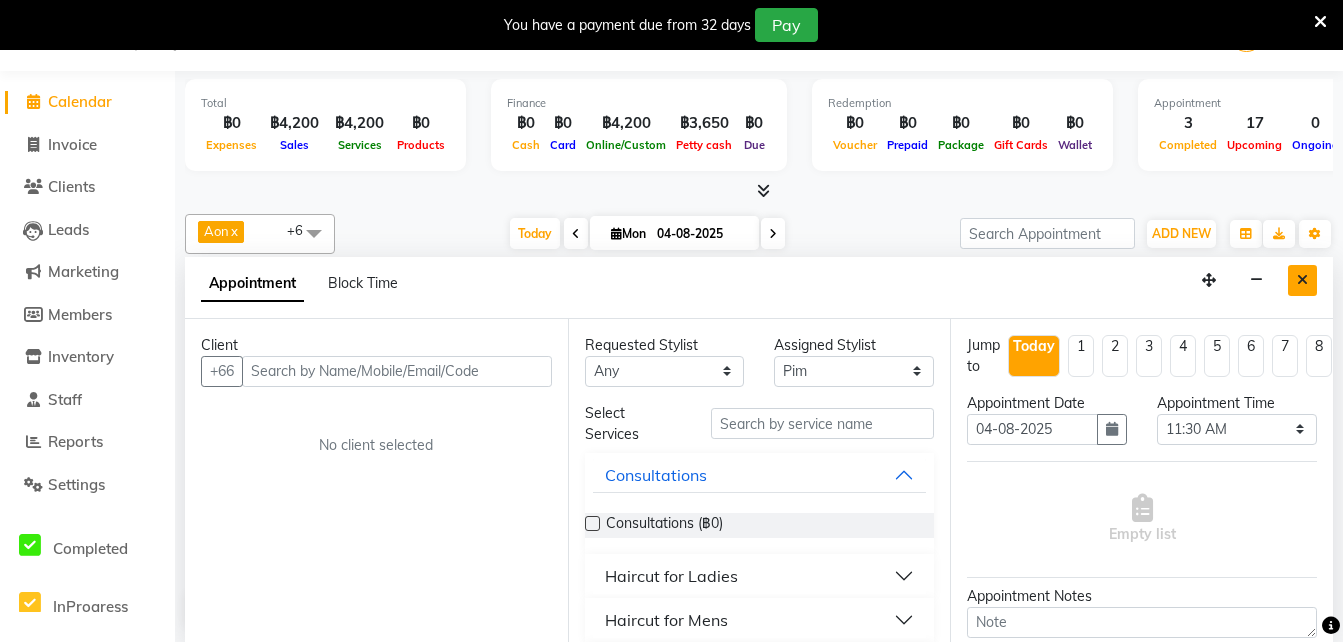 click at bounding box center [1302, 280] 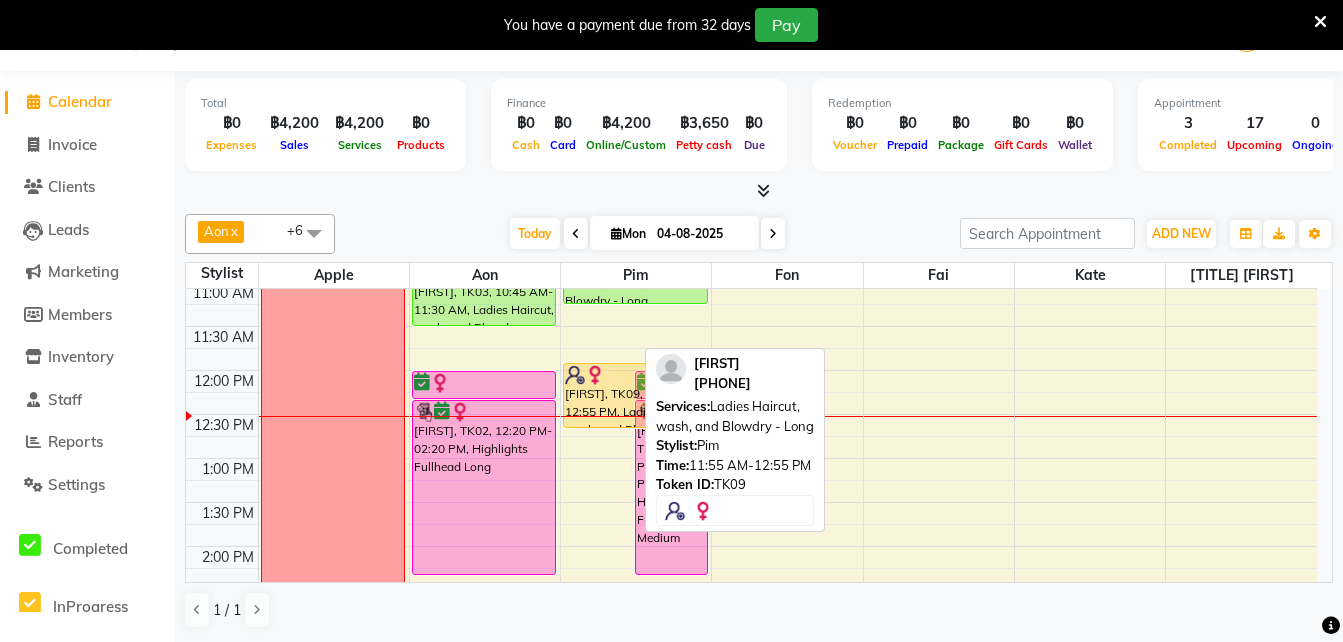 drag, startPoint x: 613, startPoint y: 451, endPoint x: 613, endPoint y: 429, distance: 22 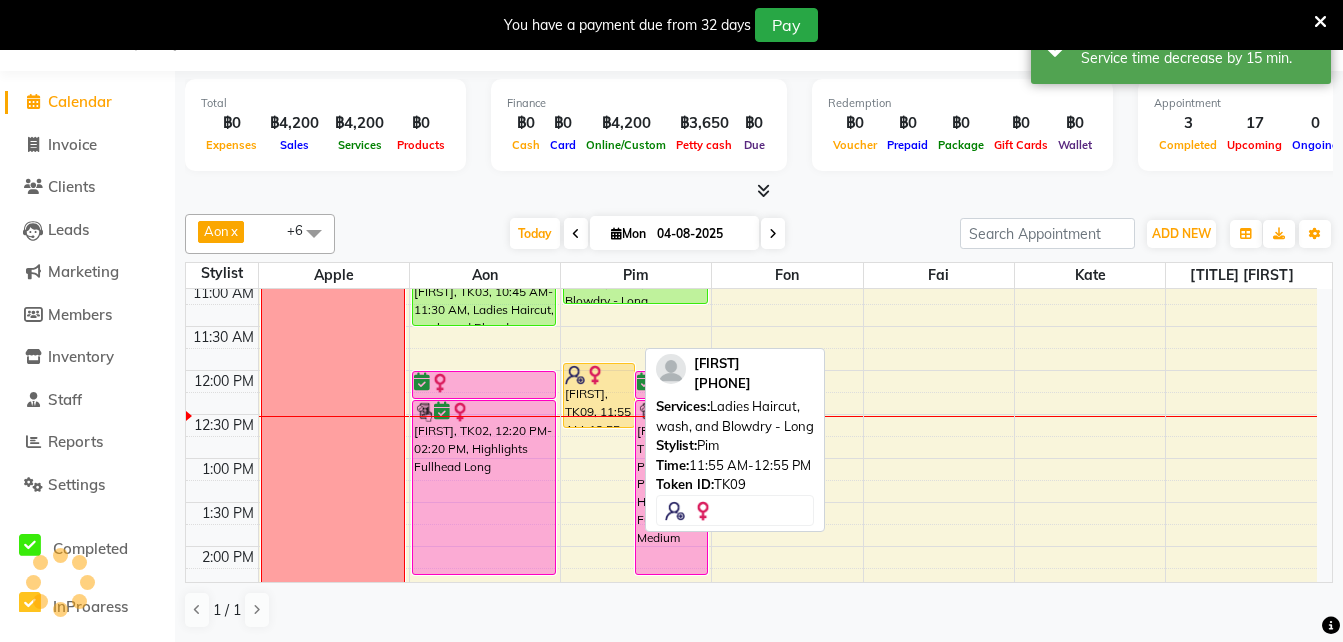 click on "[FIRST], TK09, 11:55 AM-12:55 PM, Ladies Haircut, wash, and Blowdry - Long" at bounding box center (599, 395) 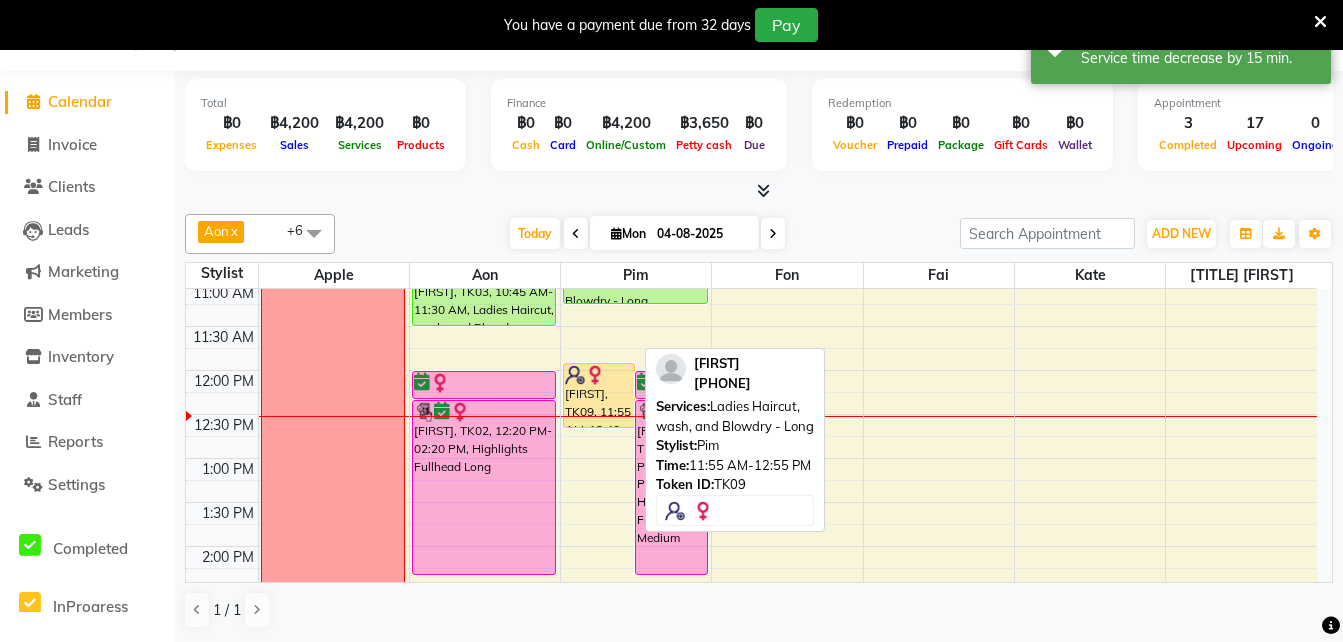 click on "[FIRST], TK09, 11:55 AM-12:40 PM, Ladies Haircut, wash, and Blowdry - Long" at bounding box center [599, 395] 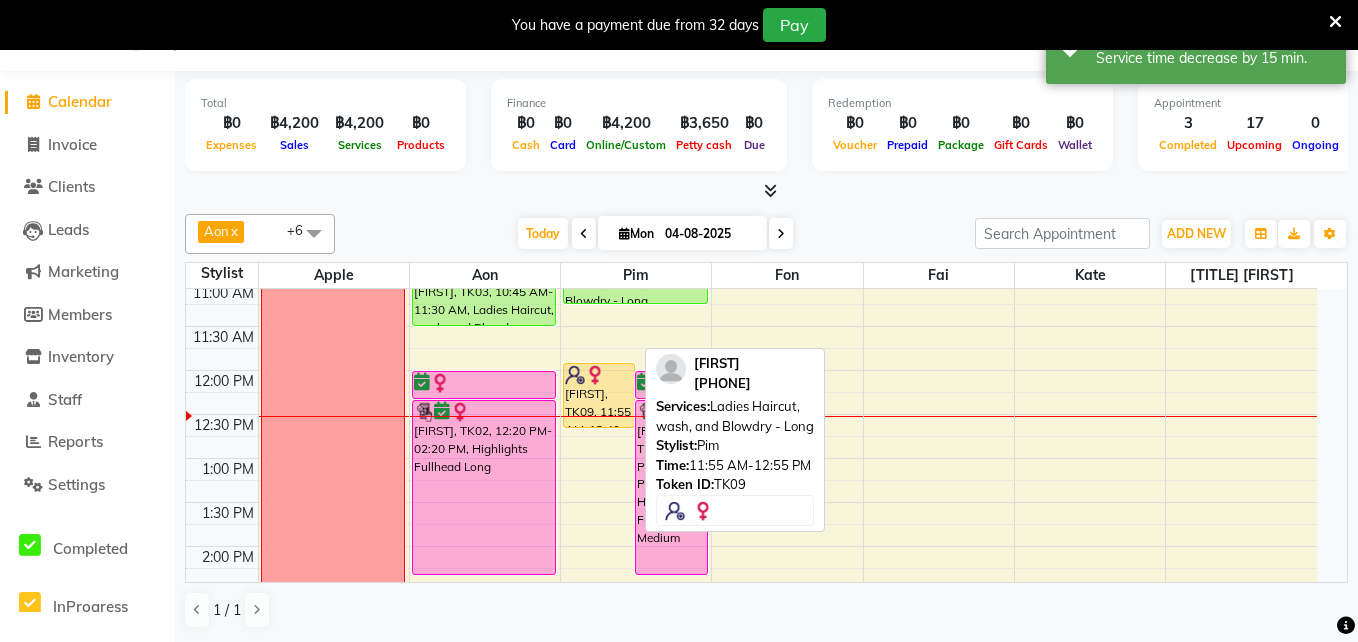 select on "1" 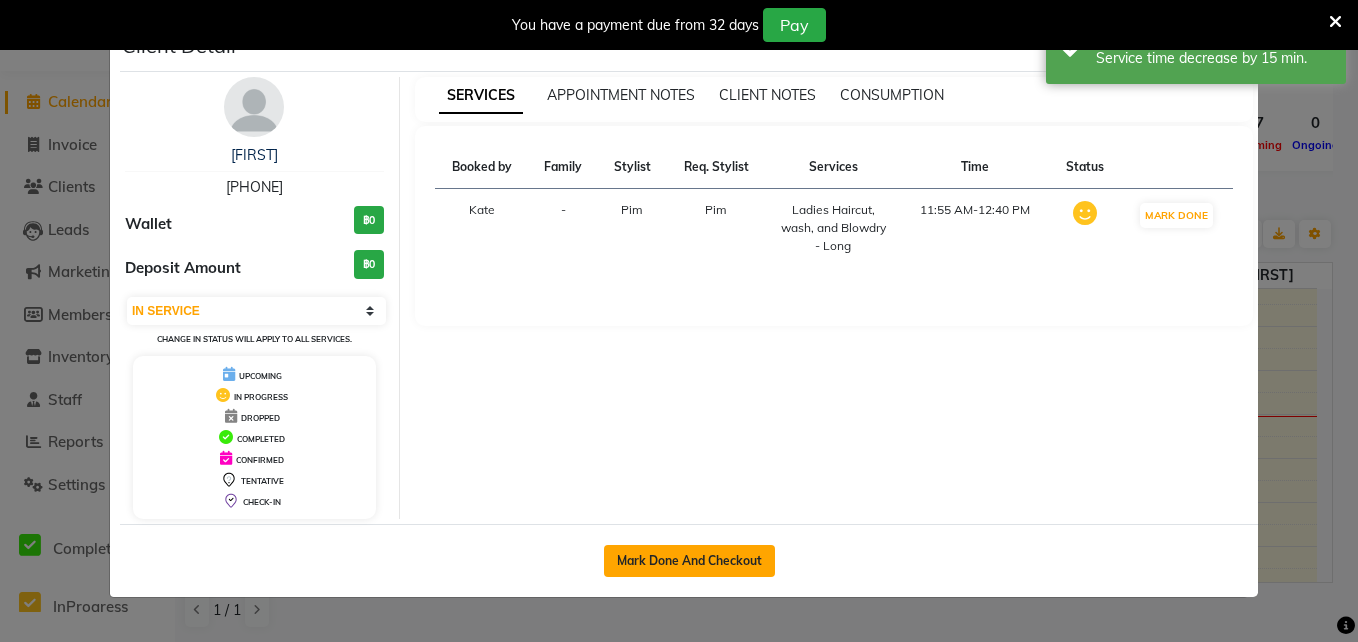 click on "Mark Done And Checkout" 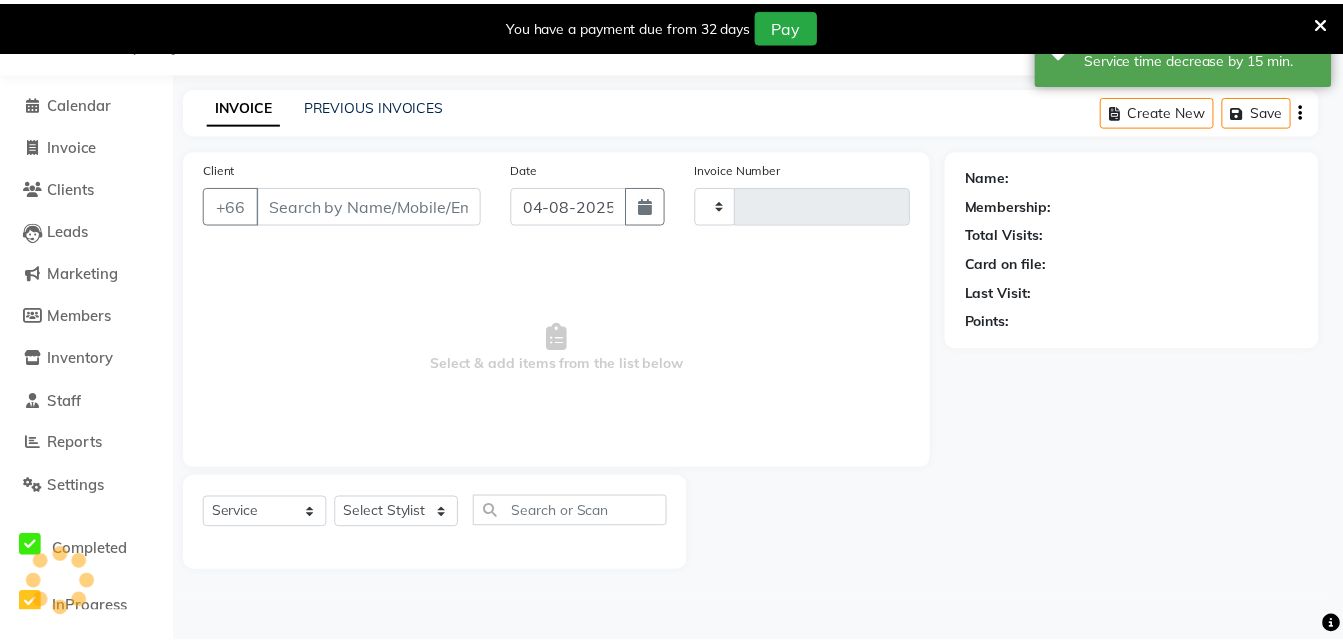 scroll, scrollTop: 50, scrollLeft: 0, axis: vertical 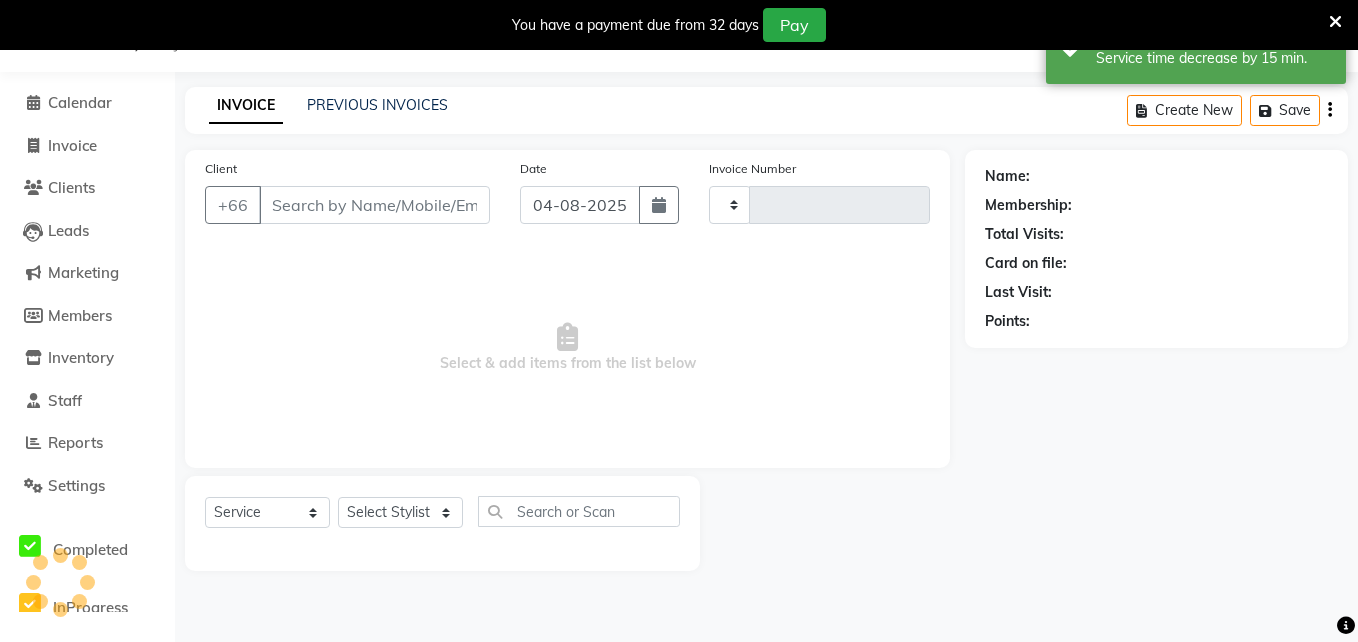 type on "1228" 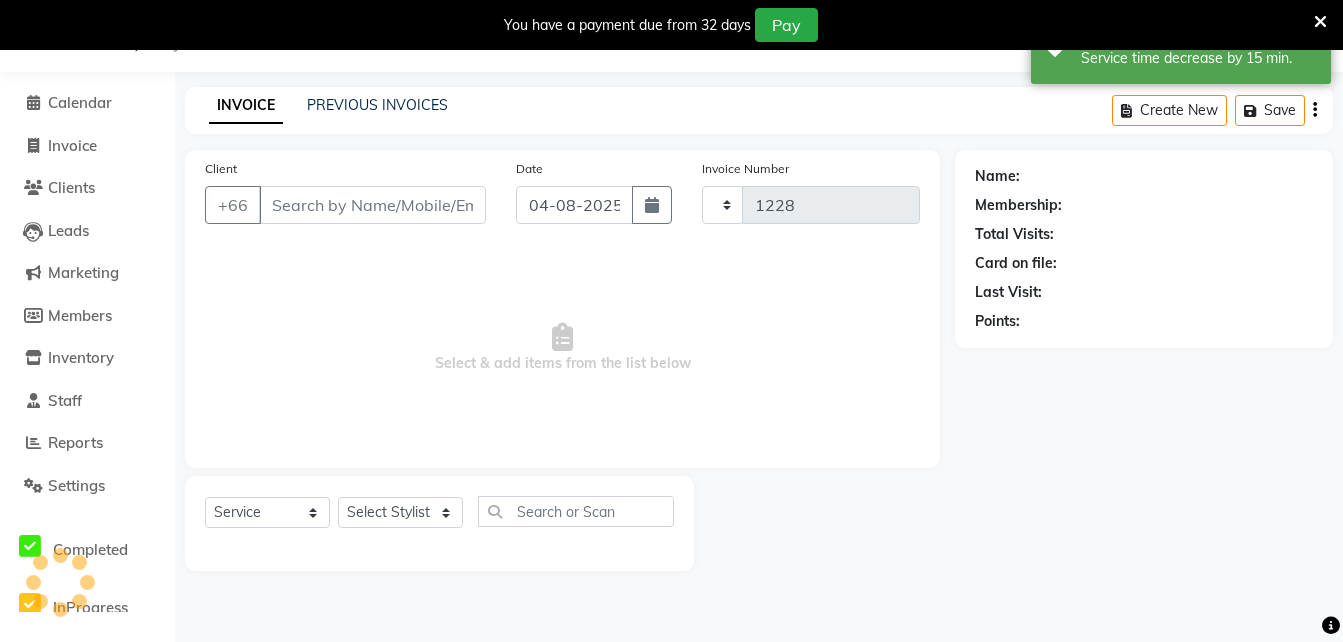 select on "6977" 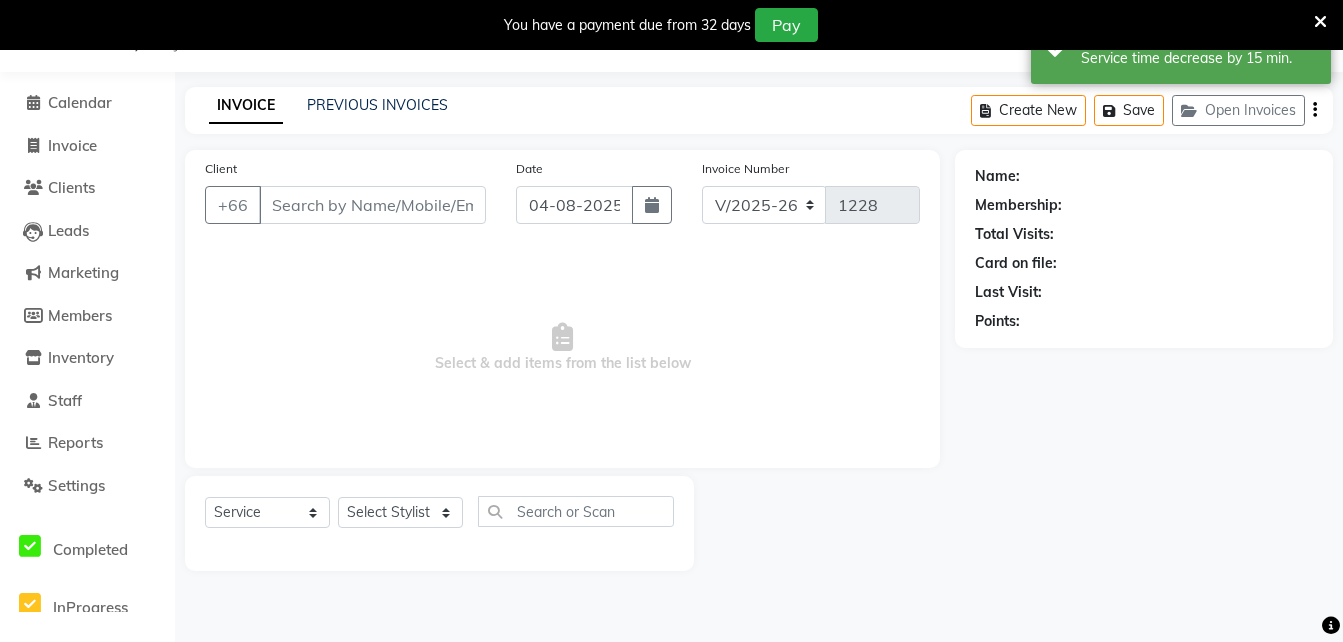 type on "[PHONE]" 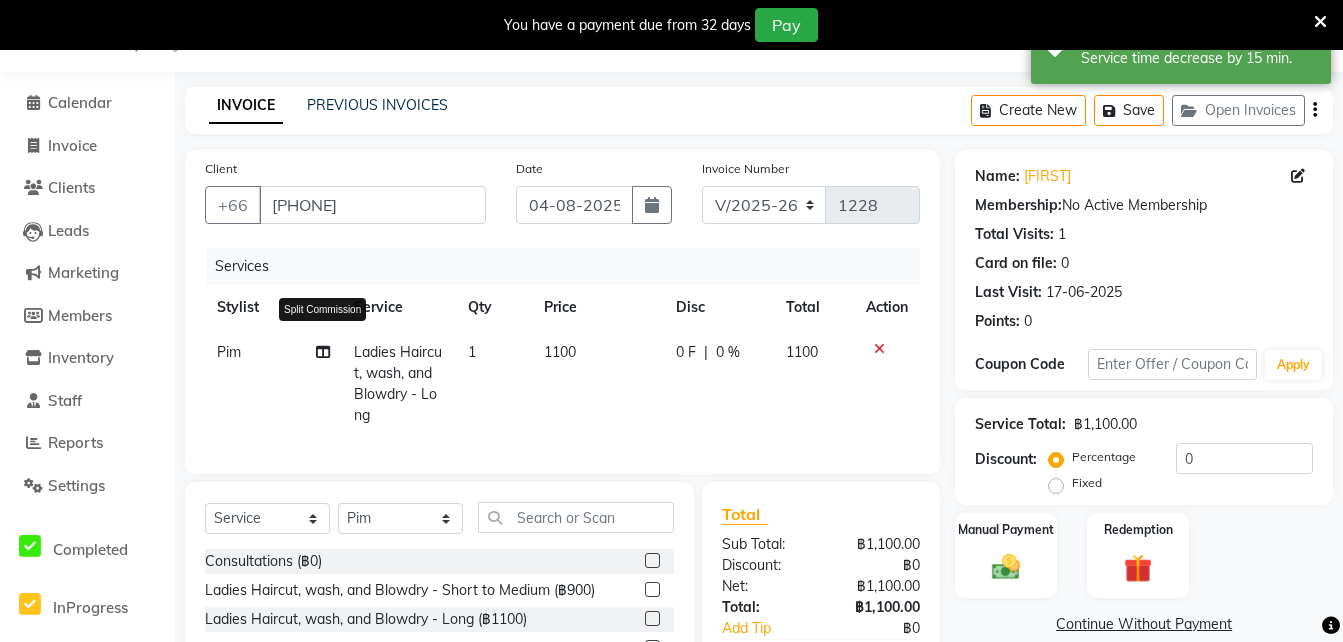 click 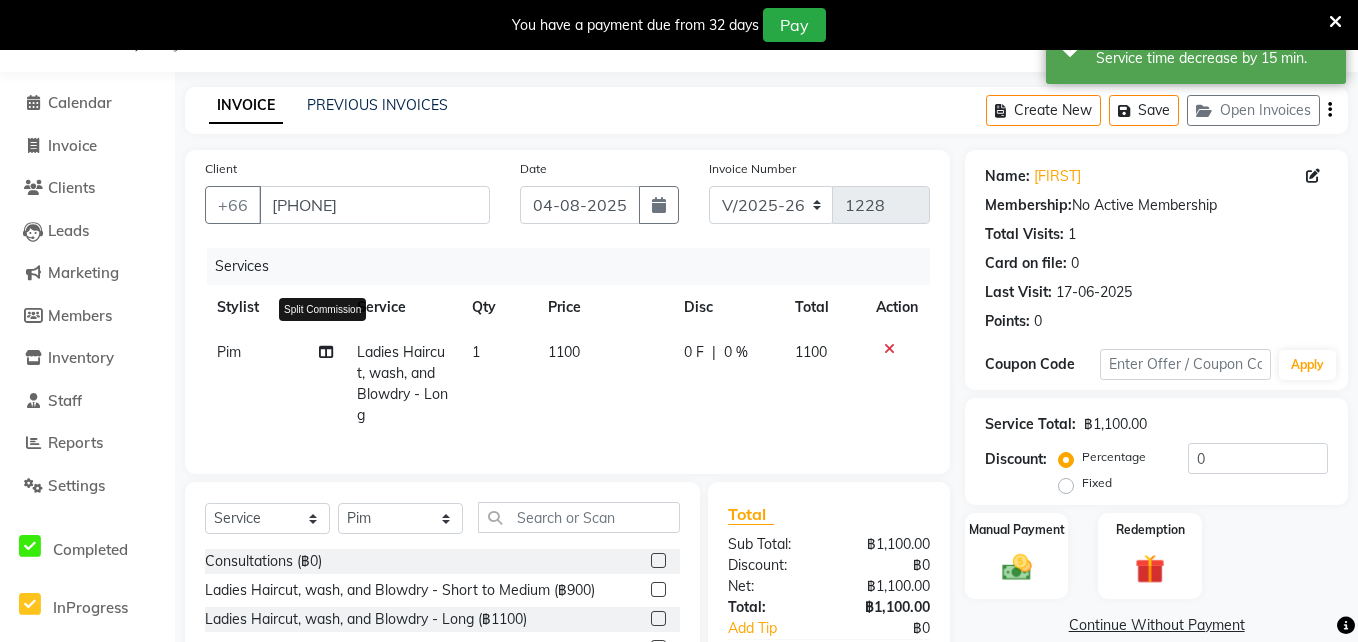 select on "65351" 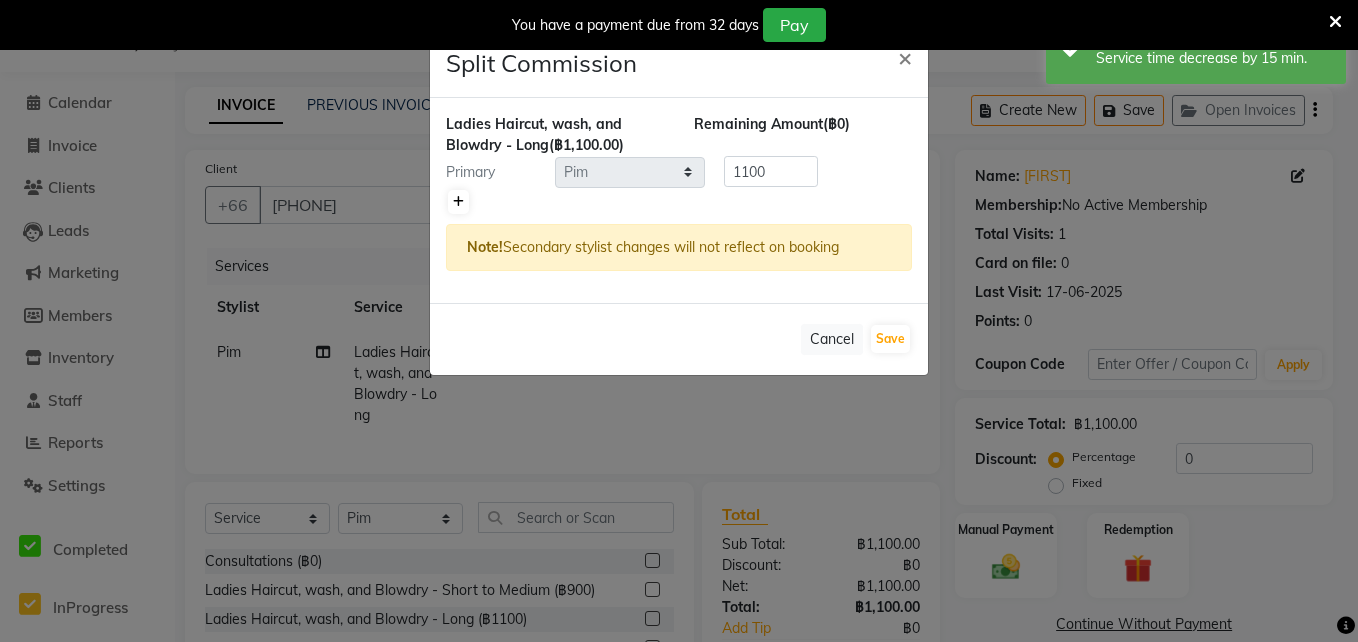 click 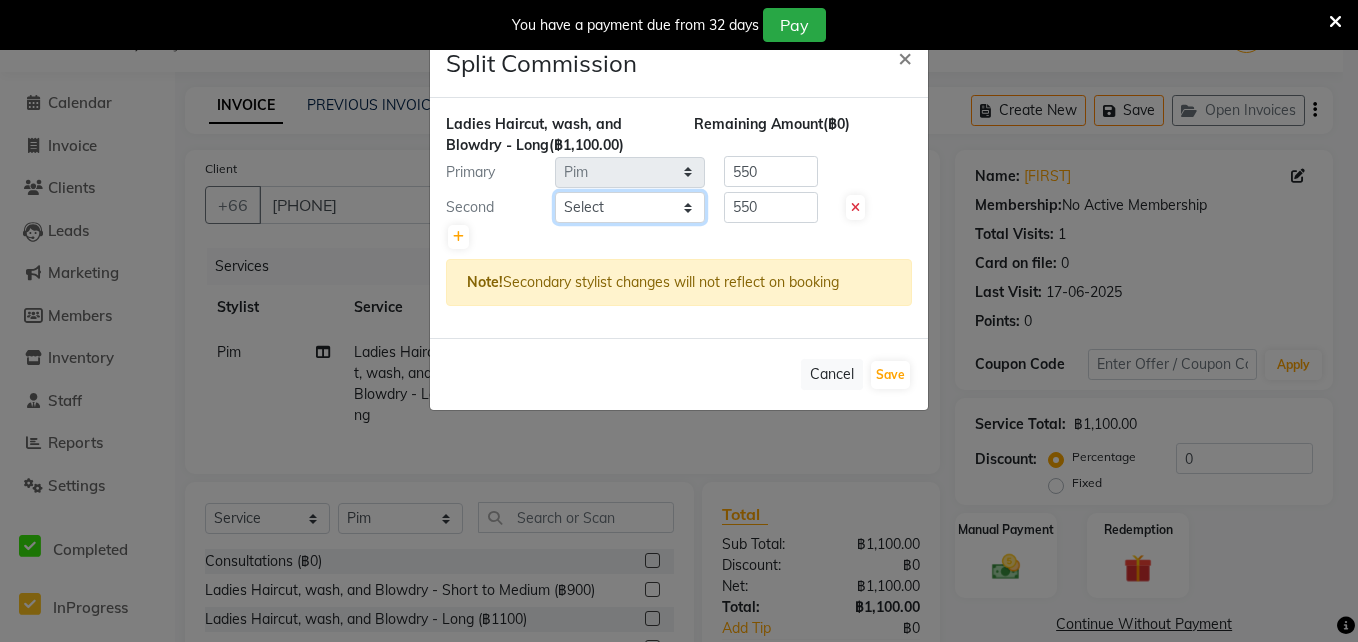 click on "Select  Aon   Apple     Boss Luke   Fai    Fon   Kate    Pim" 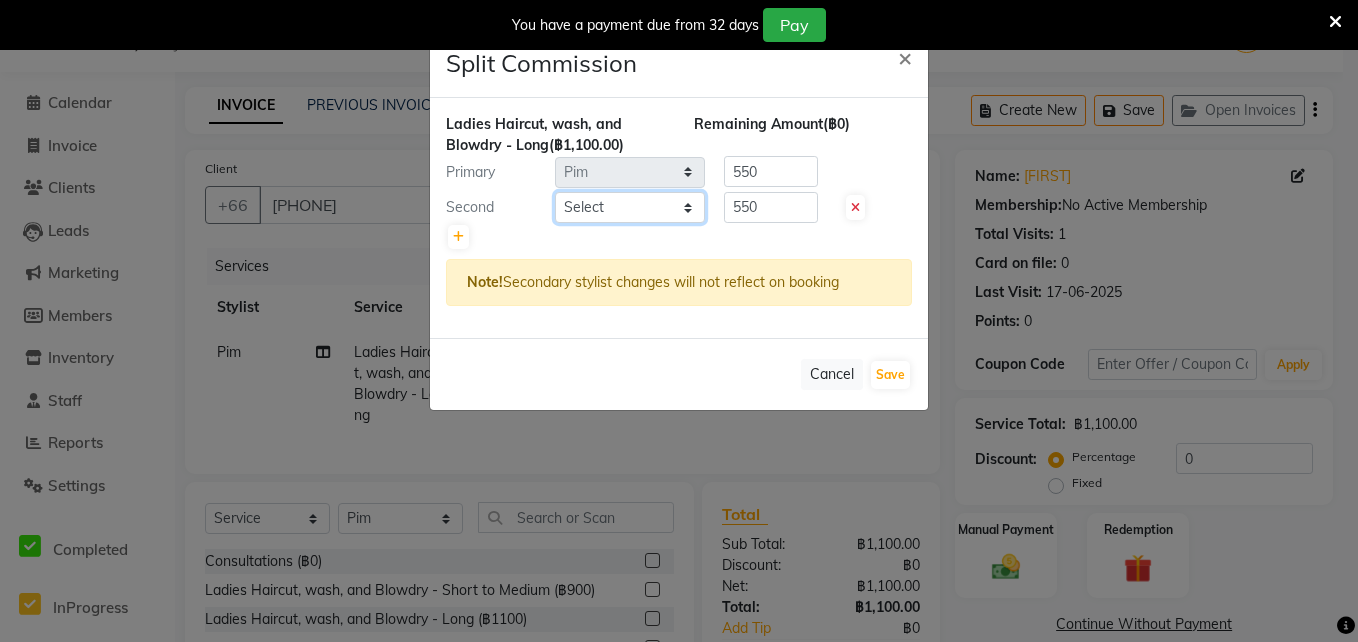 select on "56711" 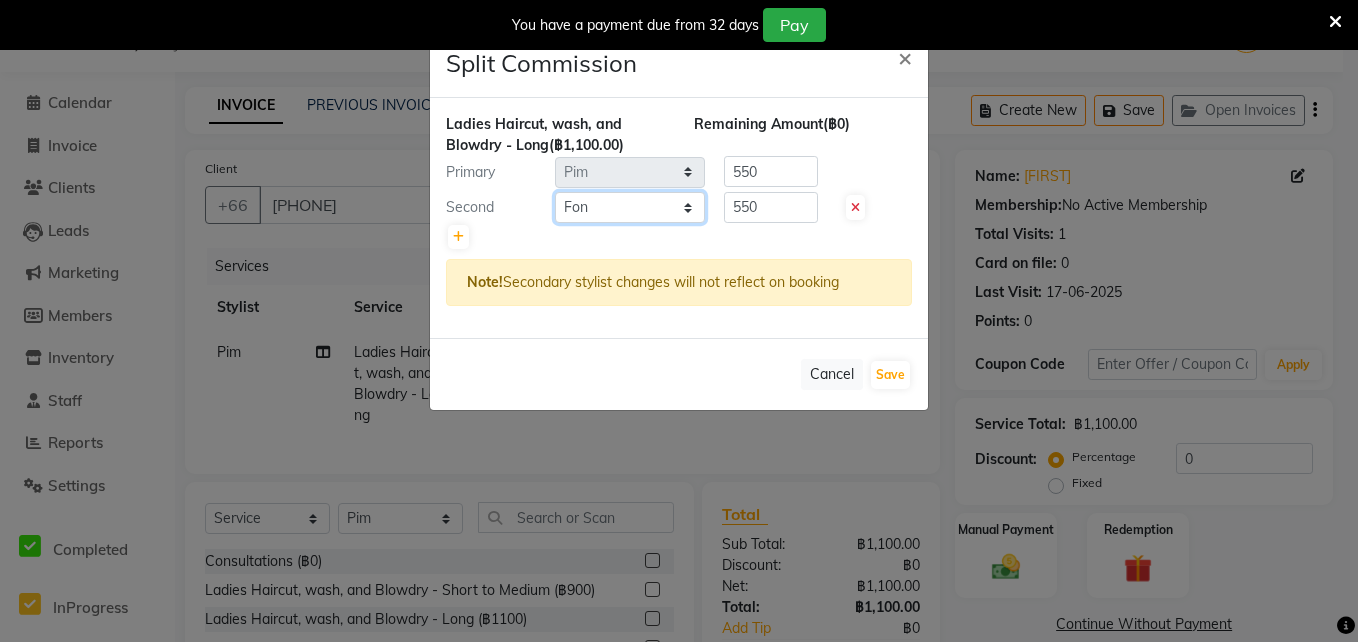 click on "Select  Aon   Apple     Boss Luke   Fai    Fon   Kate    Pim" 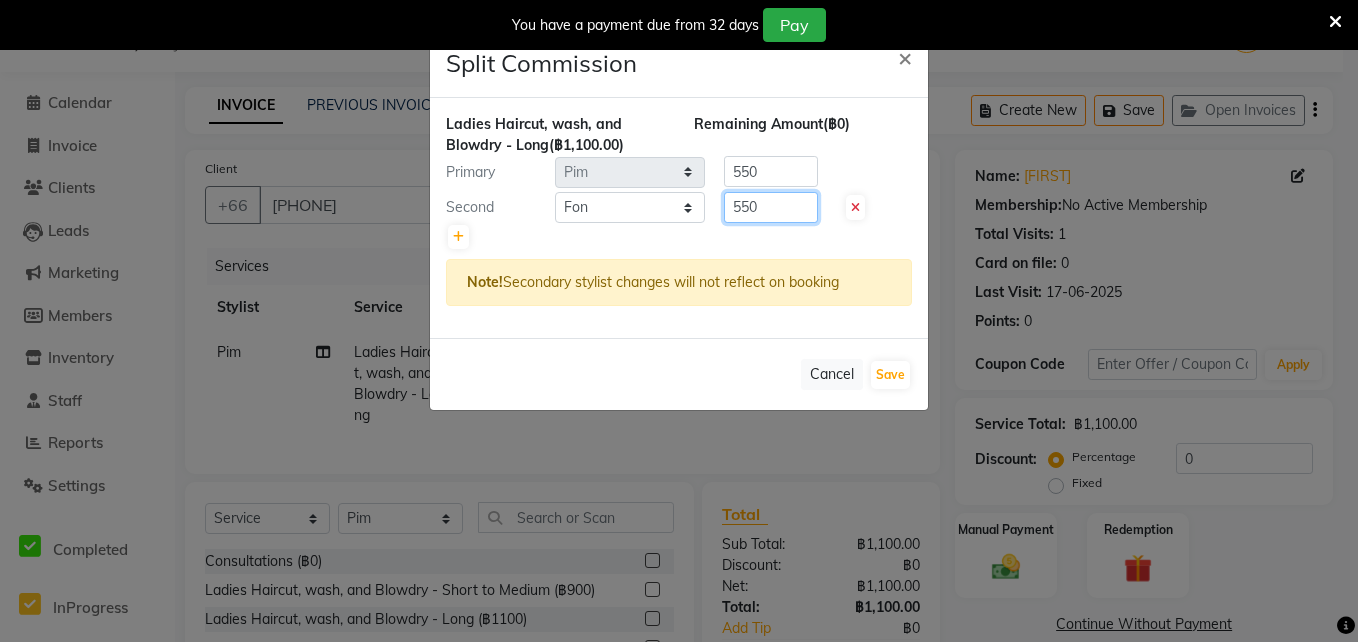 click on "550" 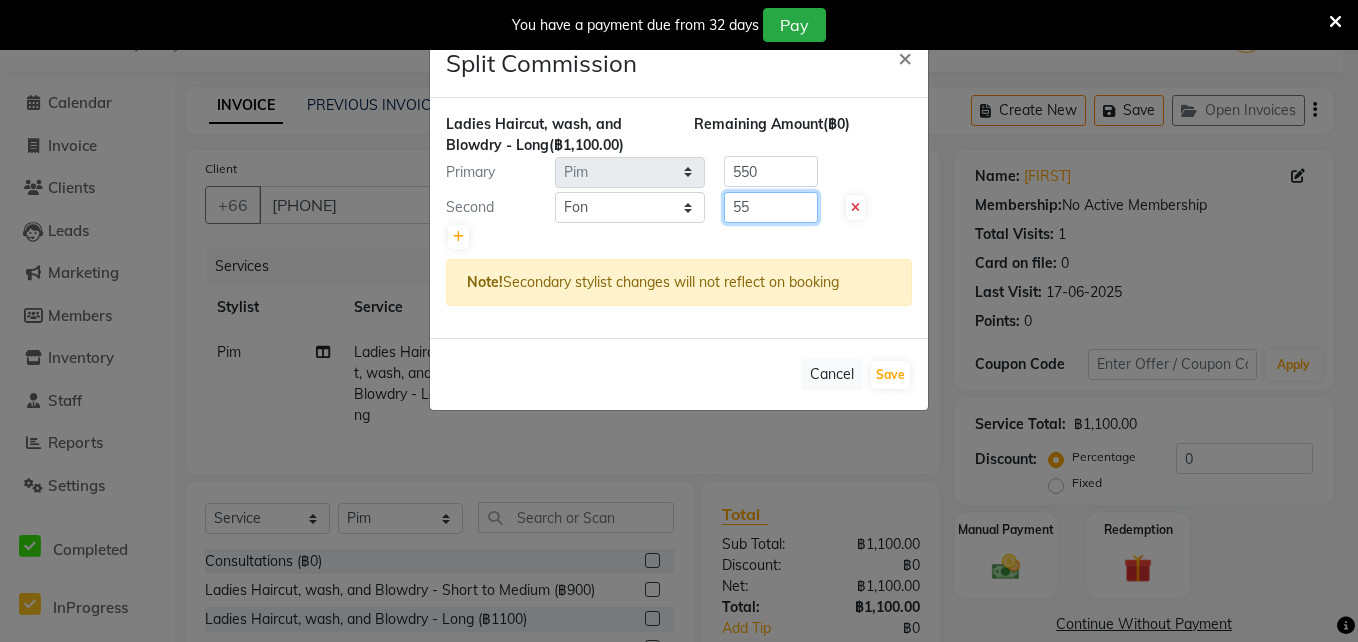 type on "5" 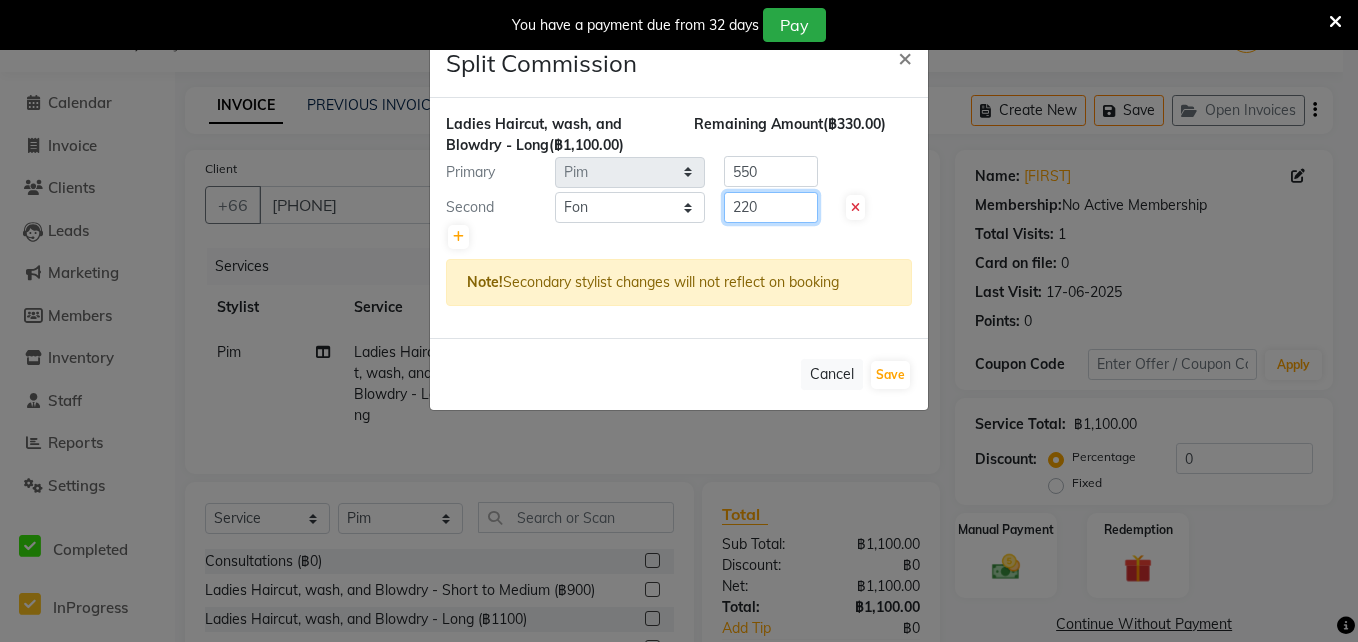 type on "220" 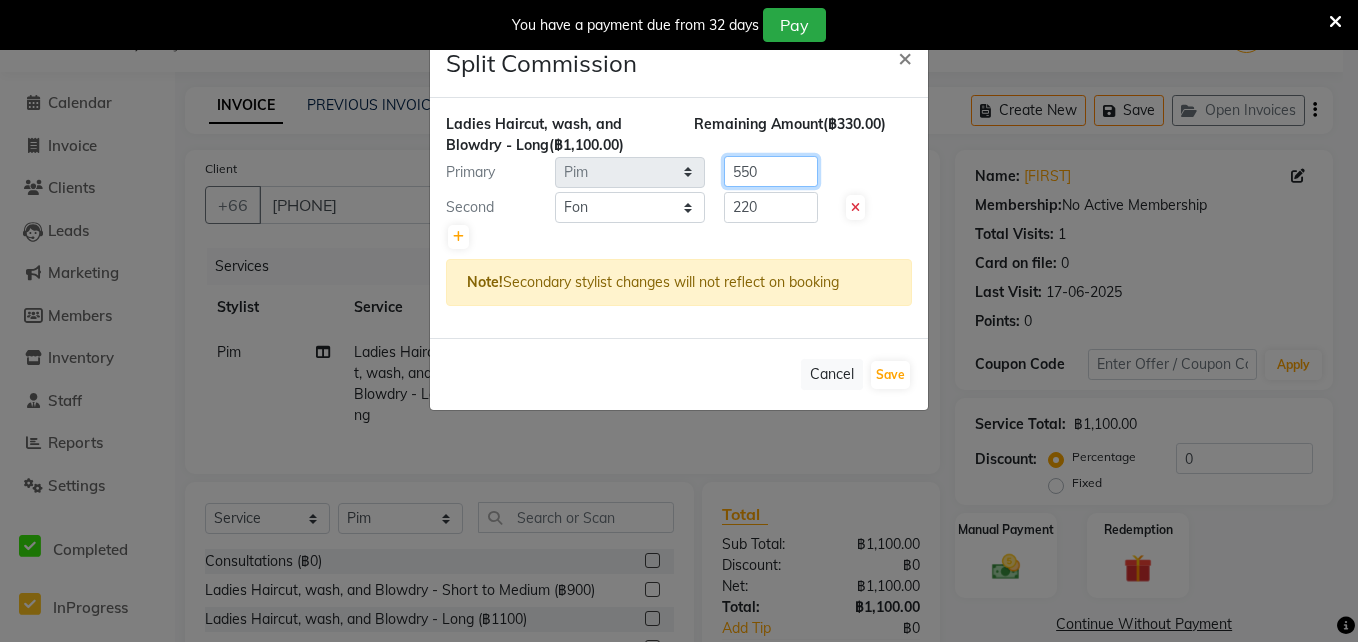 click on "550" 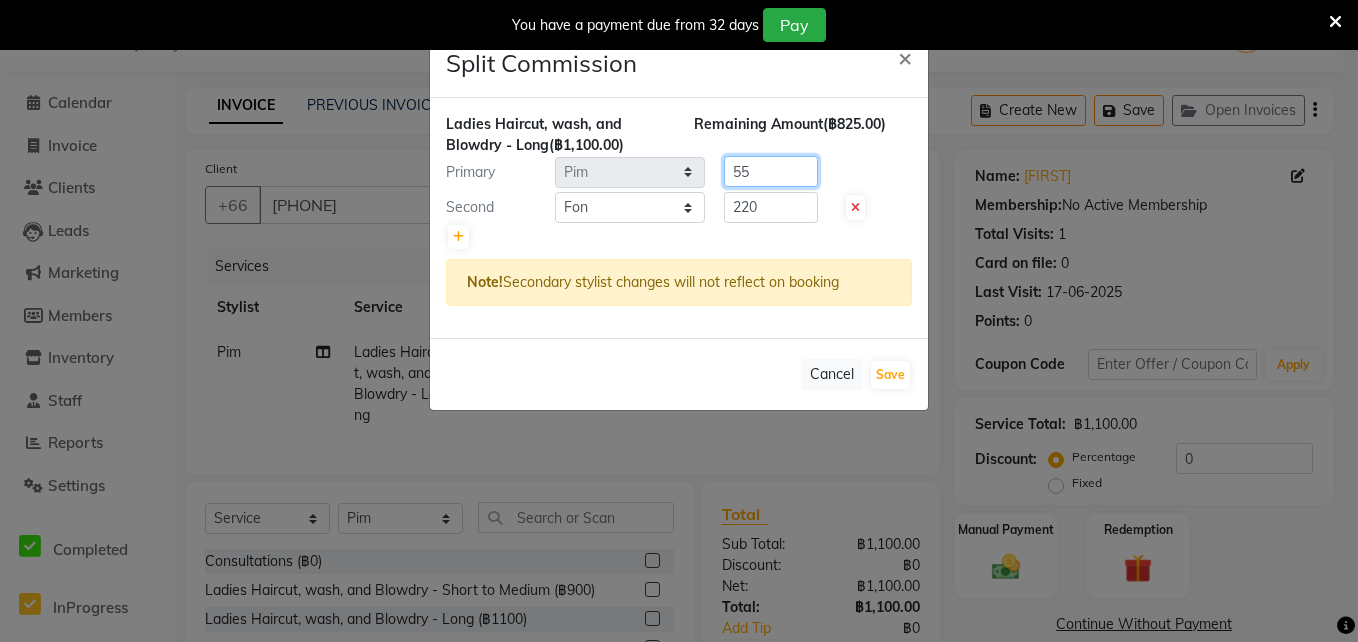 type on "5" 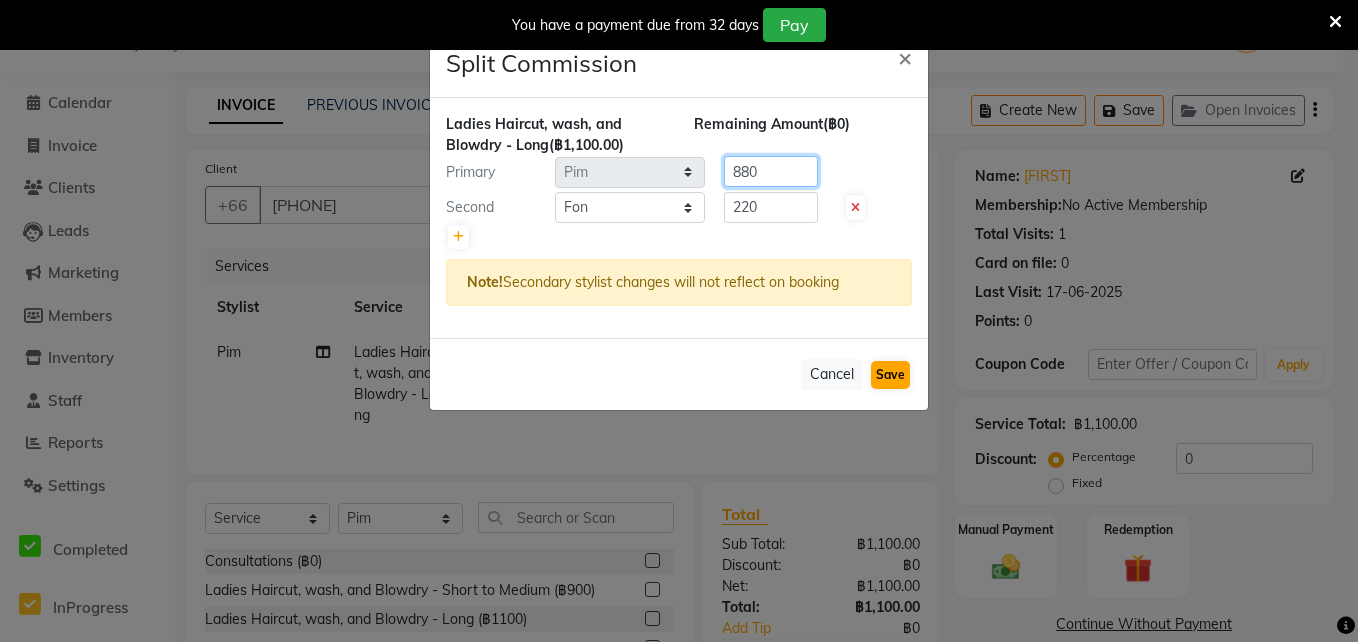 type on "880" 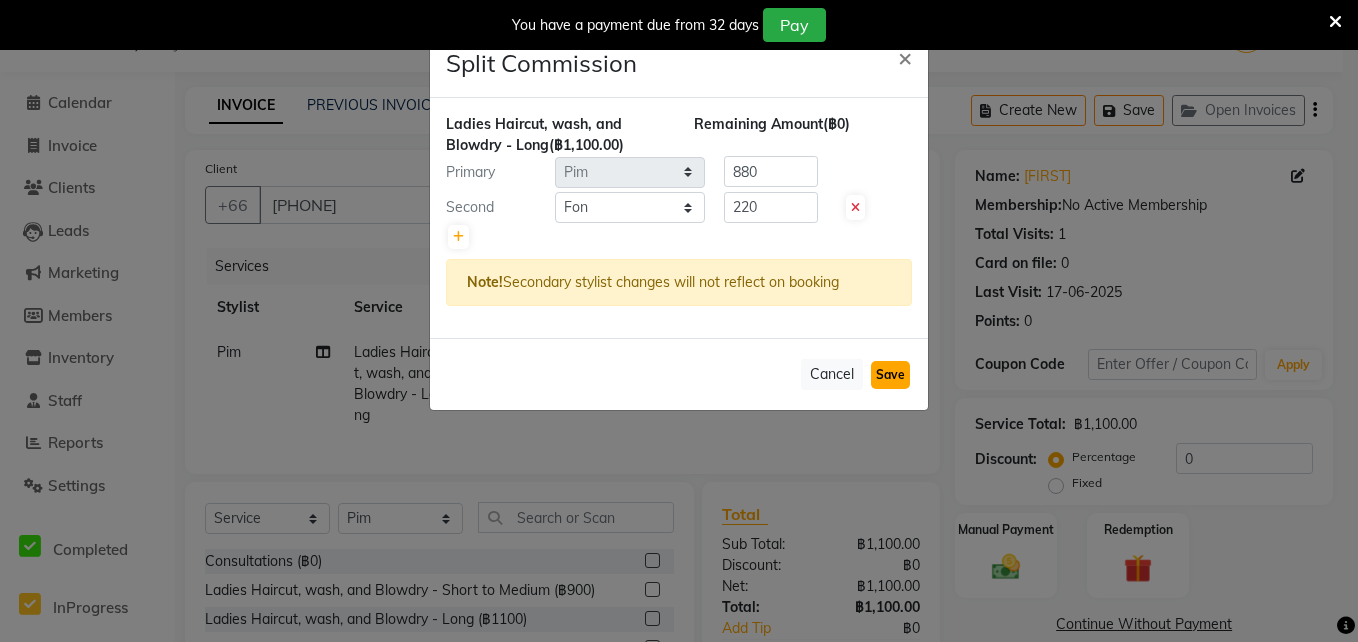 click on "Save" 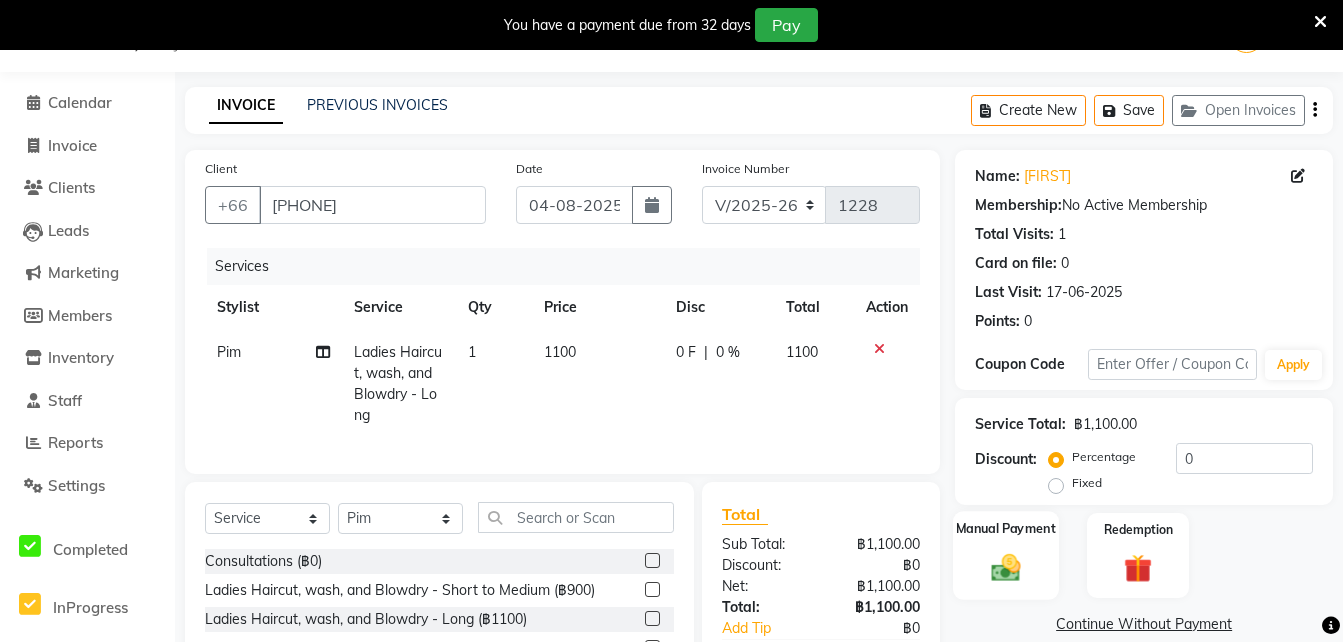 scroll, scrollTop: 230, scrollLeft: 0, axis: vertical 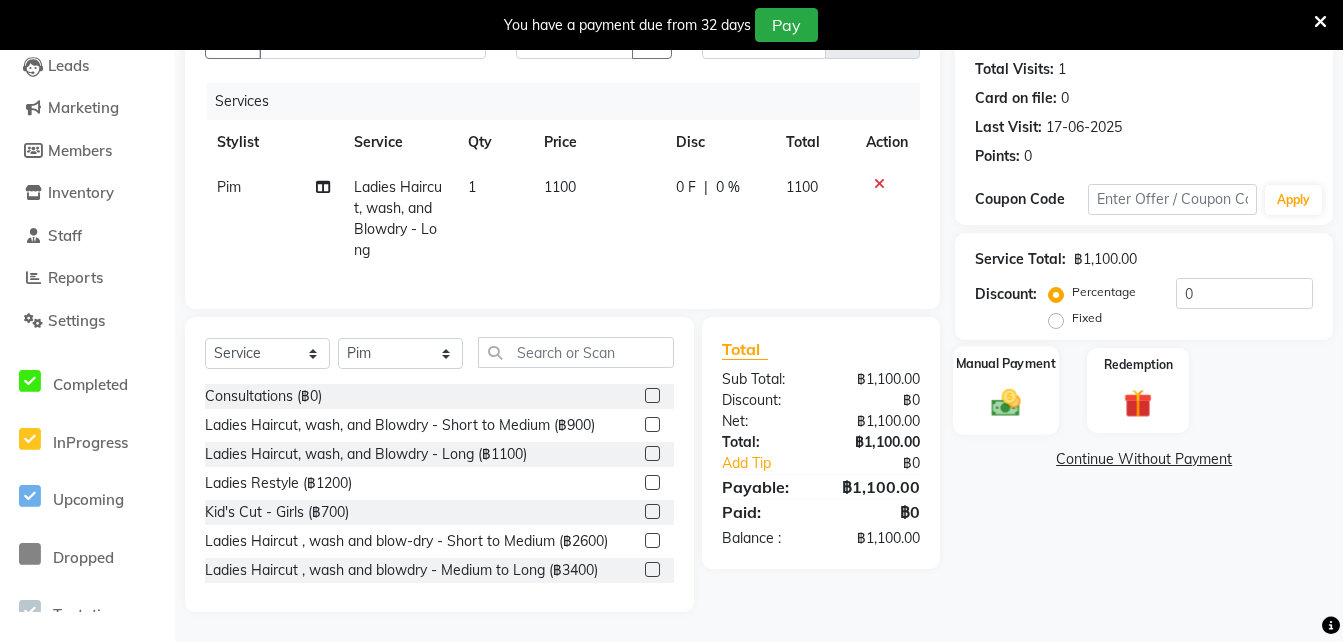 click 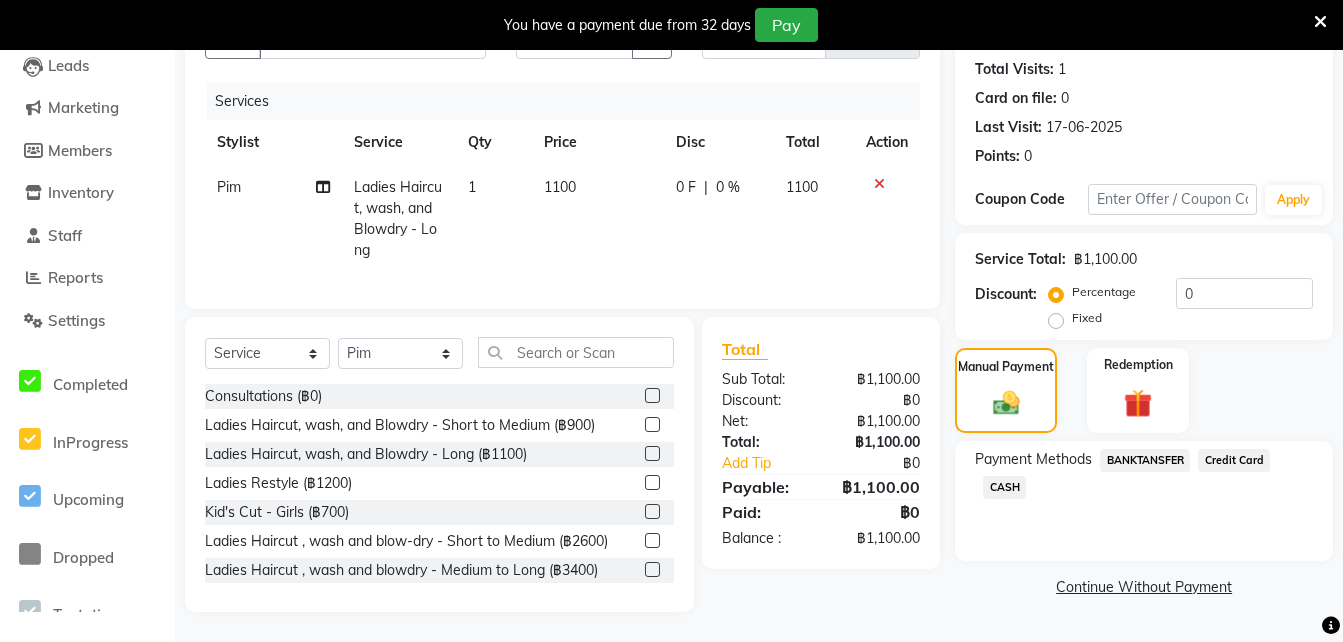 click on "BANKTANSFER" 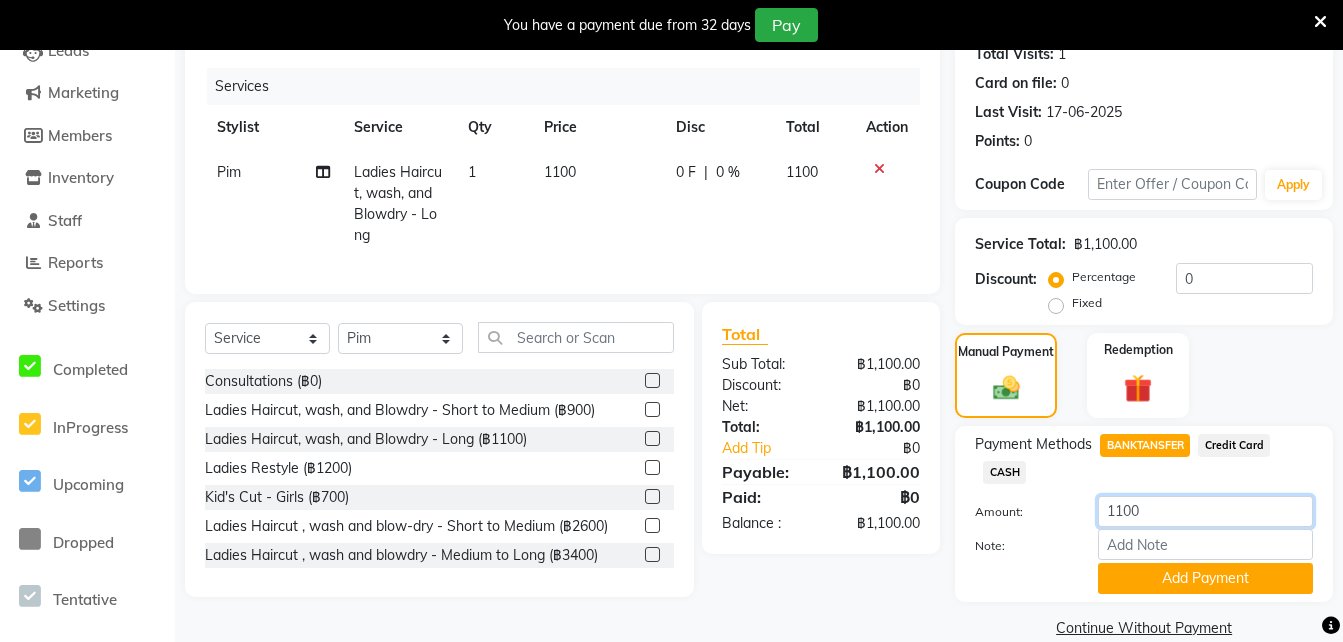 click on "1100" 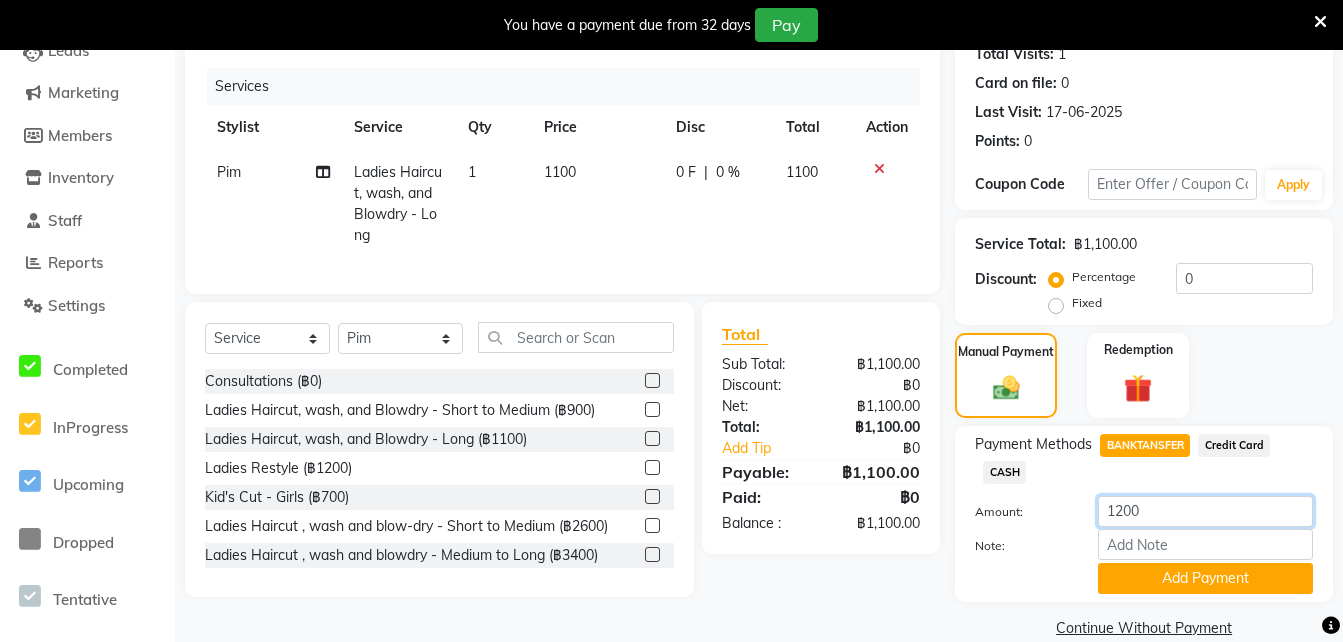 type on "1200" 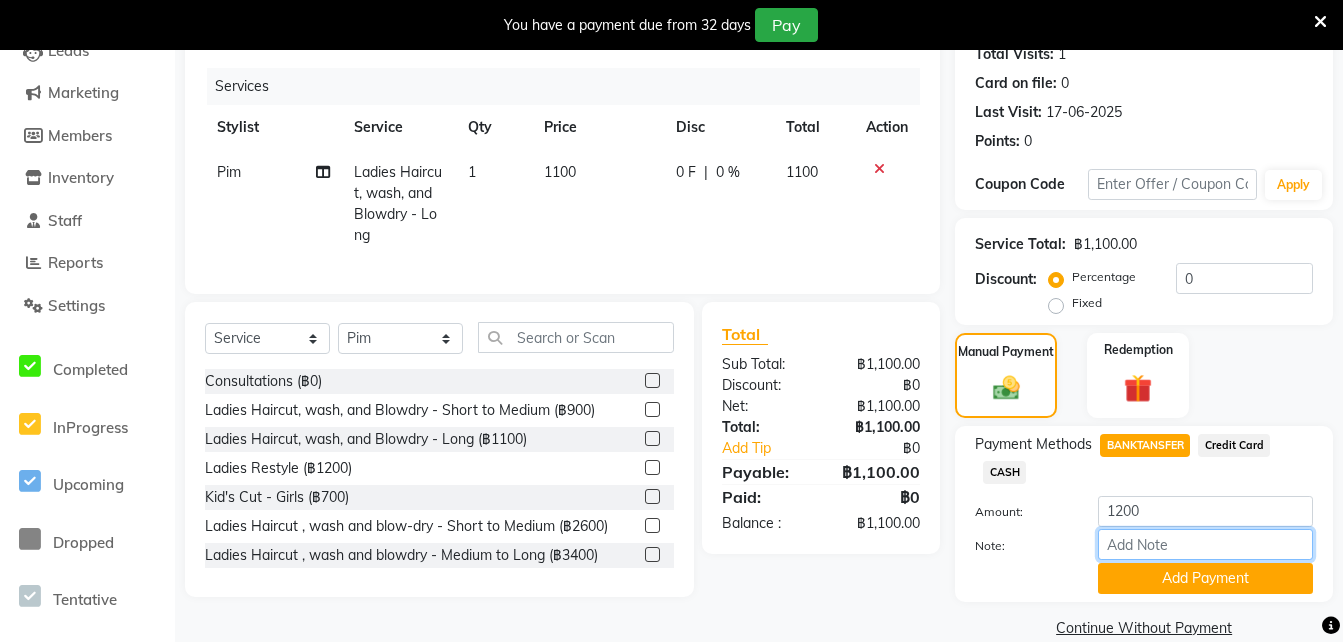 click on "Note:" at bounding box center (1205, 544) 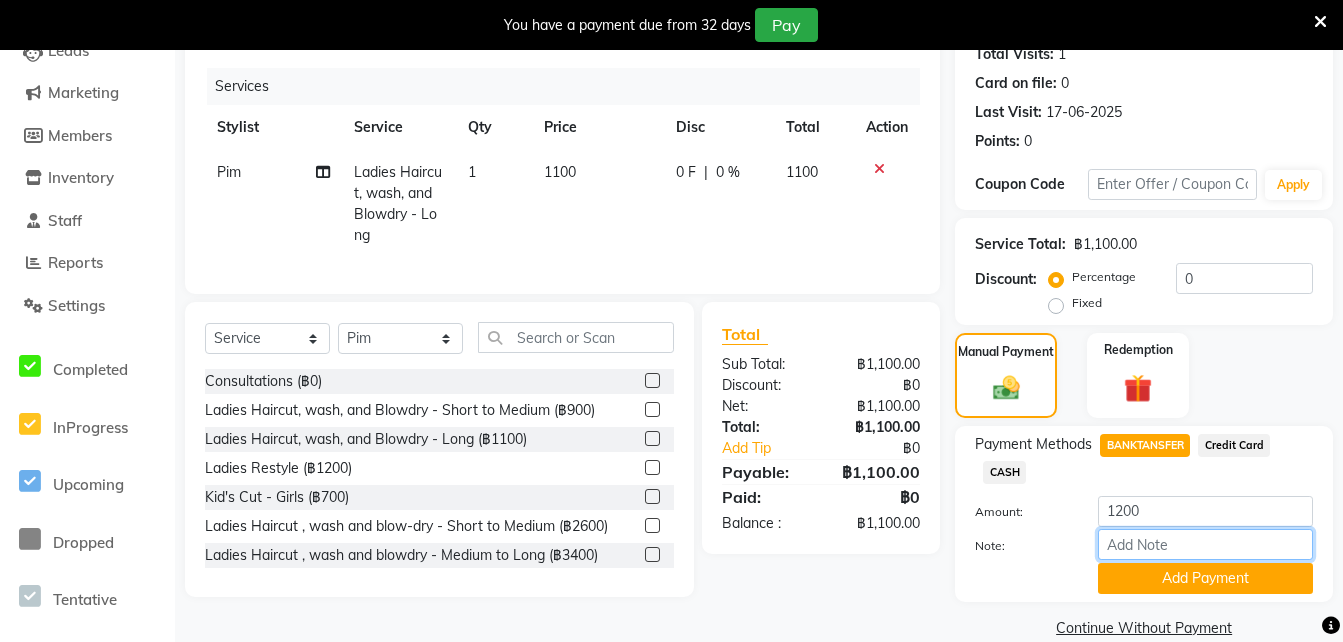 type on "K-Bank" 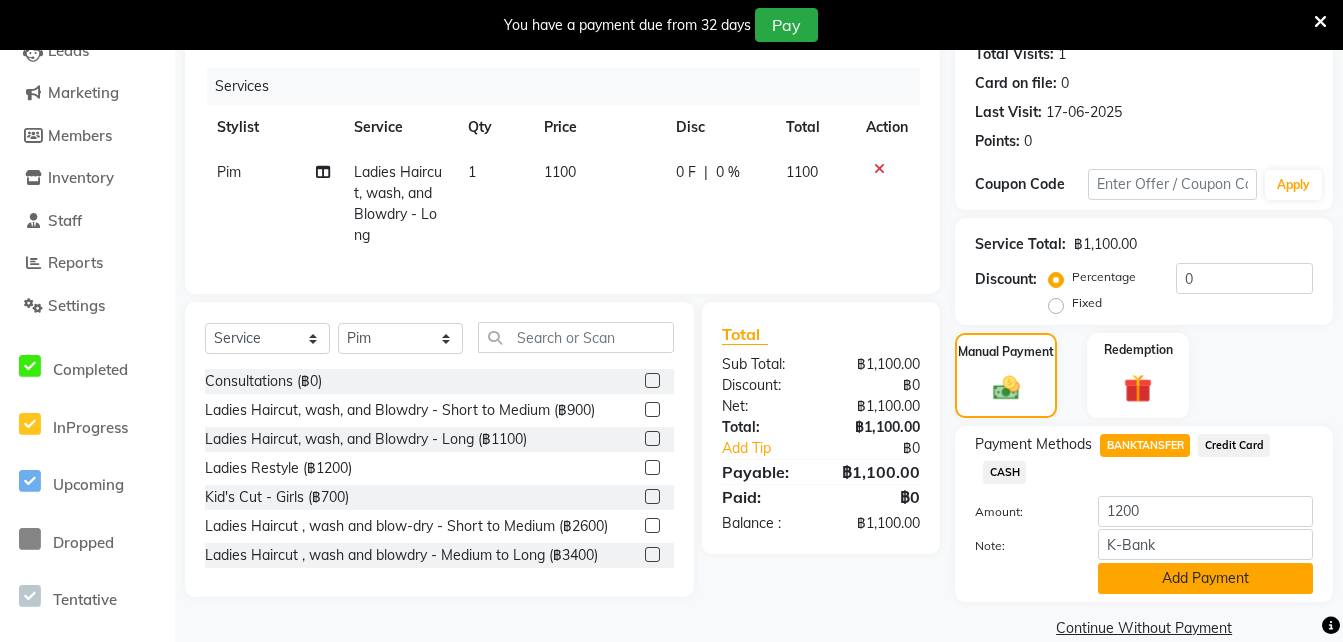 click on "Add Payment" 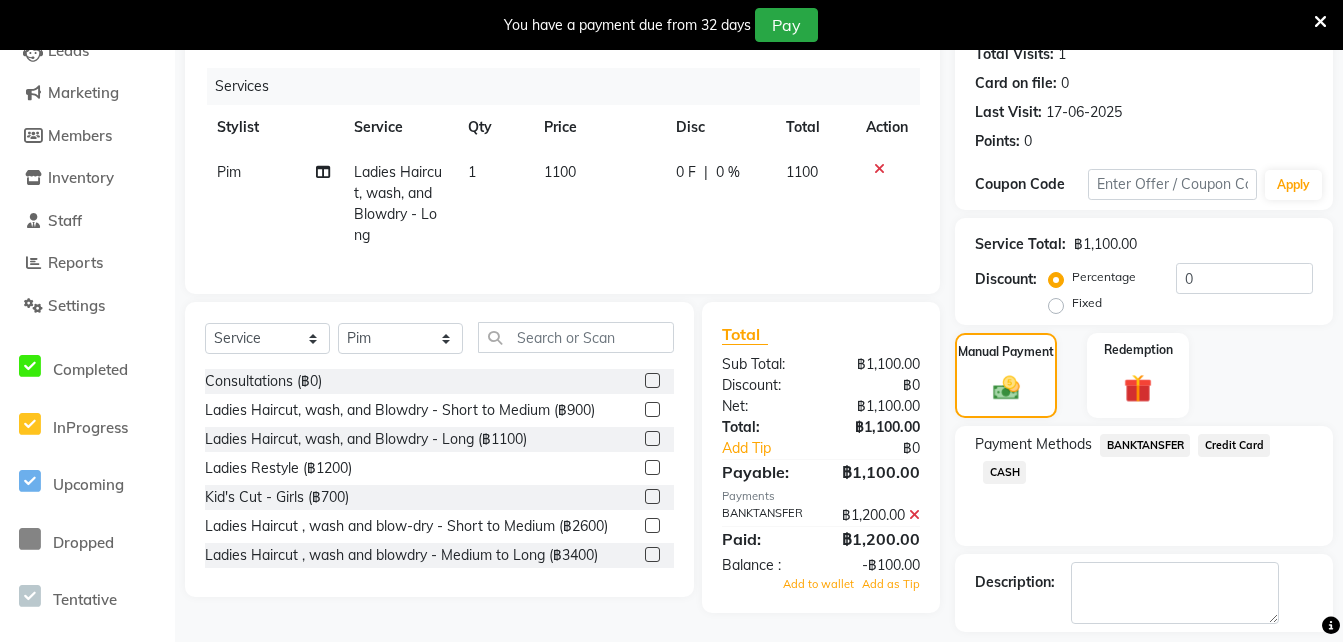 scroll, scrollTop: 318, scrollLeft: 0, axis: vertical 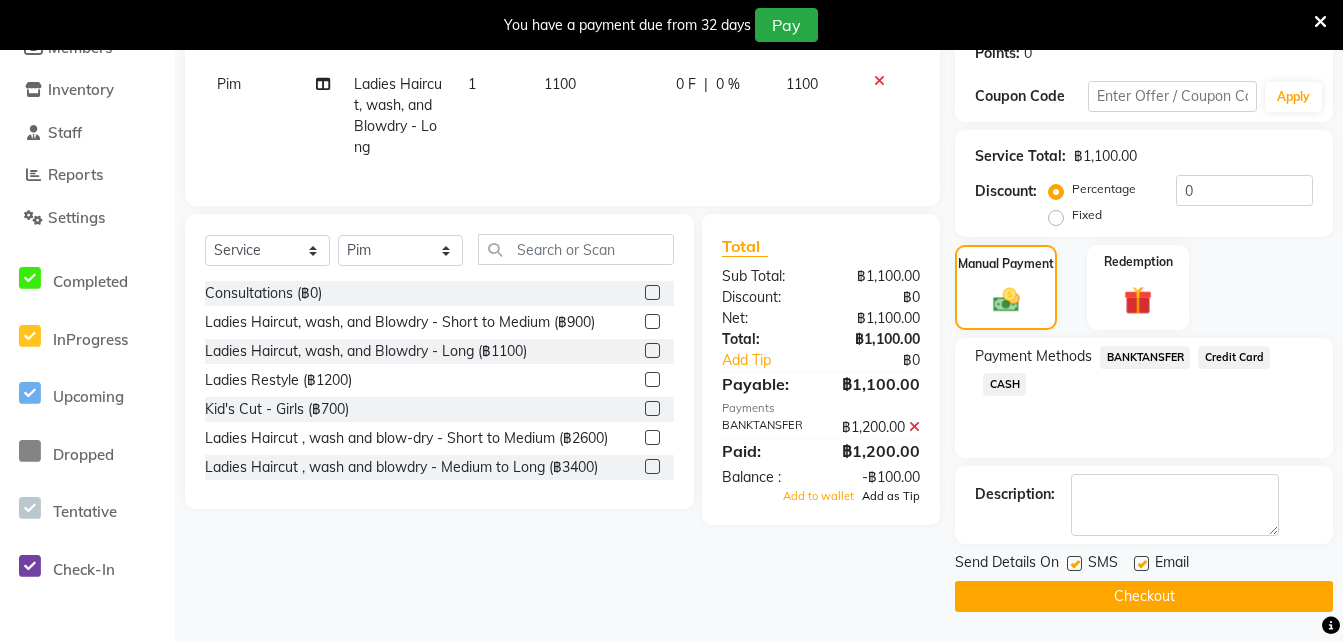 click on "Add as Tip" 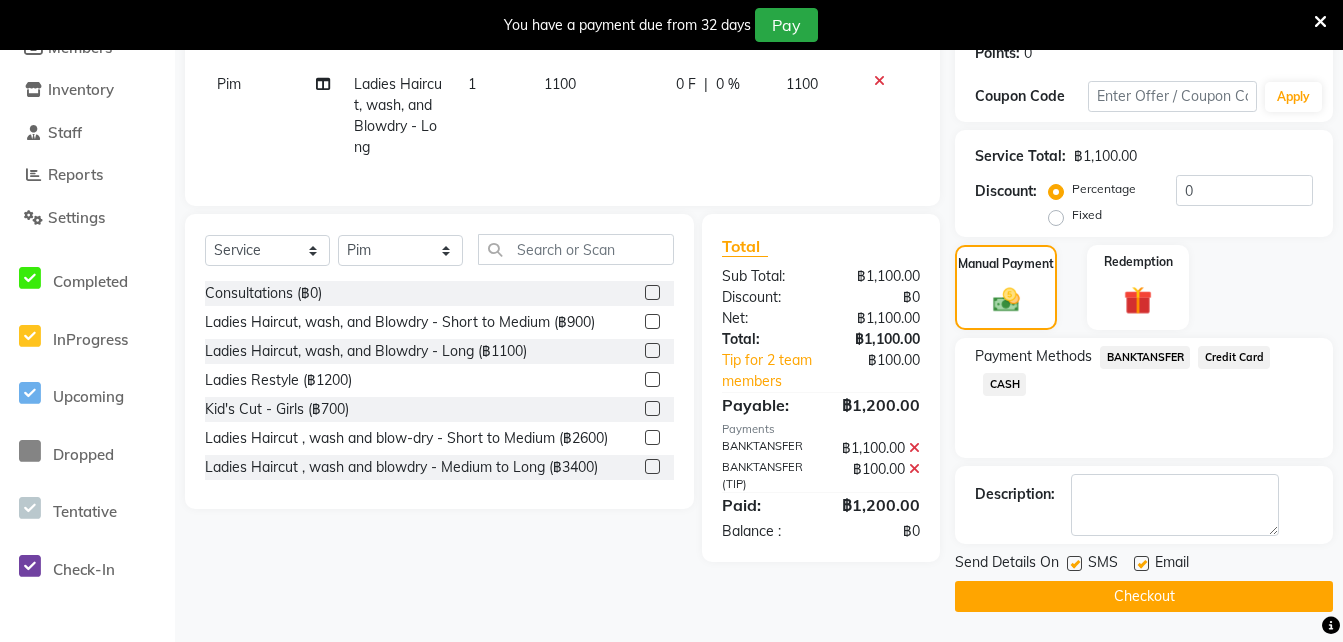 click on "Checkout" 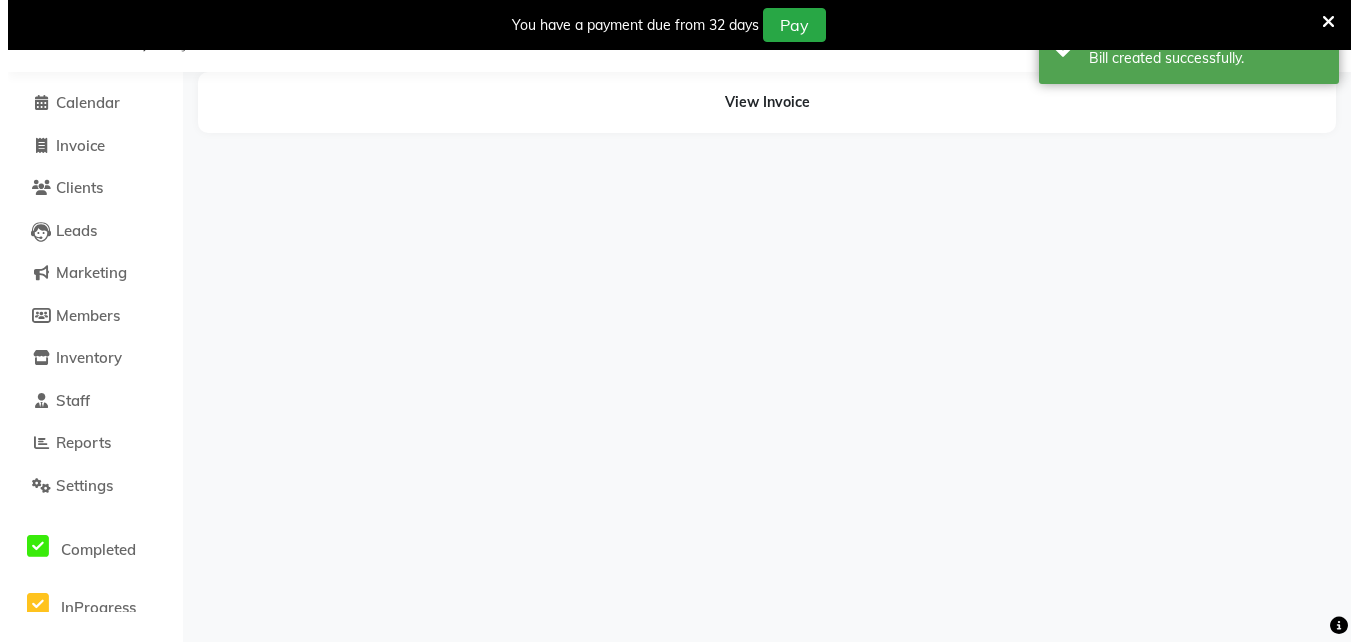 scroll, scrollTop: 50, scrollLeft: 0, axis: vertical 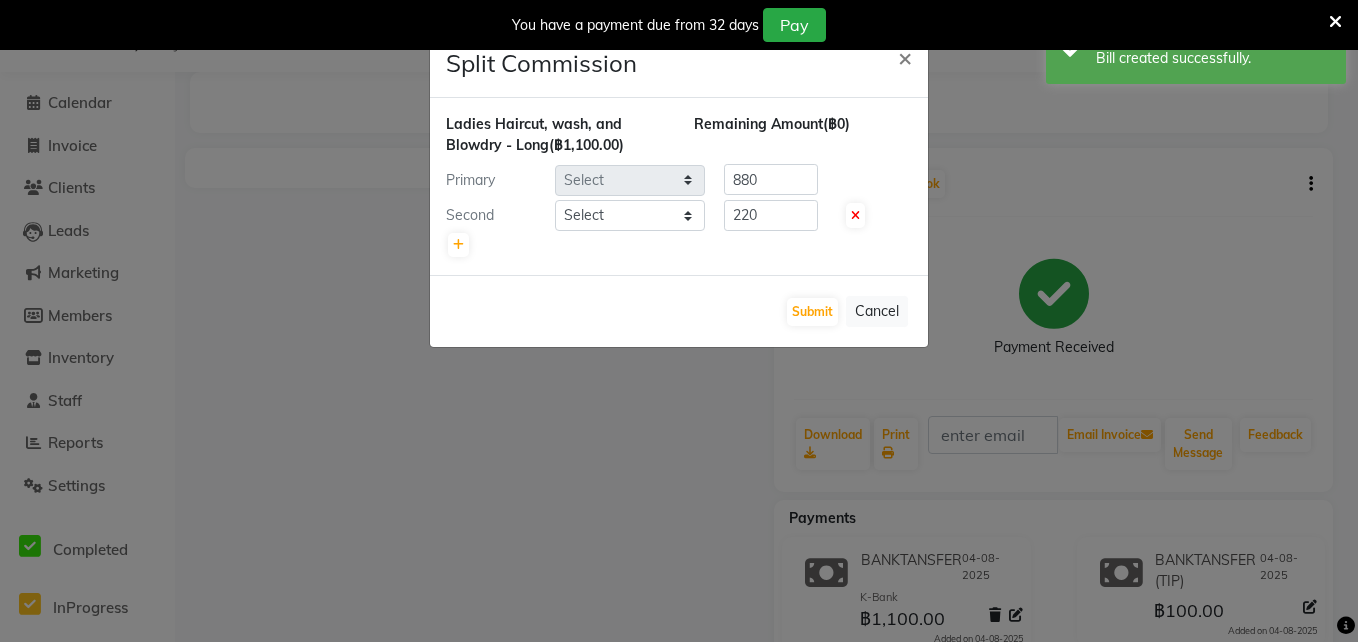 select on "65351" 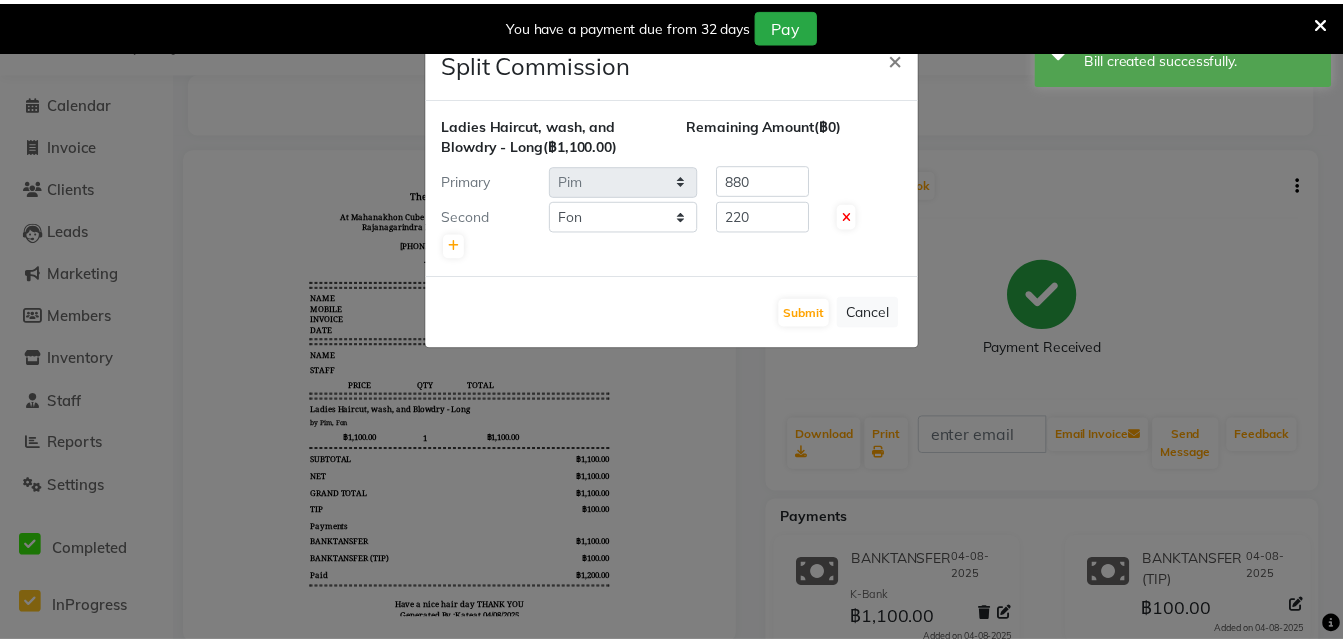 scroll, scrollTop: 0, scrollLeft: 0, axis: both 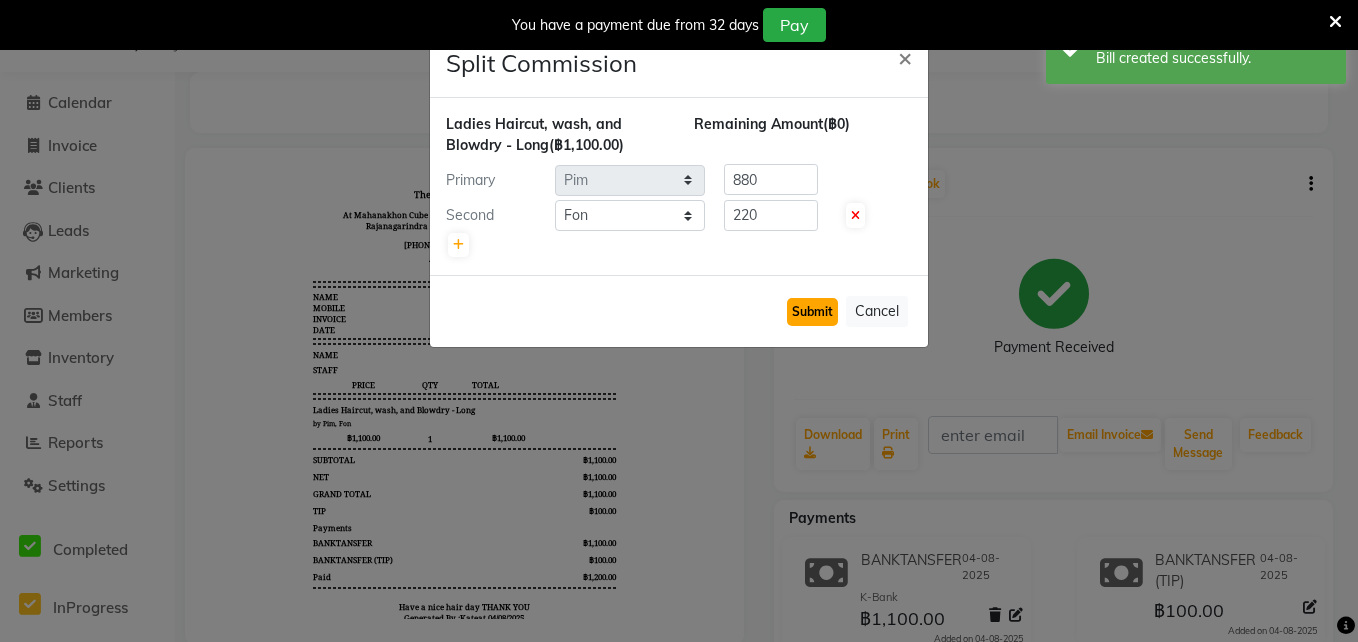 click on "Submit" 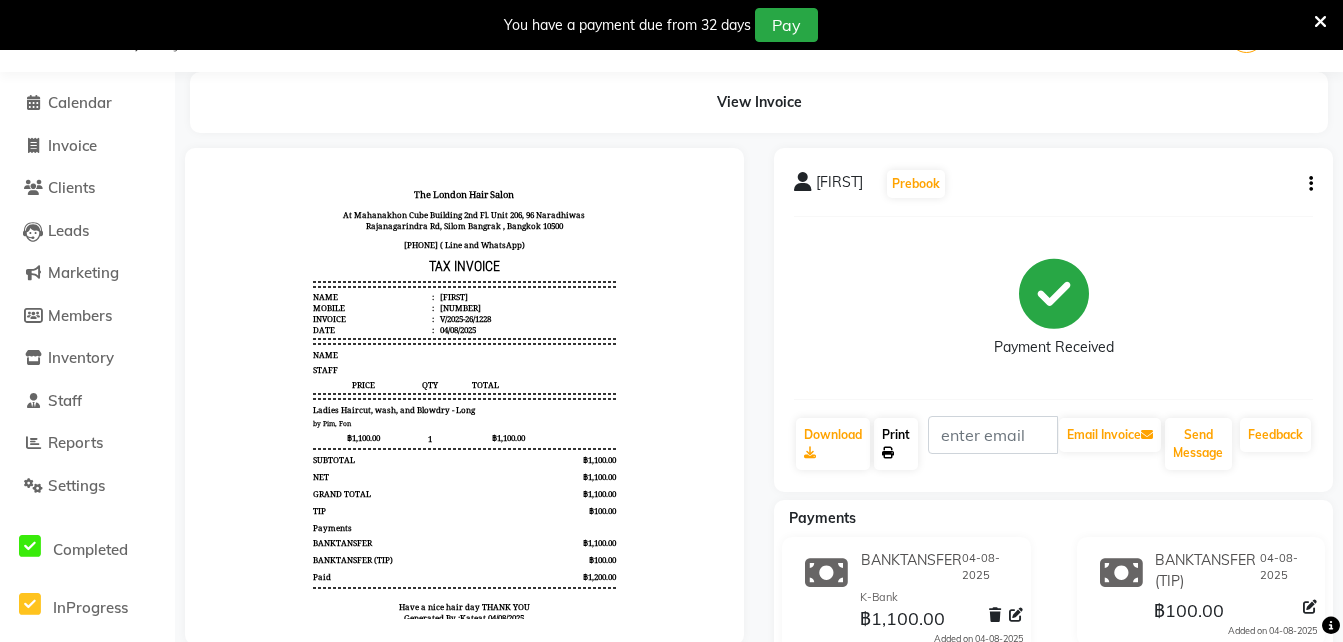 click on "Print" 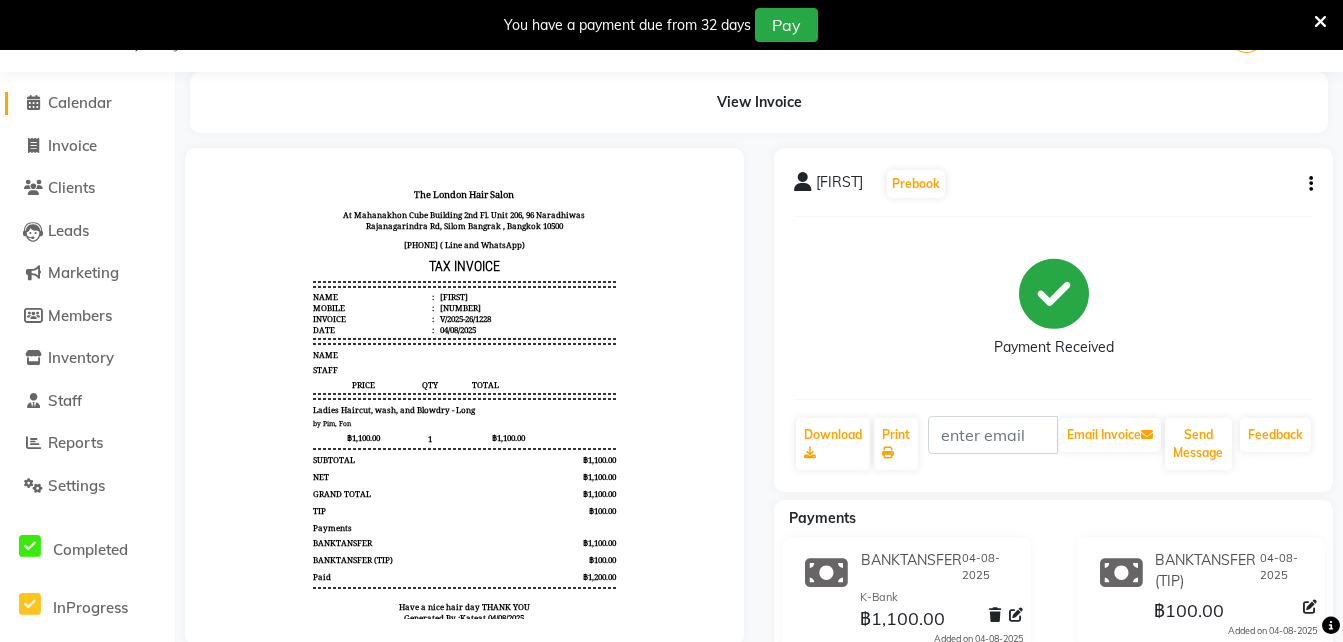 click on "Calendar" 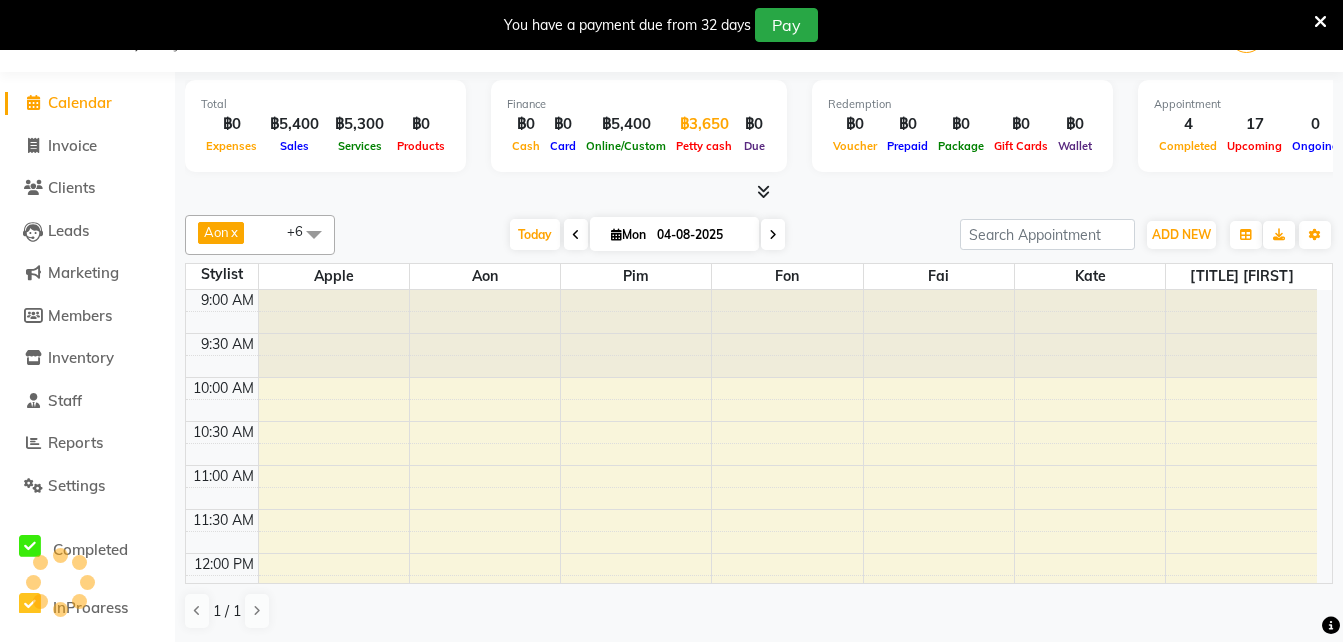 scroll, scrollTop: 0, scrollLeft: 0, axis: both 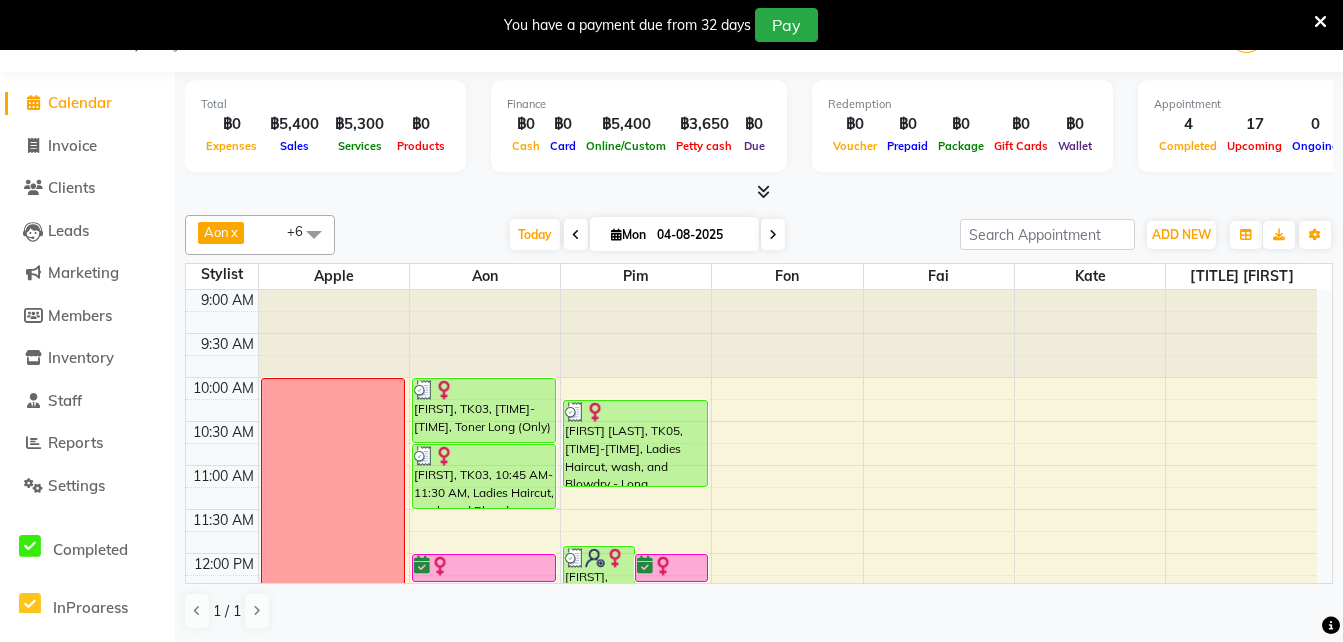 click at bounding box center (773, 235) 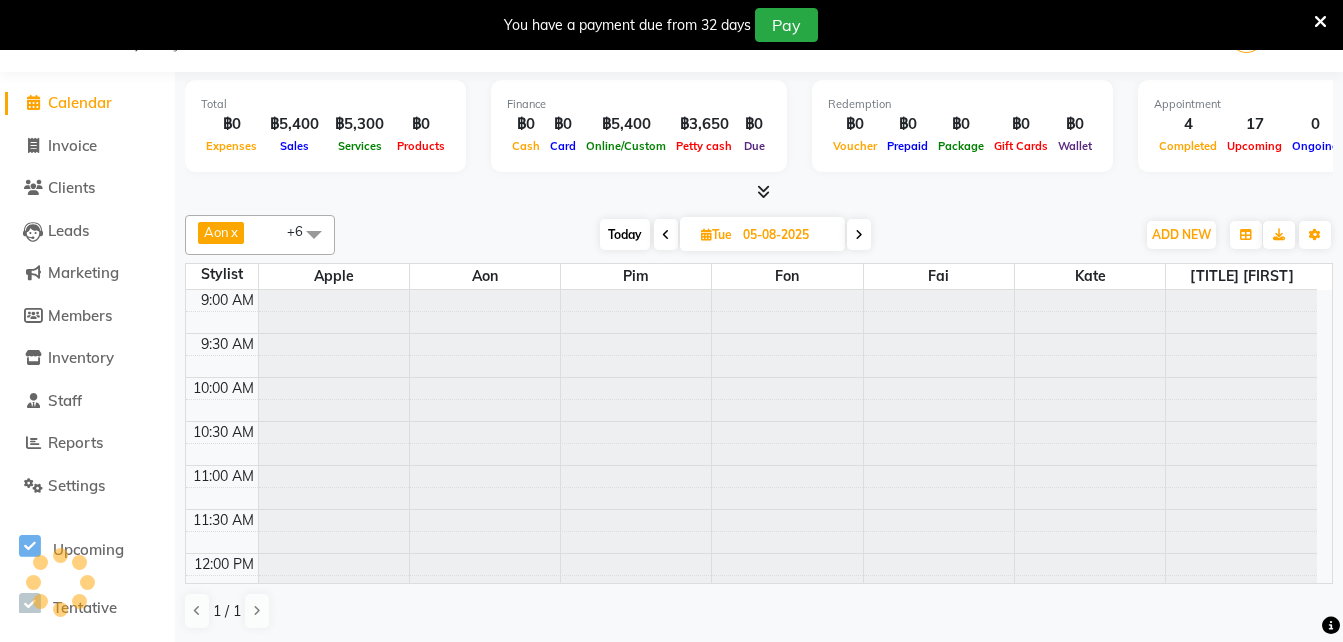 scroll, scrollTop: 265, scrollLeft: 0, axis: vertical 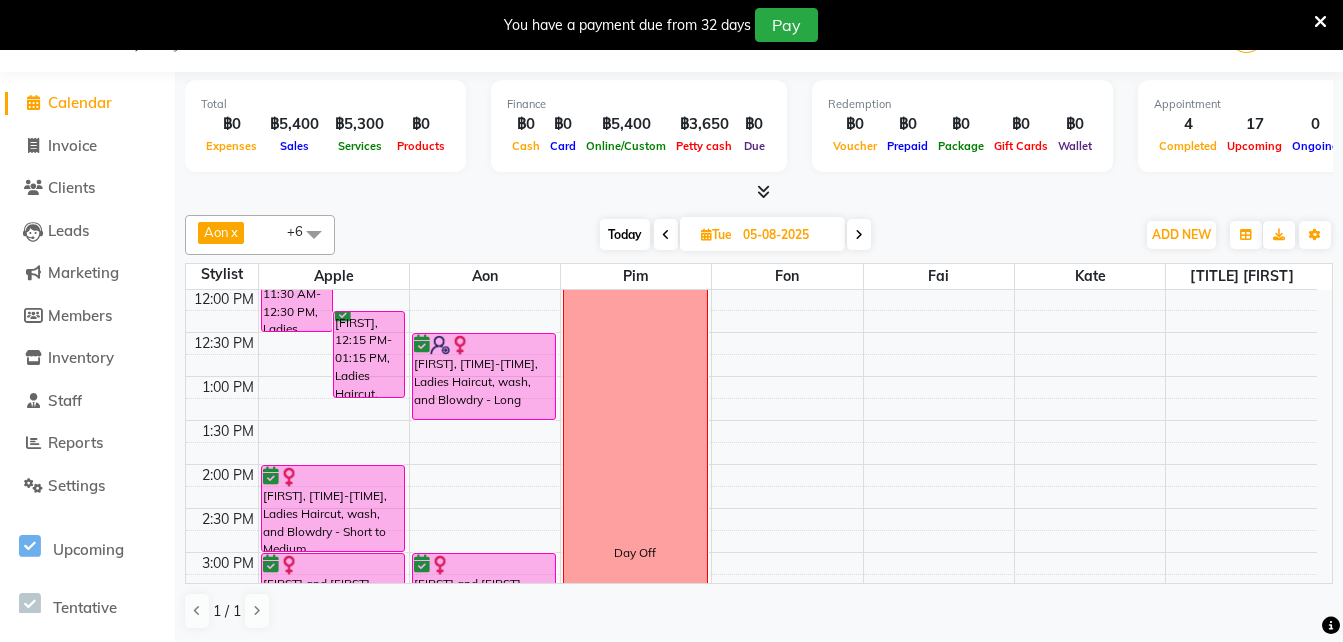 click on "Today" at bounding box center [625, 234] 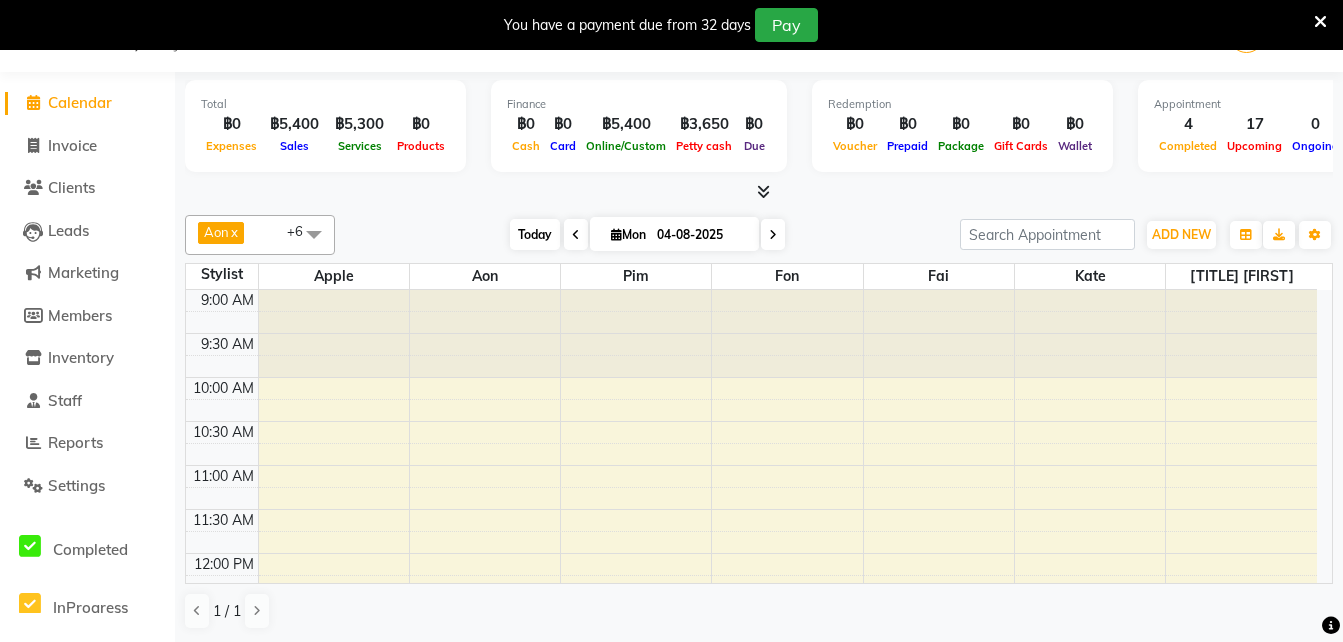 scroll, scrollTop: 265, scrollLeft: 0, axis: vertical 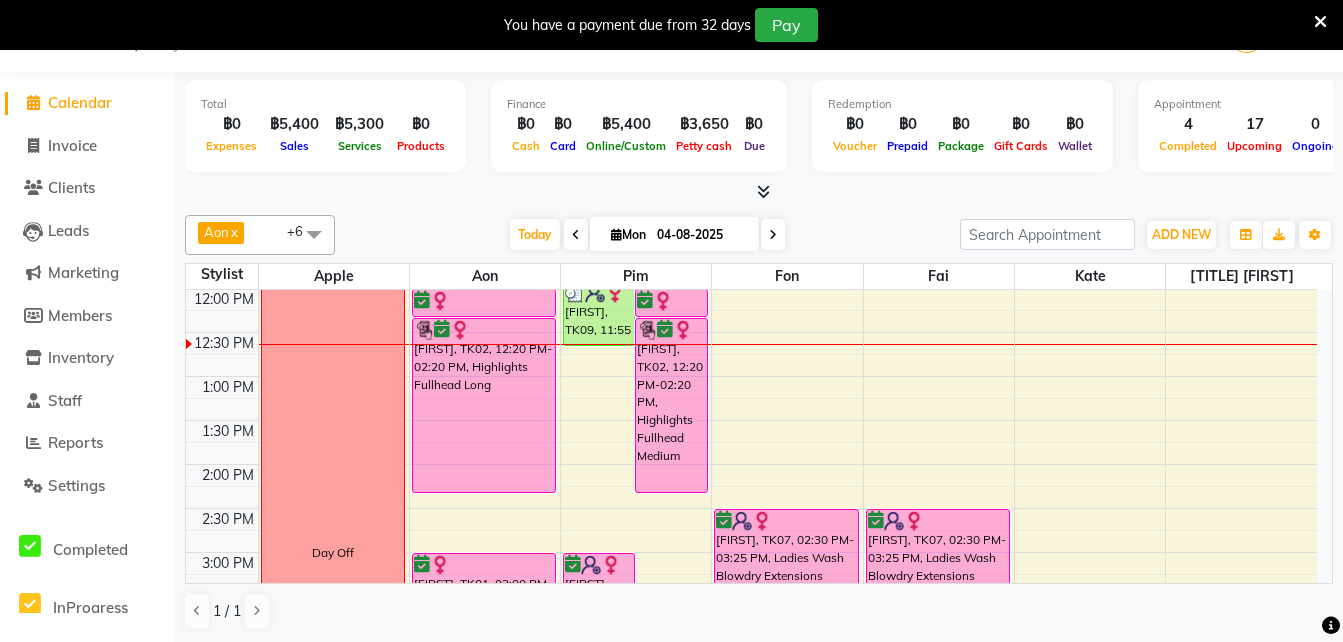 click at bounding box center (773, 235) 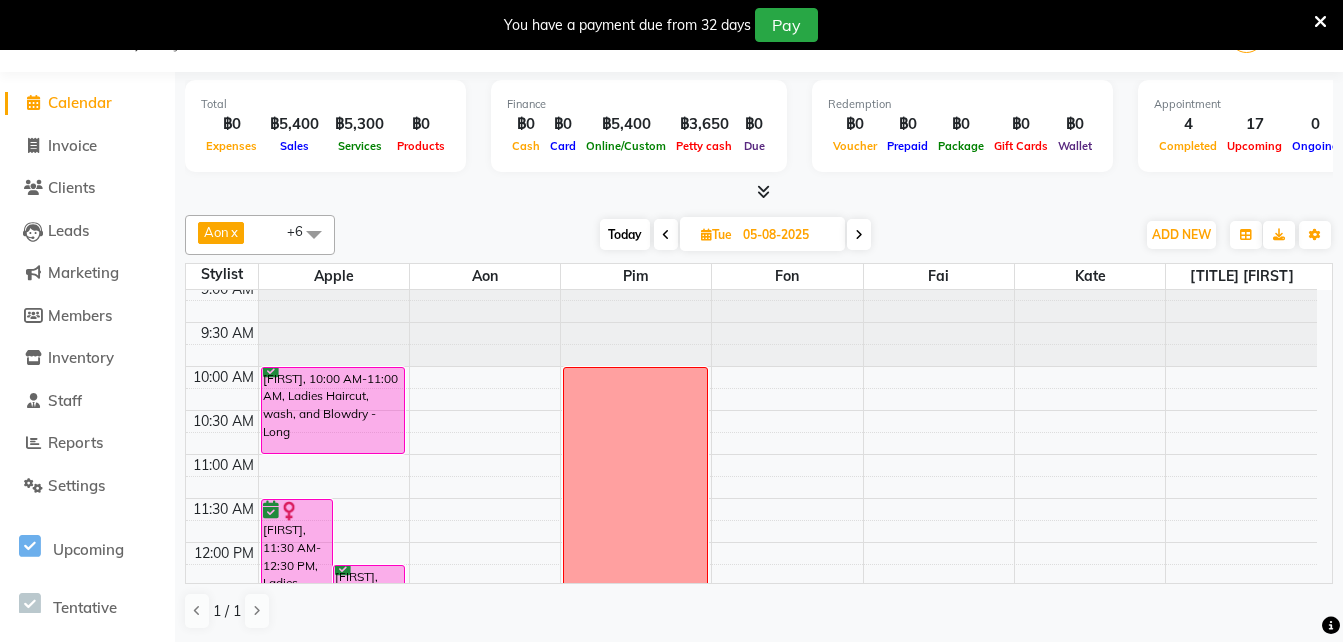 scroll, scrollTop: 0, scrollLeft: 0, axis: both 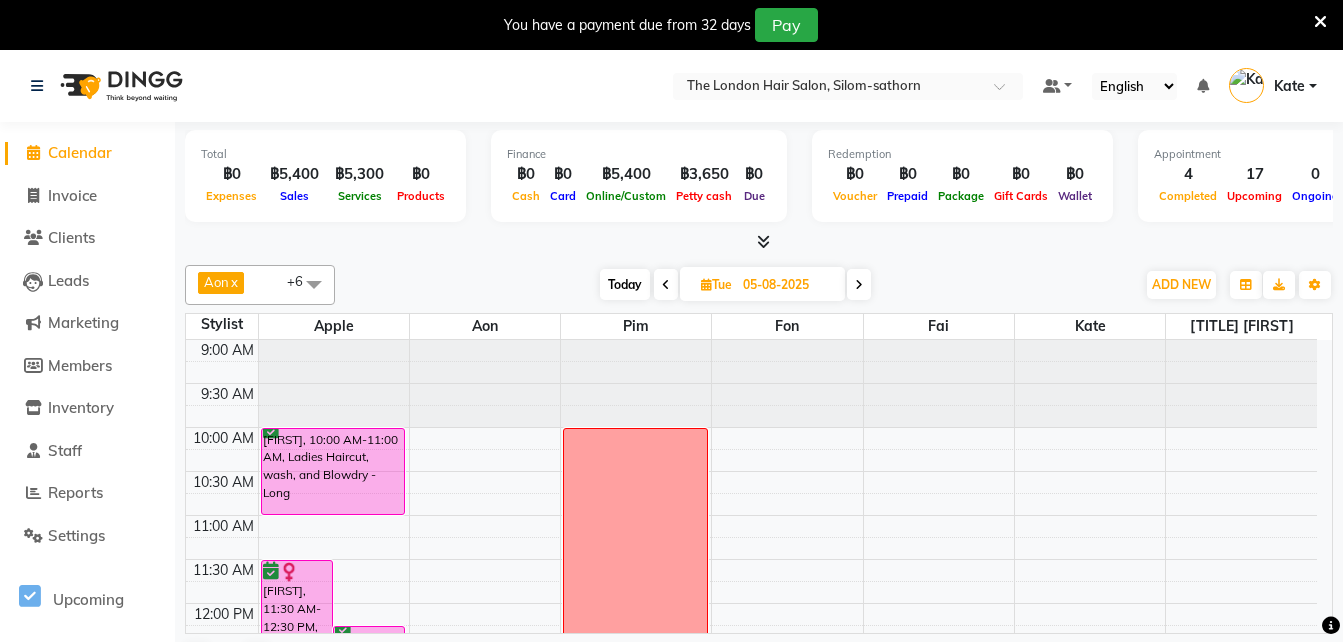 click at bounding box center [859, 284] 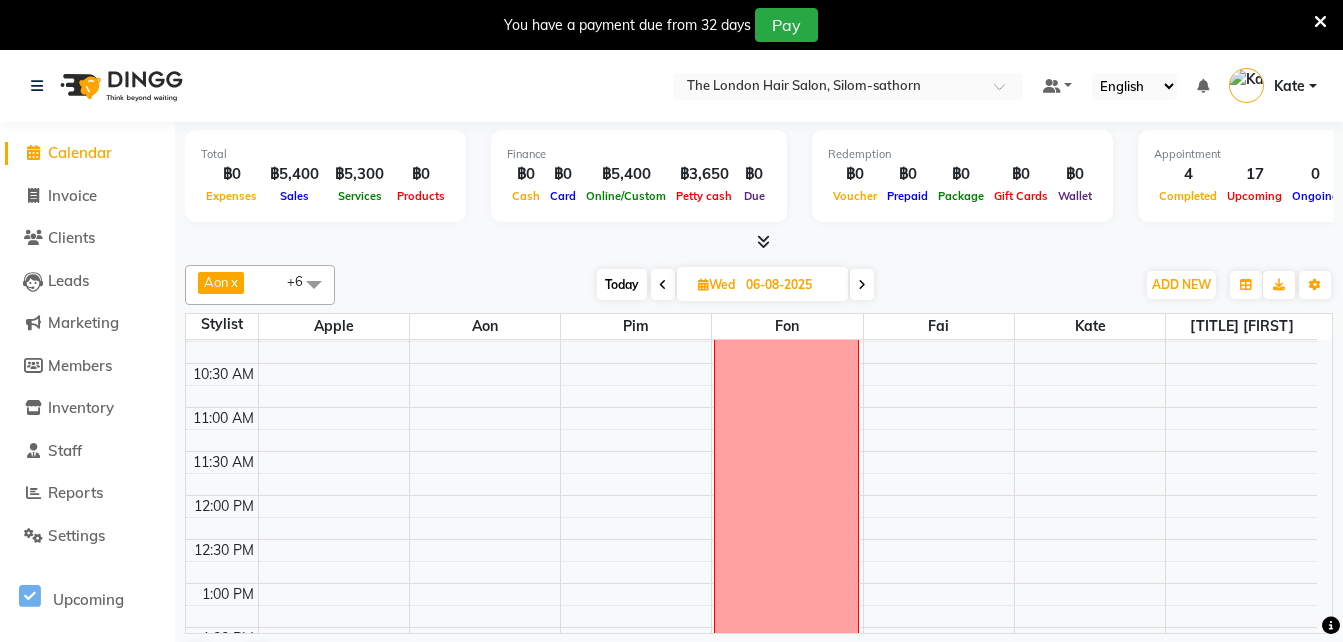 scroll, scrollTop: 83, scrollLeft: 0, axis: vertical 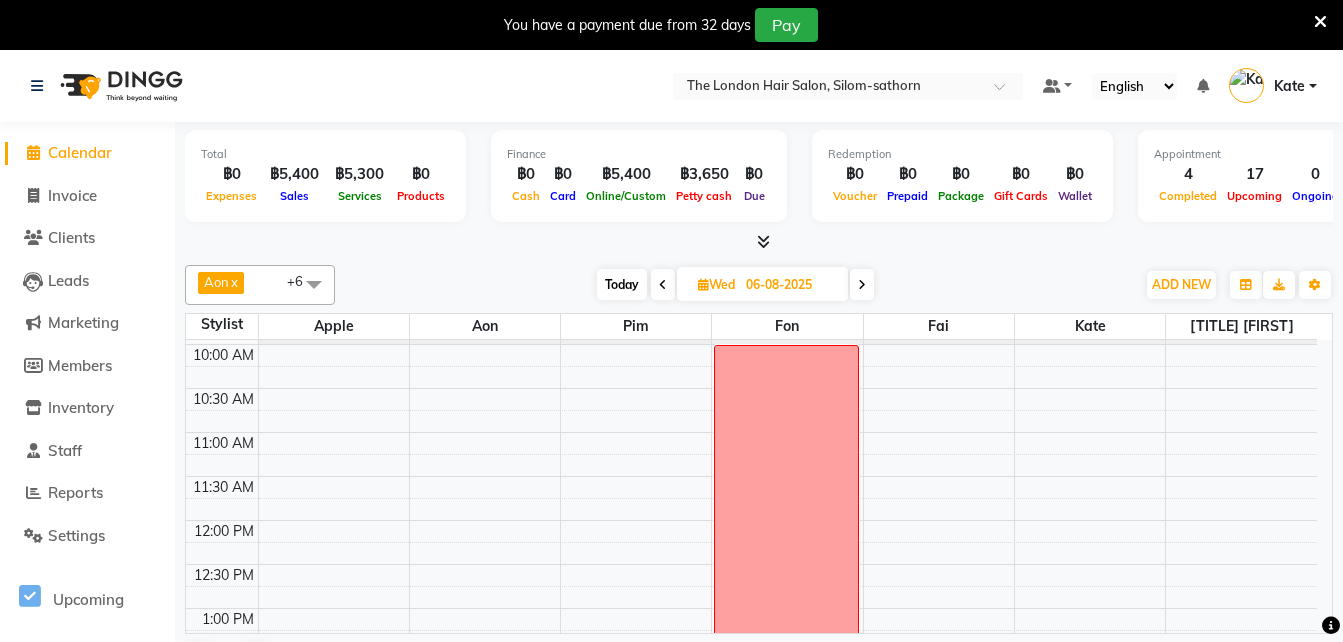 click at bounding box center (663, 284) 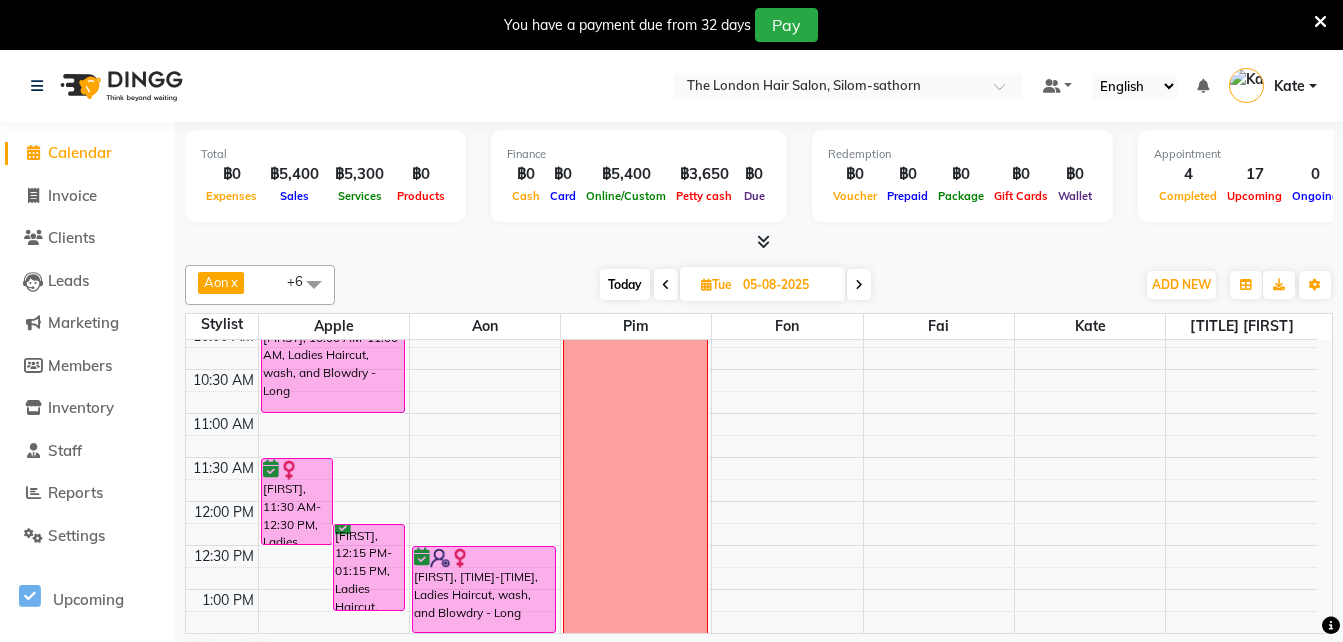 scroll, scrollTop: 0, scrollLeft: 0, axis: both 